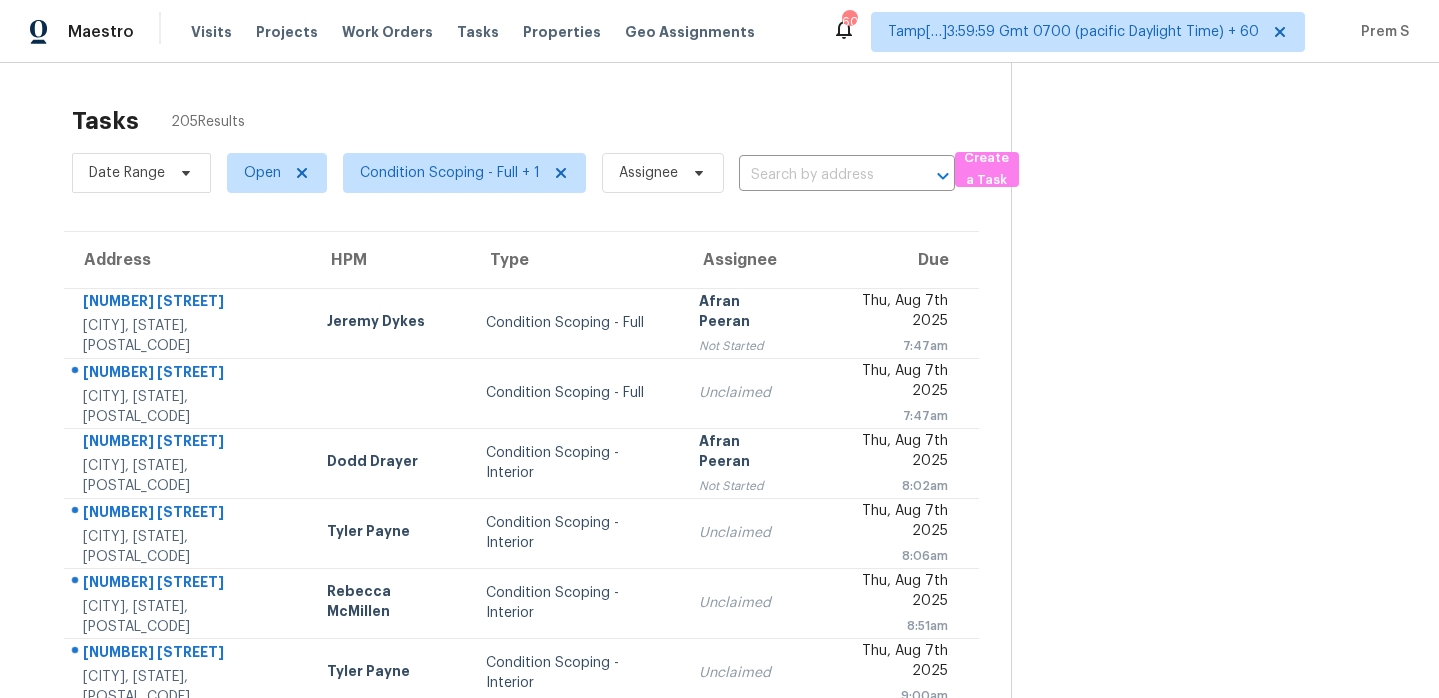 scroll, scrollTop: 0, scrollLeft: 0, axis: both 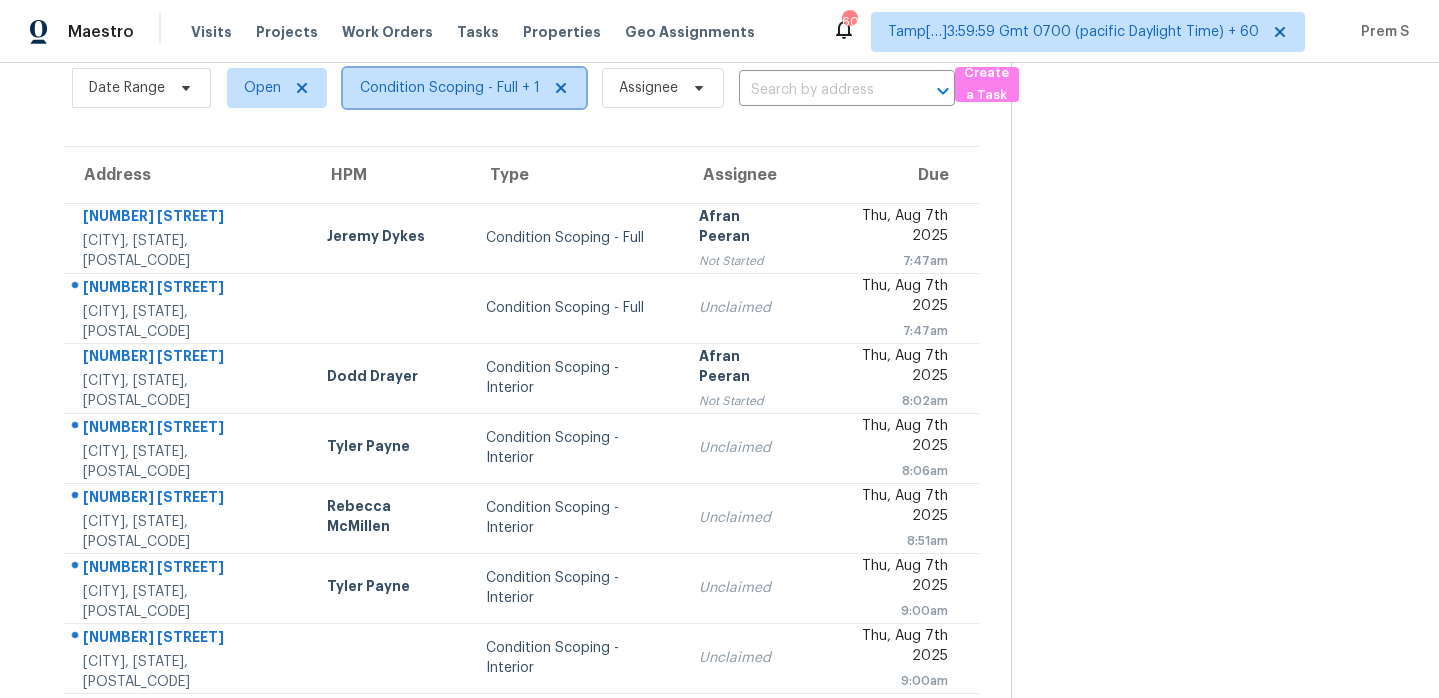 click on "Condition Scoping - Full + 1" at bounding box center (450, 88) 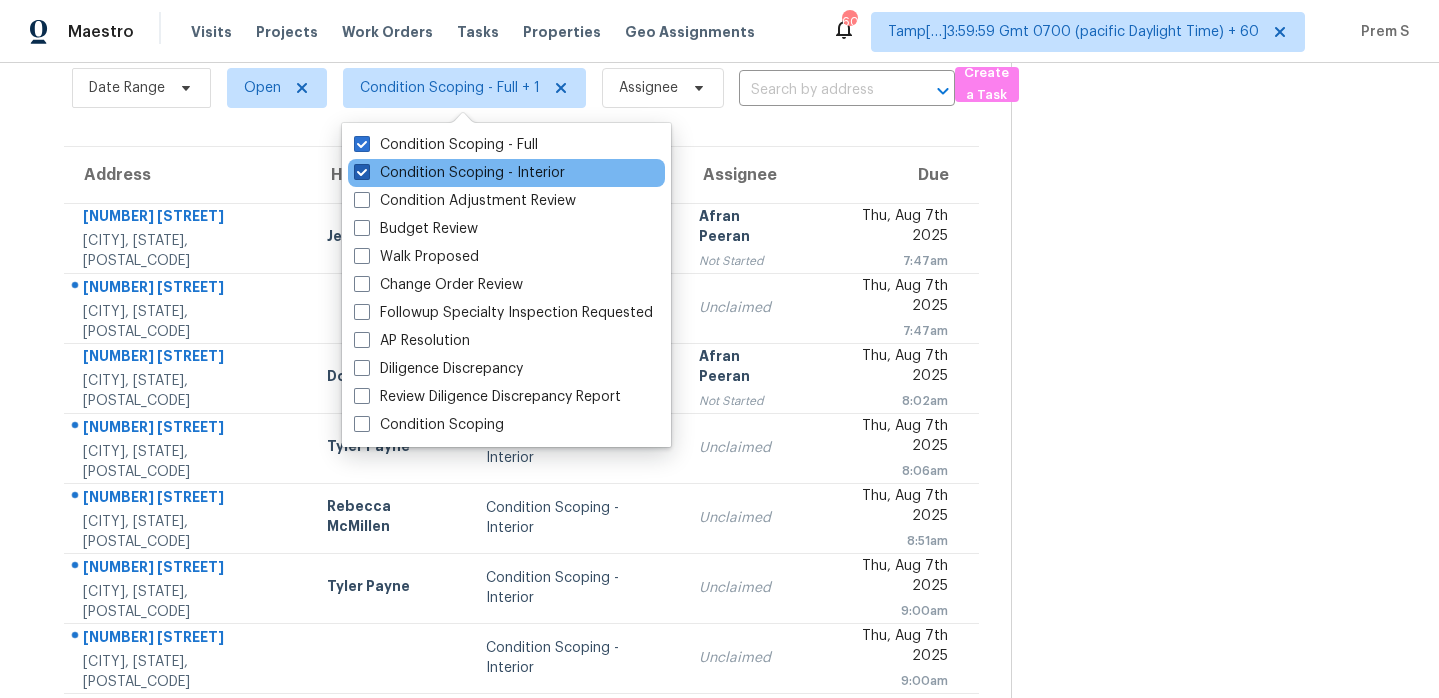 click on "Condition Scoping - Interior" at bounding box center (459, 173) 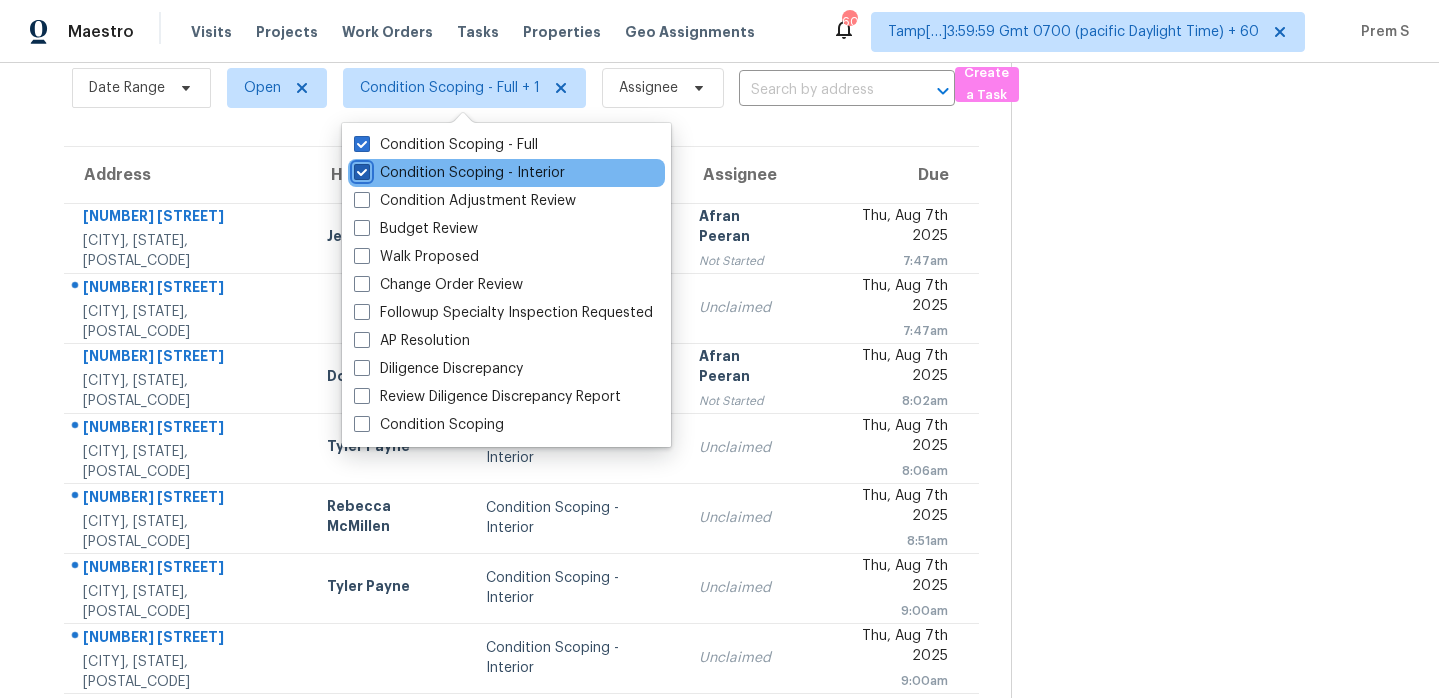 click on "Condition Scoping - Interior" at bounding box center (360, 169) 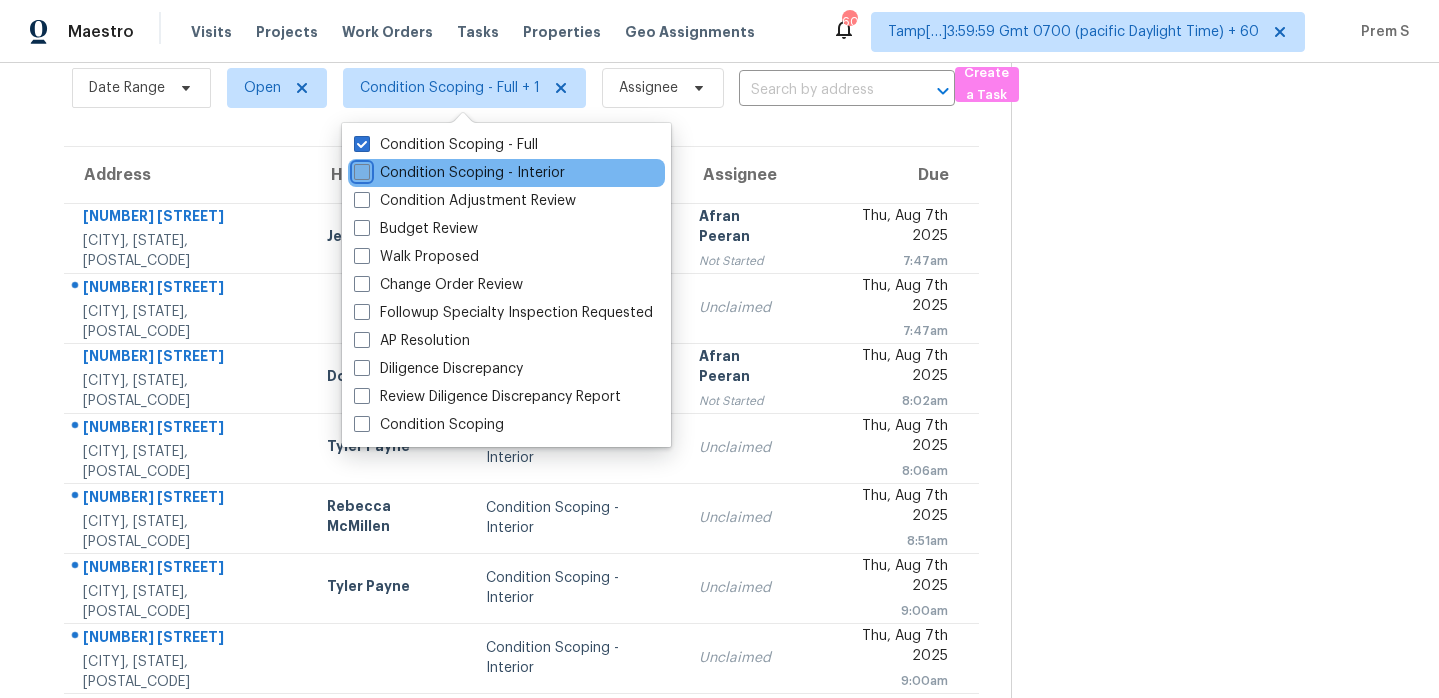 checkbox on "false" 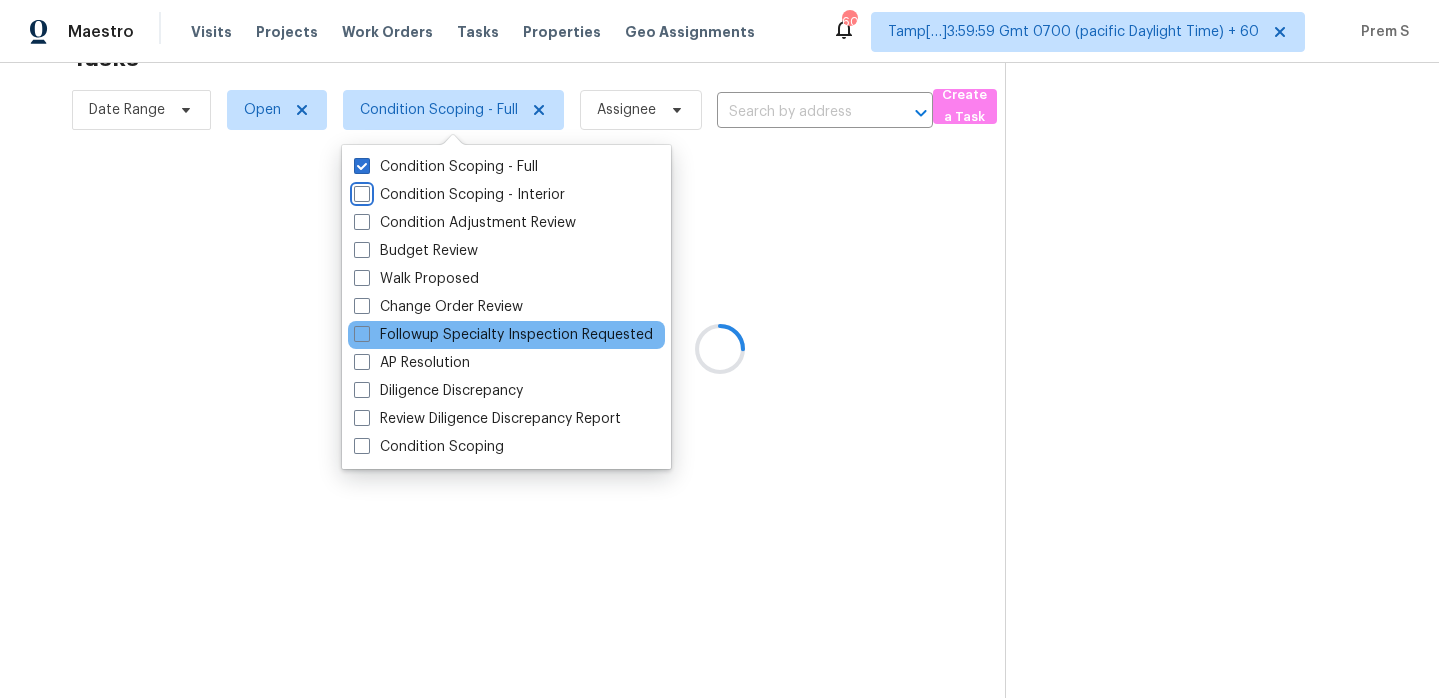 scroll, scrollTop: 85, scrollLeft: 0, axis: vertical 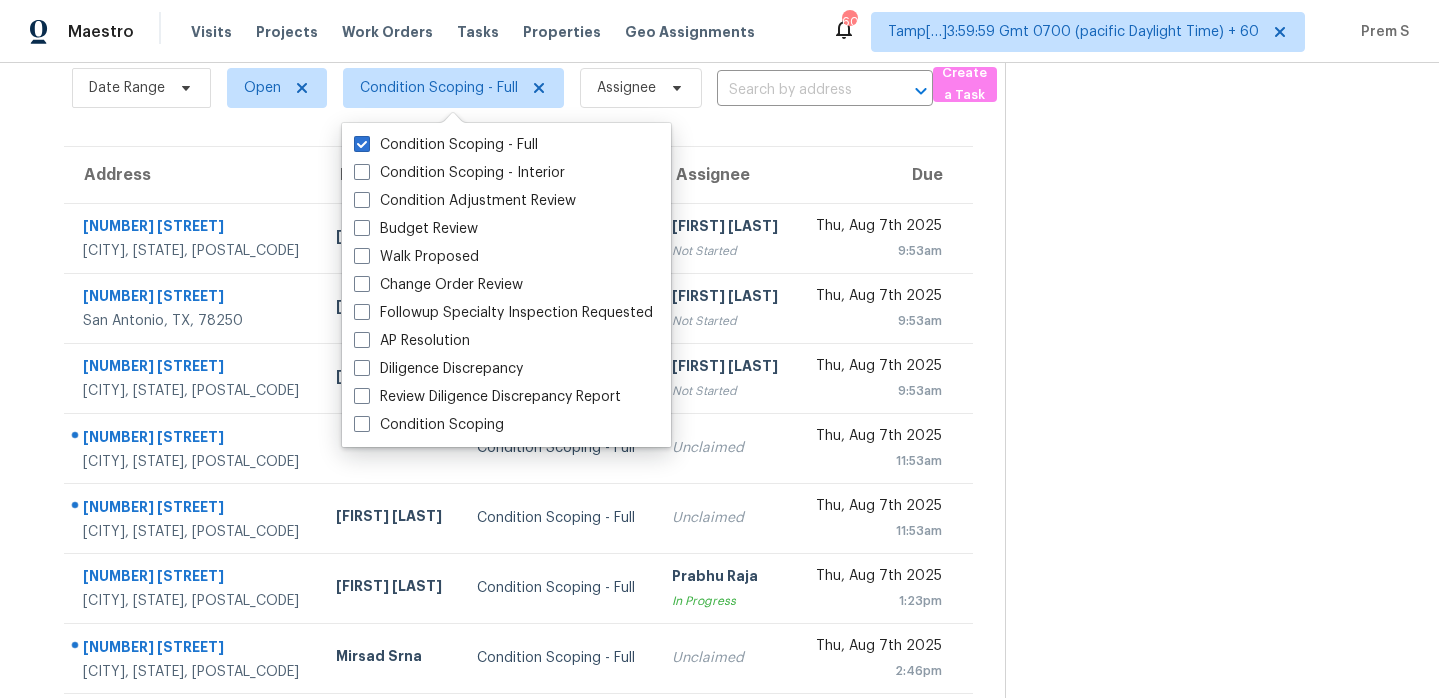click on "Due" at bounding box center (885, 175) 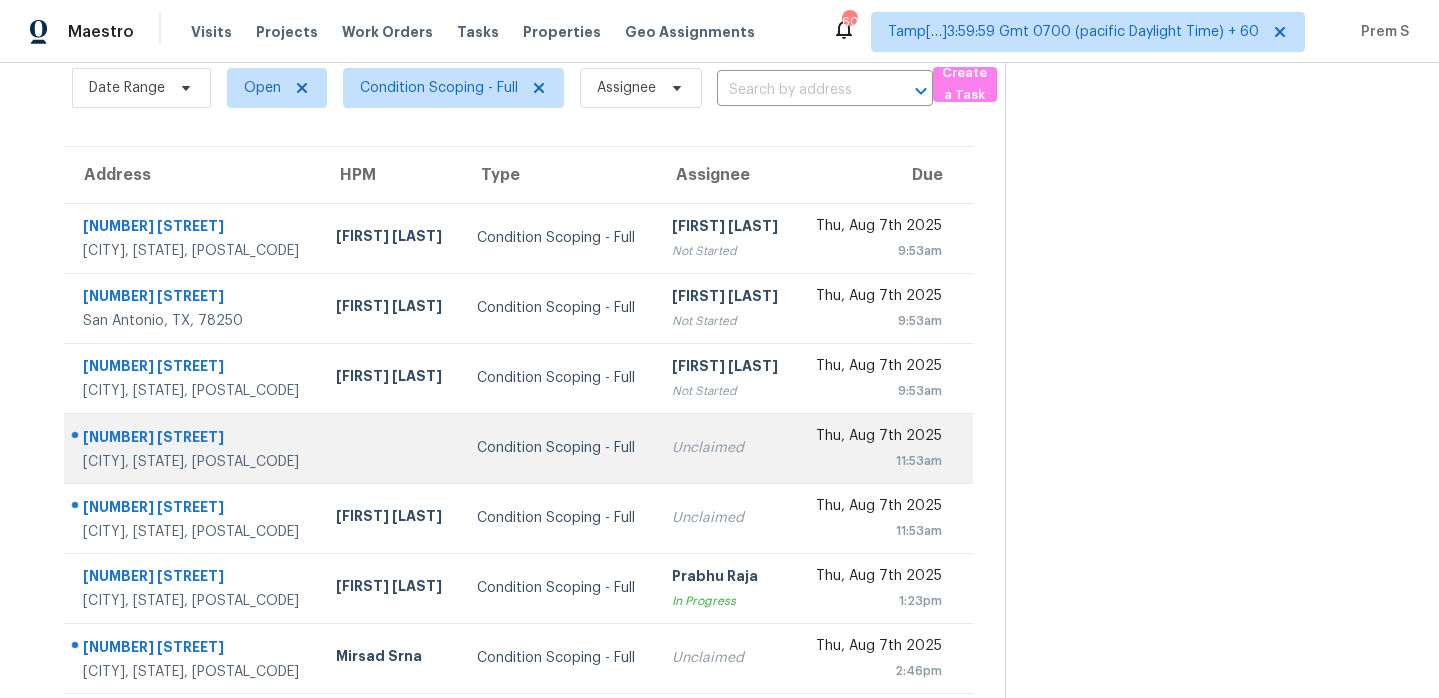 click at bounding box center [390, 448] 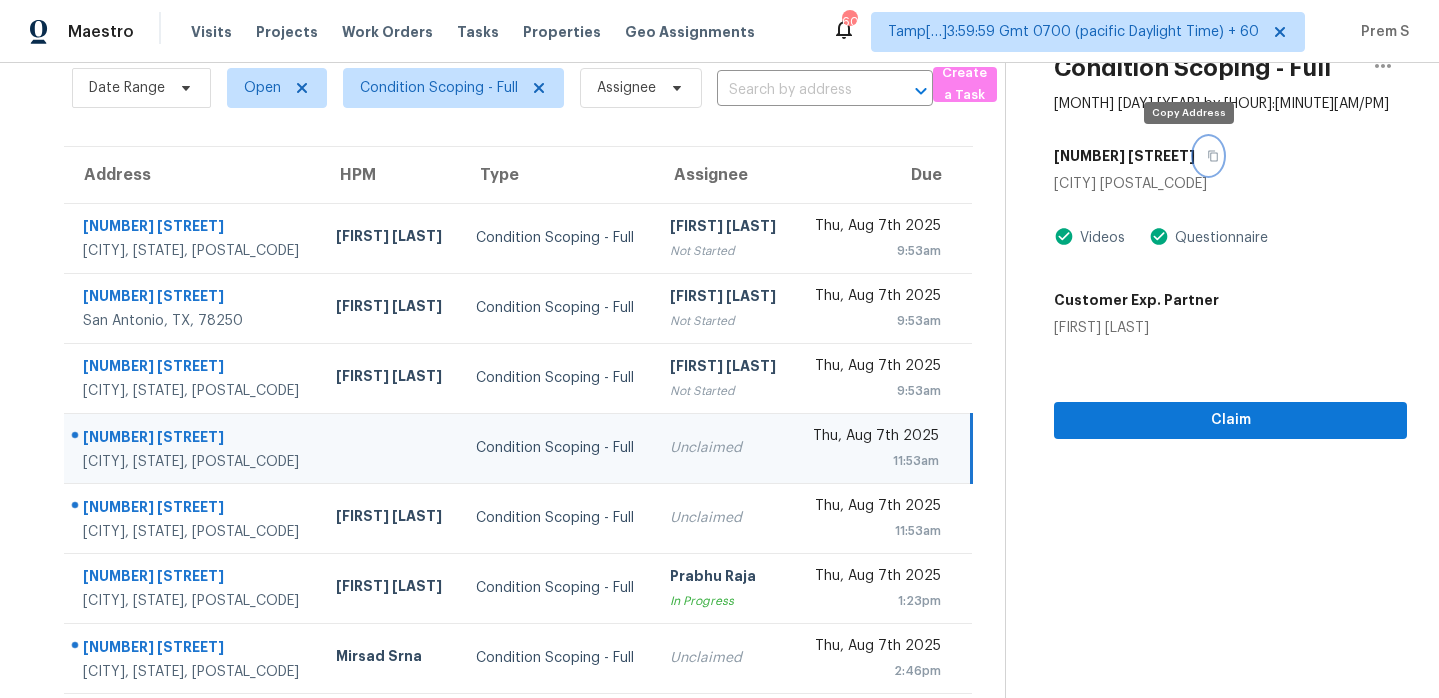 click 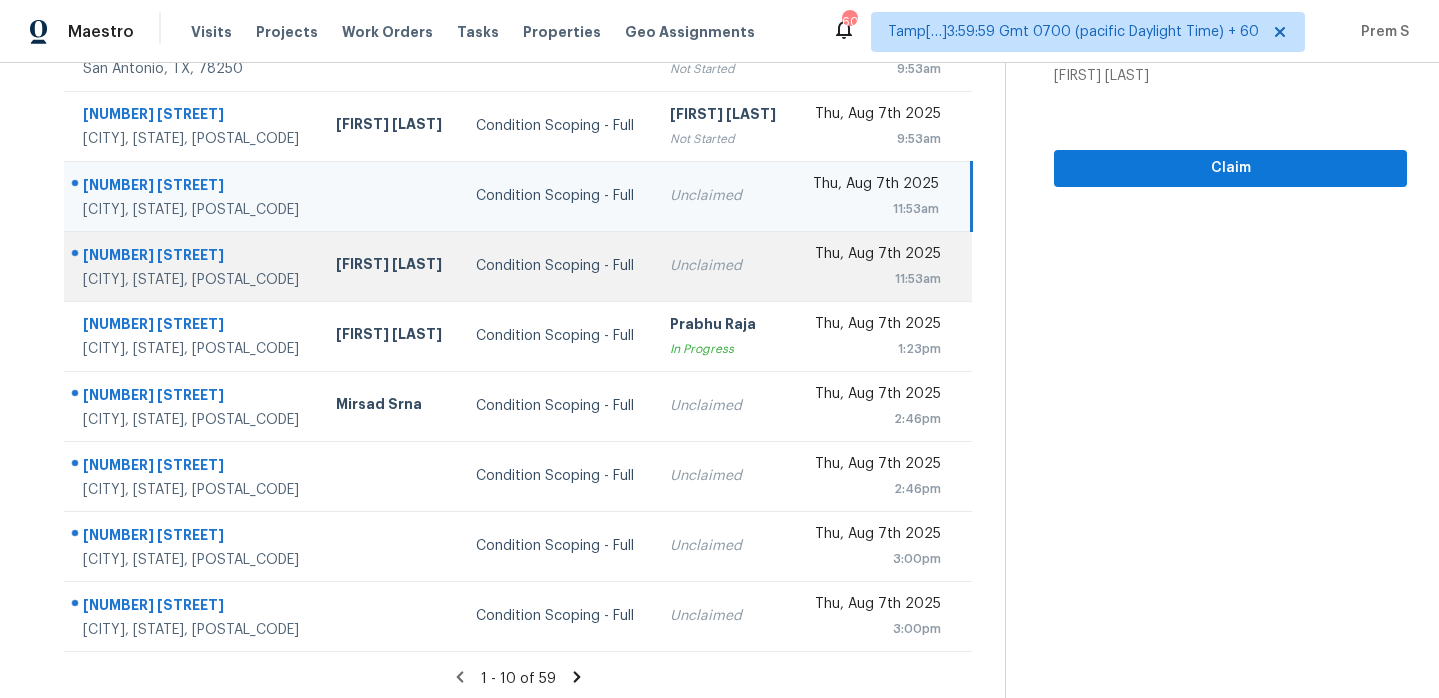 scroll, scrollTop: 343, scrollLeft: 0, axis: vertical 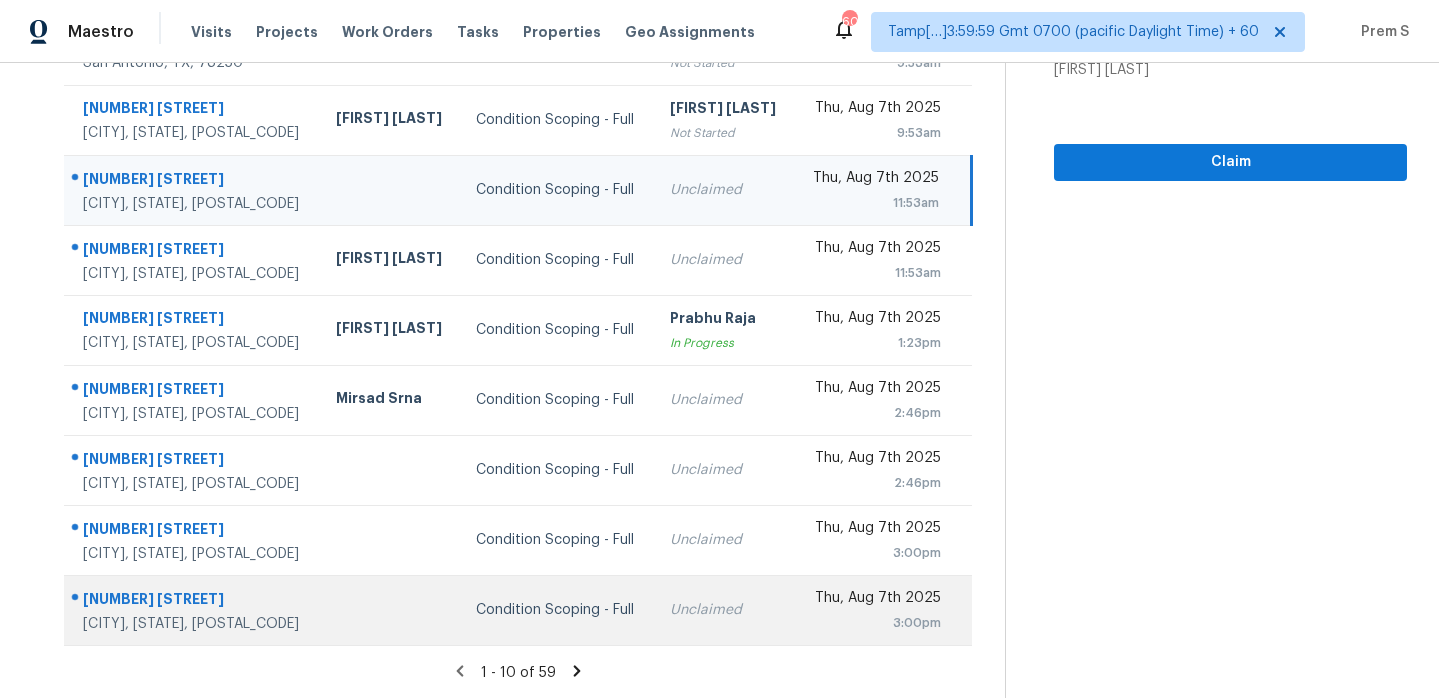 click on "3:00pm" at bounding box center (875, 623) 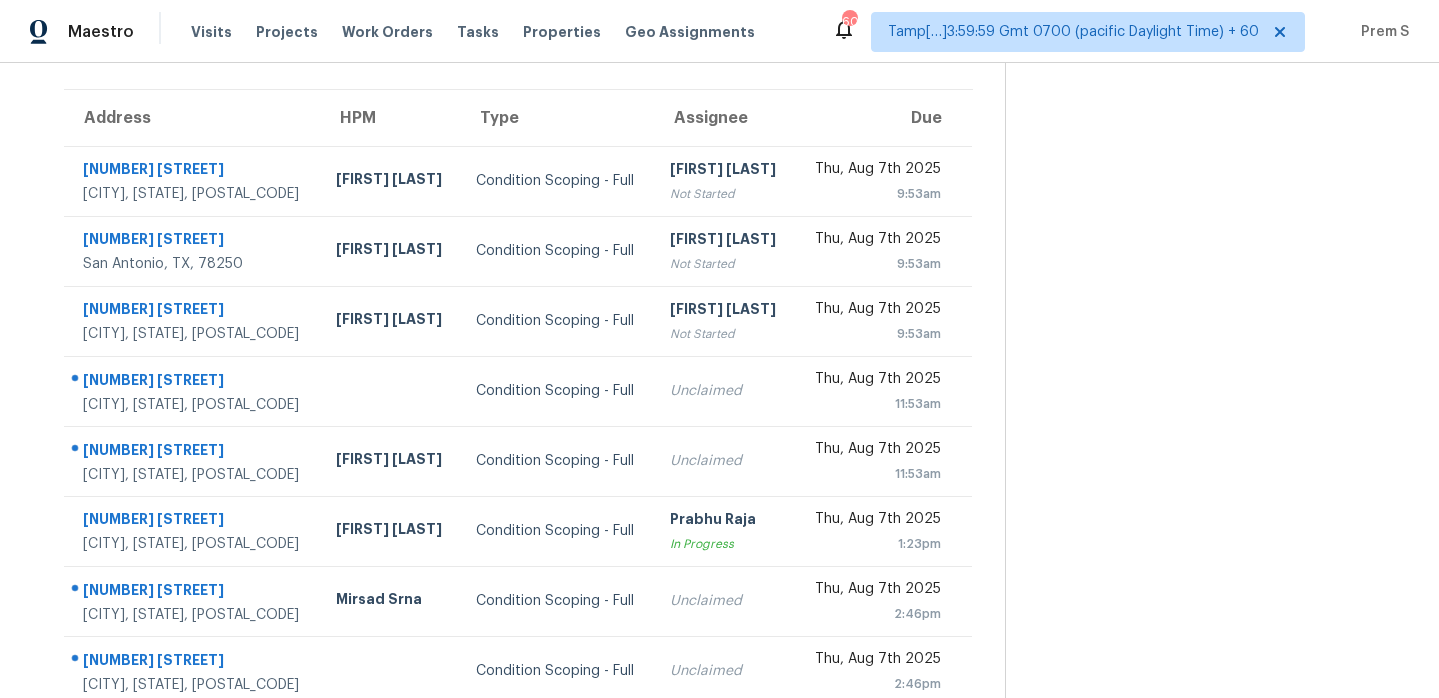 scroll, scrollTop: 75, scrollLeft: 0, axis: vertical 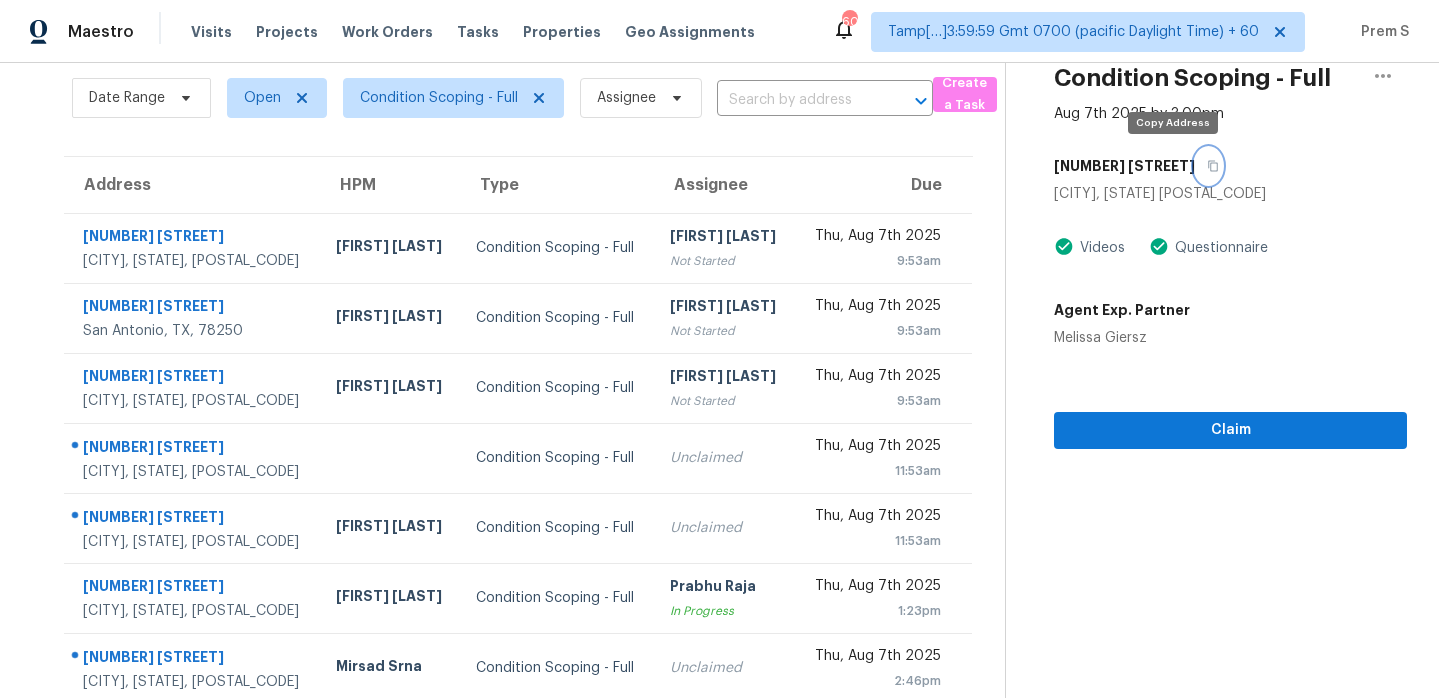 click 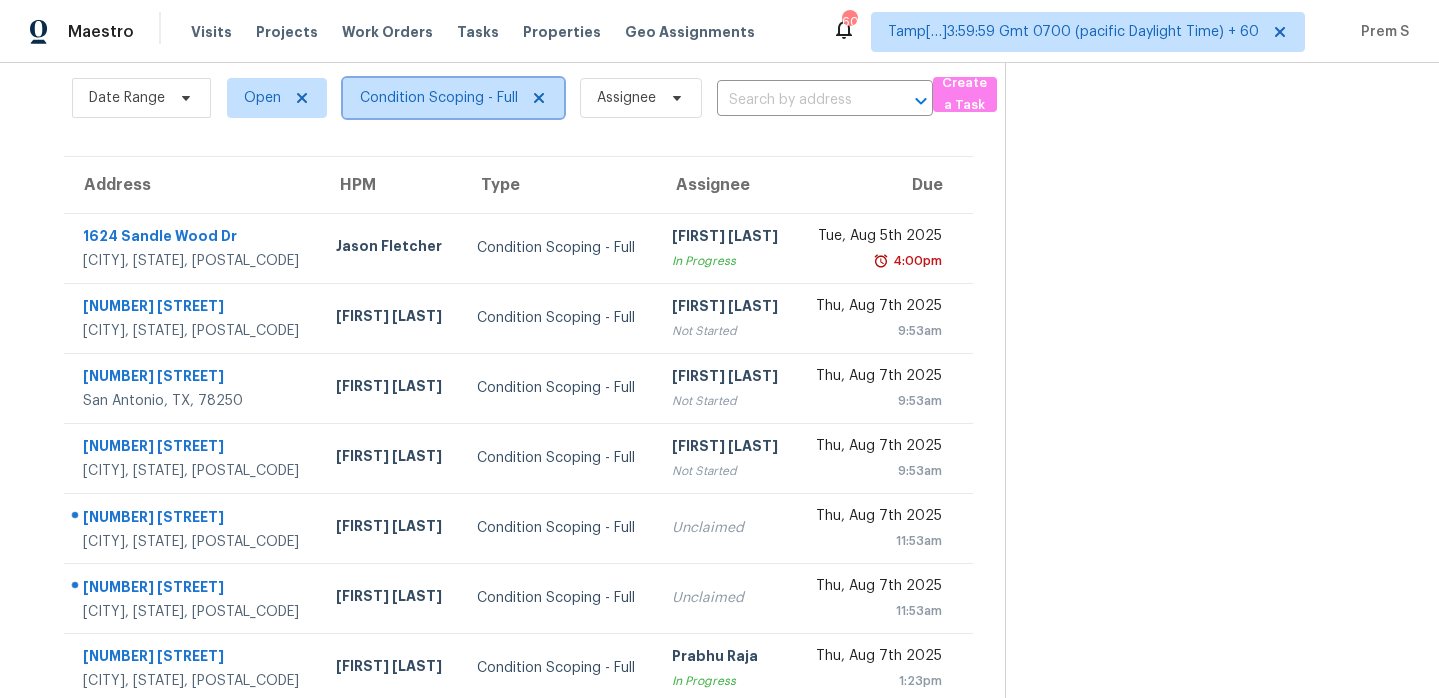 click on "Condition Scoping - Full" at bounding box center (439, 98) 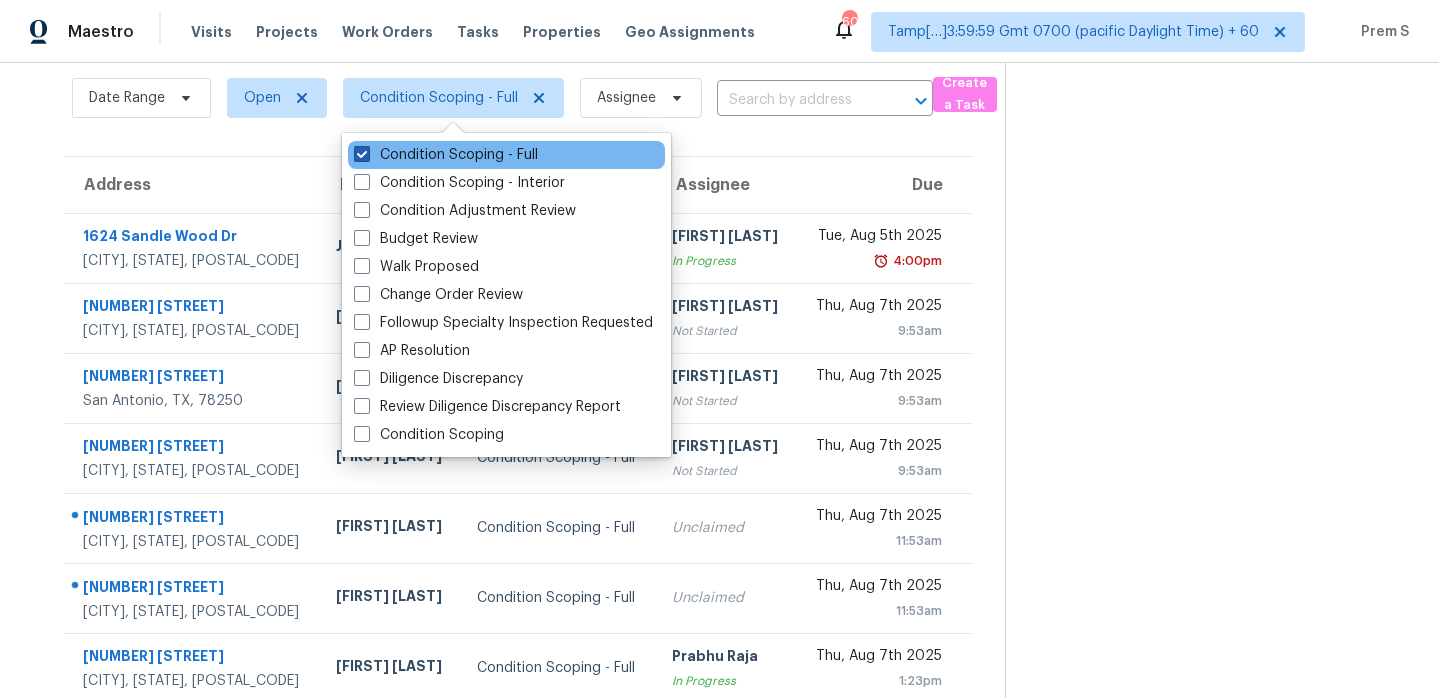 click on "Condition Scoping - Full" at bounding box center [446, 155] 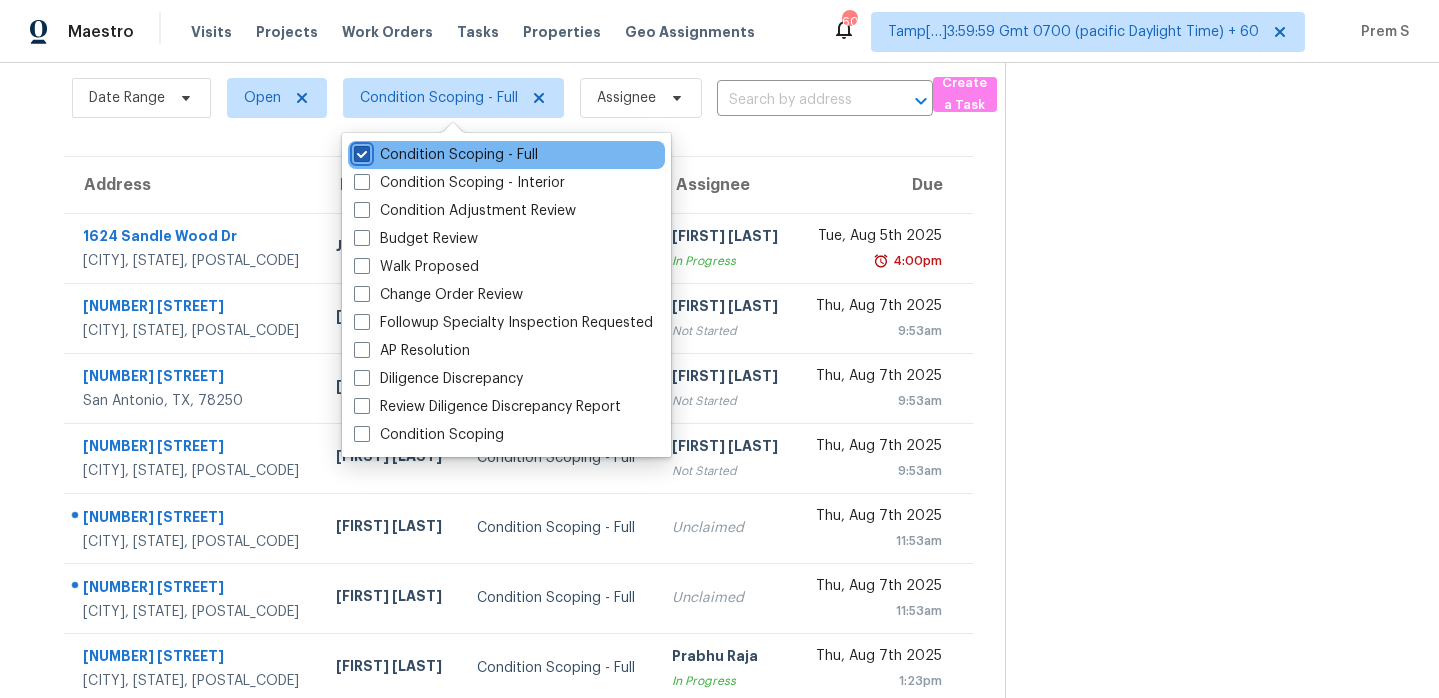 click on "Condition Scoping - Full" at bounding box center [360, 151] 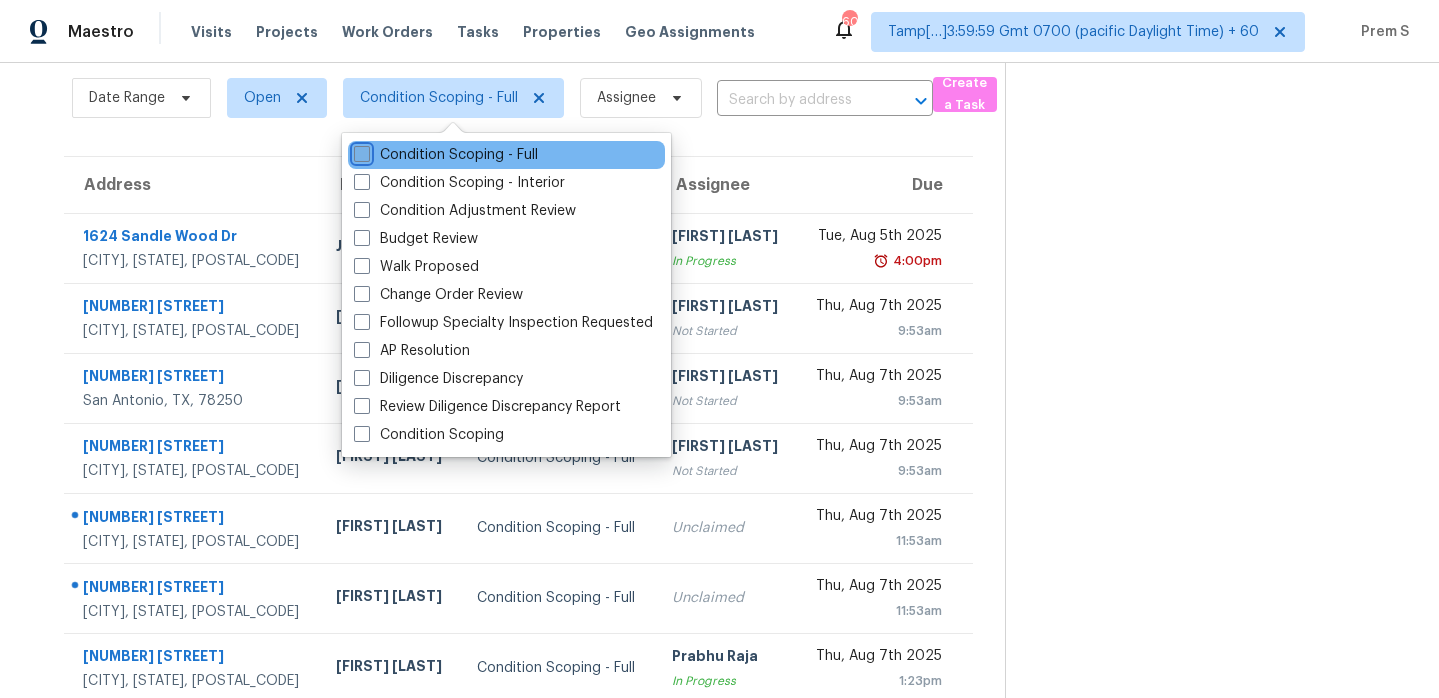 scroll, scrollTop: 63, scrollLeft: 0, axis: vertical 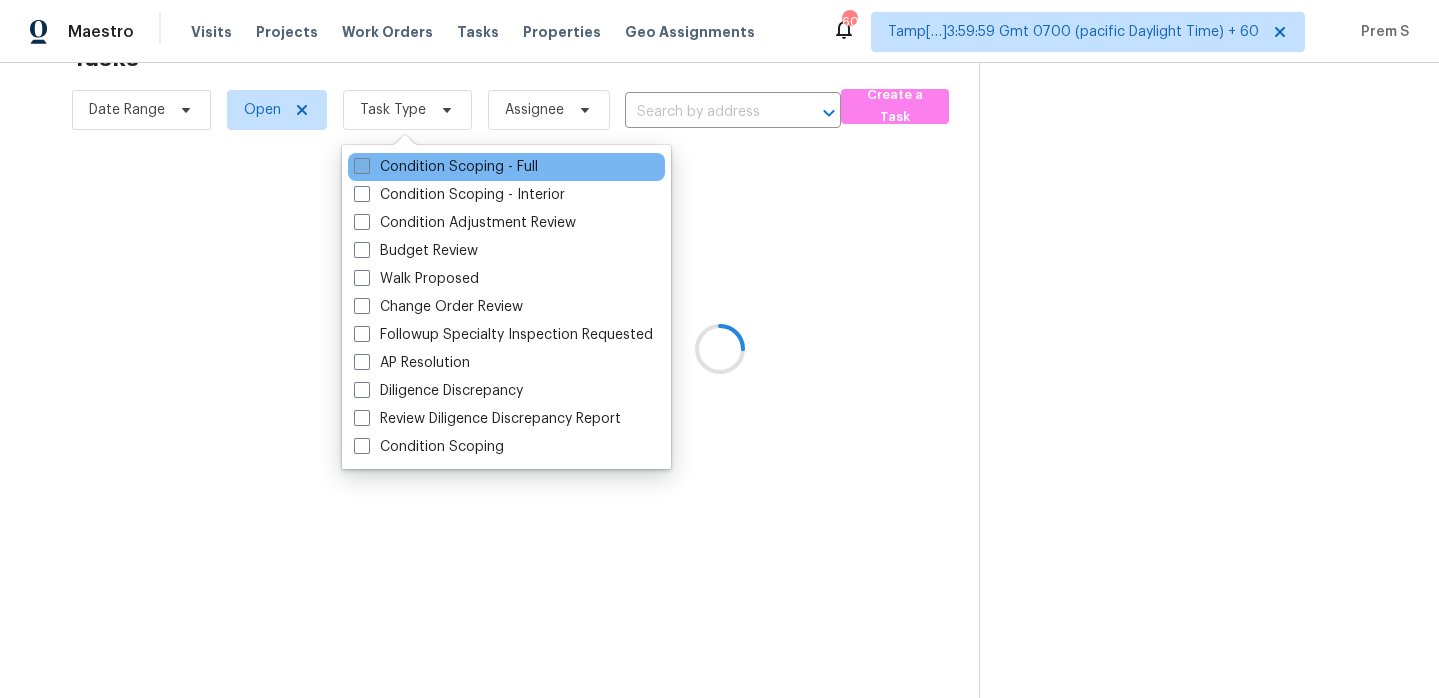click on "Condition Scoping - Full" at bounding box center [446, 167] 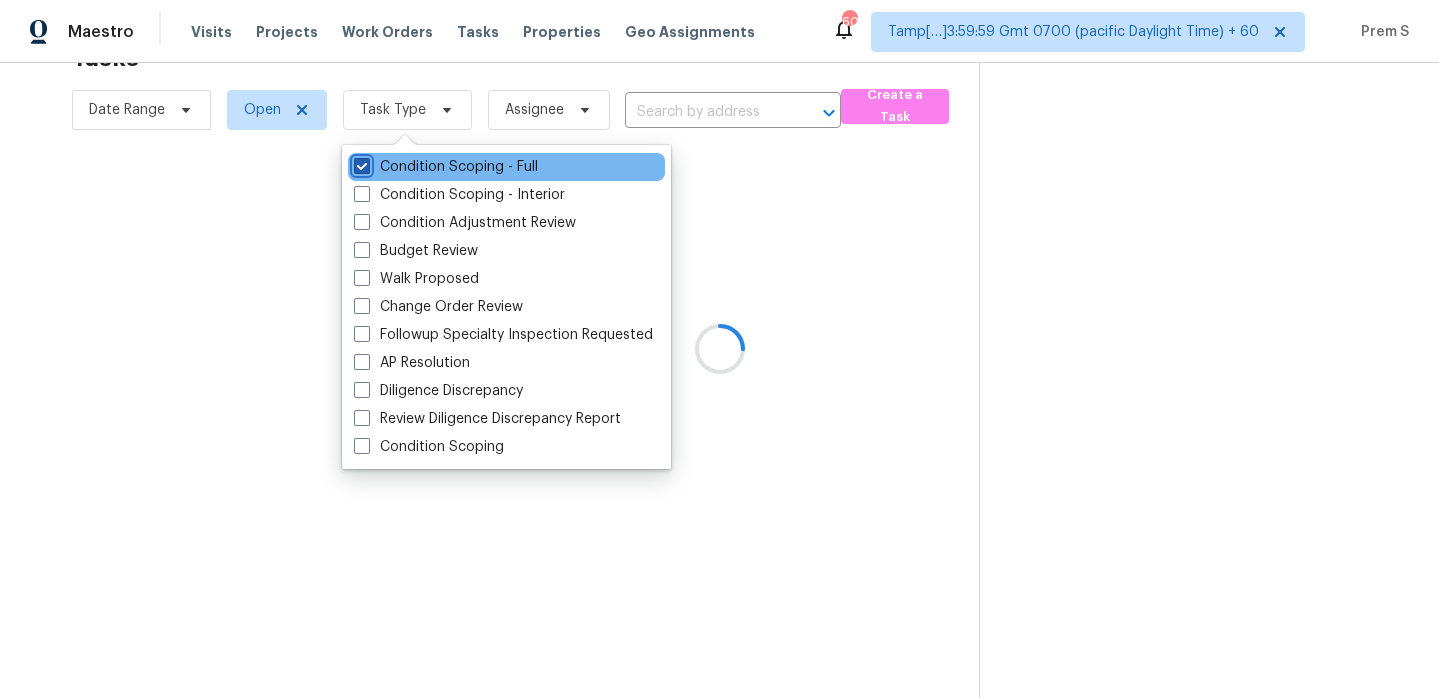checkbox on "true" 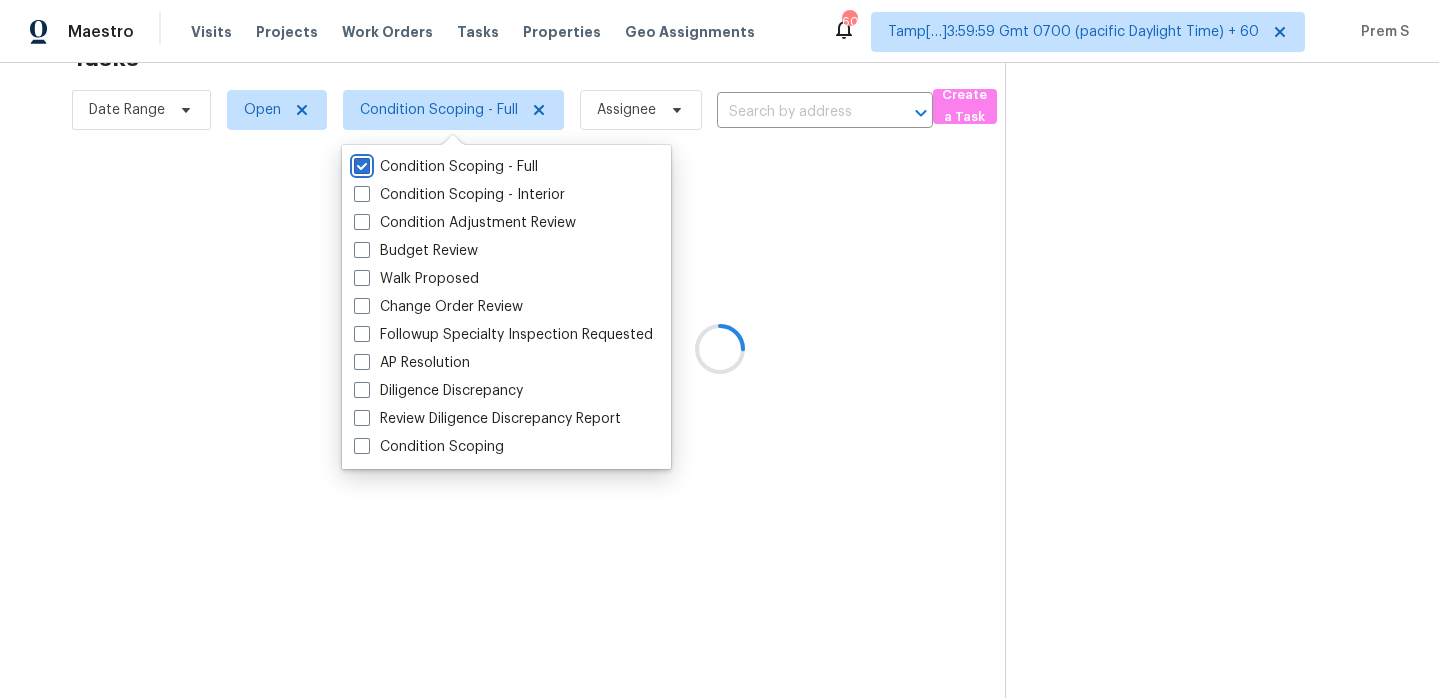 scroll, scrollTop: 75, scrollLeft: 0, axis: vertical 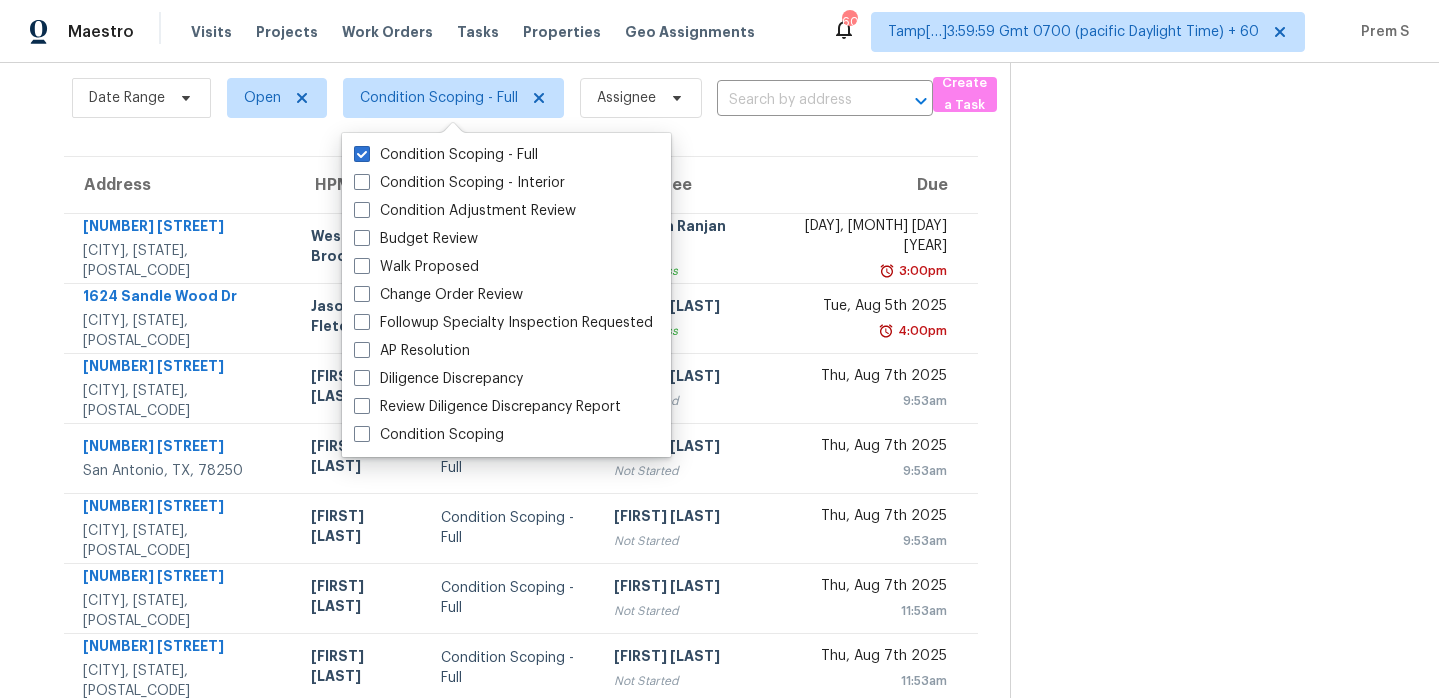 click on "Tasks 60  Results Date Range Open Condition Scoping - Full Assignee ​ Create a Task Address HPM Type Assignee Due 80 Capeton Ct   Covington, GA, 30016 Wesley Brooks Condition Scoping - Full Soumya Ranjan Dash In Progress Thu, Jul 31st 2025 3:00pm 1624 Sandle Wood Dr   Weatherford, TX, 76087 Jason Fletcher Condition Scoping - Full Hariharan GV In Progress Tue, Aug 5th 2025 4:00pm 7265 S Millbrook Ct   Aurora, CO, 80016 David Page Condition Scoping - Full Roopesh Jaikanth Not Started Thu, Aug 7th 2025 9:53am 9419 Marsh Creek Dr   San Antonio, TX, 78250 Felix Ramos Condition Scoping - Full Roopesh Jaikanth Not Started Thu, Aug 7th 2025 9:53am 350 Flynn Ct   Colorado Springs, CO, 80911 Chris Thomas Condition Scoping - Full Roopesh Jaikanth Not Started Thu, Aug 7th 2025 9:53am 3125 Veranda Ave   Richmond, VA, 23222 Christopher Neilson Condition Scoping - Full Salma Ansari Not Started Thu, Aug 7th 2025 11:53am 7600 Acoma Ct   Denver, CO, 80221 Andrew McCuskey Condition Scoping - Full Pavithran Omsekar Not Started" at bounding box center (521, 493) 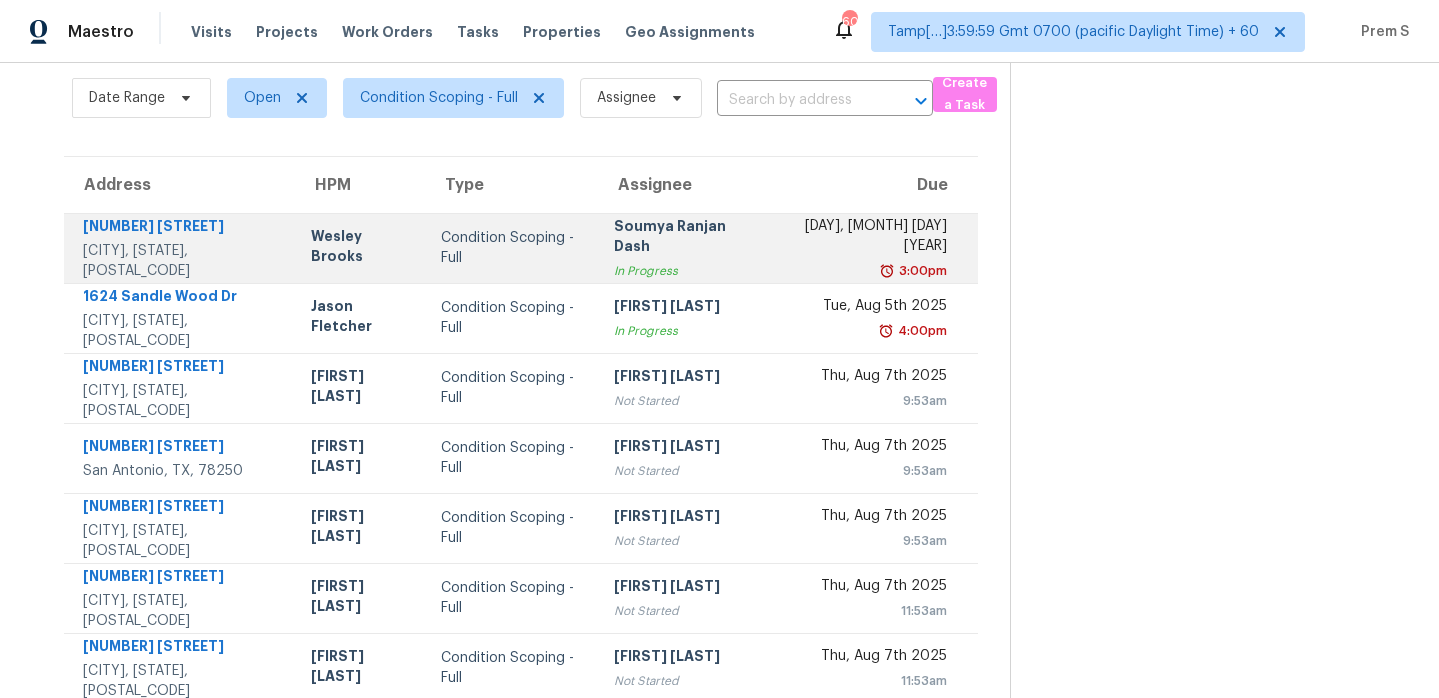 scroll, scrollTop: 0, scrollLeft: 0, axis: both 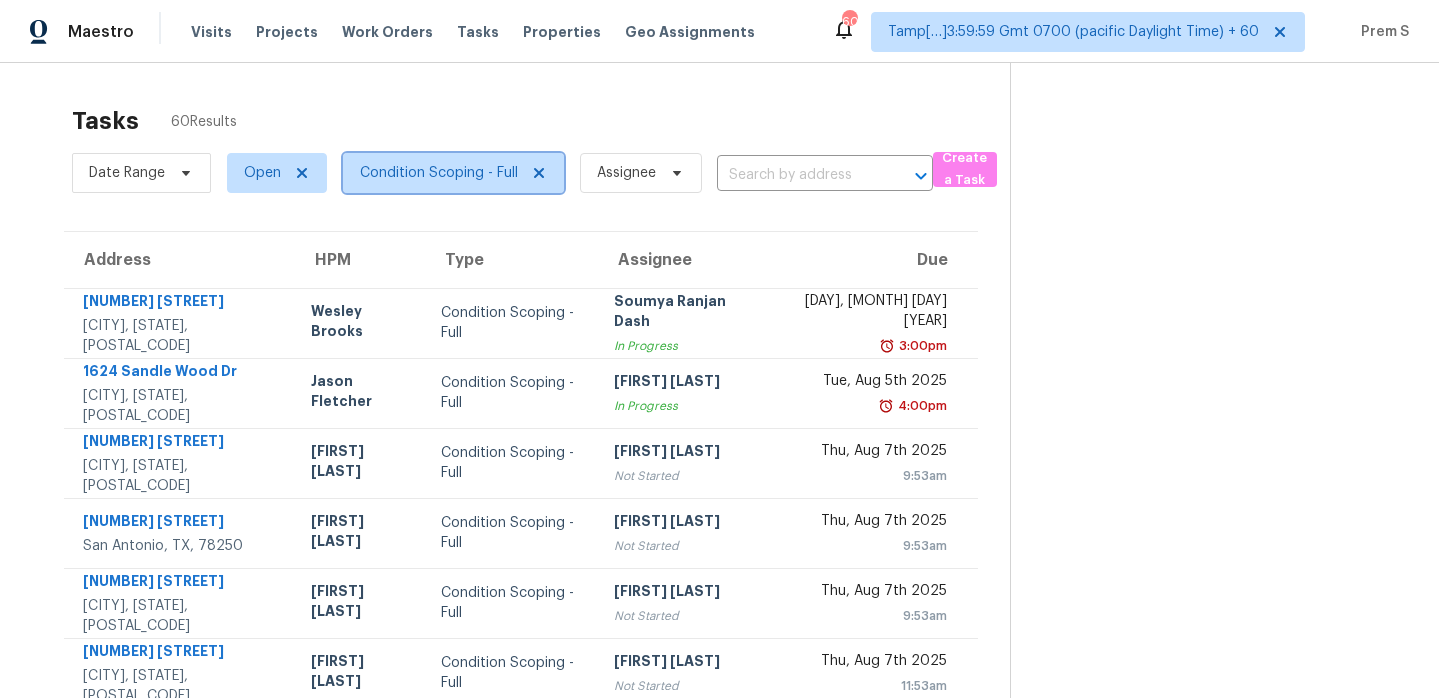click on "Condition Scoping - Full" at bounding box center [439, 173] 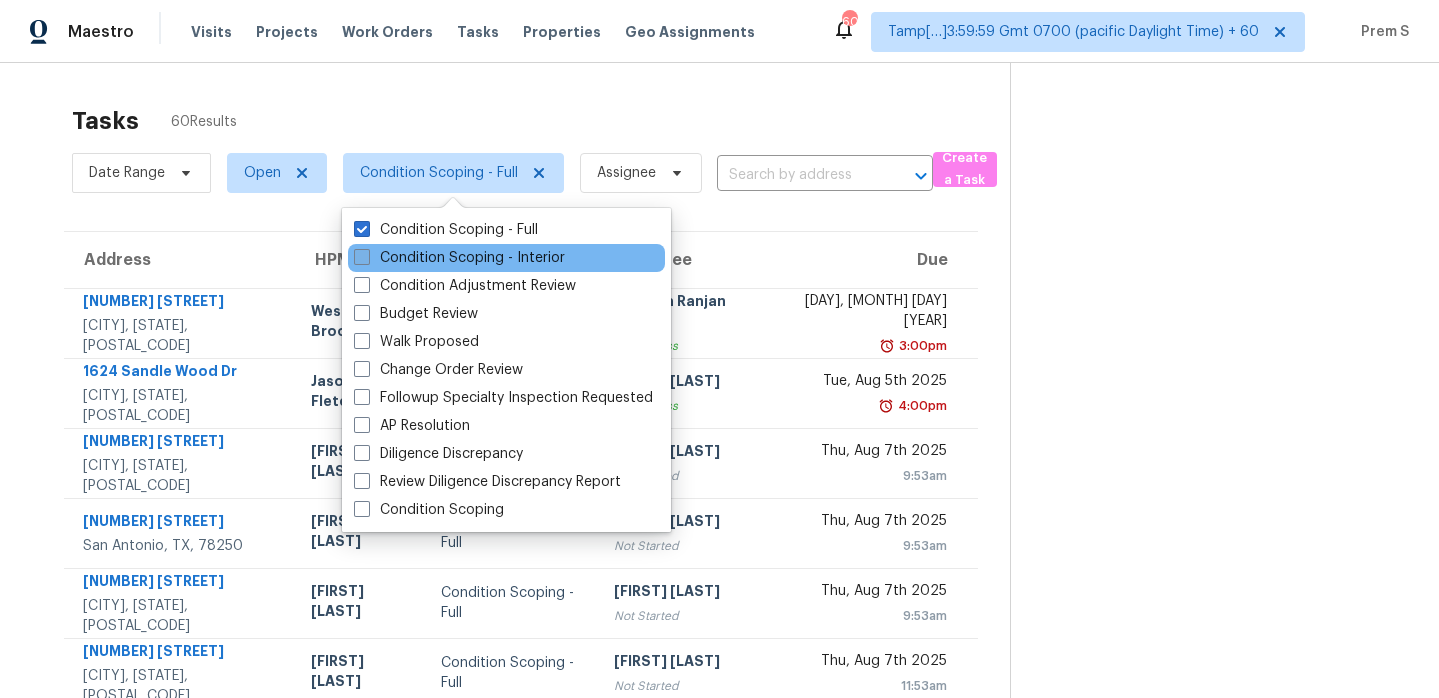 click on "Condition Scoping - Interior" at bounding box center (459, 258) 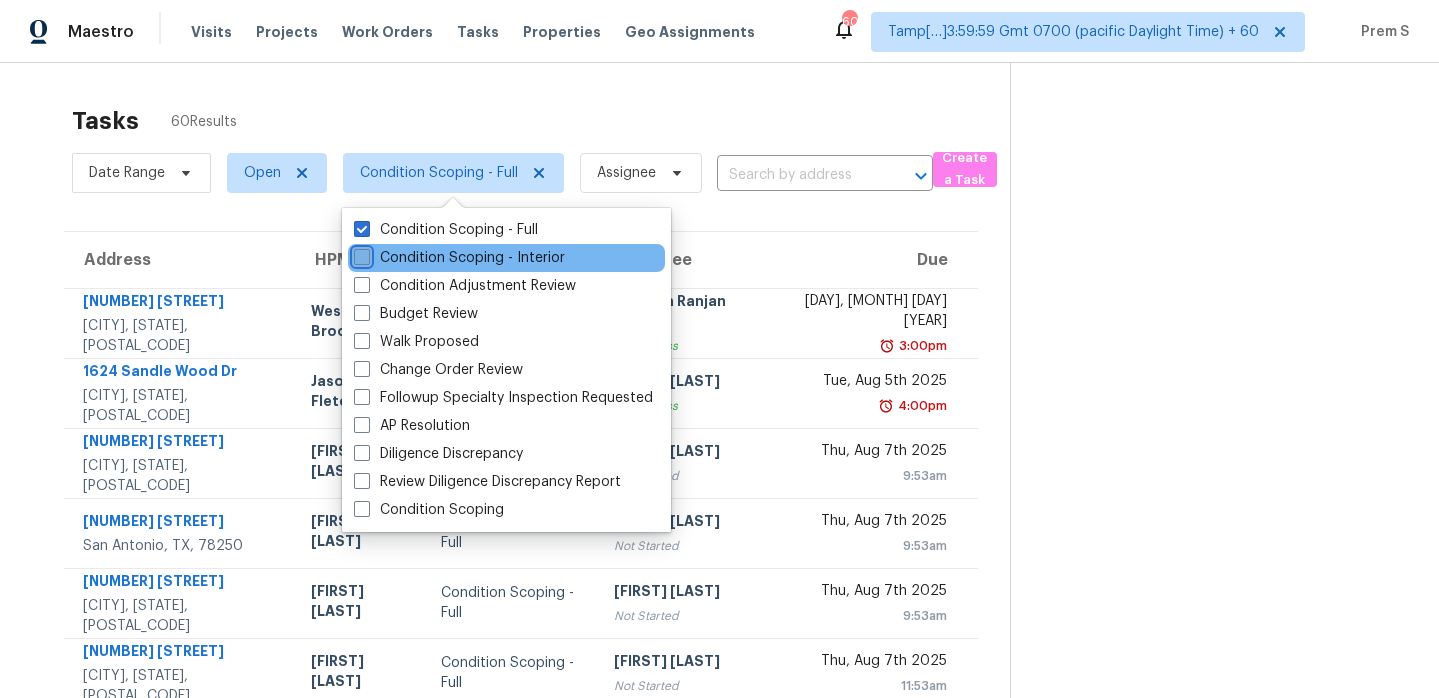 click on "Condition Scoping - Interior" at bounding box center [360, 254] 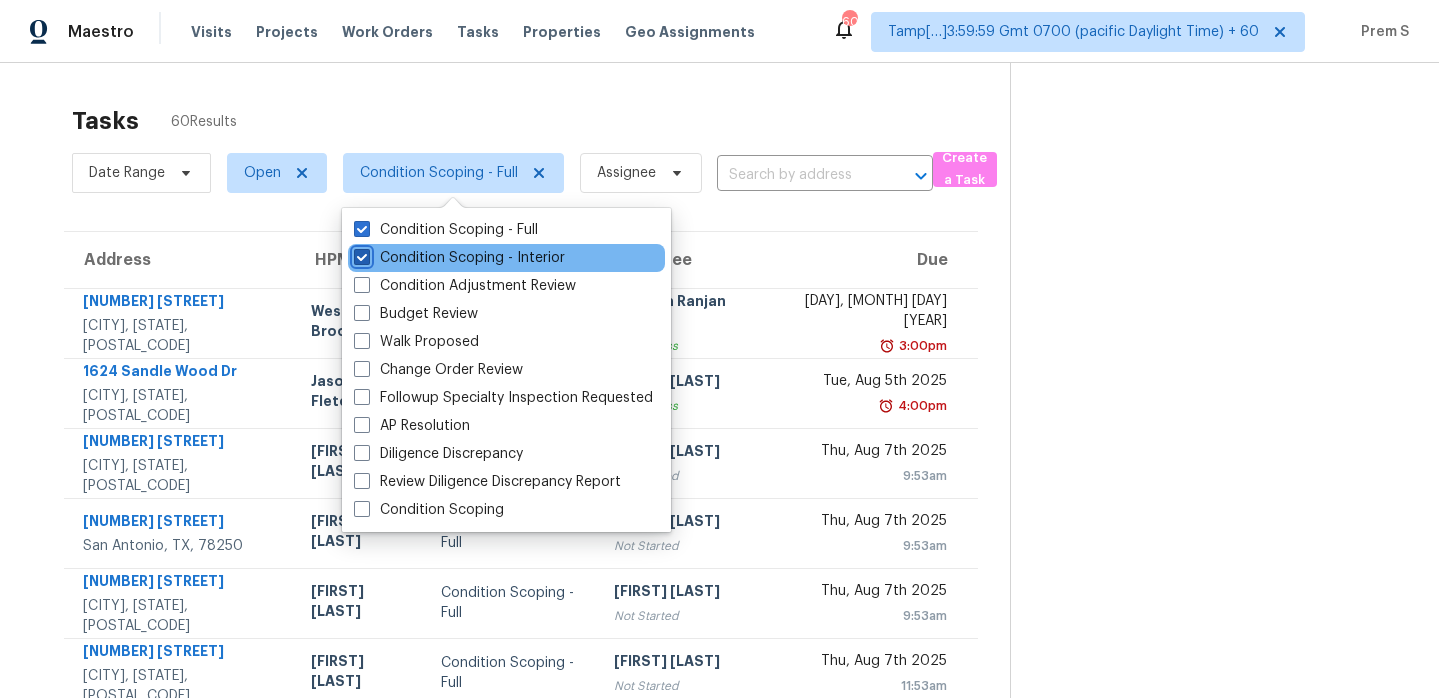 checkbox on "true" 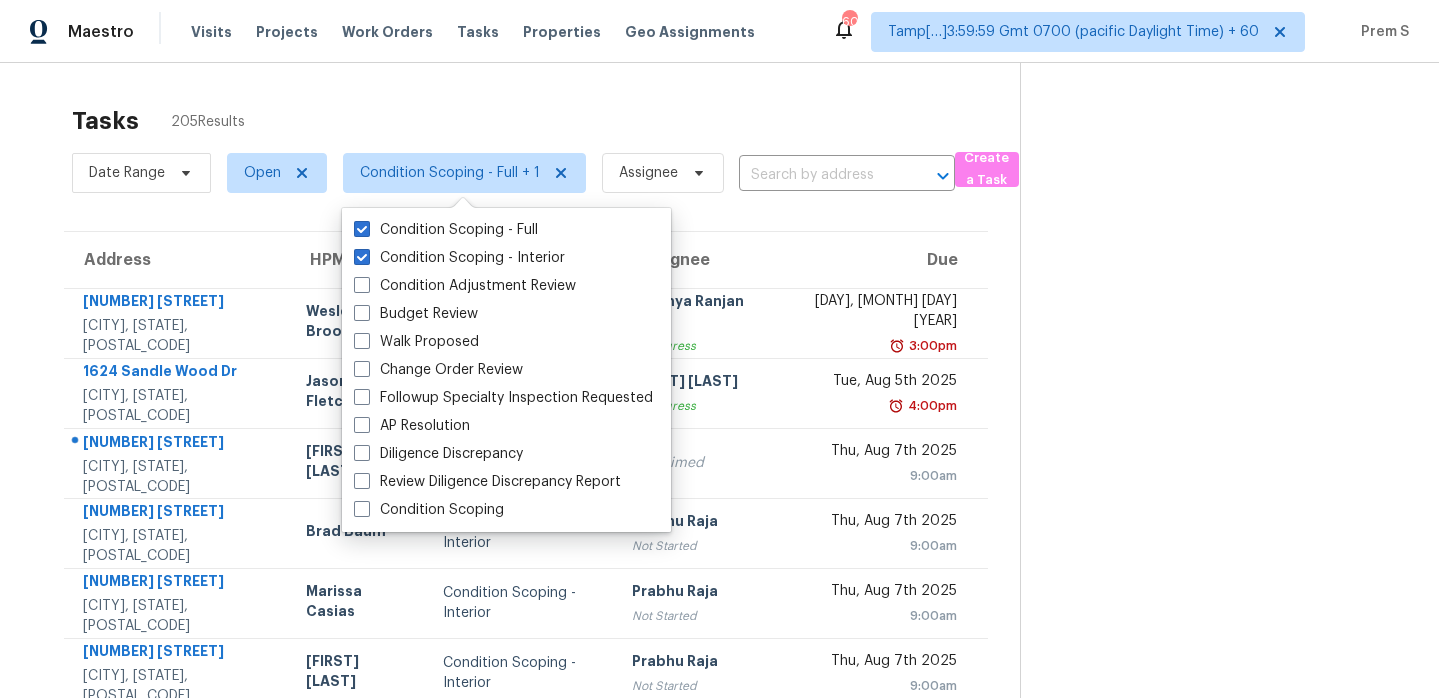 click on "Tasks 205  Results" at bounding box center [546, 121] 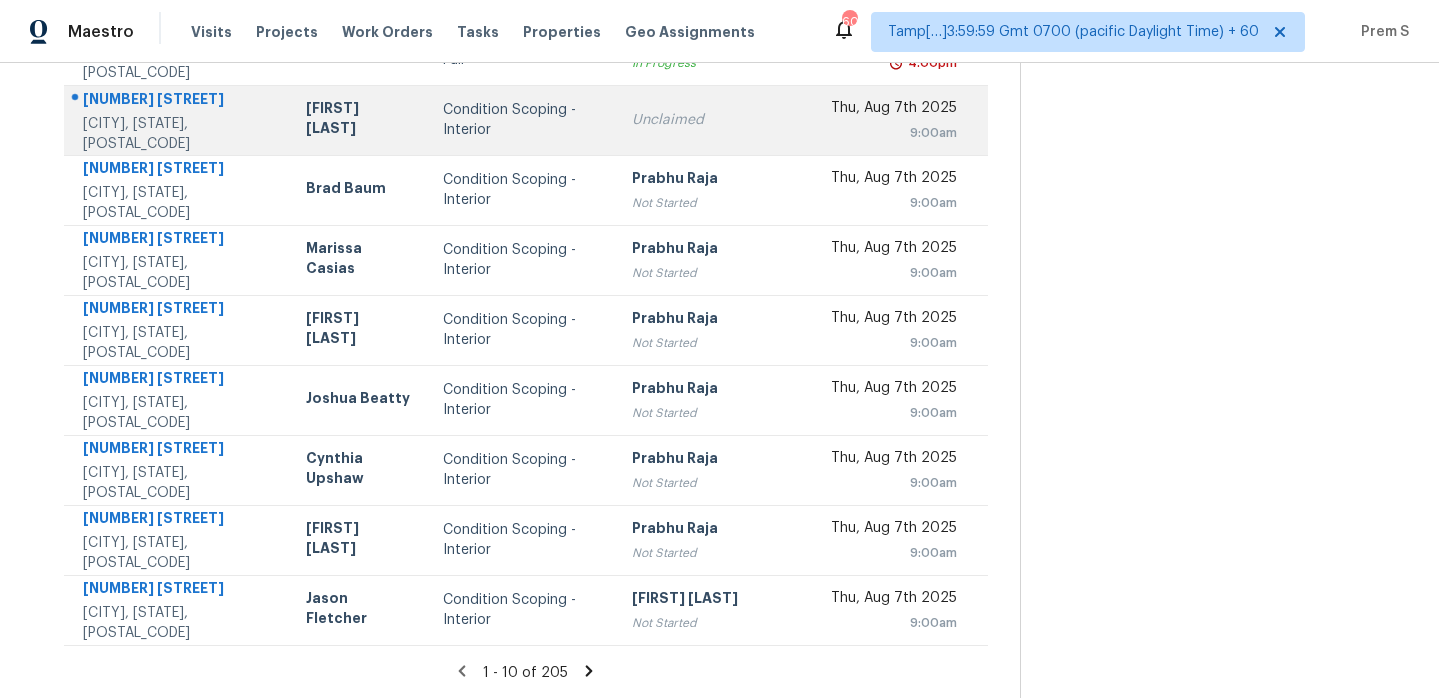 scroll, scrollTop: 0, scrollLeft: 0, axis: both 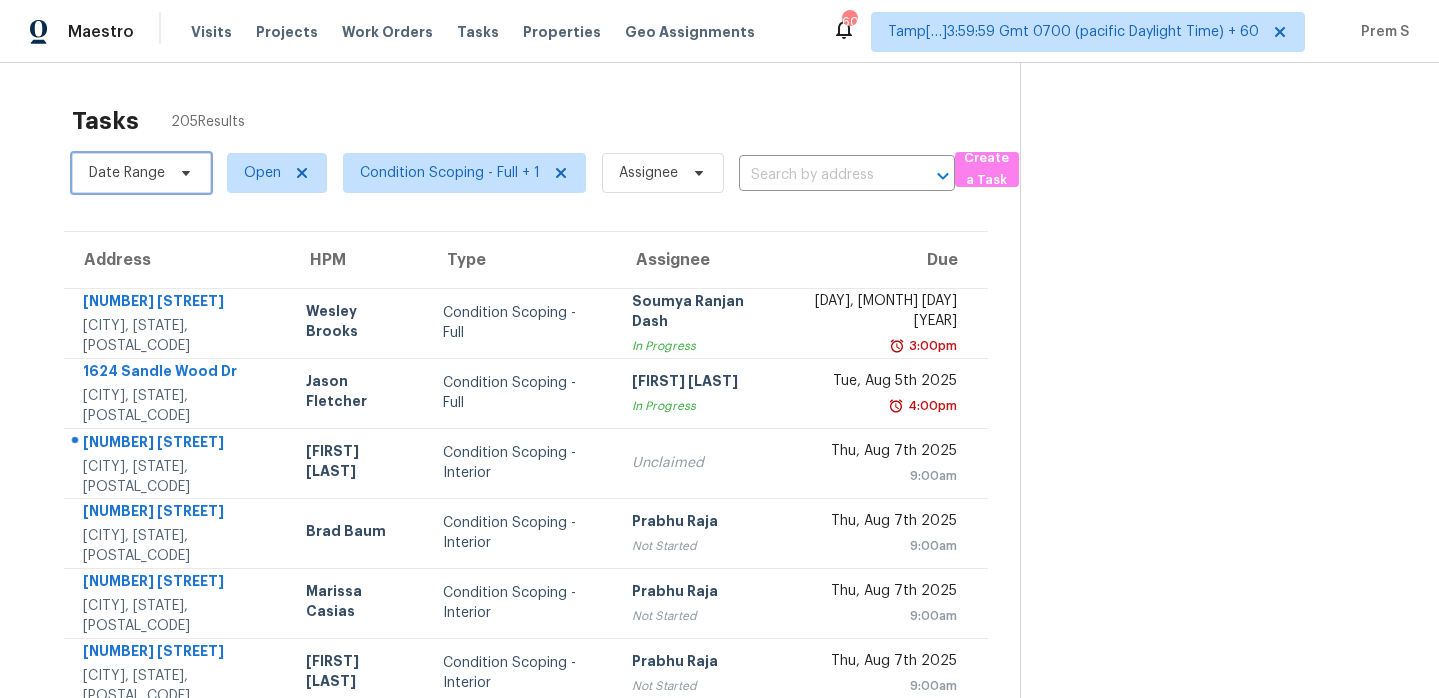 click on "Date Range" at bounding box center (127, 173) 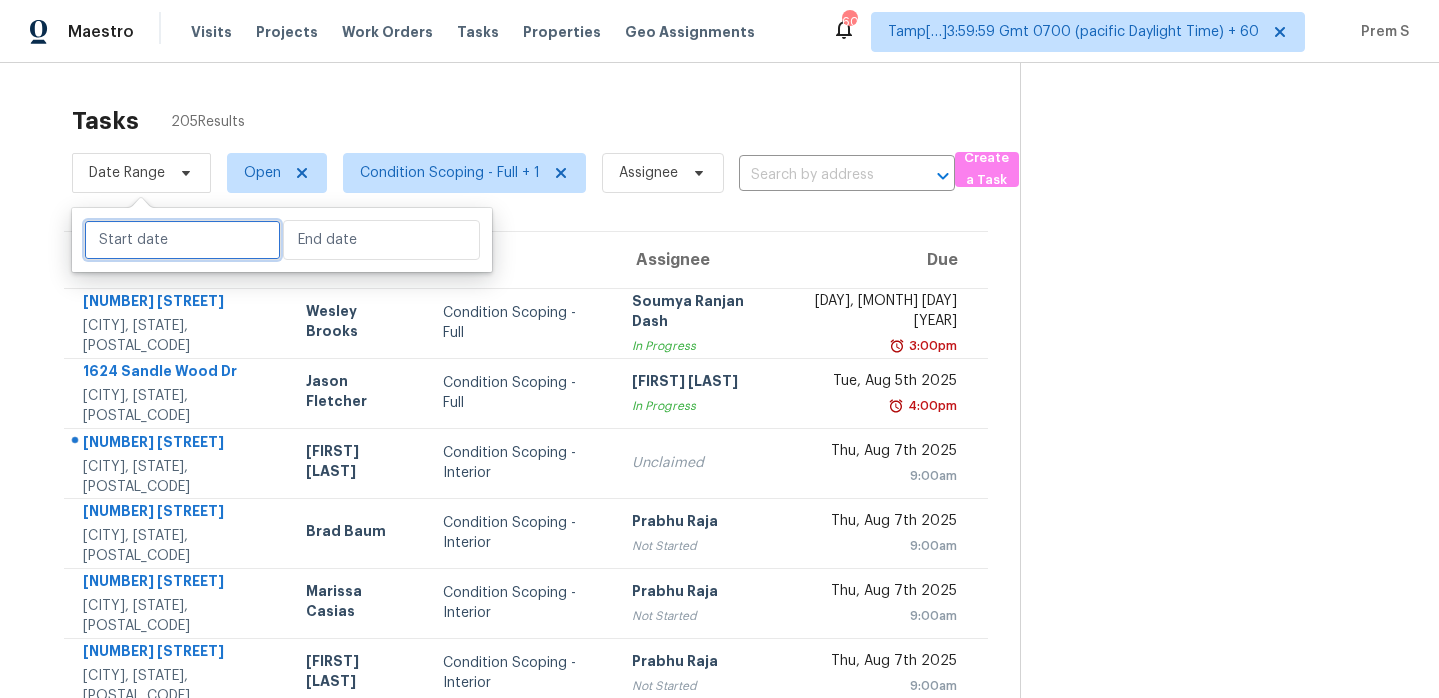 click at bounding box center (182, 240) 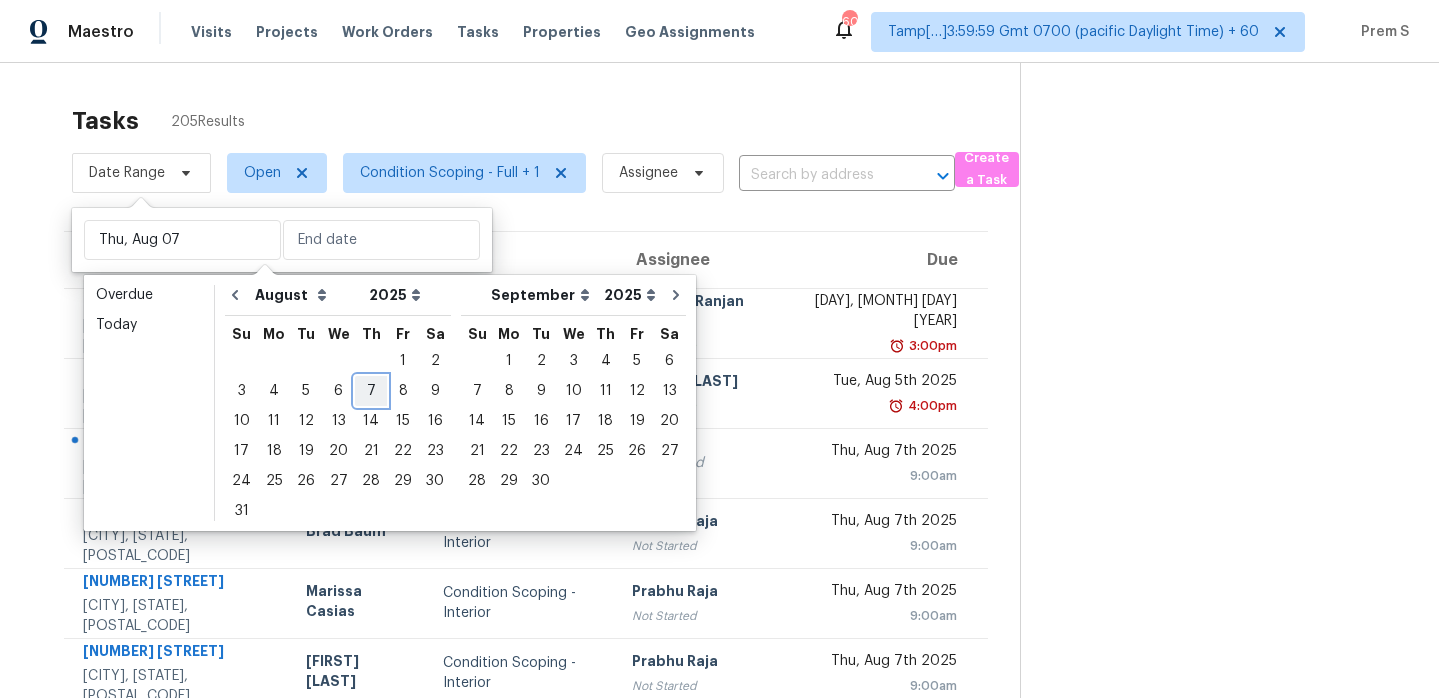 click on "7" at bounding box center [371, 391] 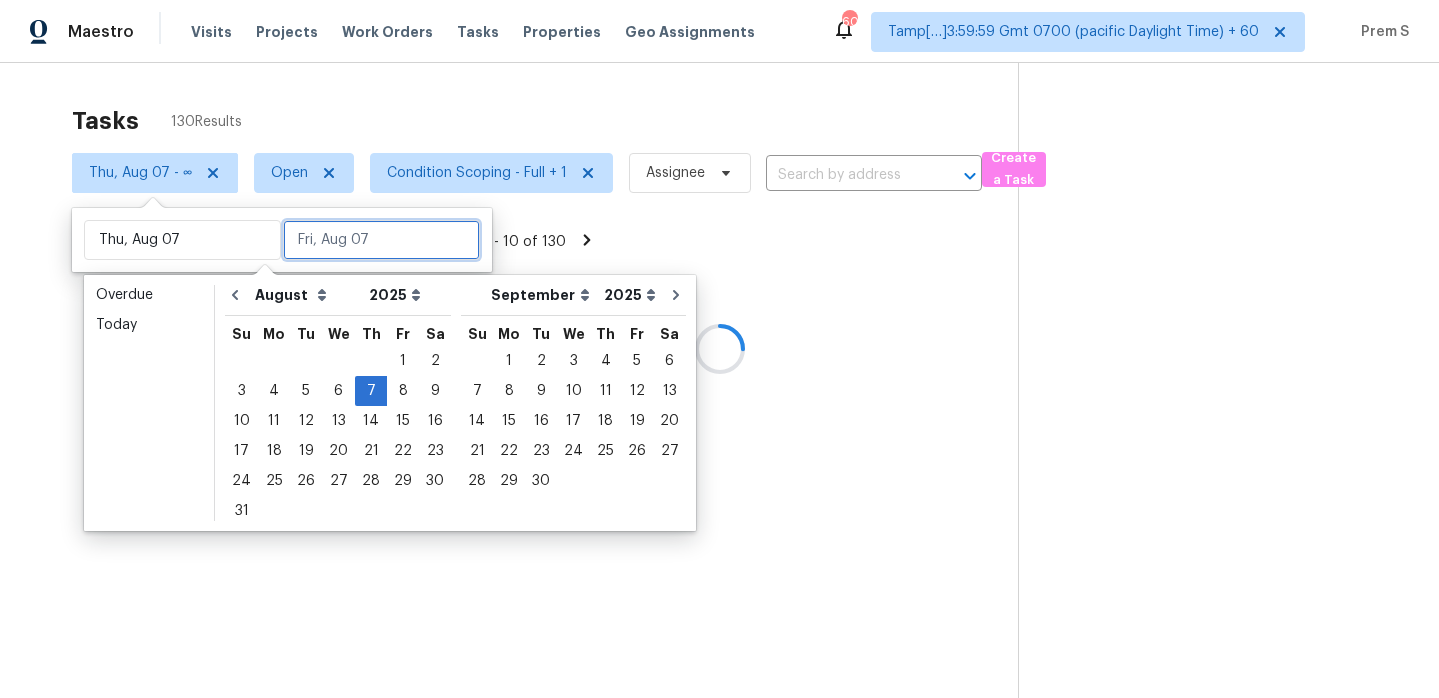 click at bounding box center [381, 240] 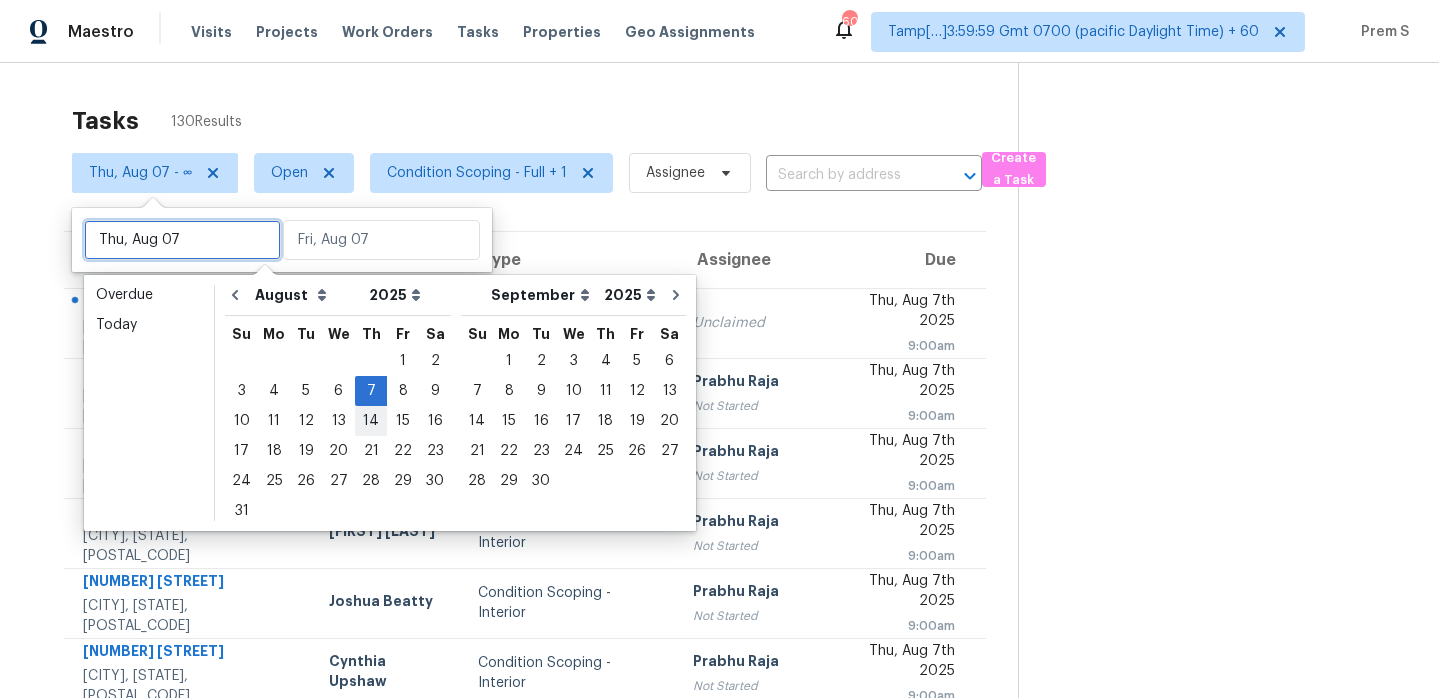 type on "Wed, Aug 06" 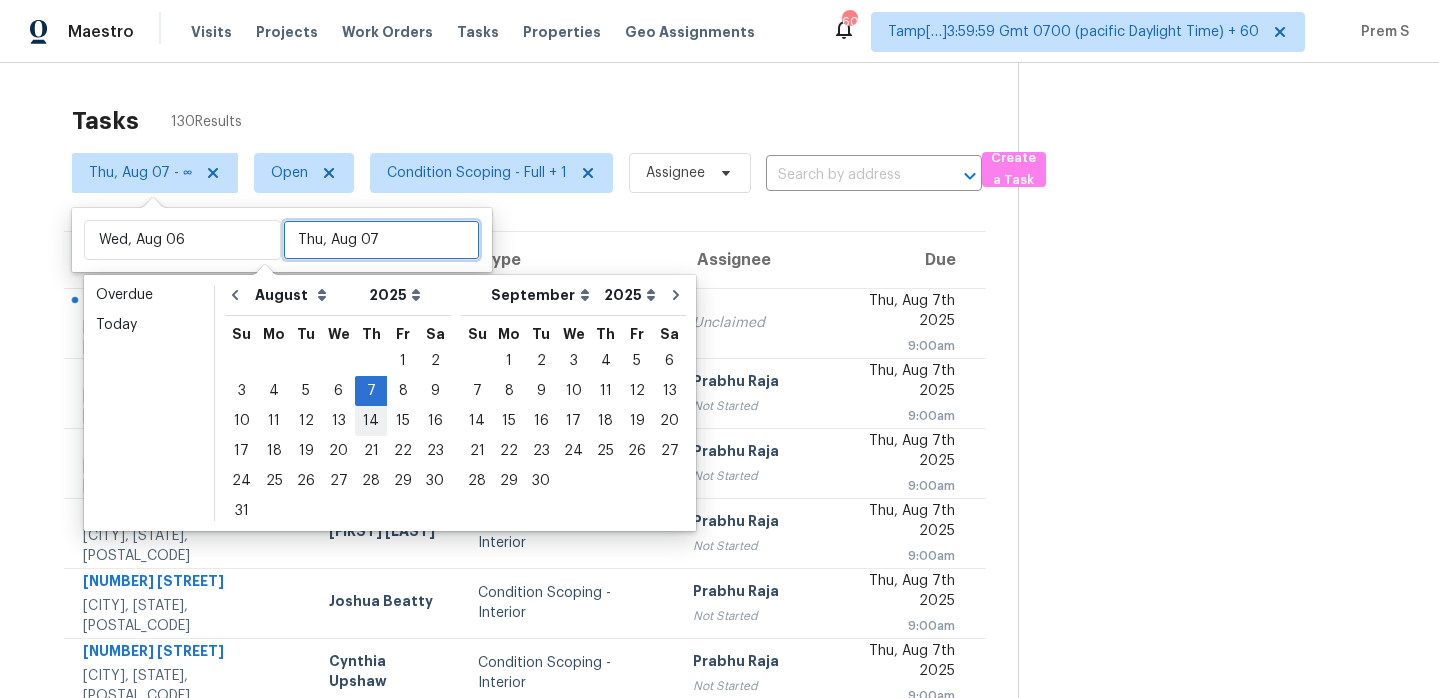 type on "Thu, Aug 07" 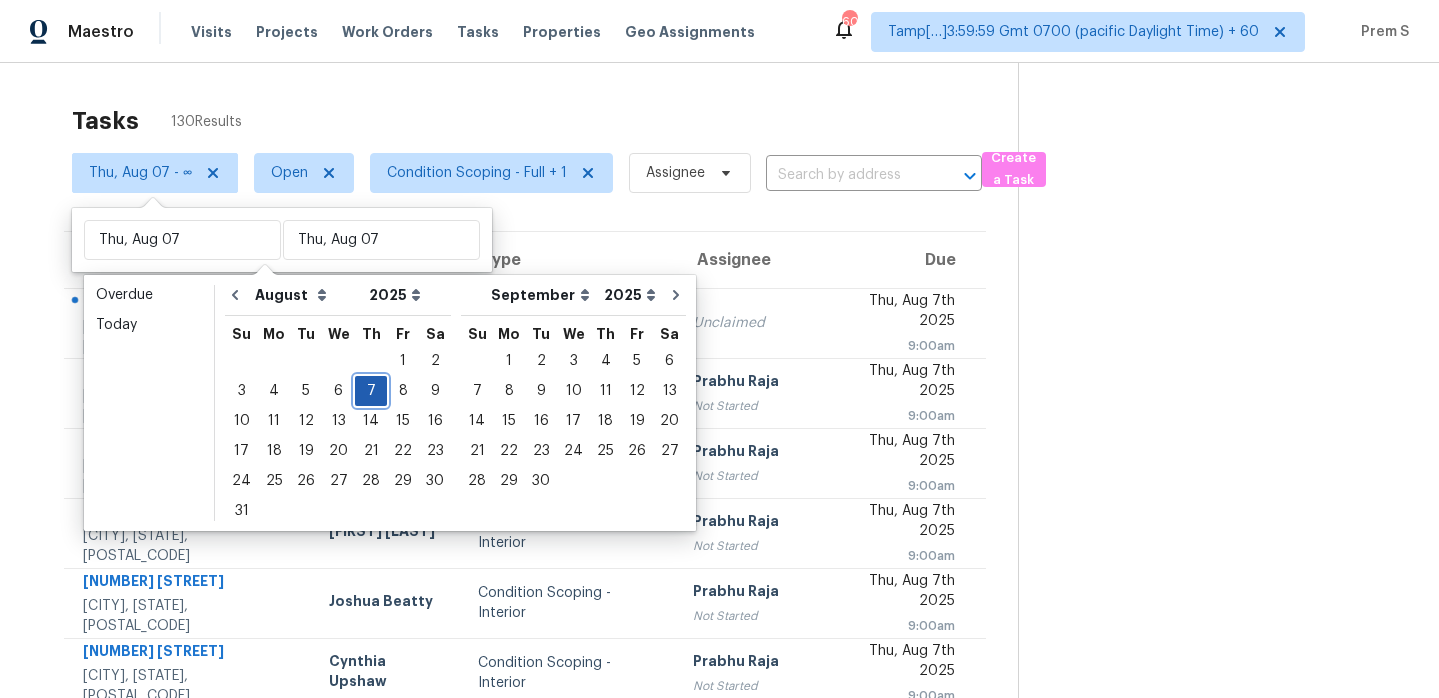 click on "7" at bounding box center (371, 391) 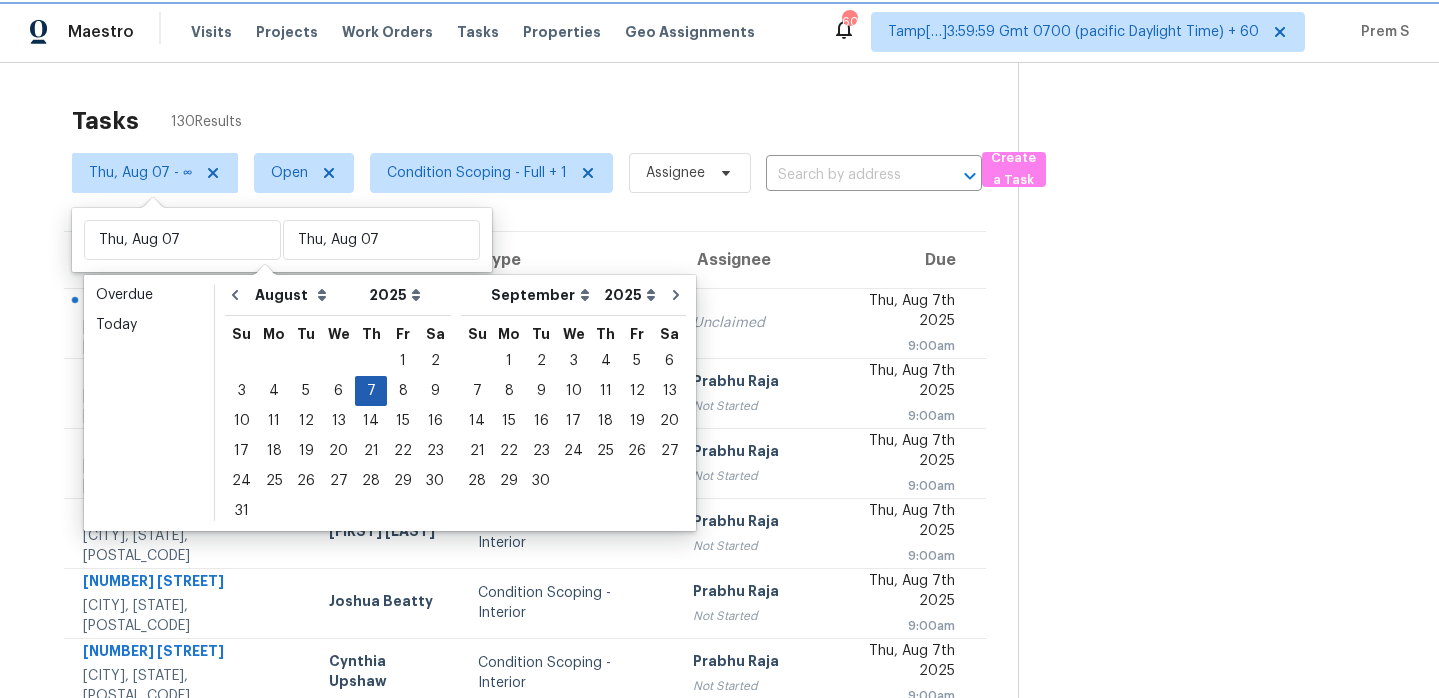 type on "Thu, Aug 07" 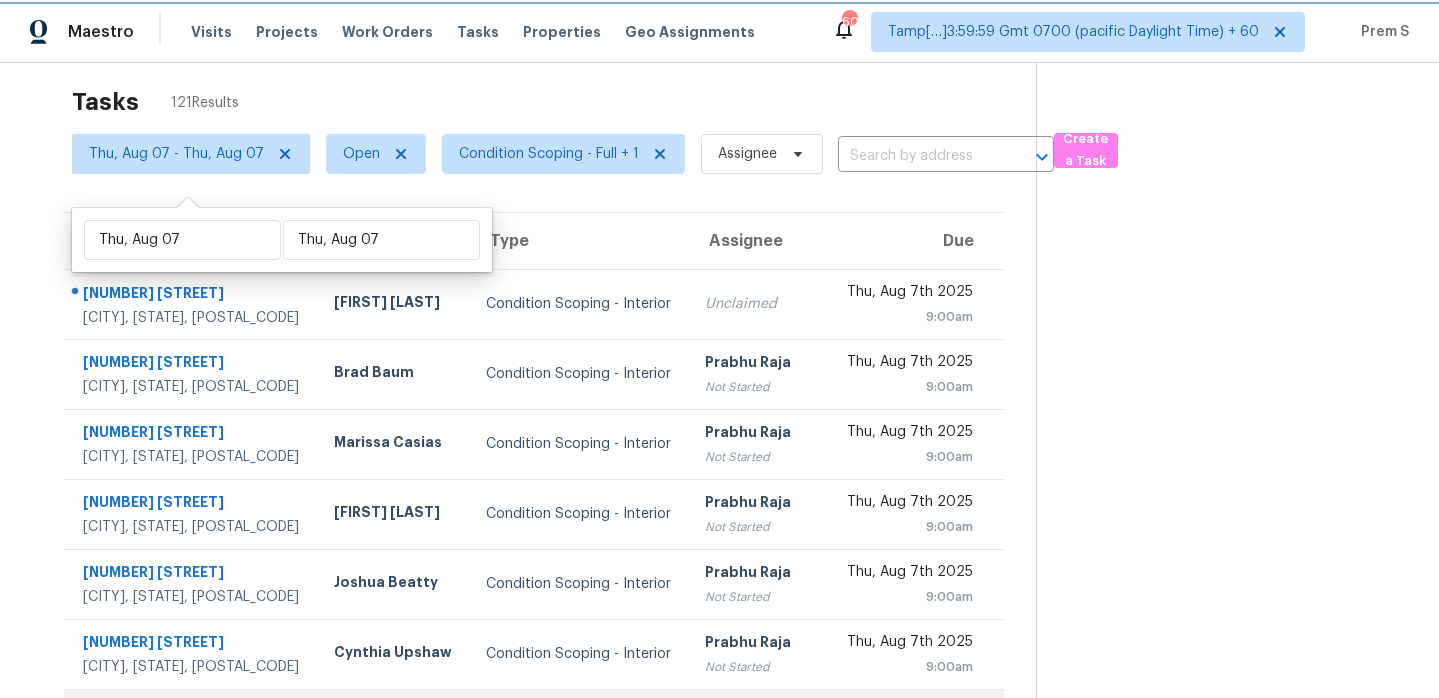 scroll, scrollTop: 0, scrollLeft: 0, axis: both 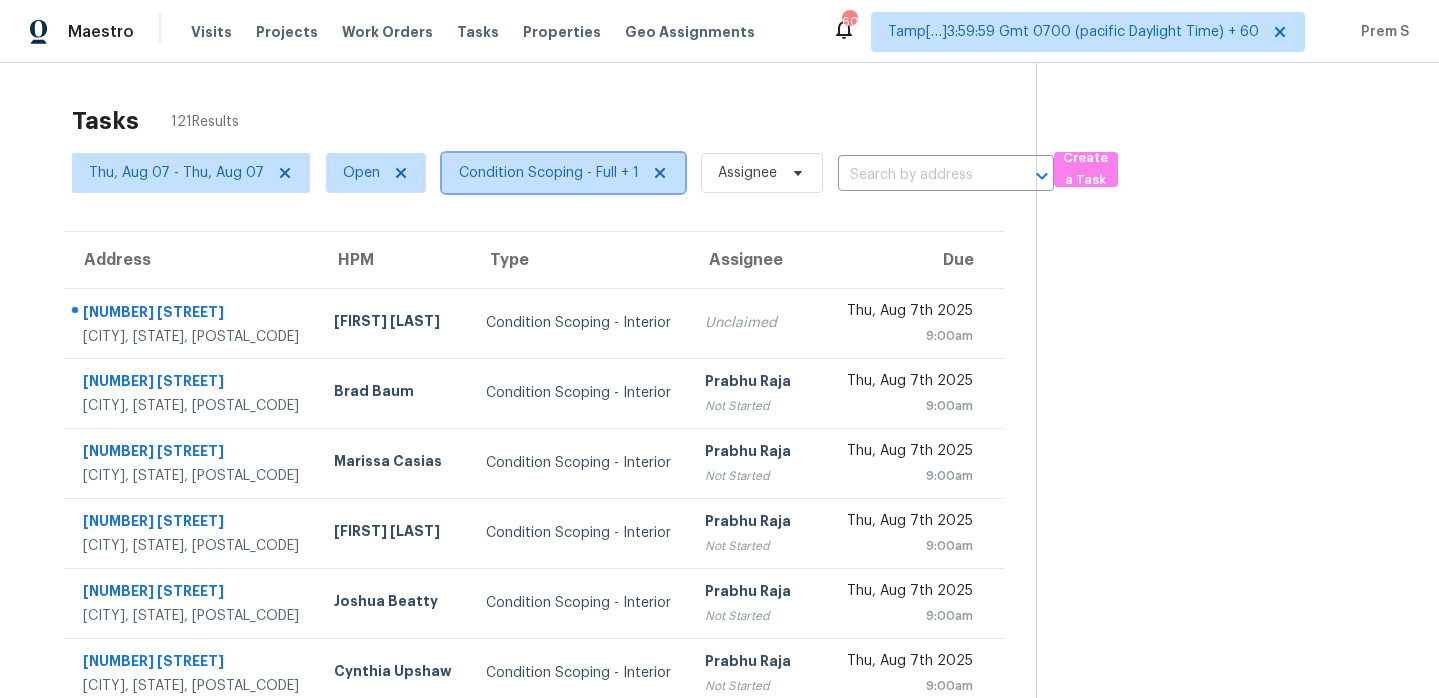 click on "Condition Scoping - Full + 1" at bounding box center (549, 173) 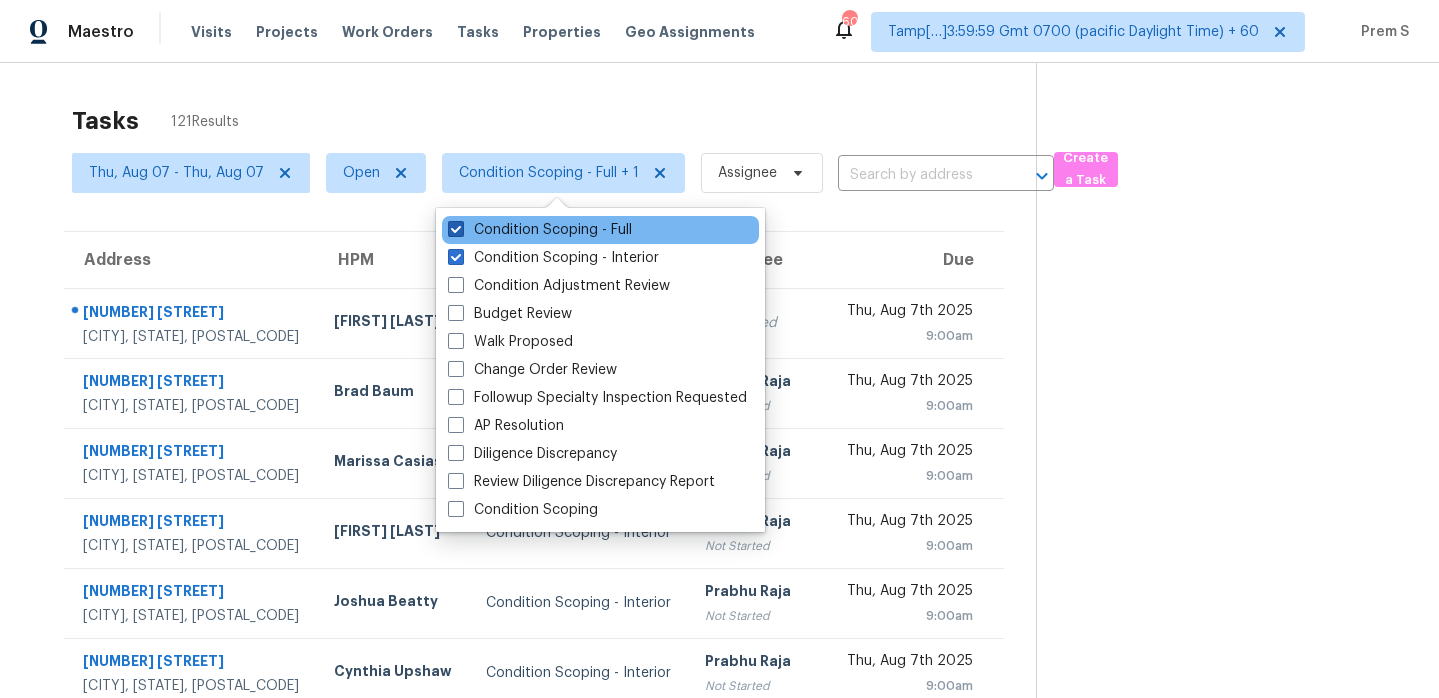 click on "Condition Scoping - Full" at bounding box center [540, 230] 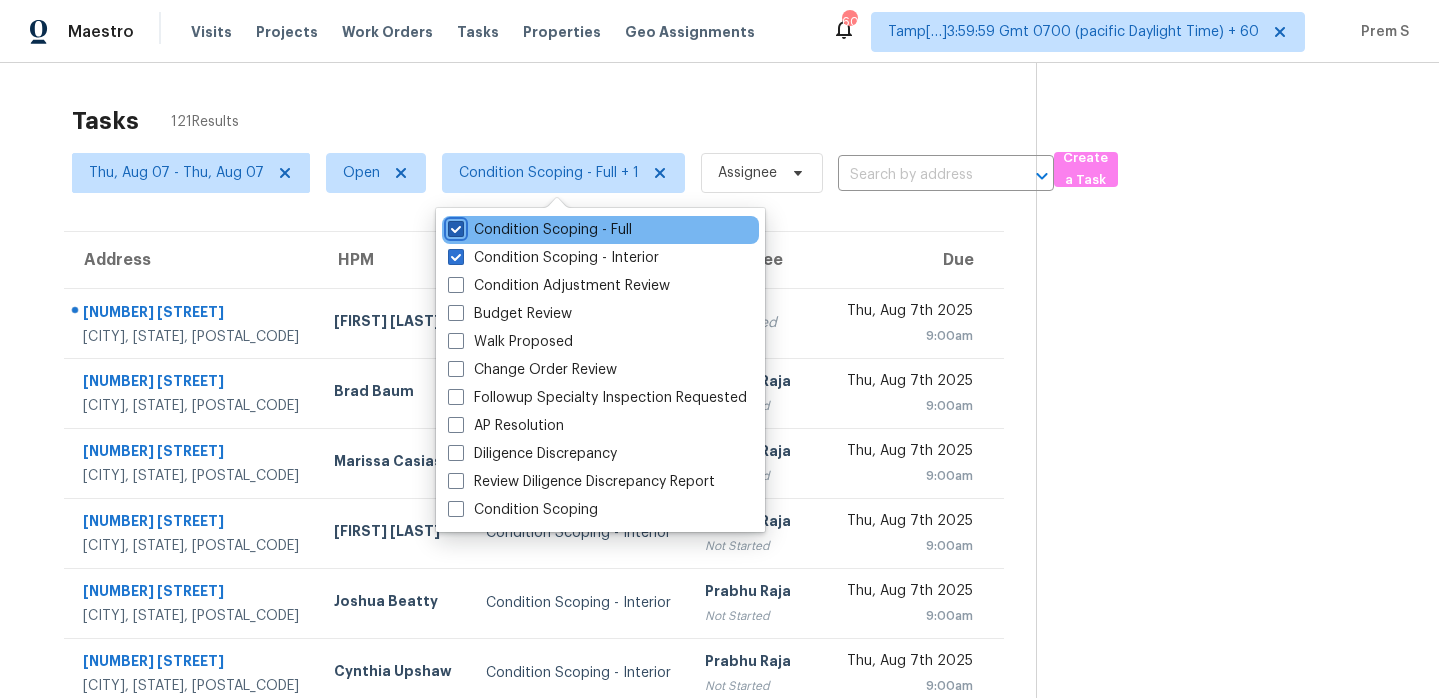 click on "Condition Scoping - Full" at bounding box center (454, 226) 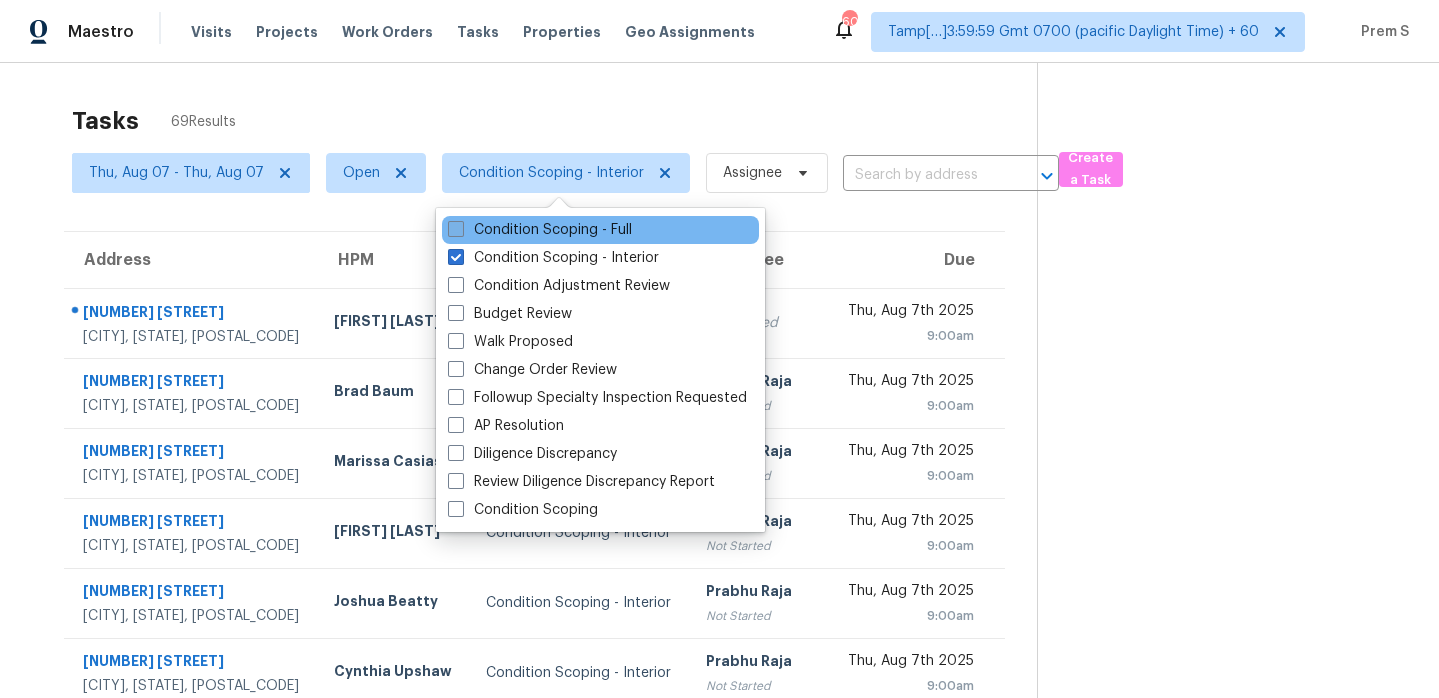 click on "Condition Scoping - Full" at bounding box center [540, 230] 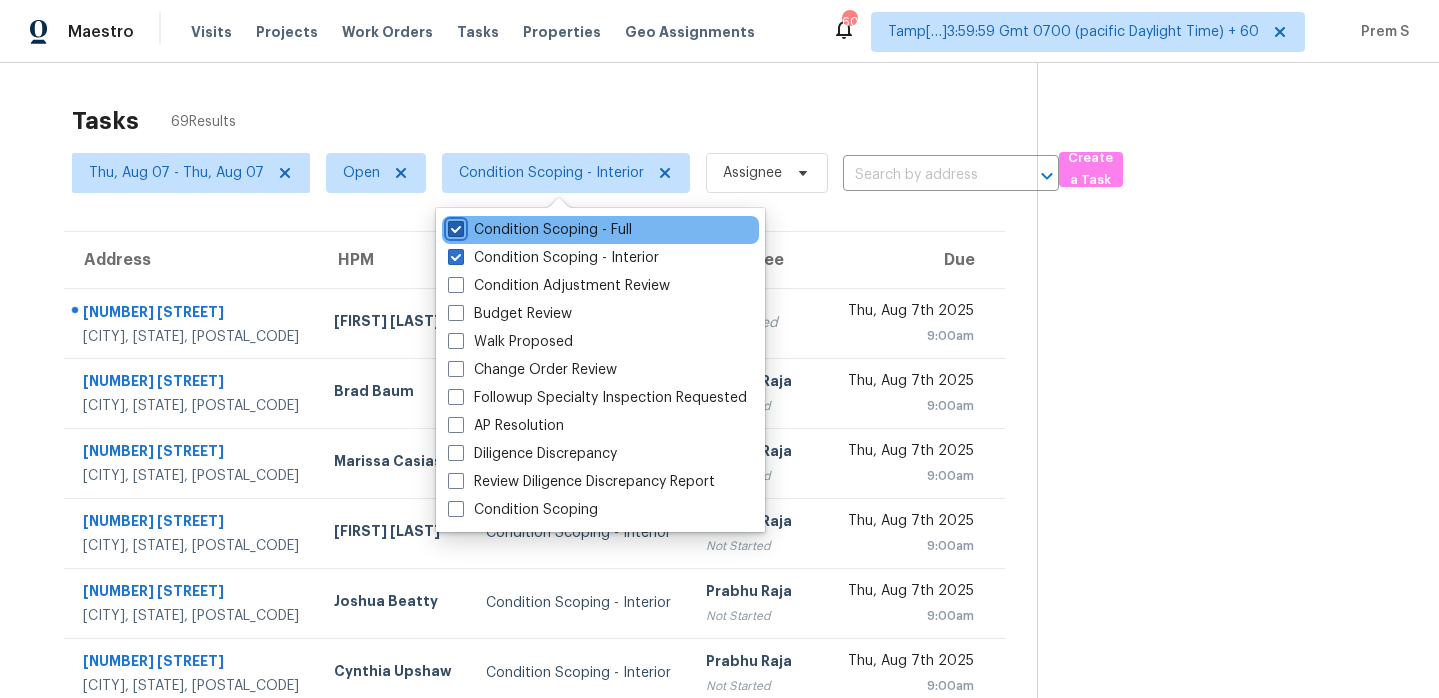 checkbox on "true" 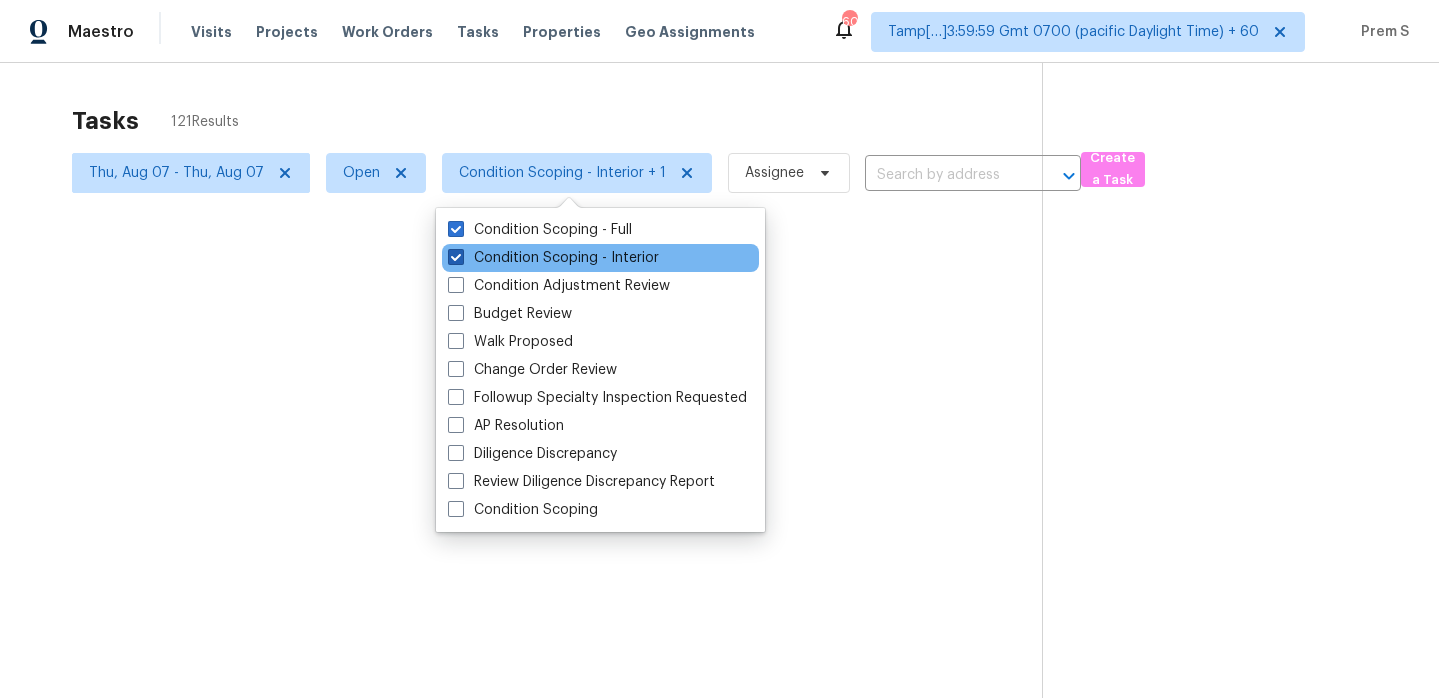 click on "Condition Scoping - Interior" at bounding box center (553, 258) 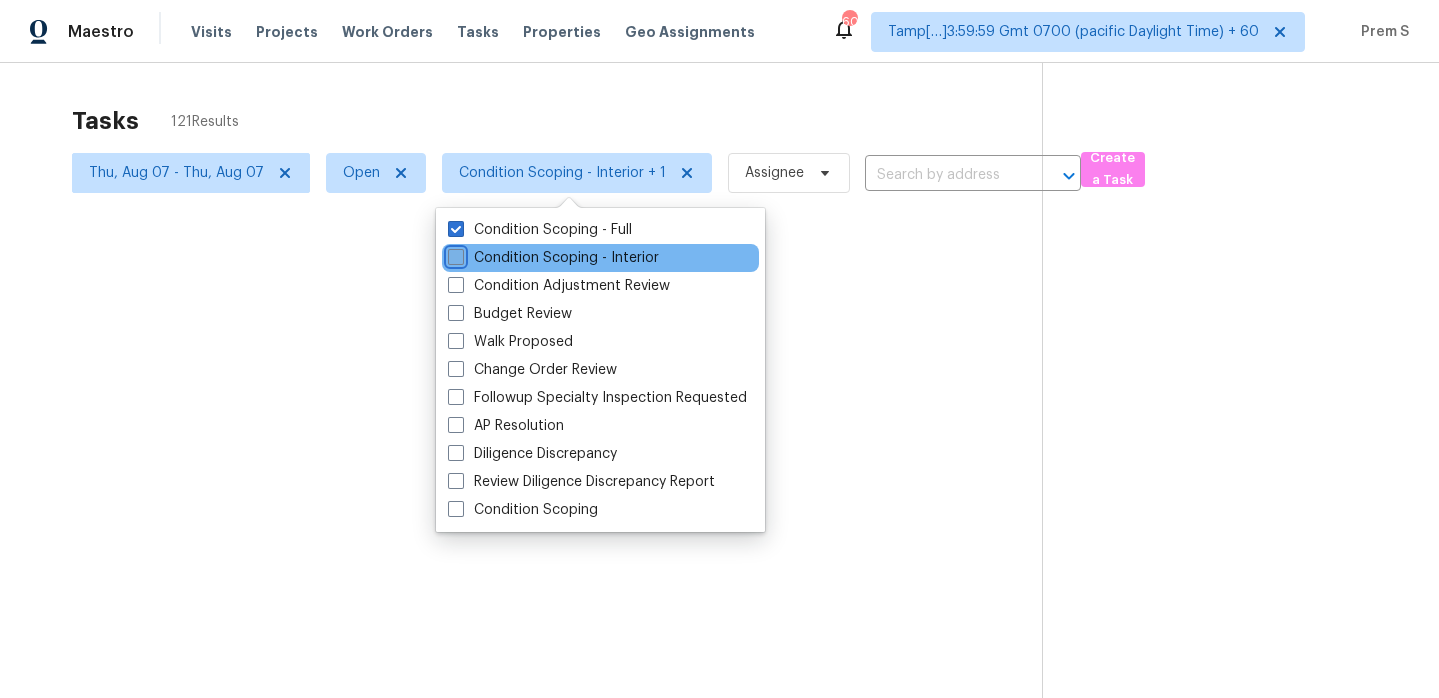 checkbox on "false" 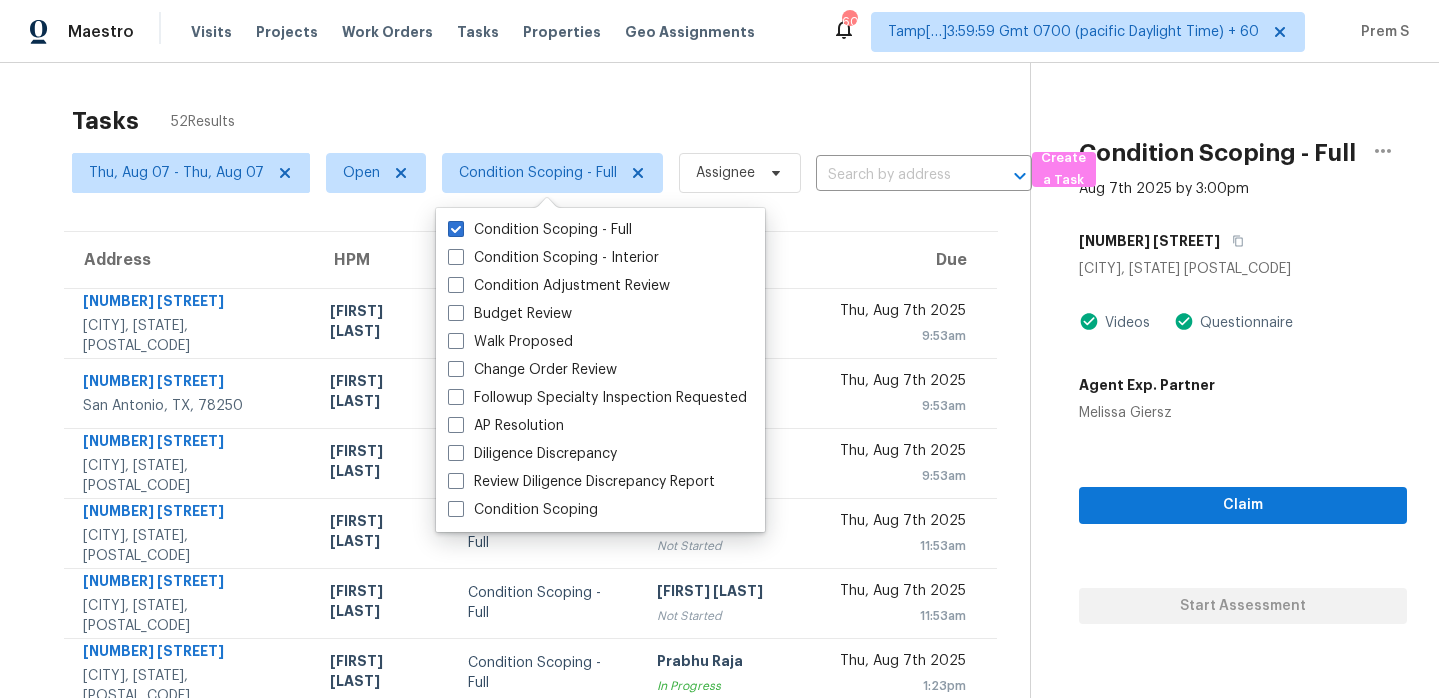 click on "Due" at bounding box center (910, 260) 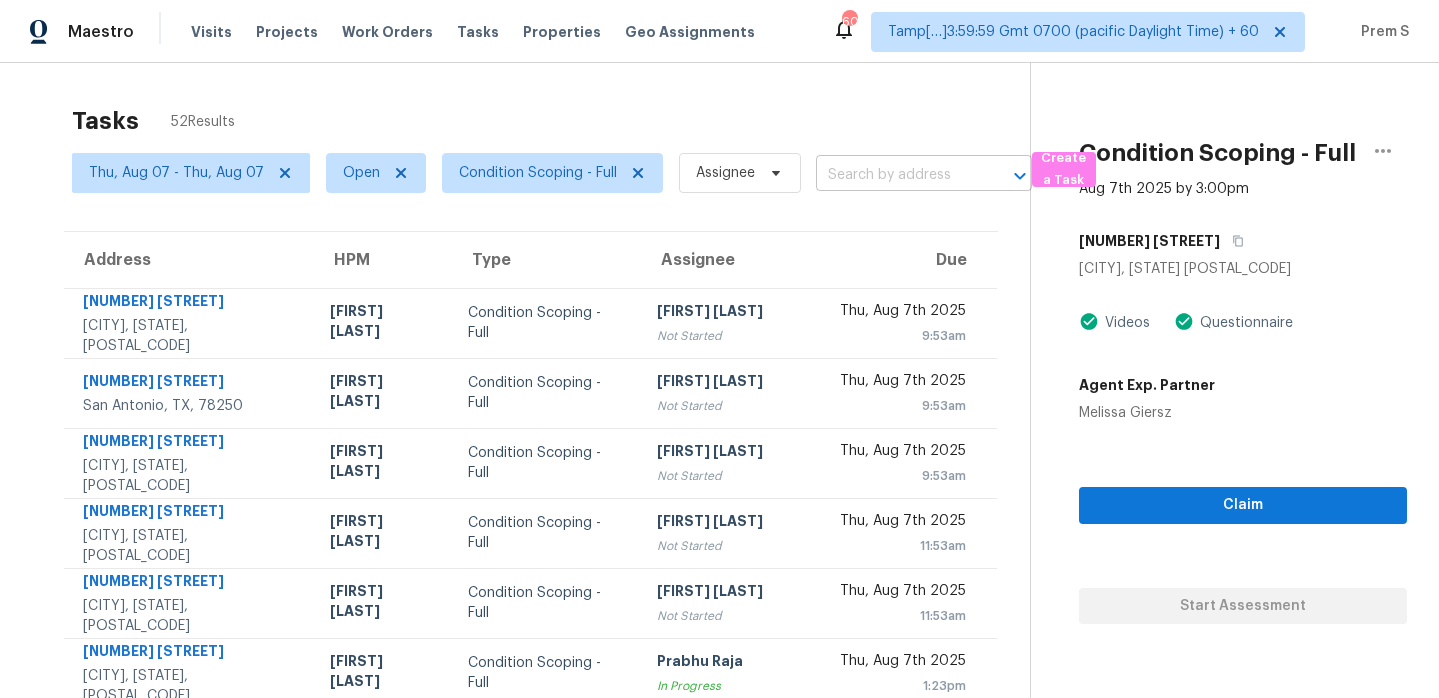 click at bounding box center [896, 175] 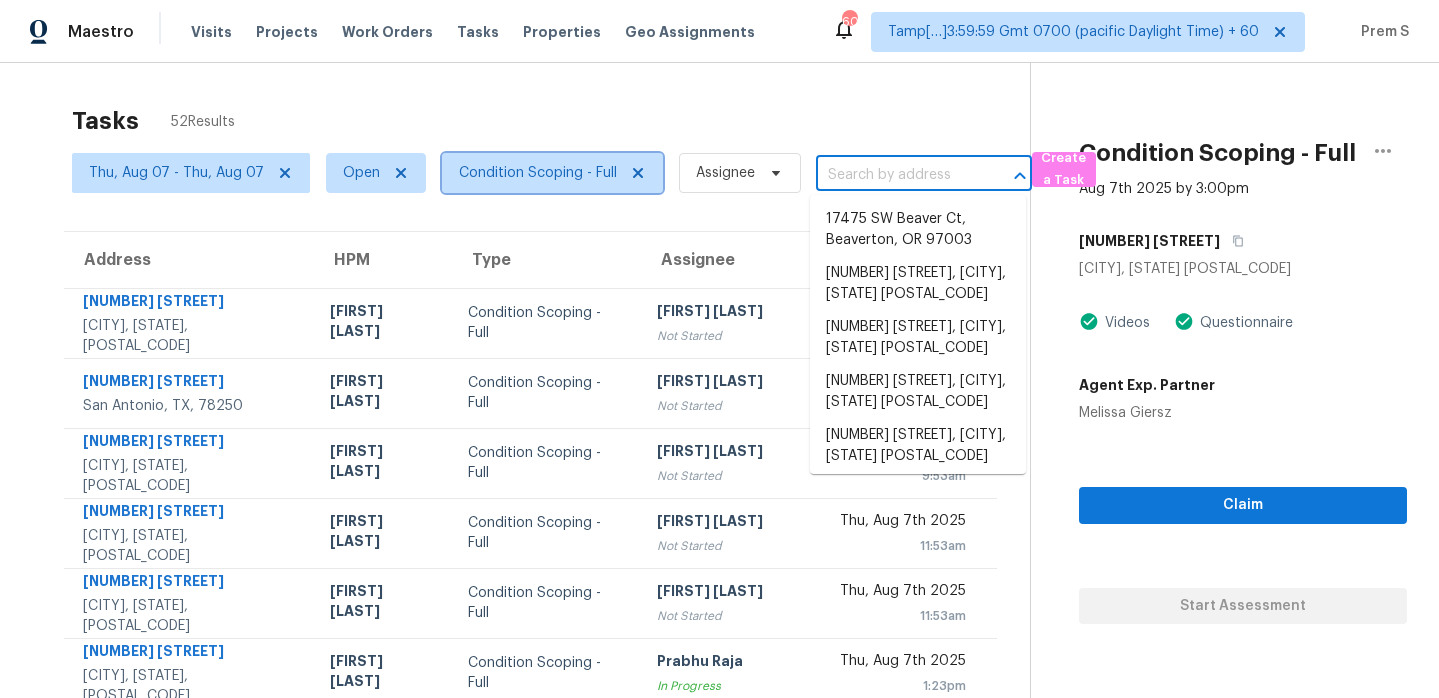 click on "Condition Scoping - Full" at bounding box center (552, 173) 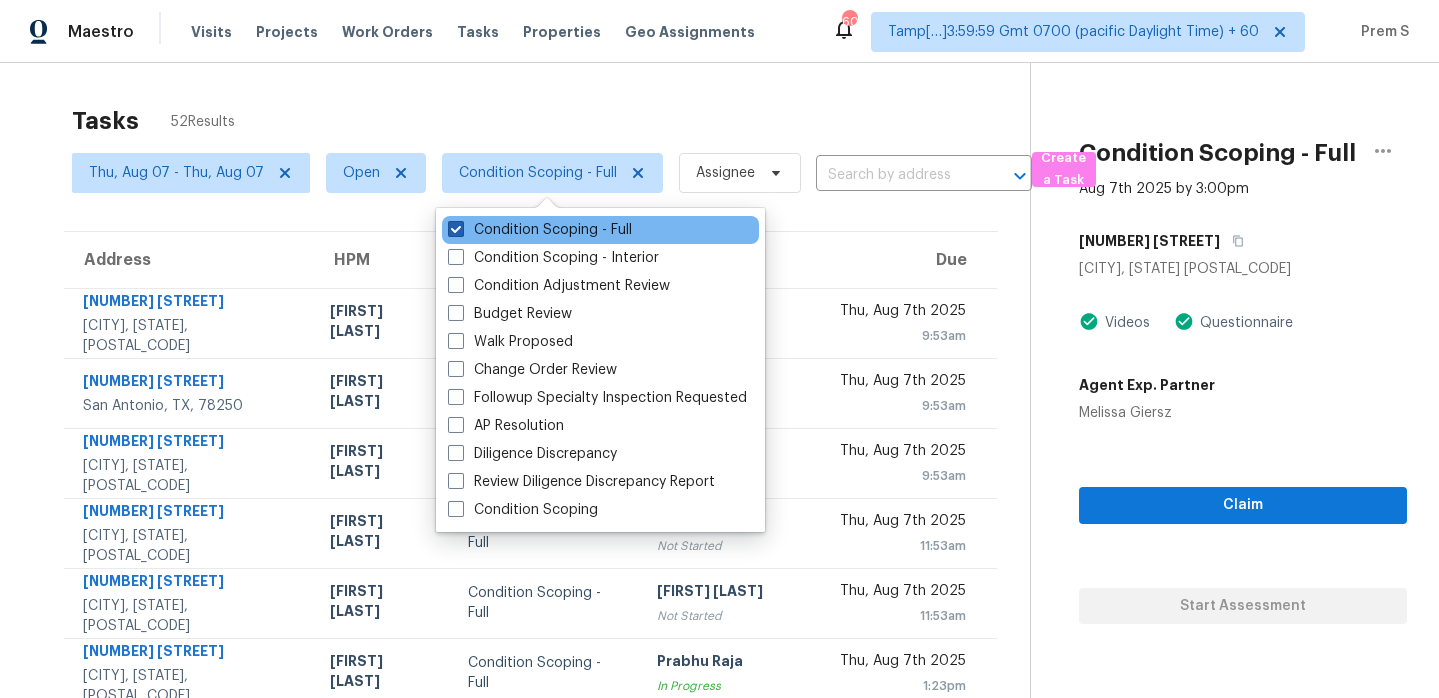 click on "Condition Scoping - Full" at bounding box center [540, 230] 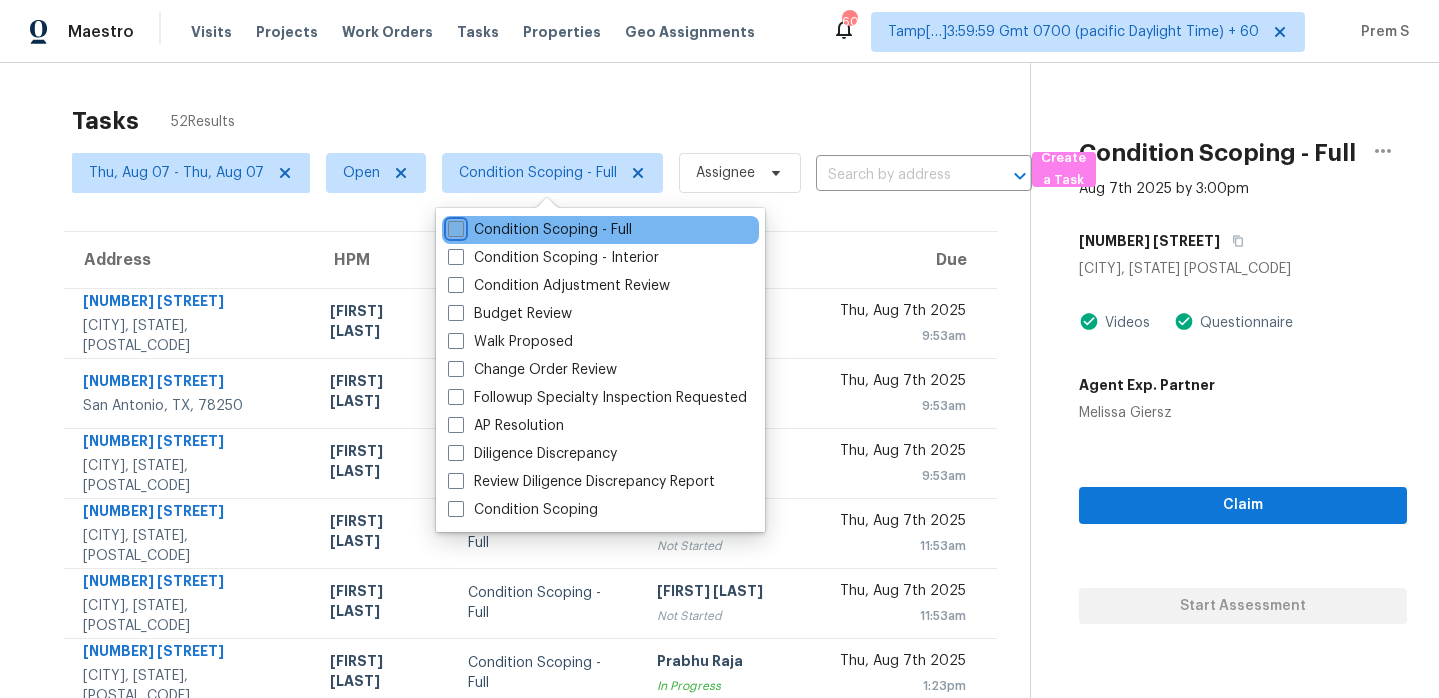 checkbox on "false" 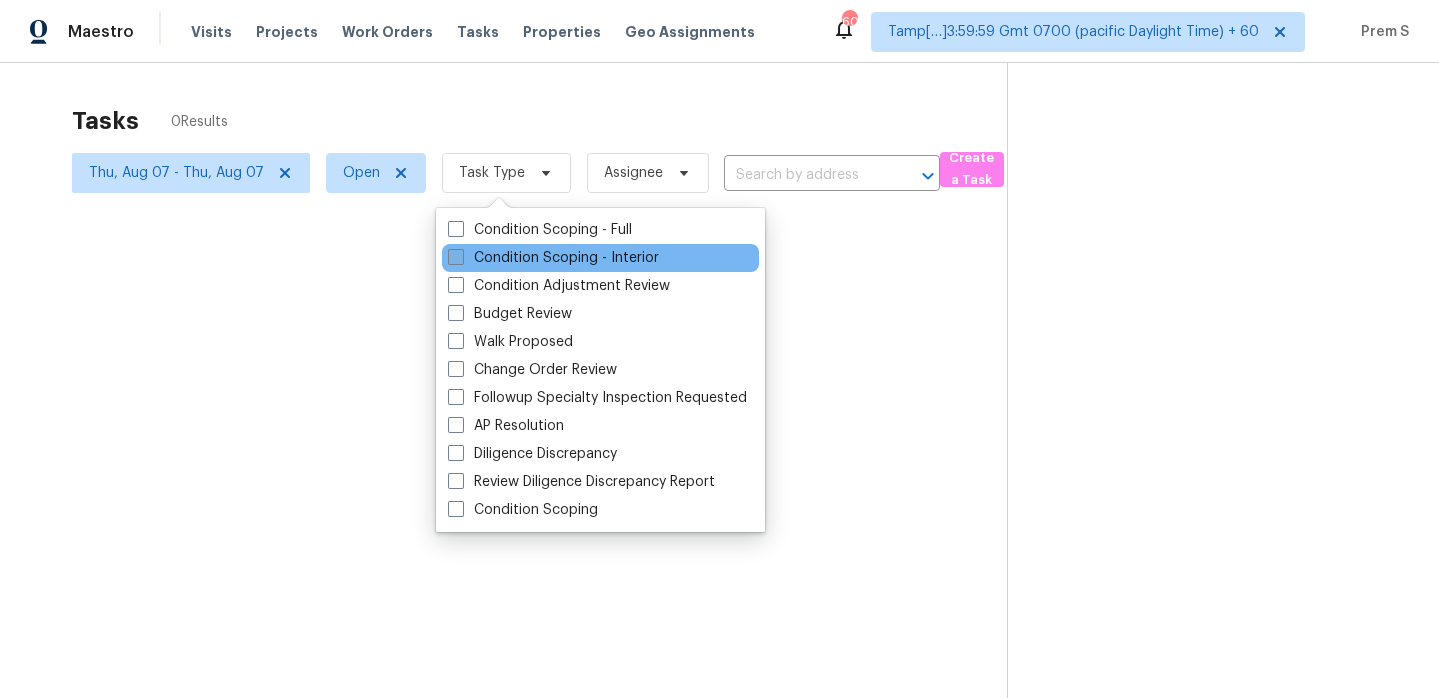 click on "Condition Scoping - Interior" at bounding box center [553, 258] 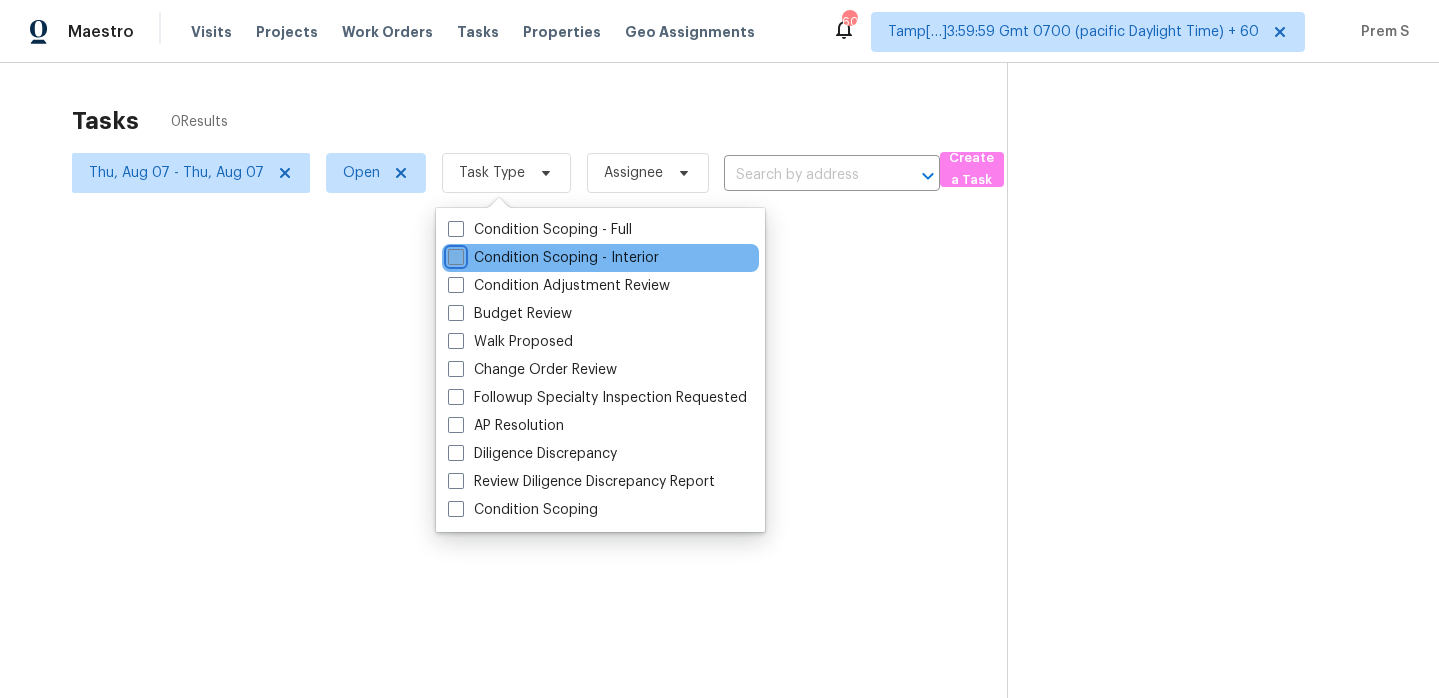 click on "Condition Scoping - Interior" at bounding box center (454, 254) 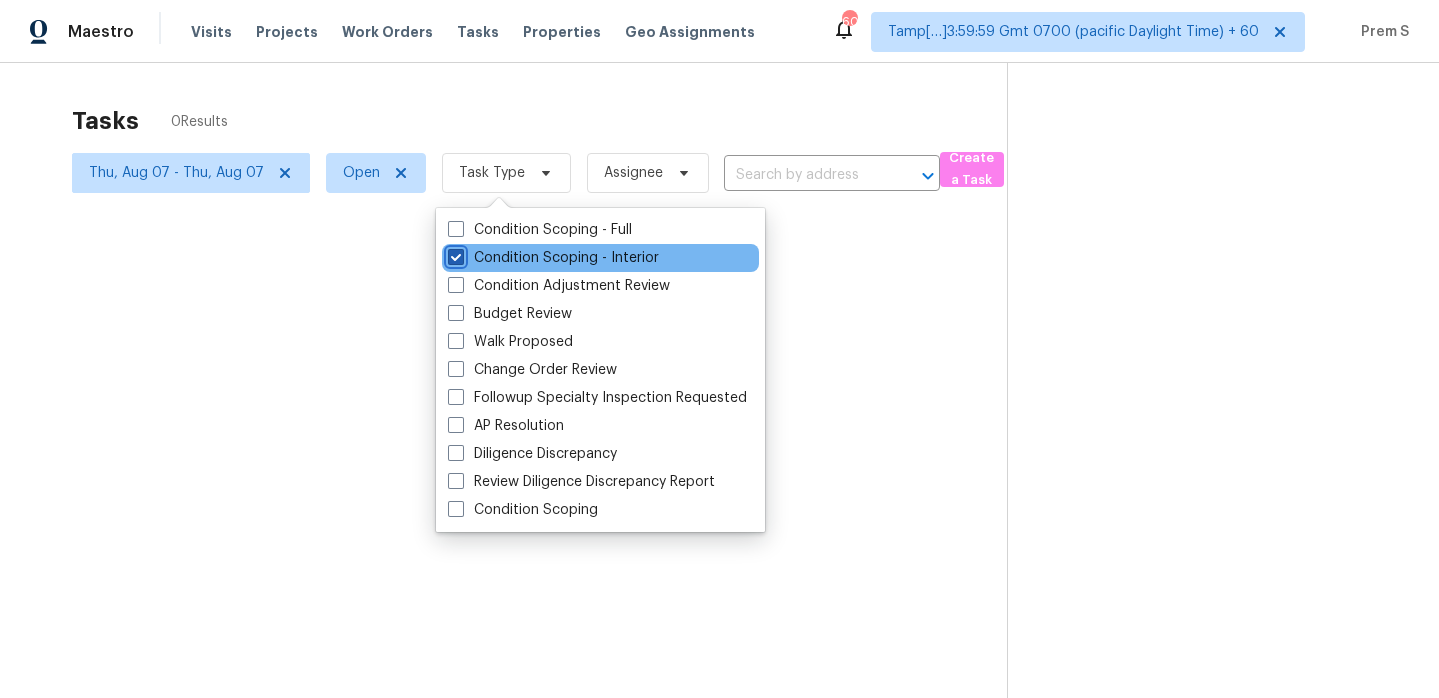 checkbox on "true" 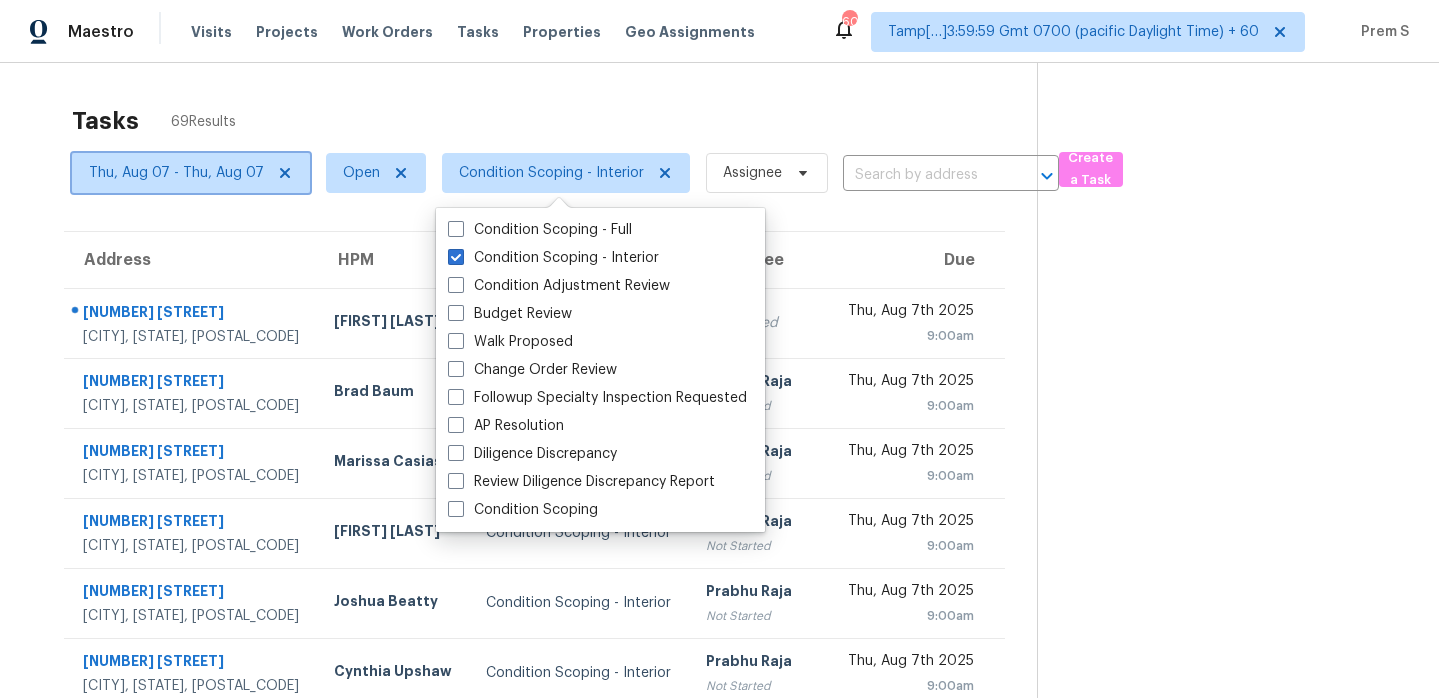 click 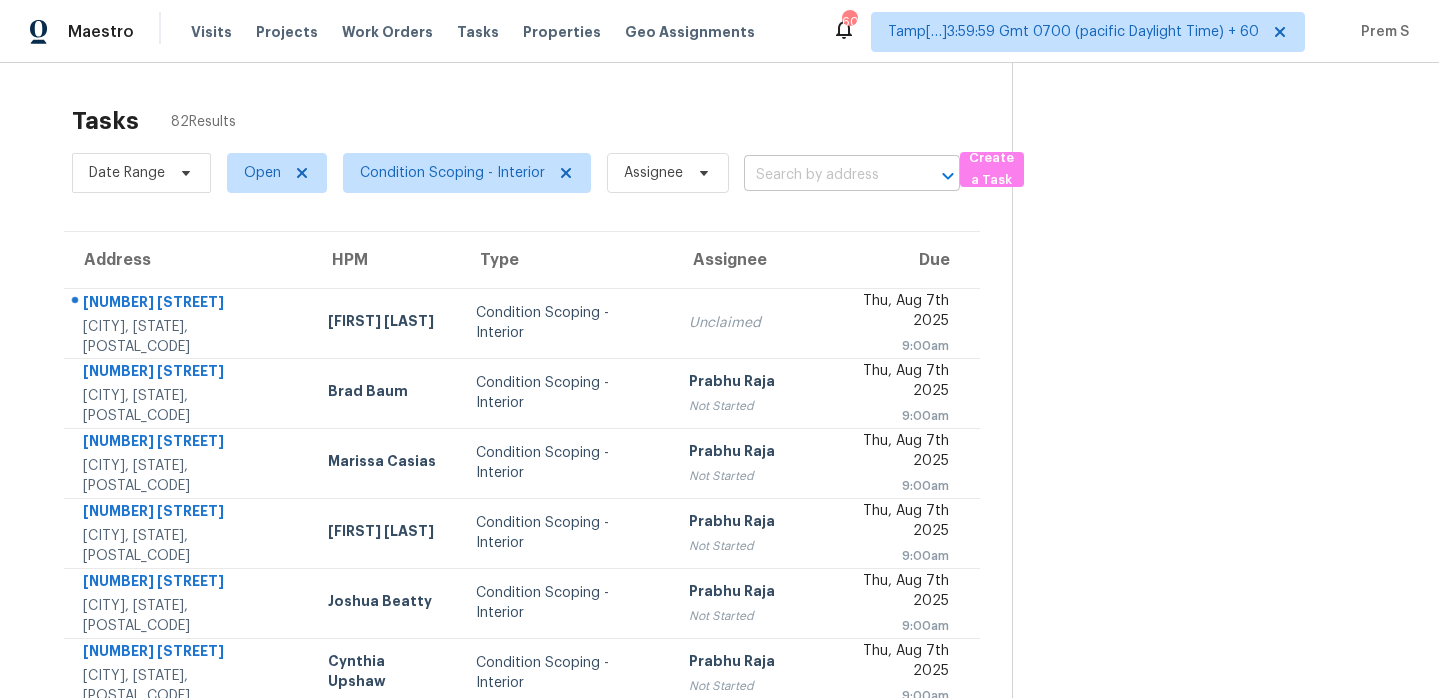 click at bounding box center (824, 175) 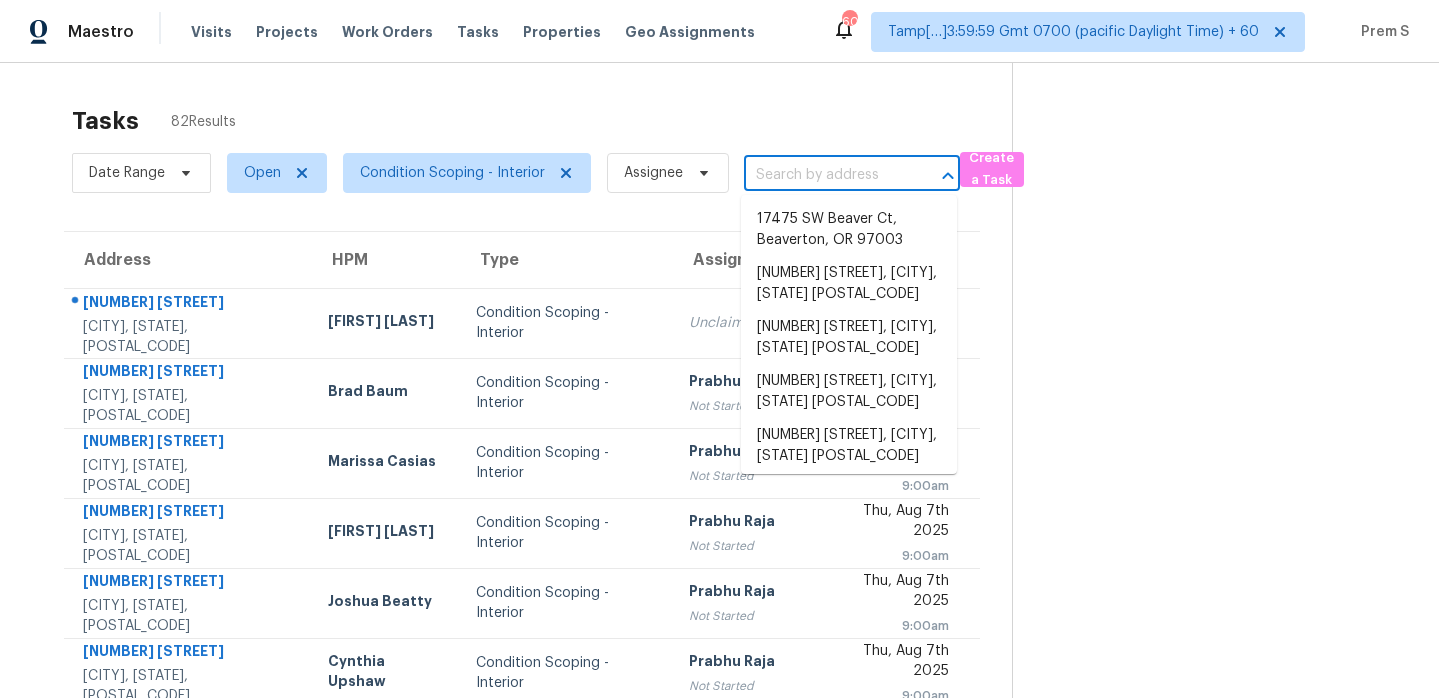 paste on "[NUMBER] [STREET], [CITY], [STATE] [POSTAL_CODE]" 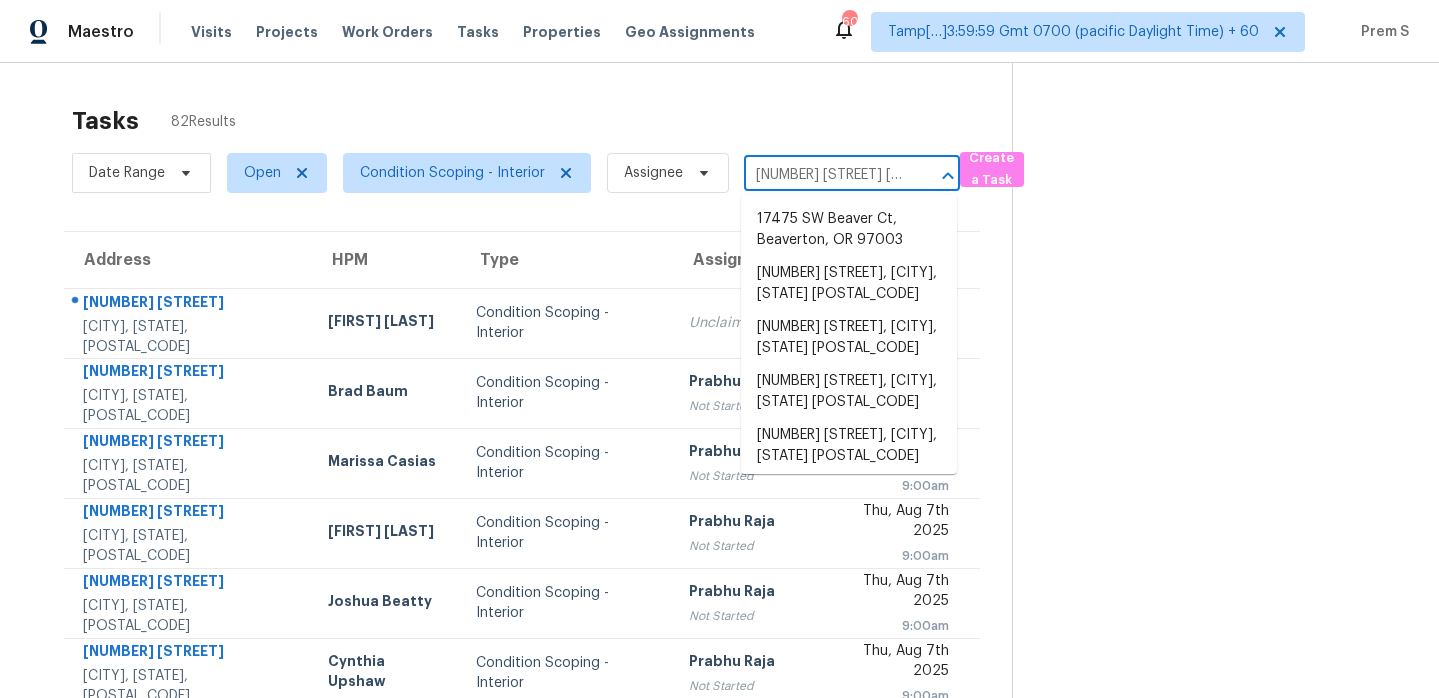 scroll, scrollTop: 0, scrollLeft: 103, axis: horizontal 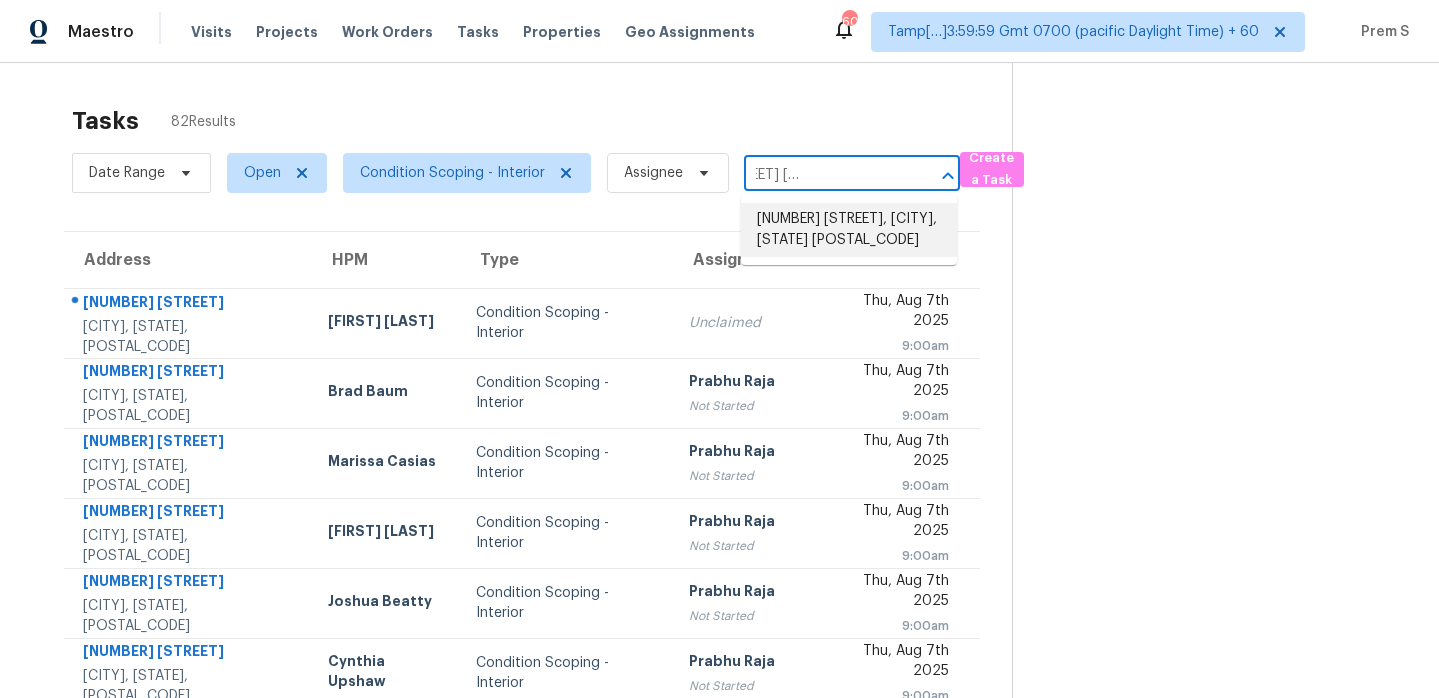 click on "[NUMBER] [STREET], [CITY], [STATE] [POSTAL_CODE]" at bounding box center (849, 230) 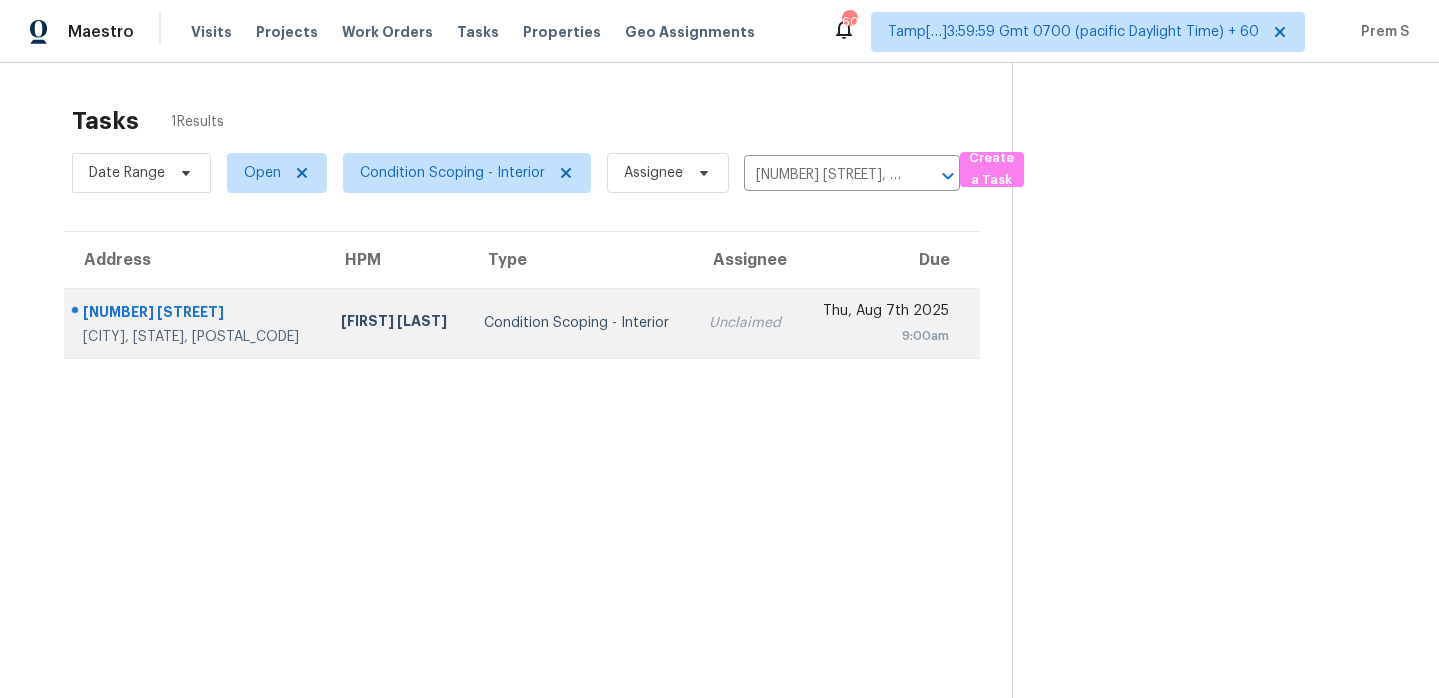 click on "Thu, Aug 7th 2025 9:00am" at bounding box center [891, 323] 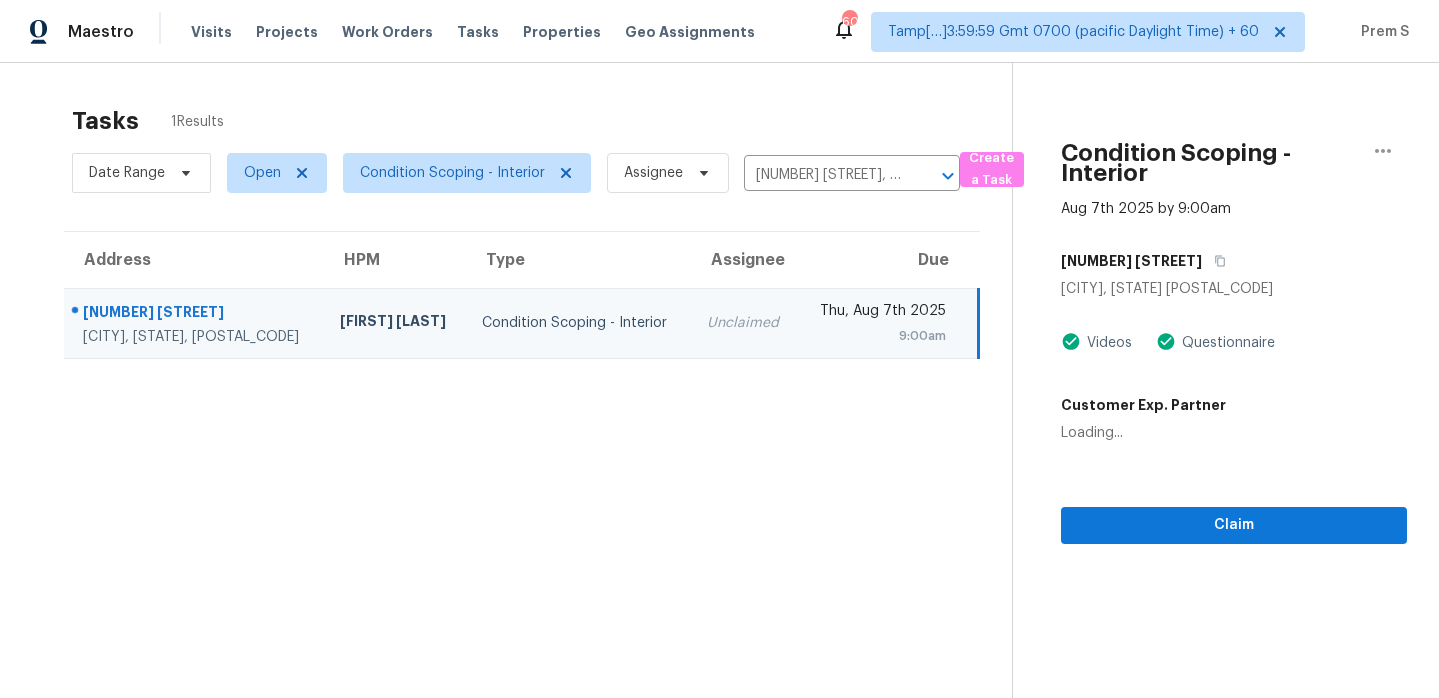 scroll, scrollTop: 63, scrollLeft: 0, axis: vertical 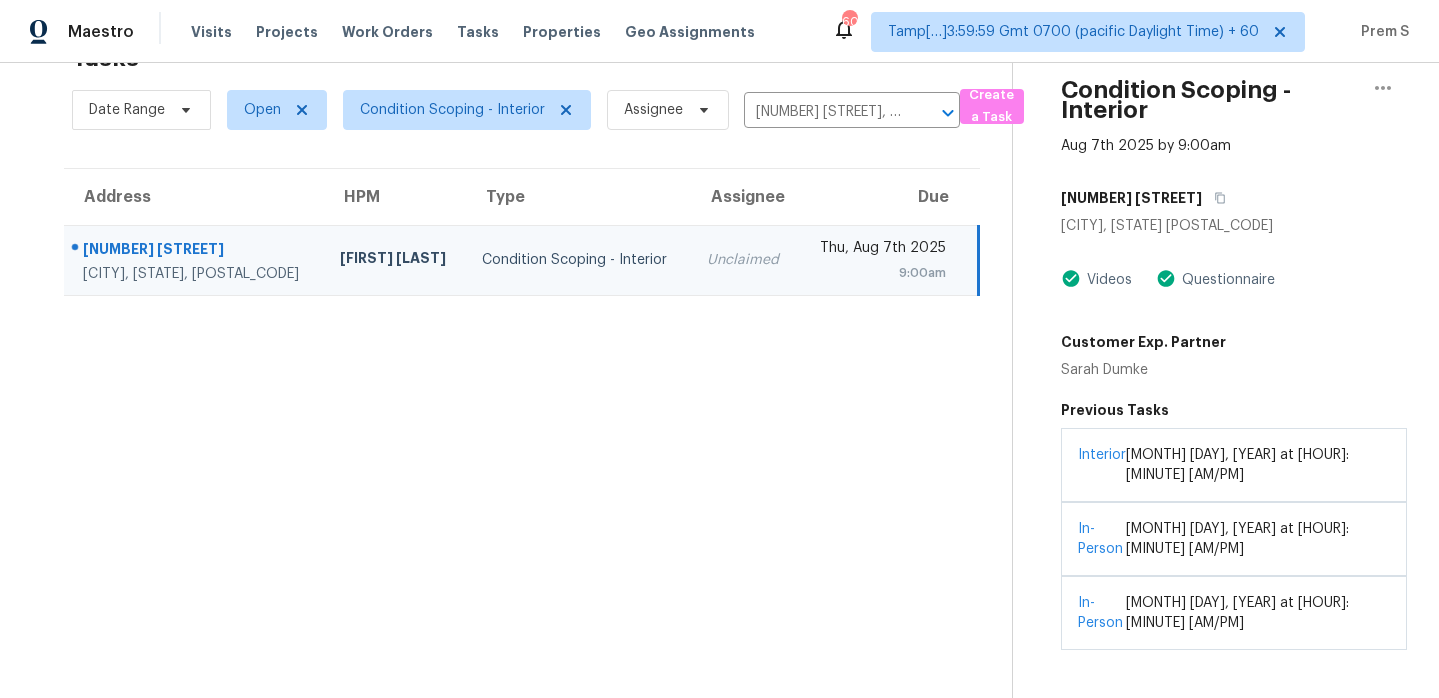 click on "Claim" at bounding box center [1234, 732] 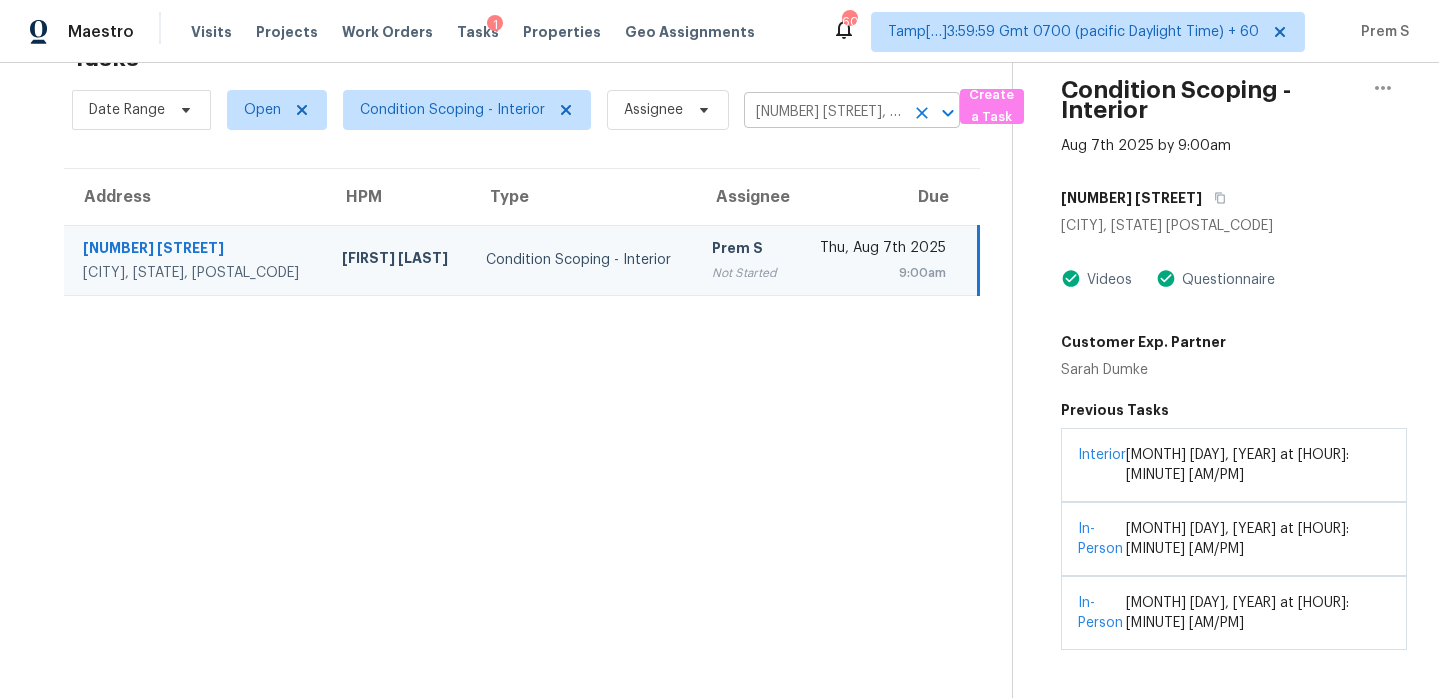 click 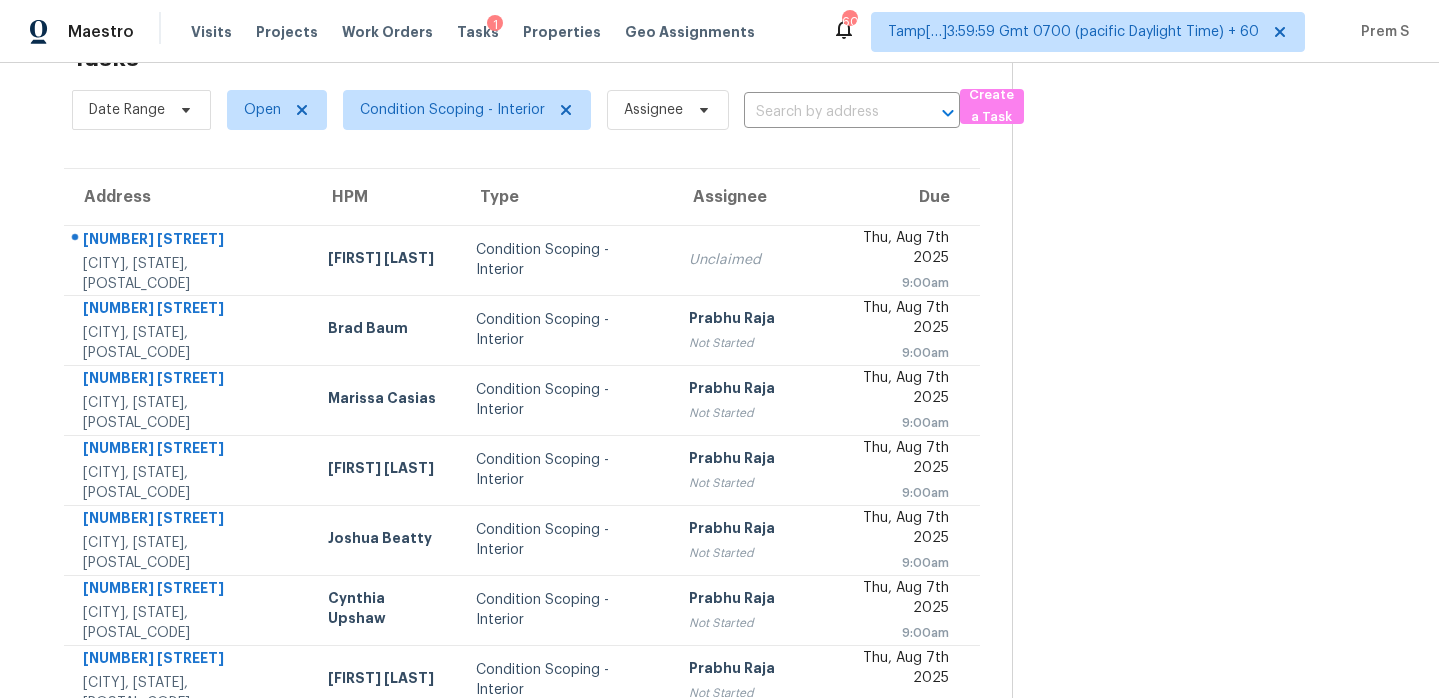 click on "Date Range Open Condition Scoping - Interior Assignee ​" at bounding box center (516, 110) 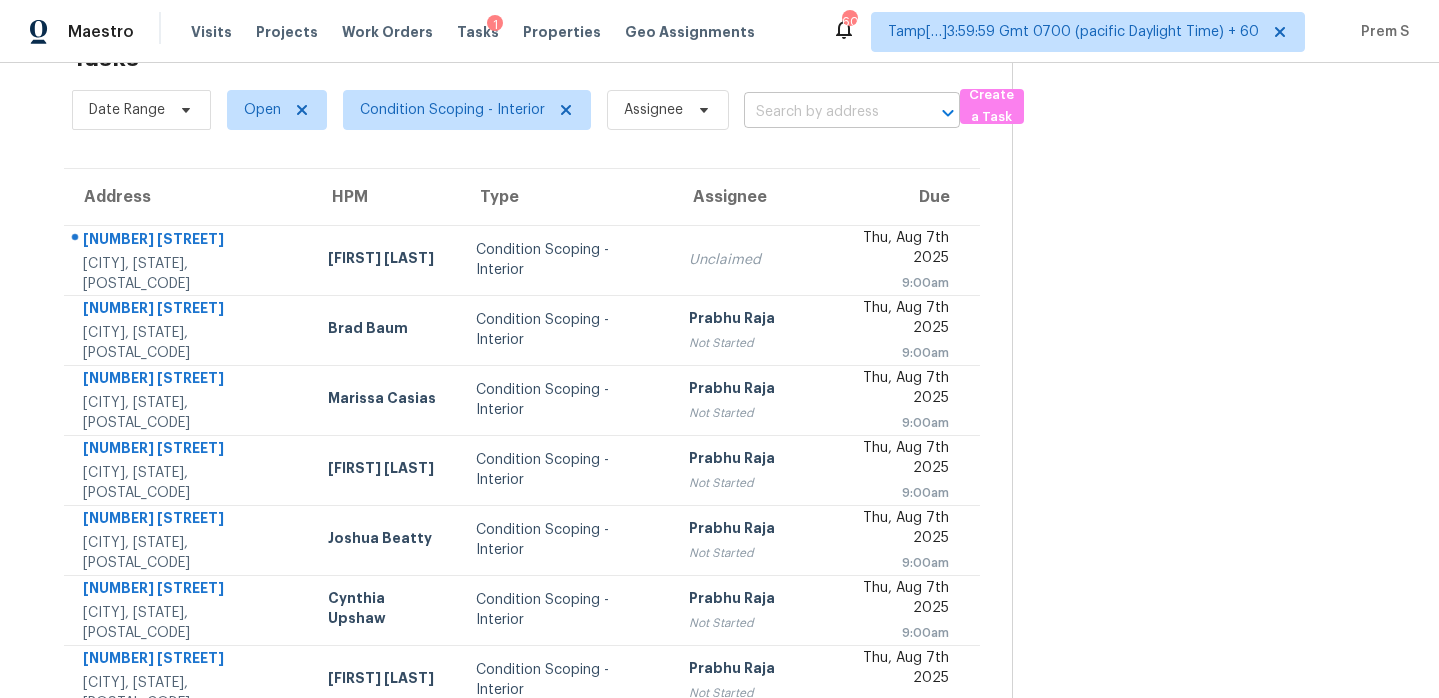 click at bounding box center (824, 112) 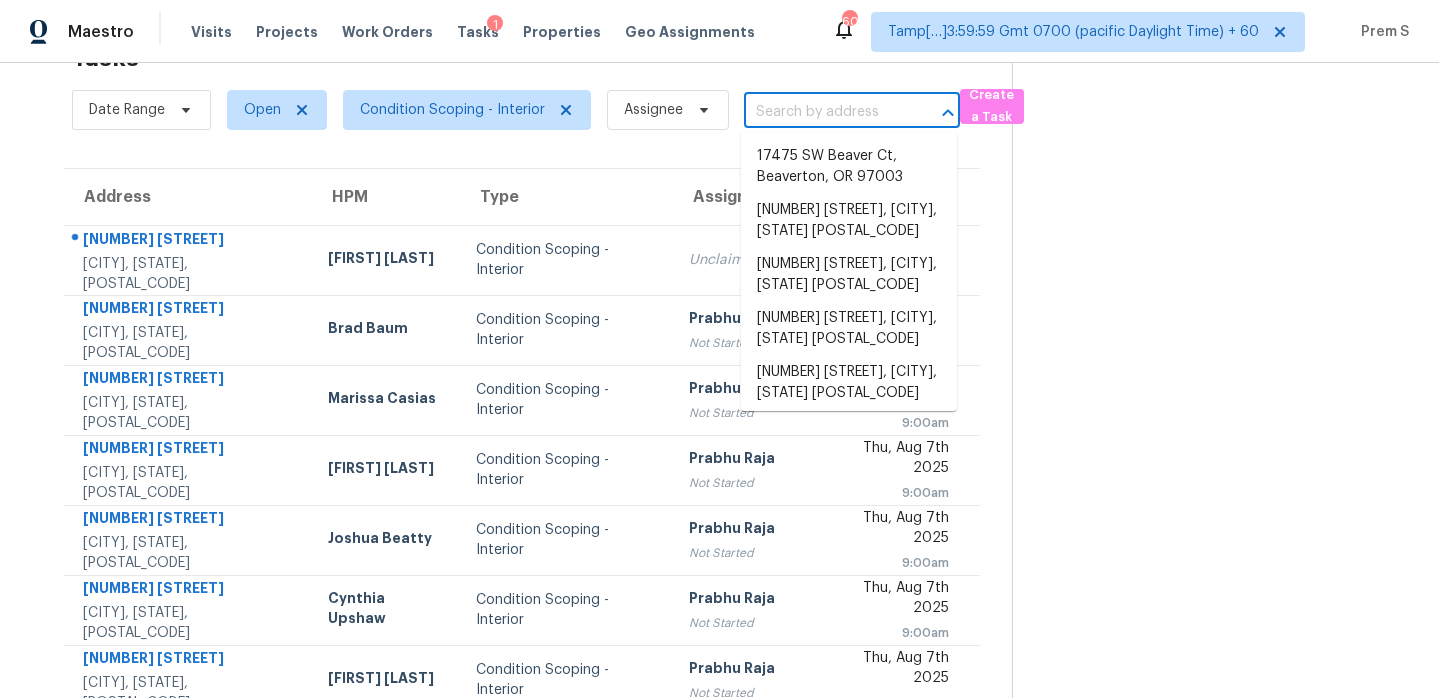 paste on "5346 Riverport Dr Mesquite, TX, 75150" 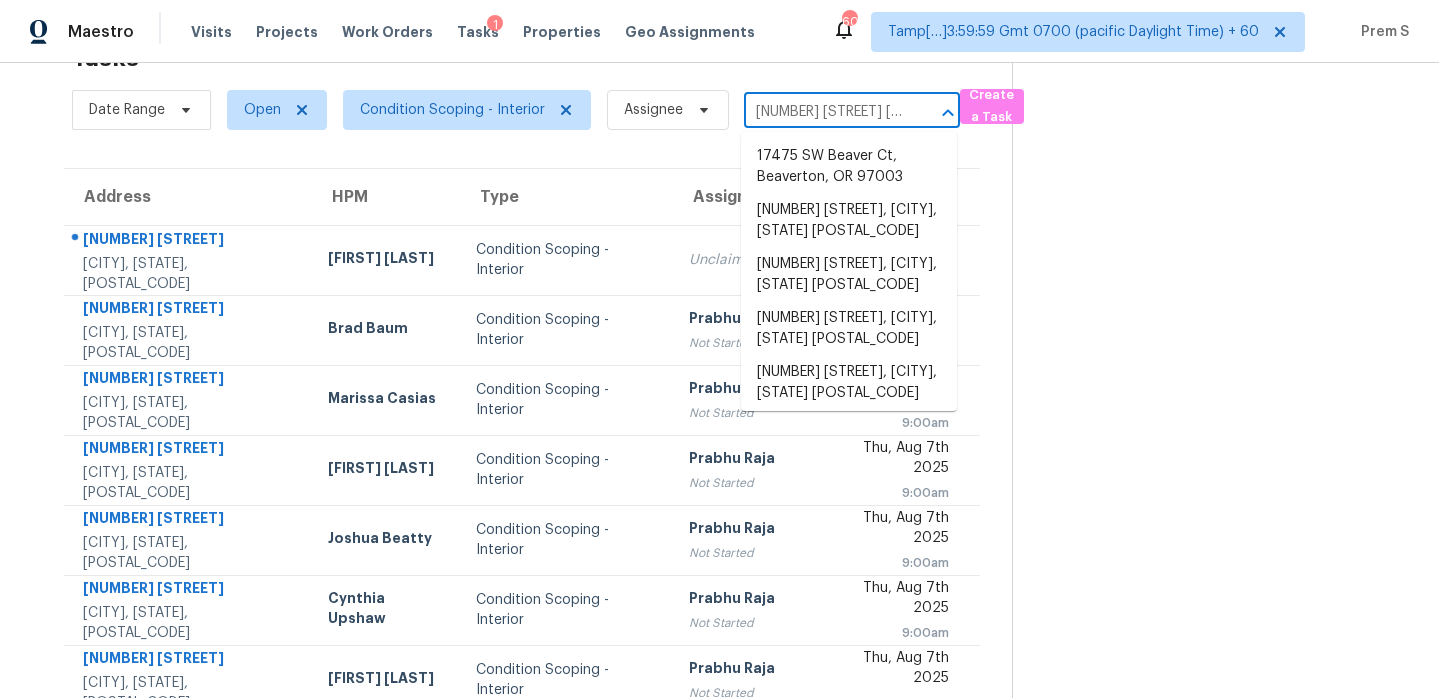 scroll, scrollTop: 0, scrollLeft: 103, axis: horizontal 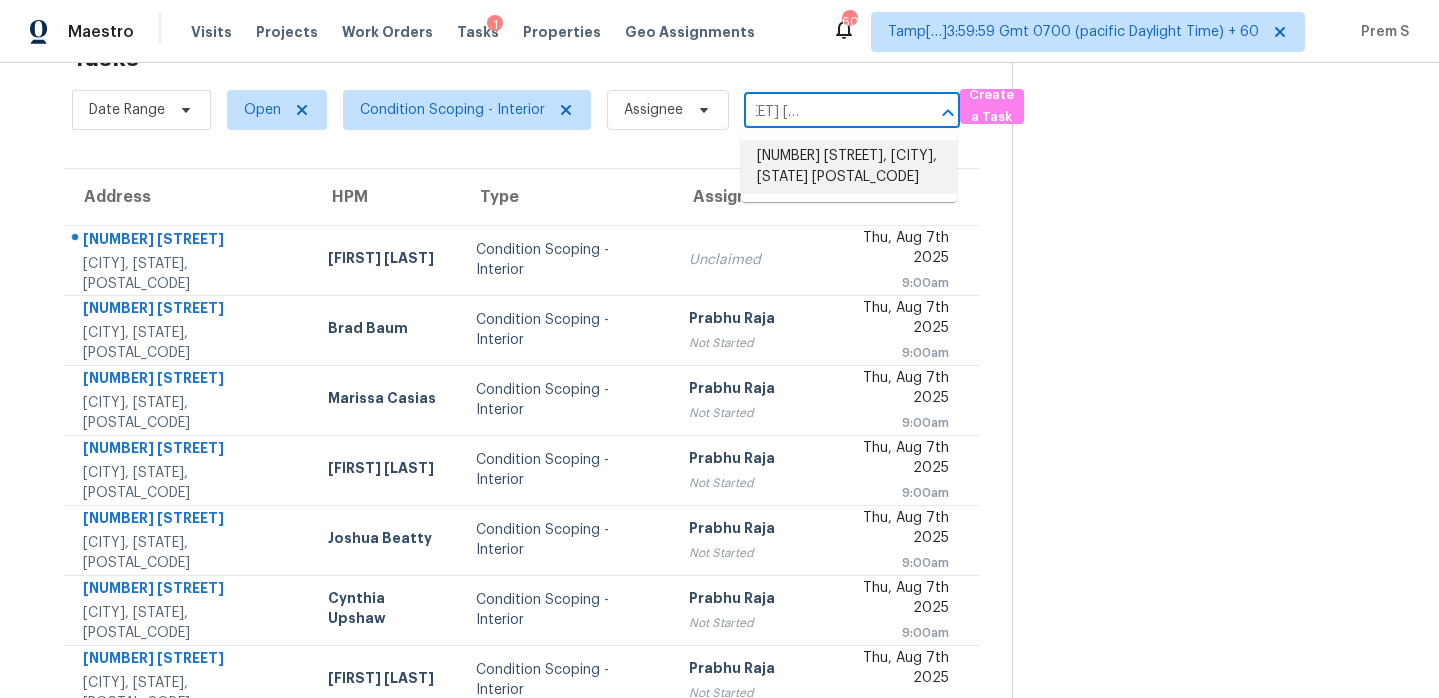 click on "[NUMBER] [STREET], [CITY], [STATE] [POSTAL_CODE]" at bounding box center (849, 167) 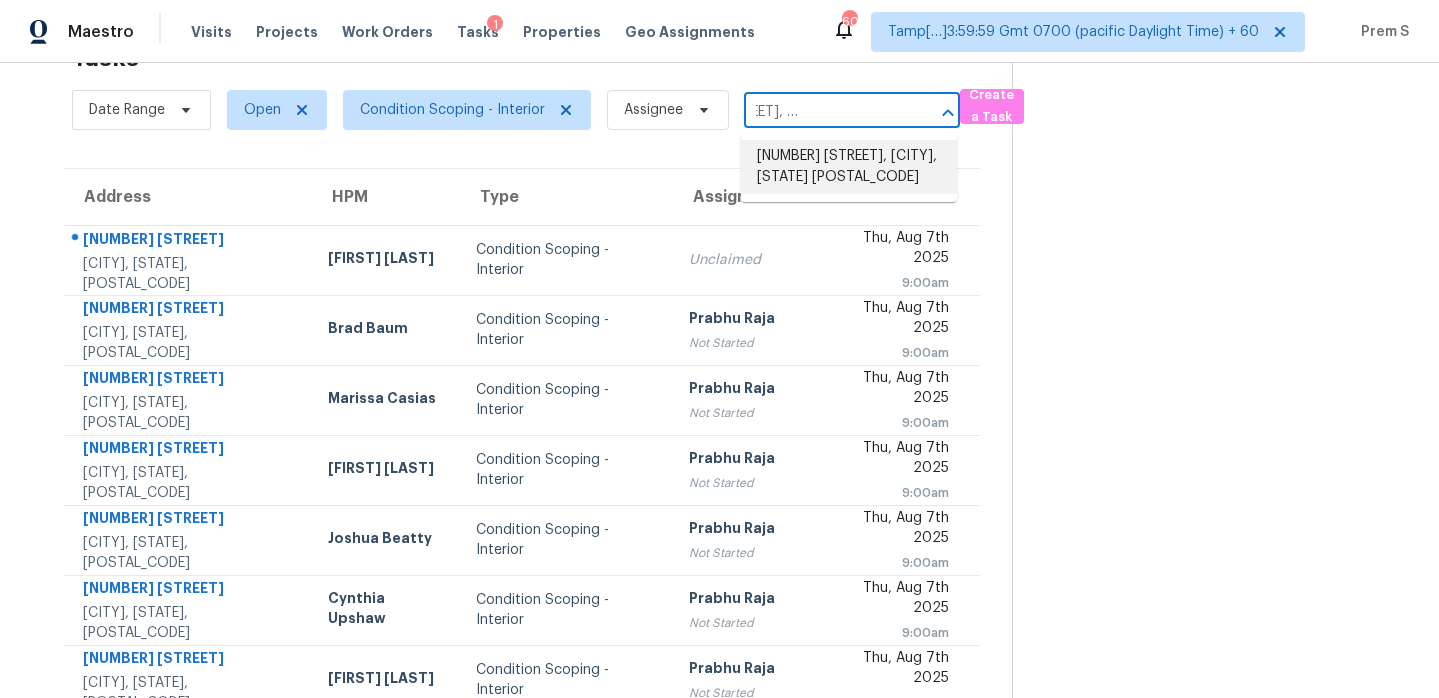 scroll, scrollTop: 0, scrollLeft: 0, axis: both 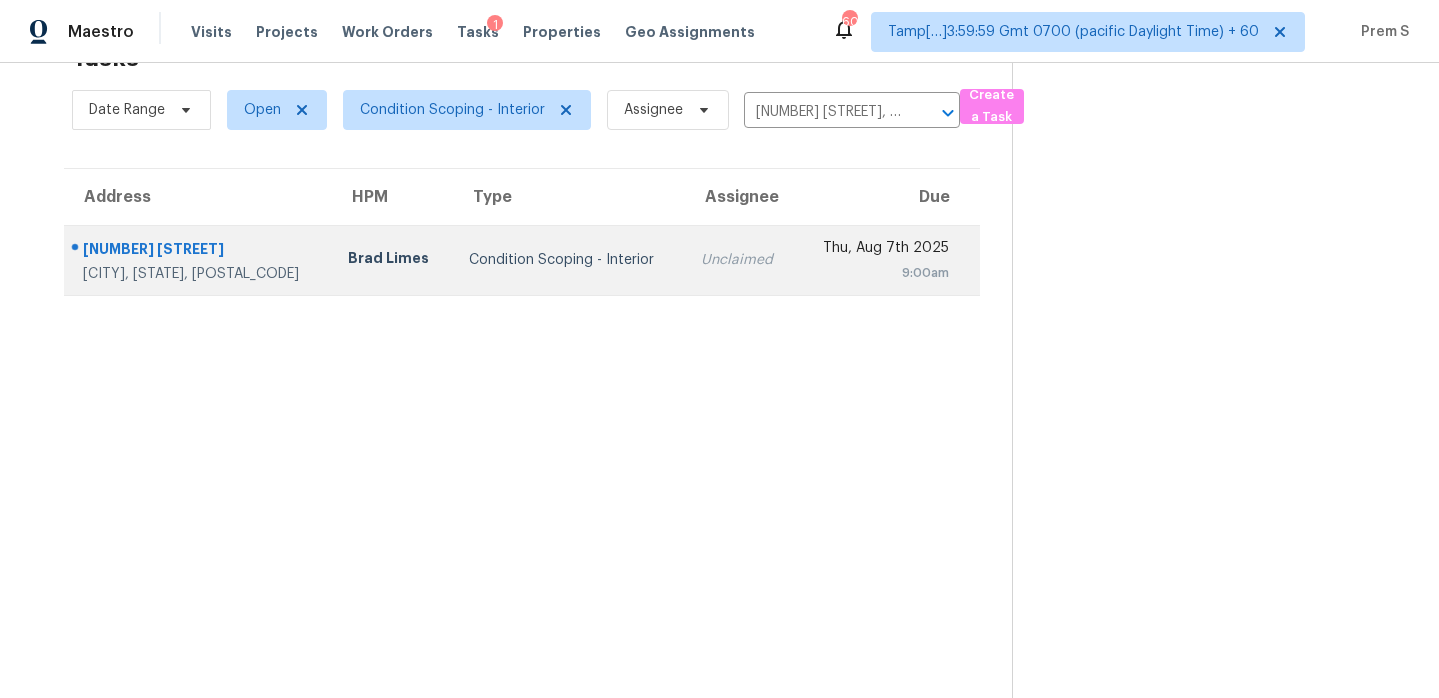 click on "9:00am" at bounding box center (881, 273) 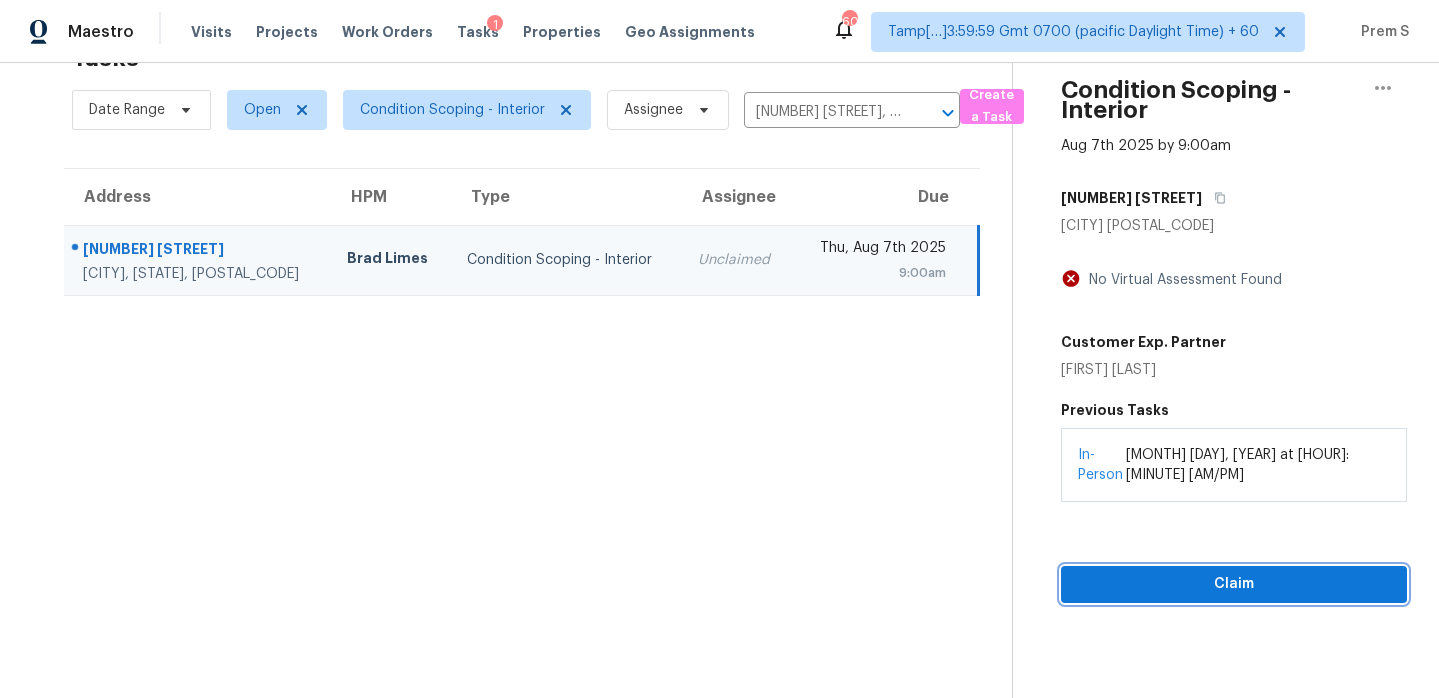 click on "Claim" at bounding box center (1234, 584) 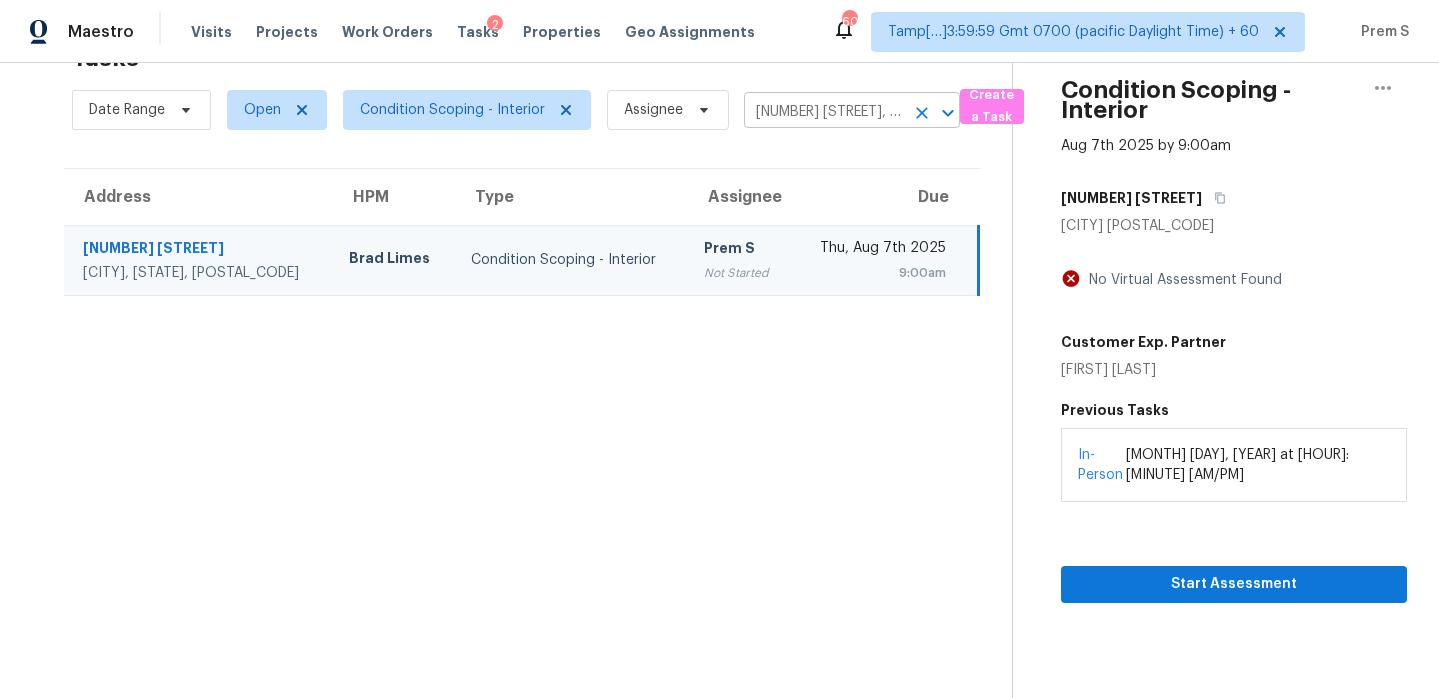 click 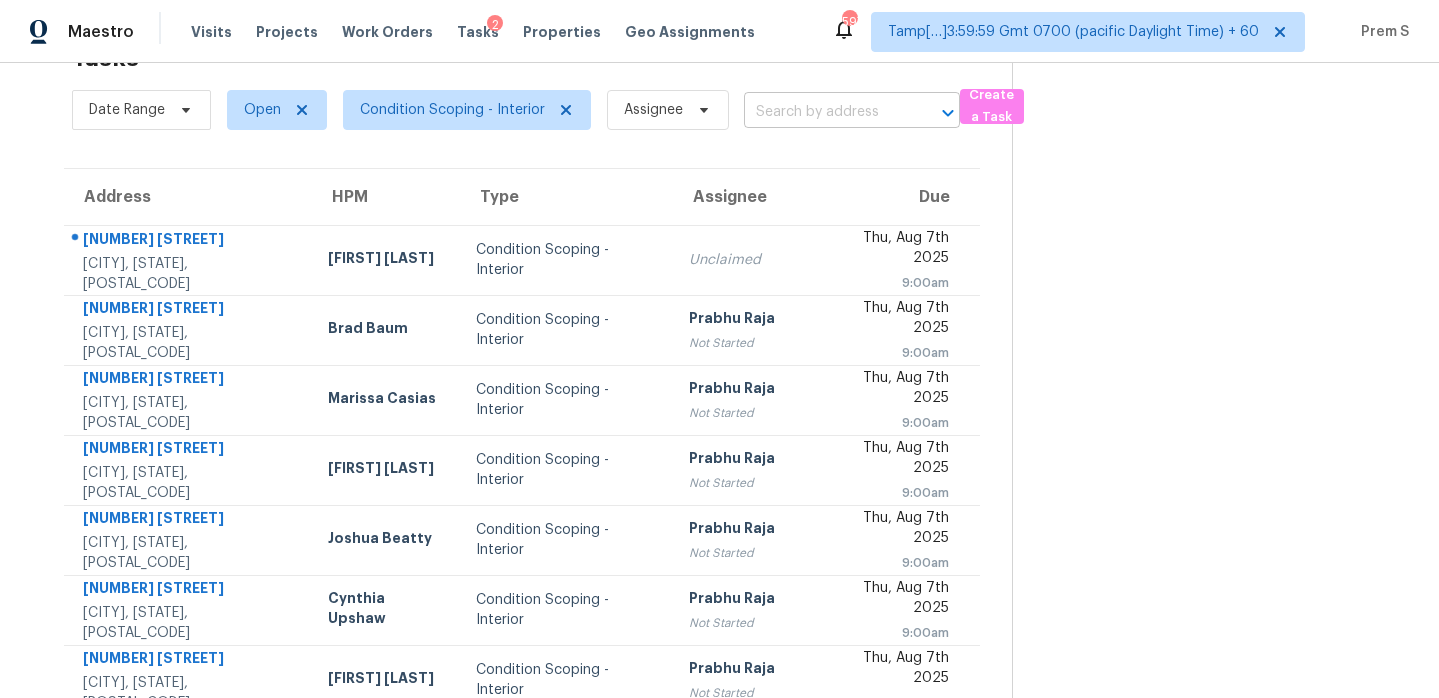 click at bounding box center (824, 112) 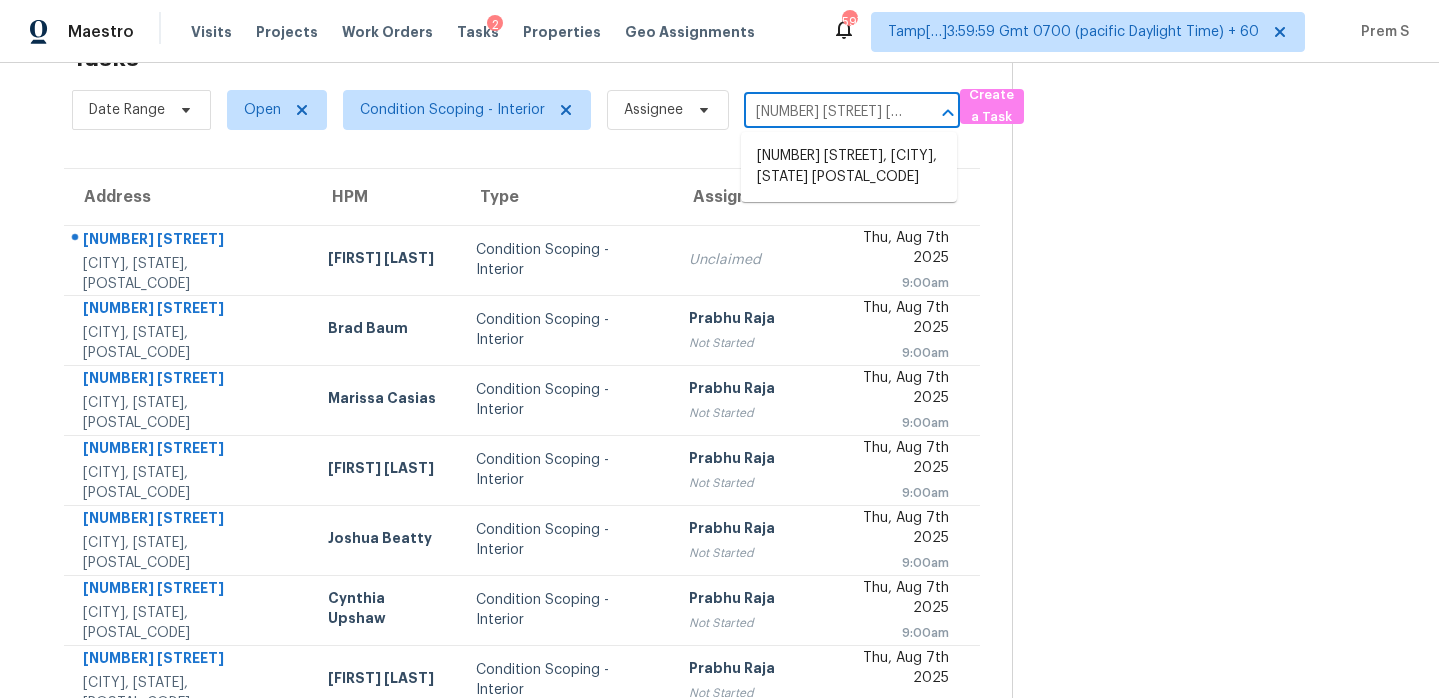 scroll, scrollTop: 0, scrollLeft: 103, axis: horizontal 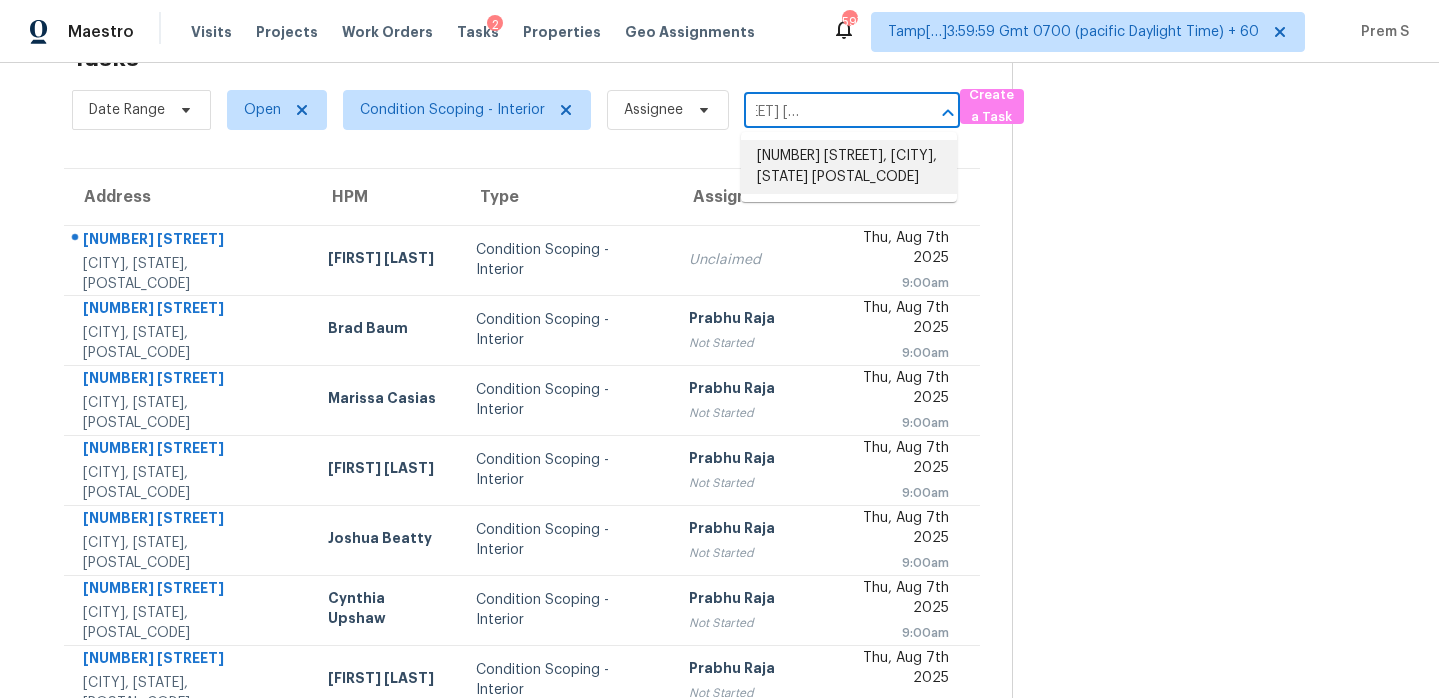 click on "[NUMBER] [STREET], [CITY], [STATE] [POSTAL_CODE]" at bounding box center [849, 167] 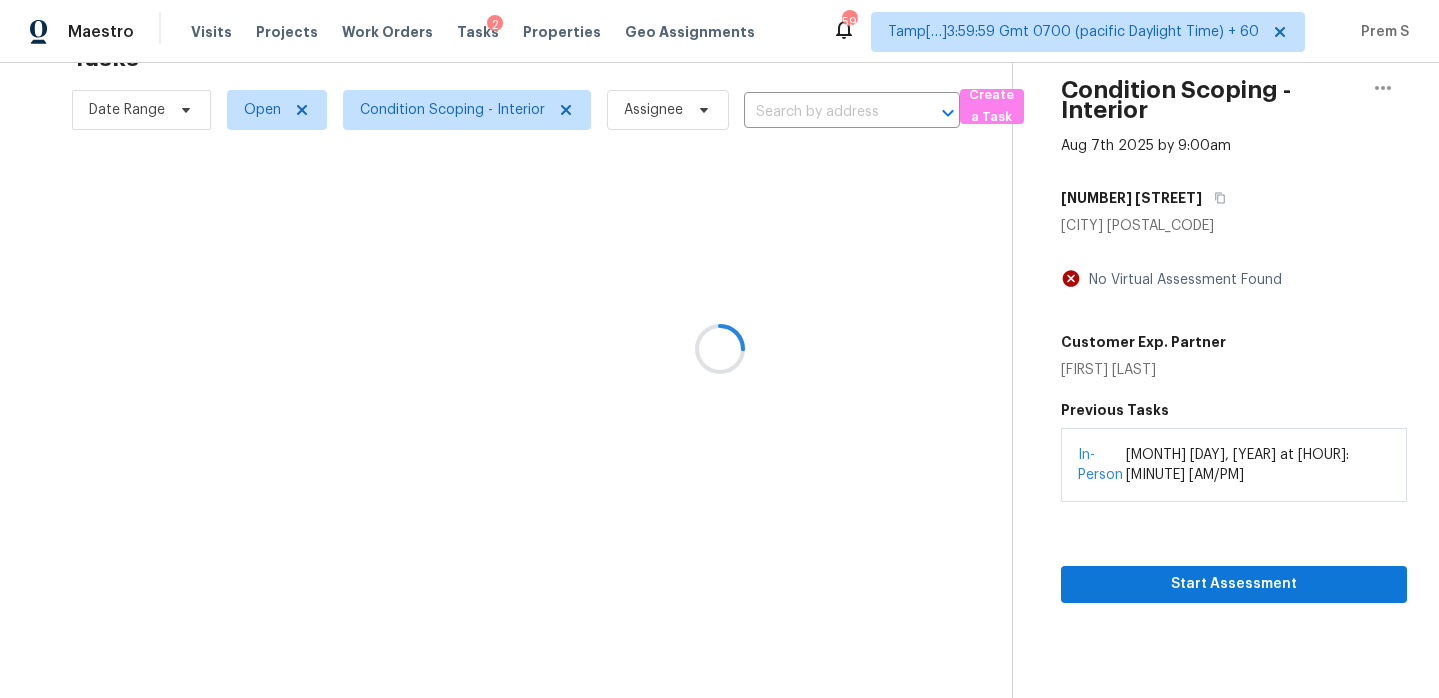type on "[NUMBER] [STREET], [CITY], [STATE] [POSTAL_CODE]" 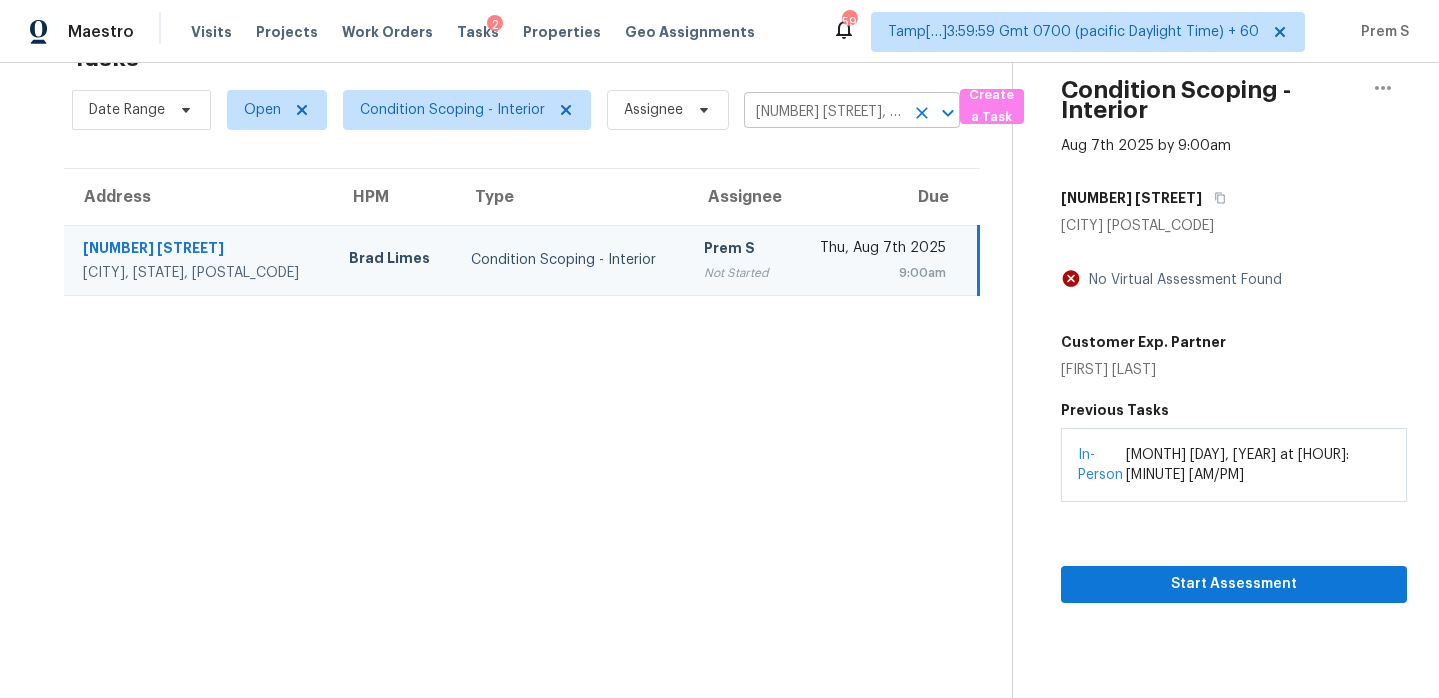click 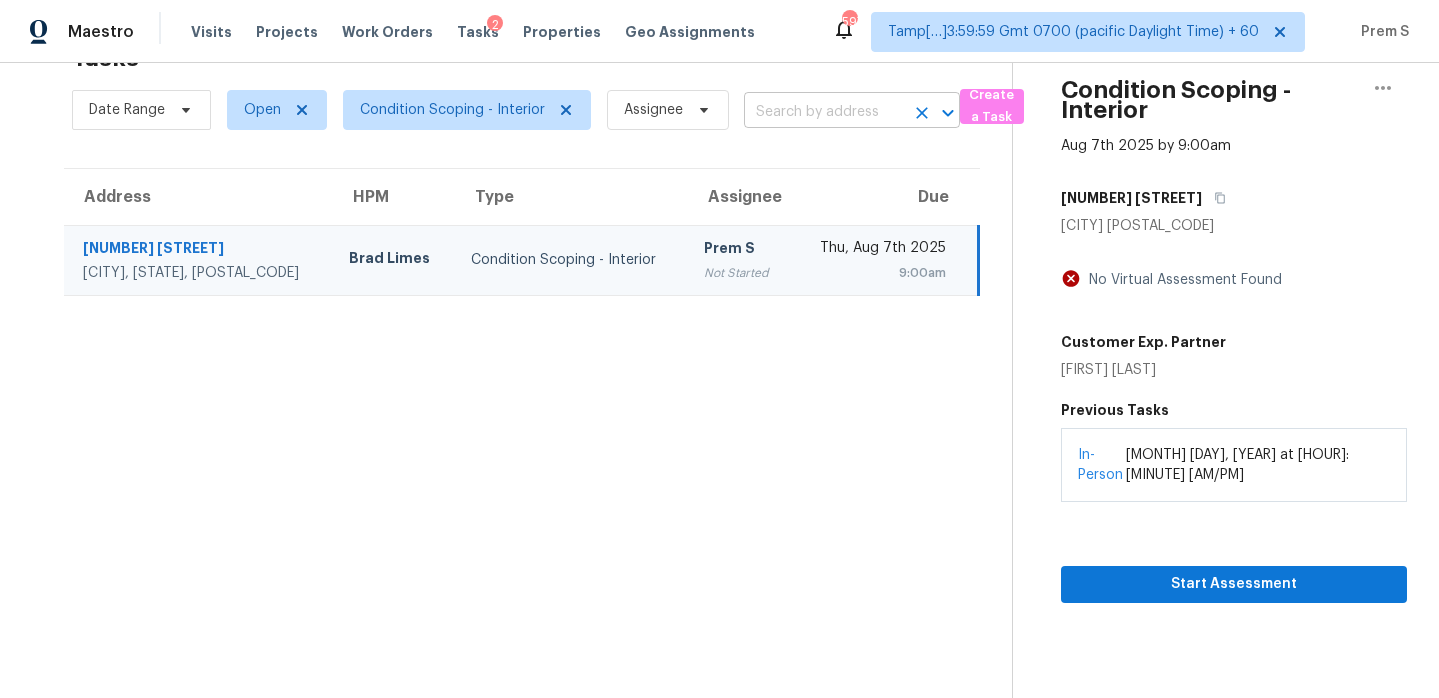 scroll, scrollTop: 0, scrollLeft: 0, axis: both 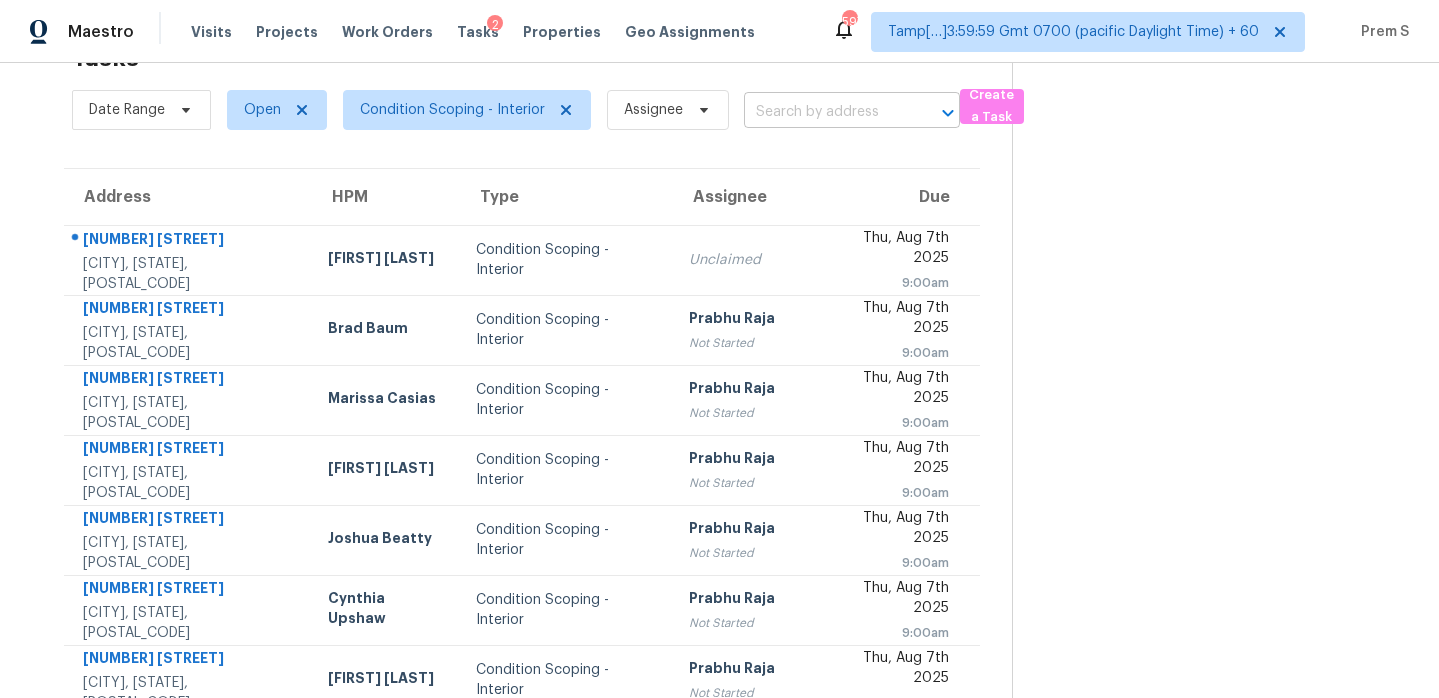 click at bounding box center [824, 112] 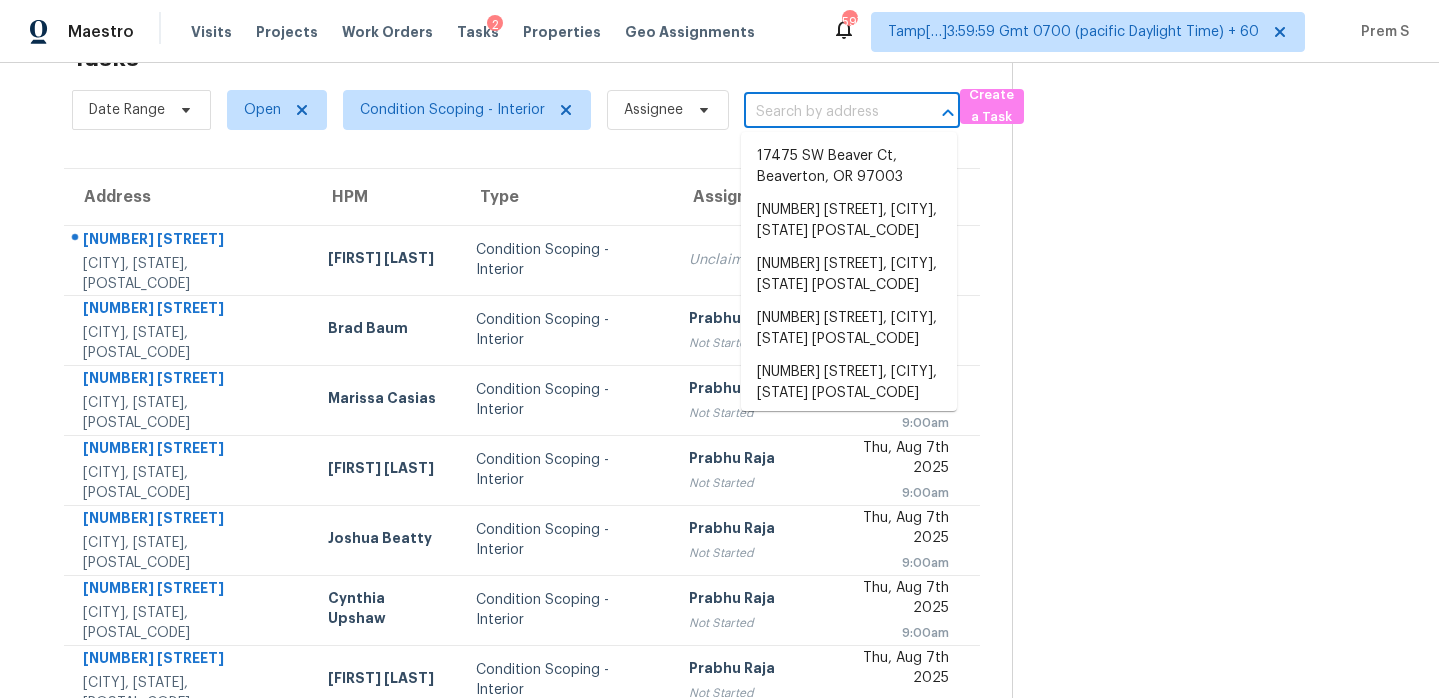 paste on "1461 Fox Forest Ter SW Lilburn, GA, 30047" 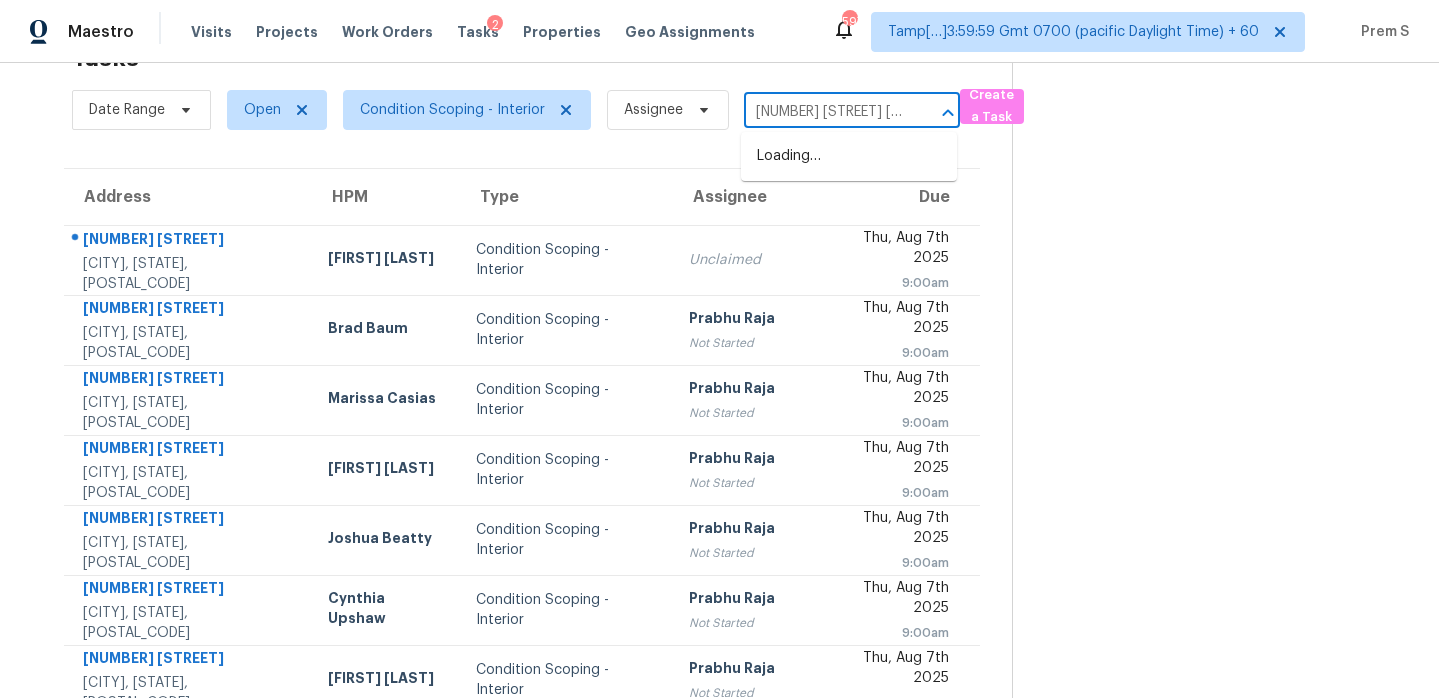 scroll, scrollTop: 0, scrollLeft: 127, axis: horizontal 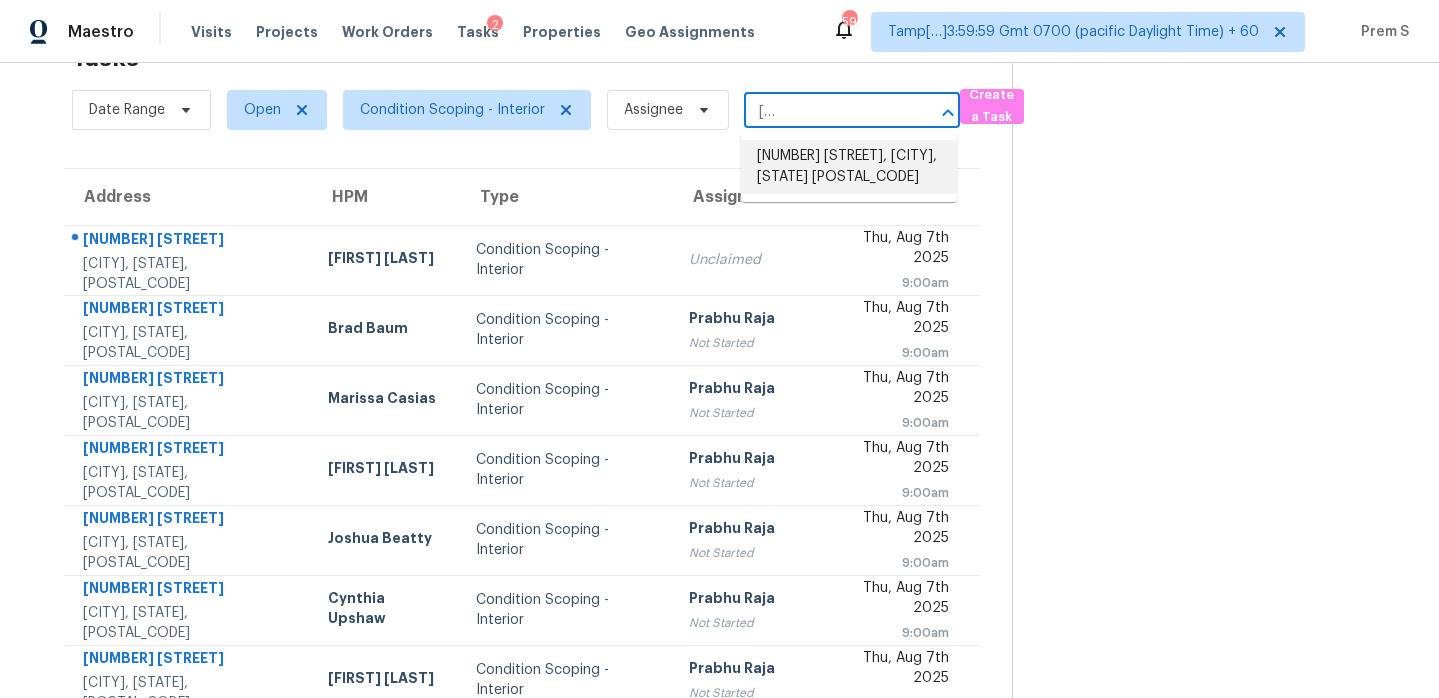 click on "1461 Fox Forest Ter SW, Lilburn, GA 30047" at bounding box center (849, 167) 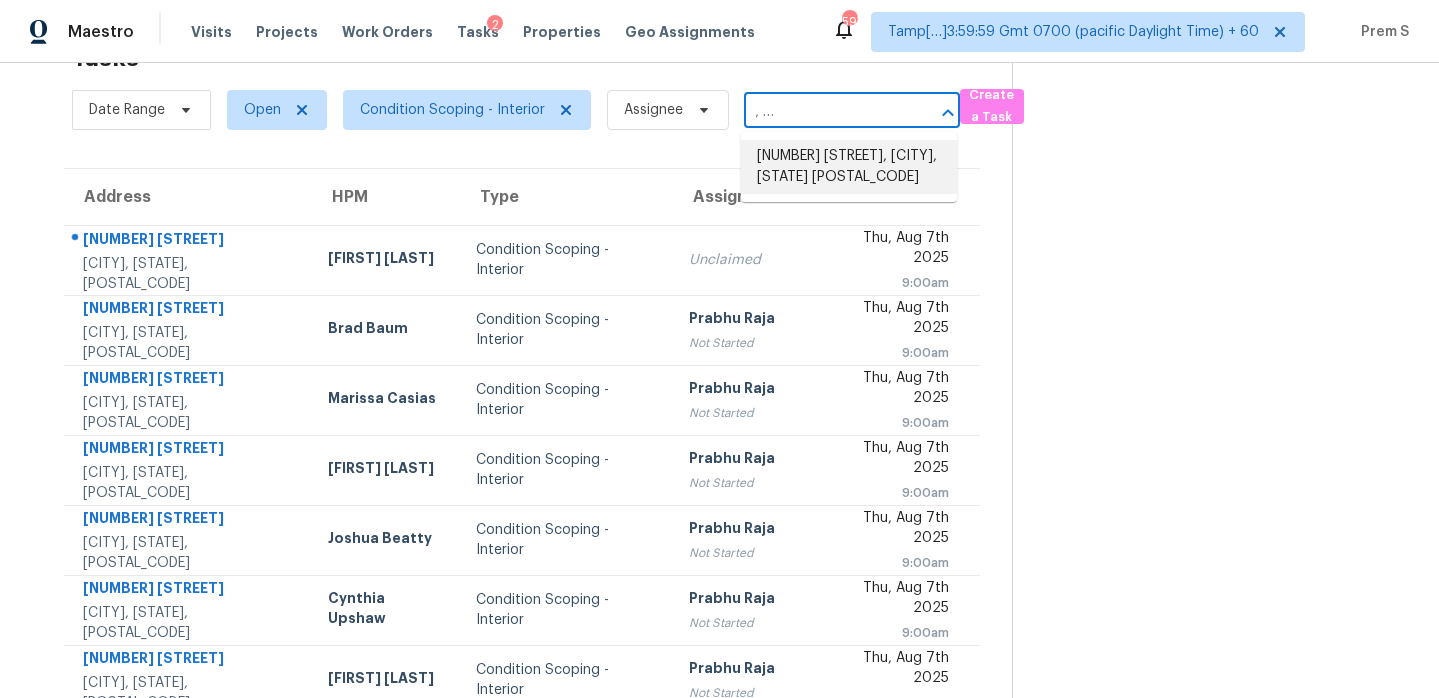scroll, scrollTop: 0, scrollLeft: 0, axis: both 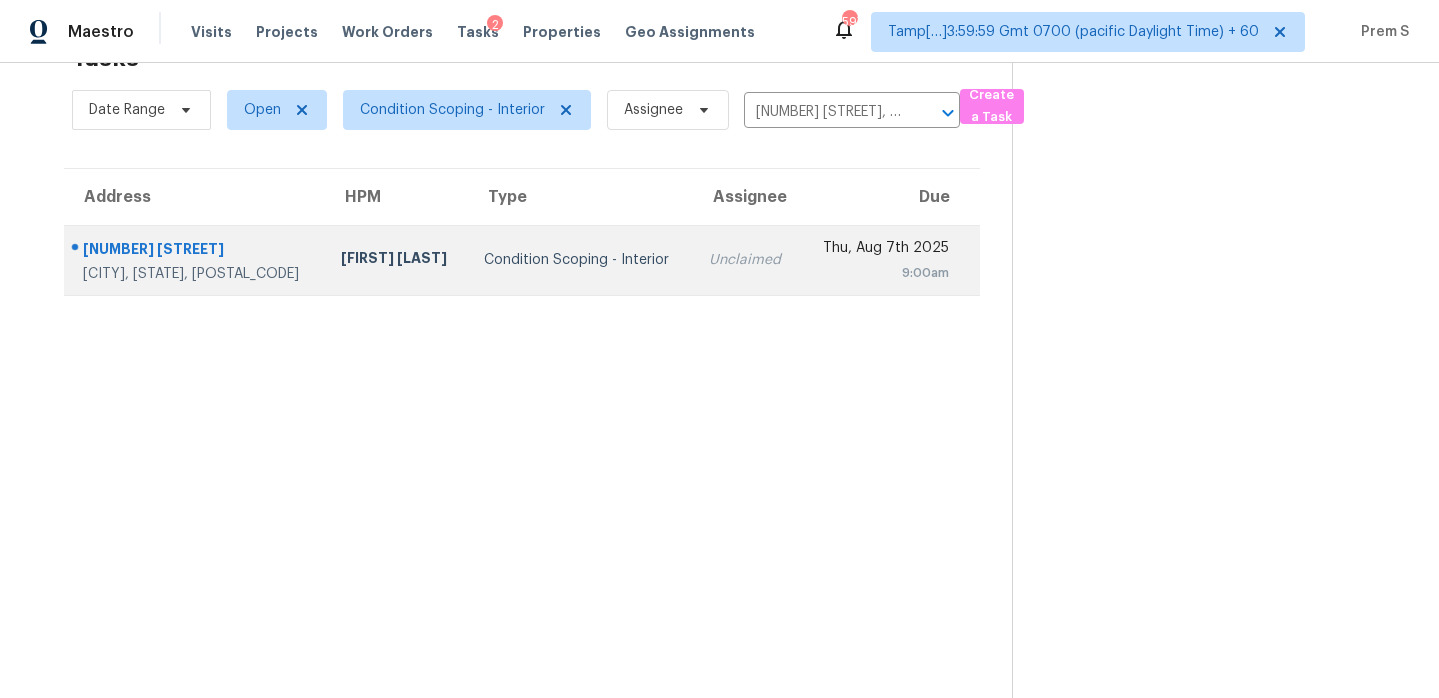 click on "Unclaimed" at bounding box center [747, 260] 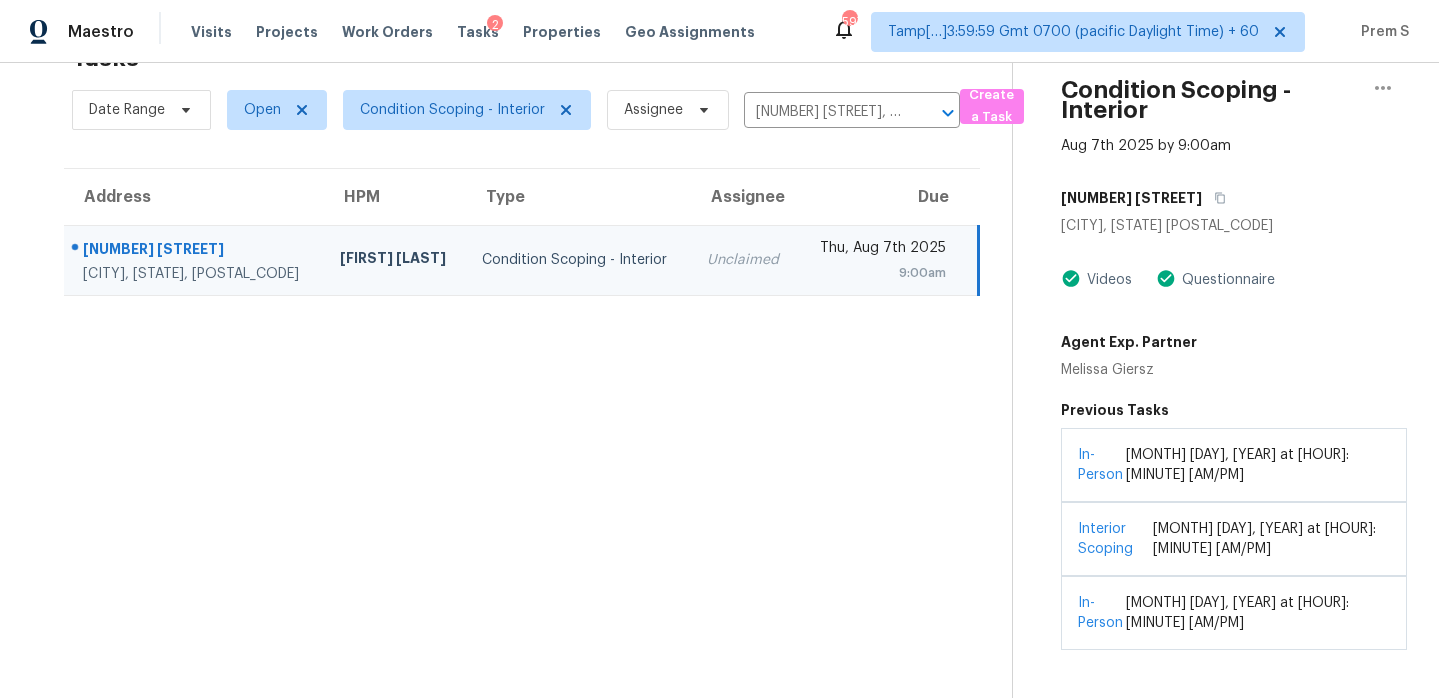 click on "Claim" at bounding box center (1234, 732) 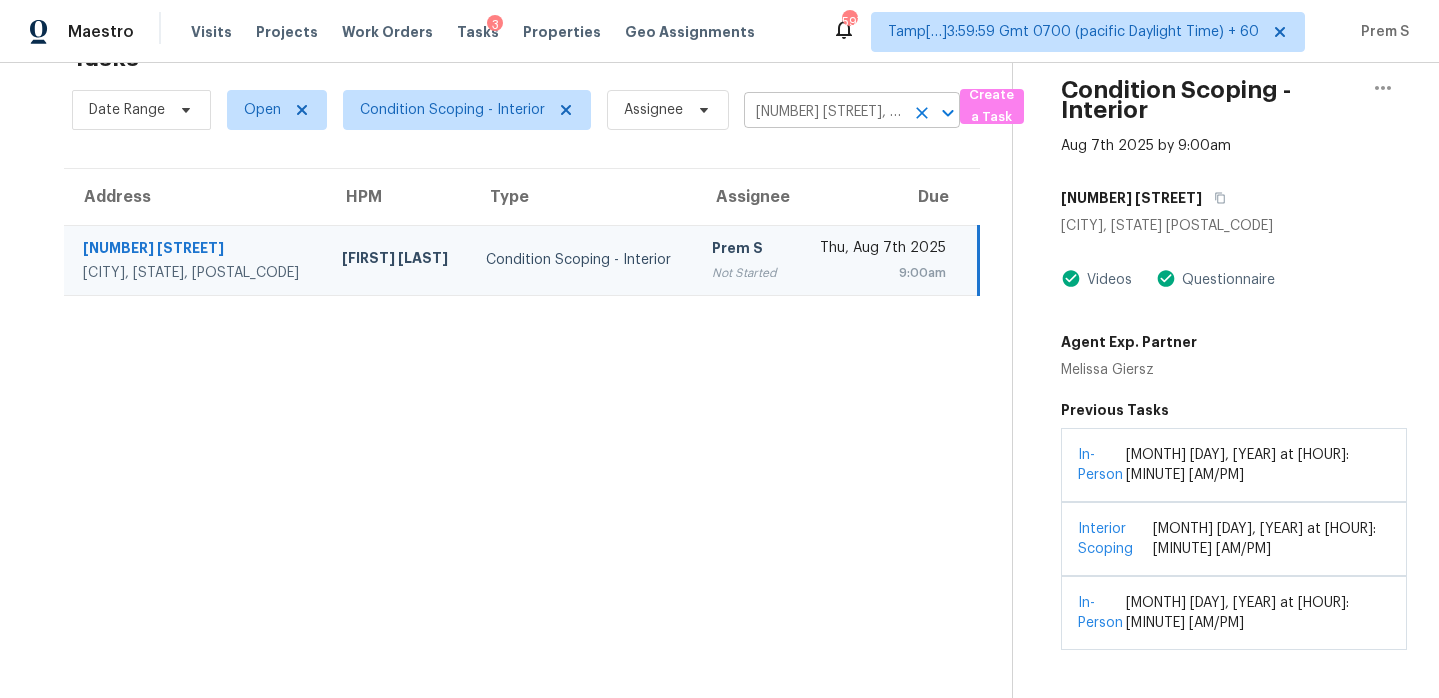 click at bounding box center [922, 113] 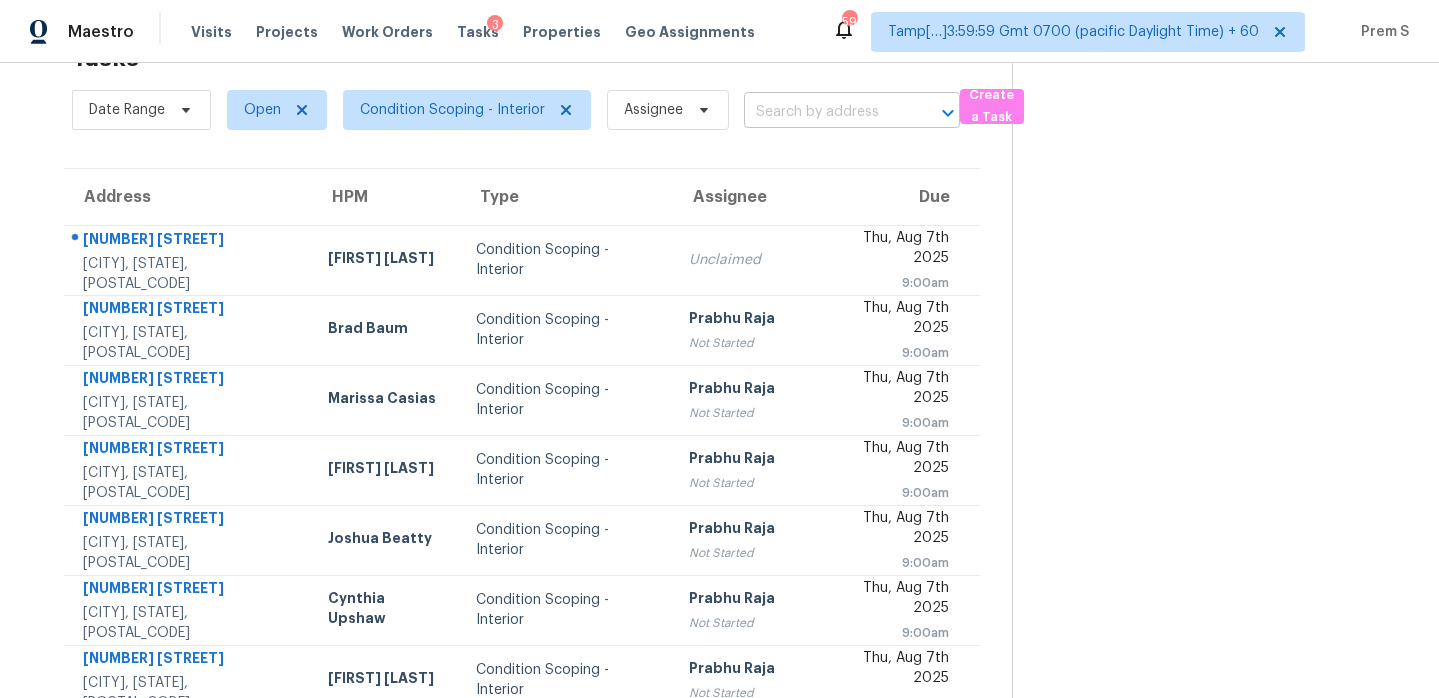 click at bounding box center (824, 112) 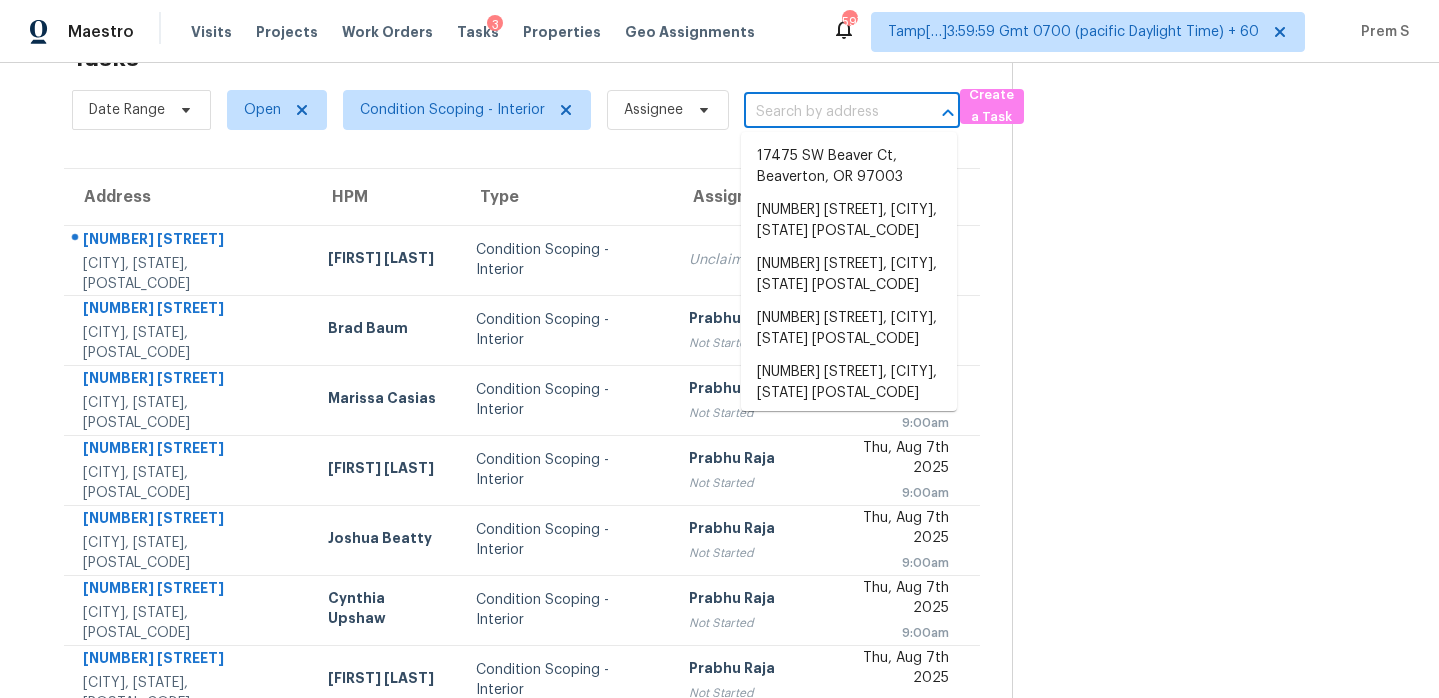 paste on "5361 Silver Thistle Ln Saint Cloud, FL, 34772" 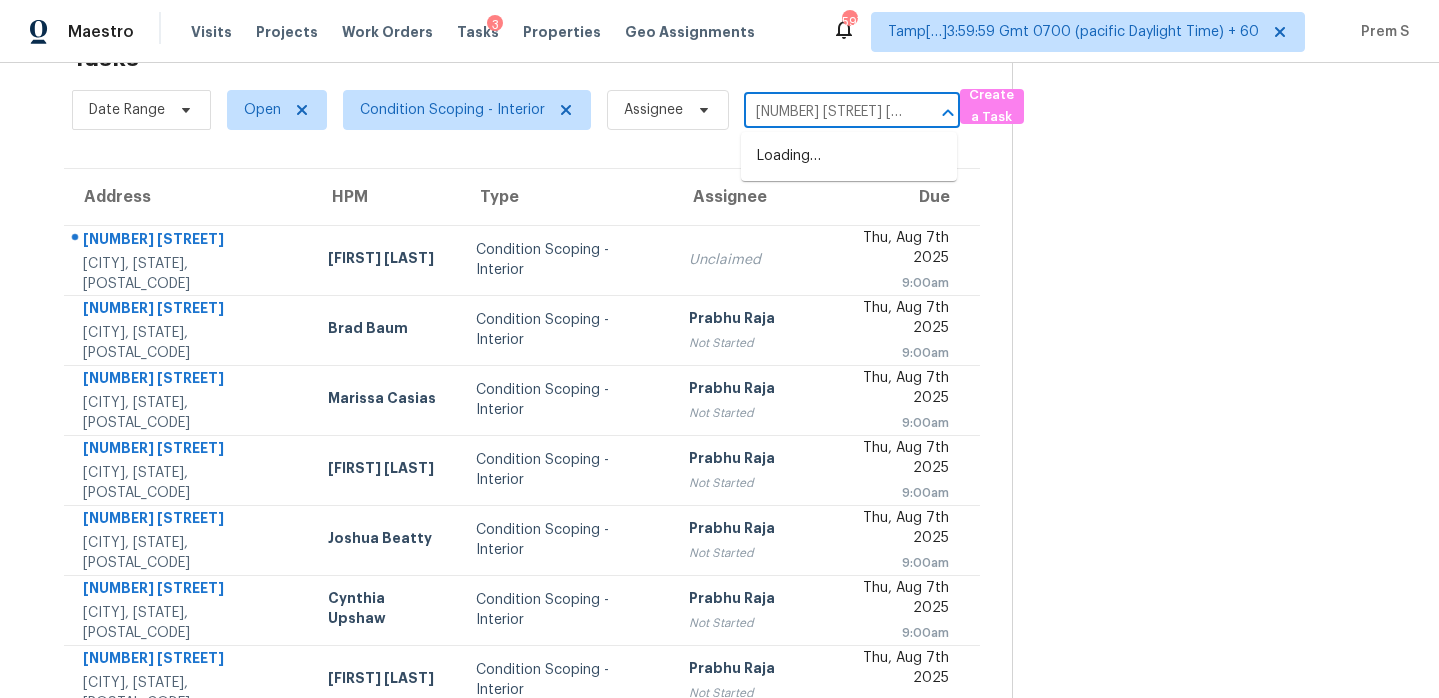 scroll, scrollTop: 0, scrollLeft: 139, axis: horizontal 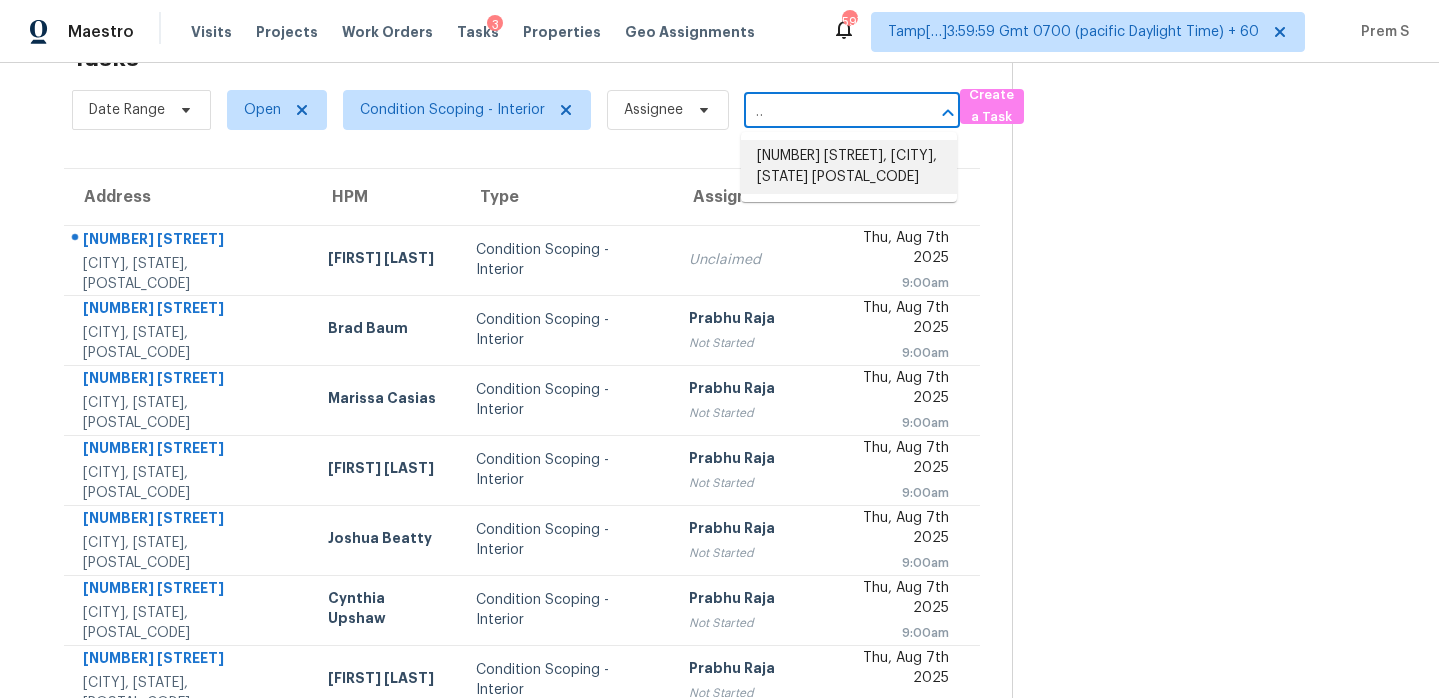 click on "5361 Silver Thistle Ln, Saint Cloud, FL 34772" at bounding box center [849, 167] 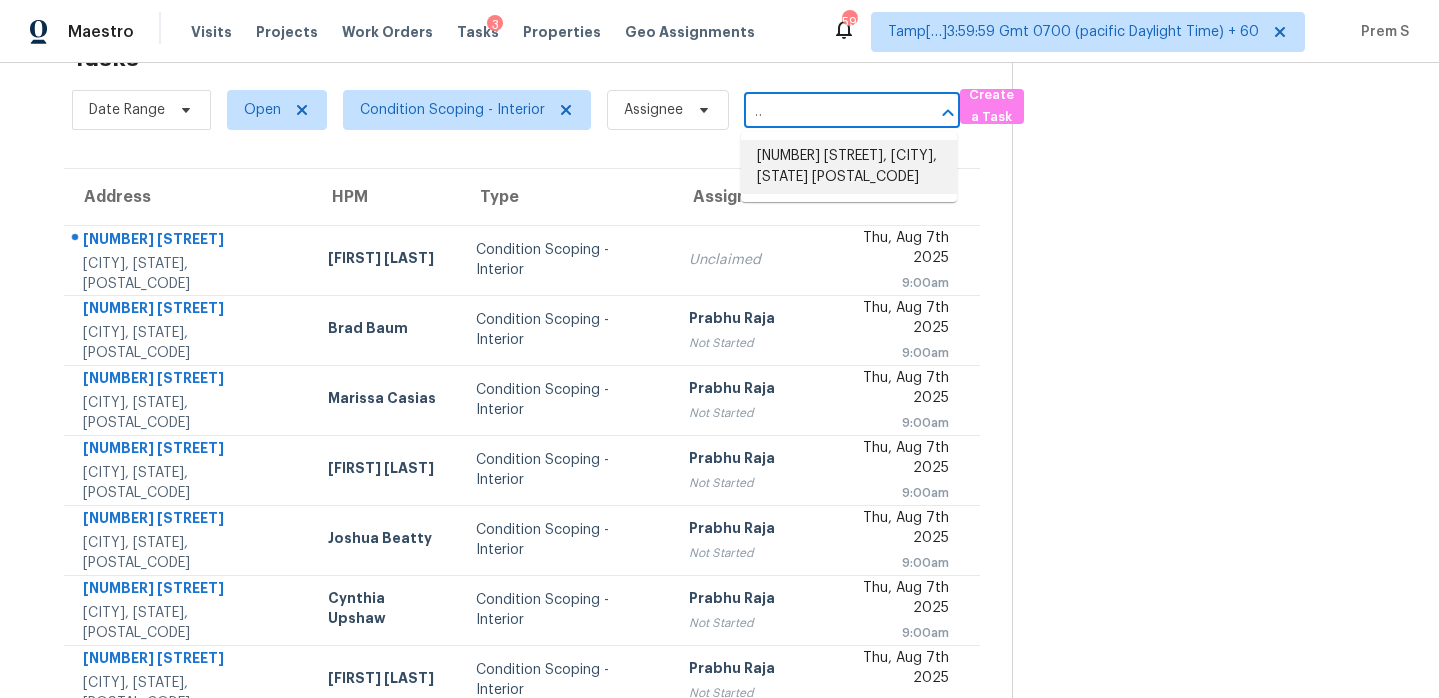 scroll, scrollTop: 0, scrollLeft: 0, axis: both 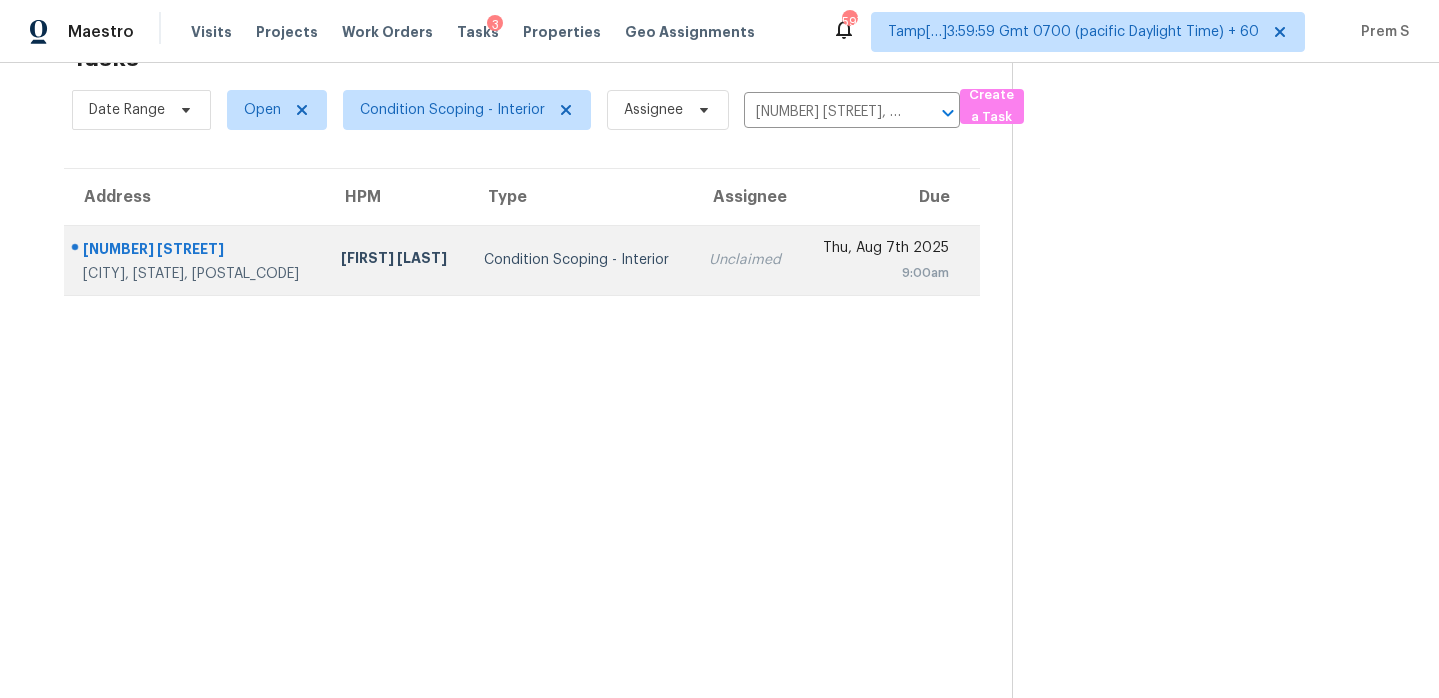 click on "Thu, Aug 7th 2025 9:00am" at bounding box center (891, 260) 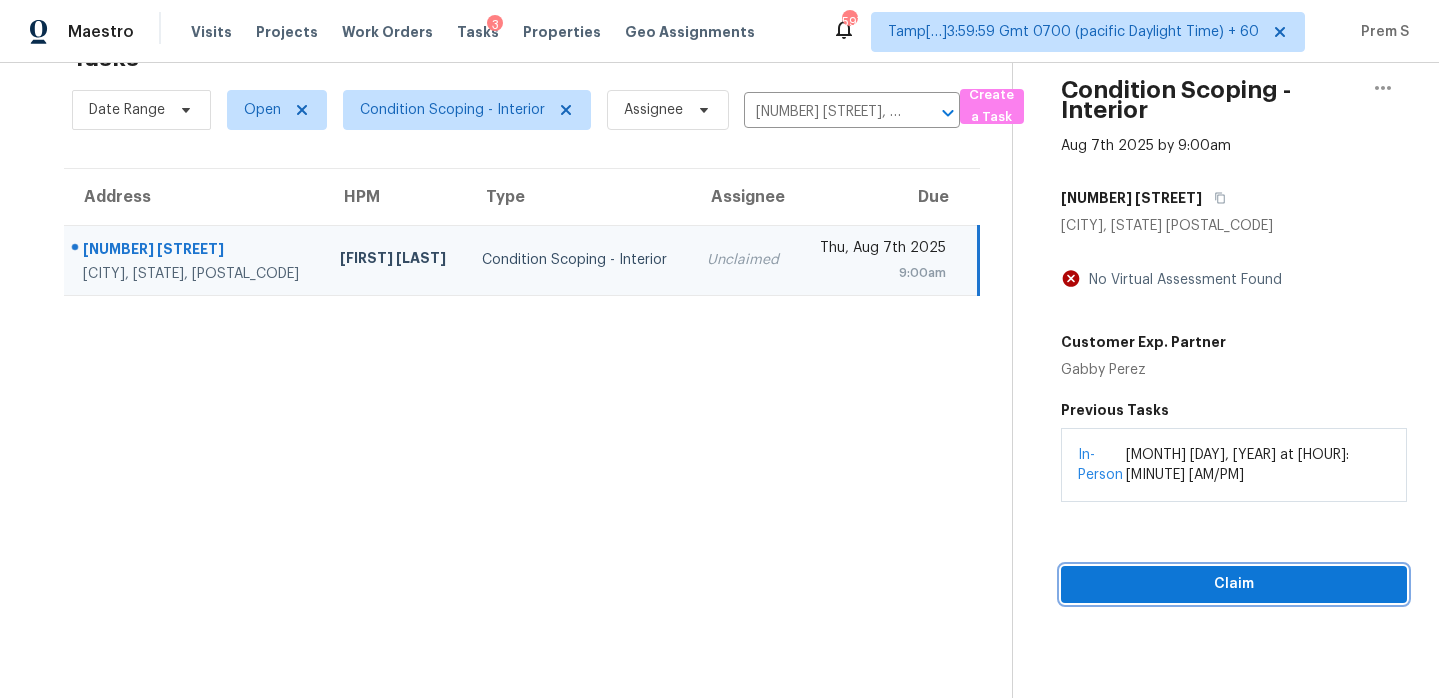 click on "Claim" at bounding box center (1234, 584) 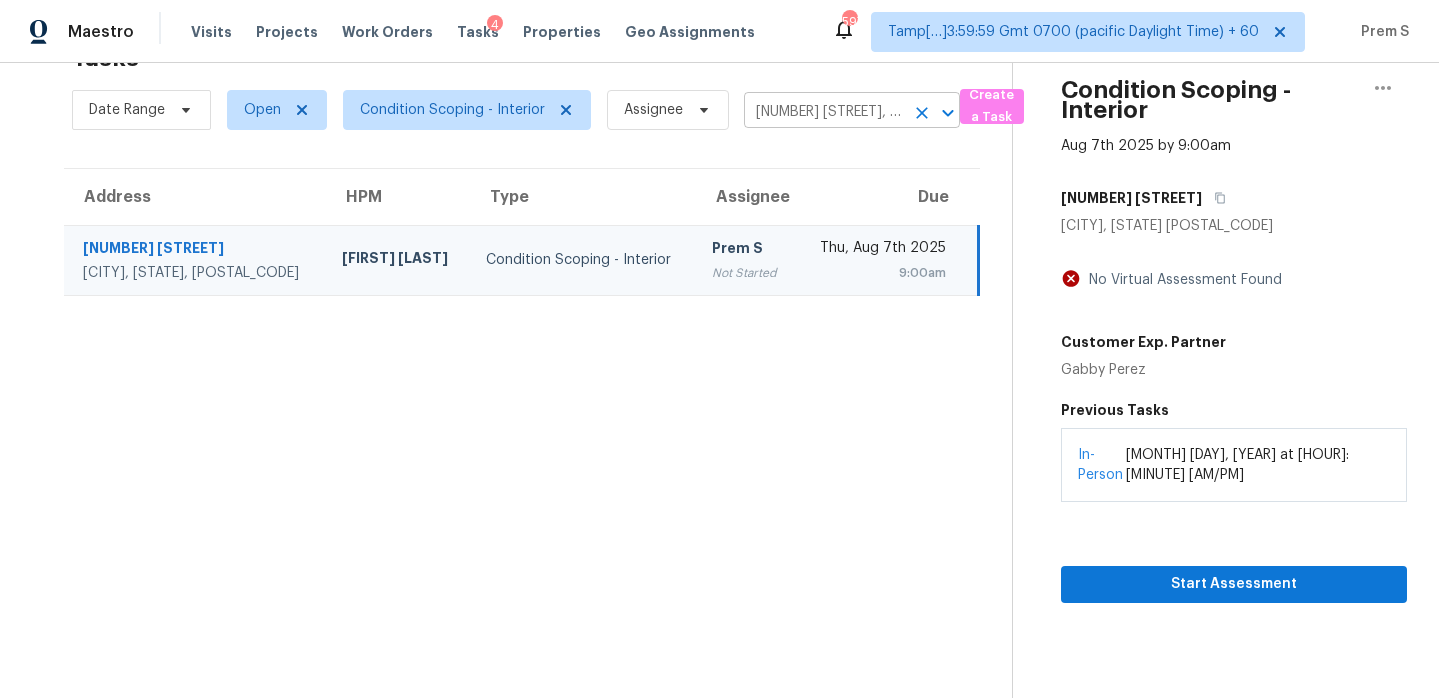 click 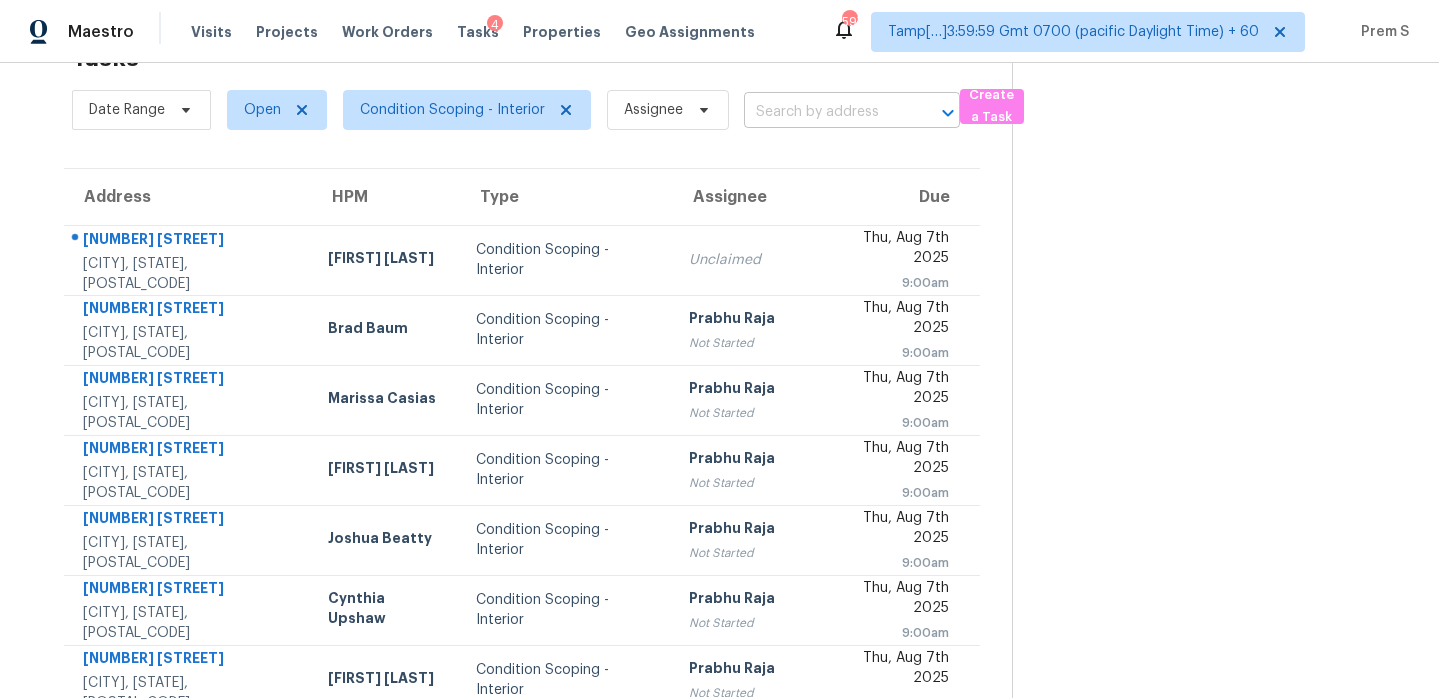 click at bounding box center (824, 112) 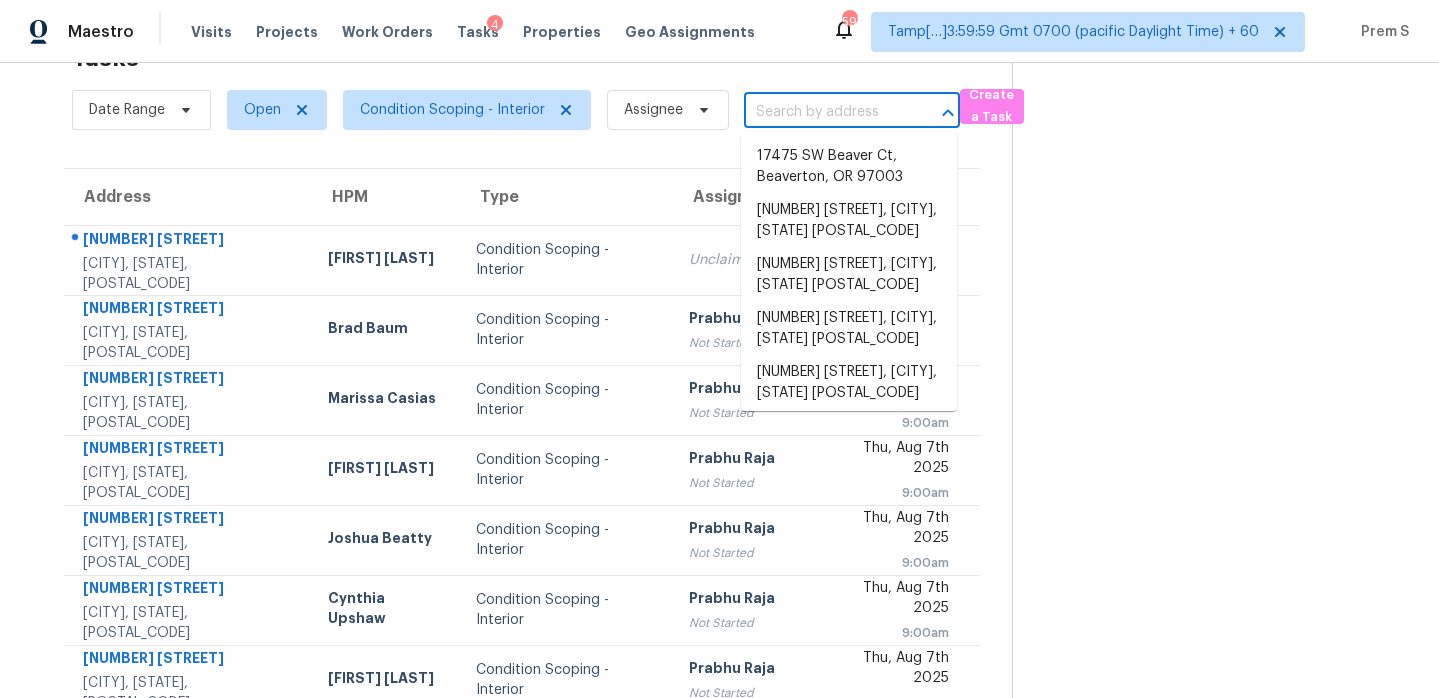 paste on "7 Dogwood Trl Ocala, FL, 34472" 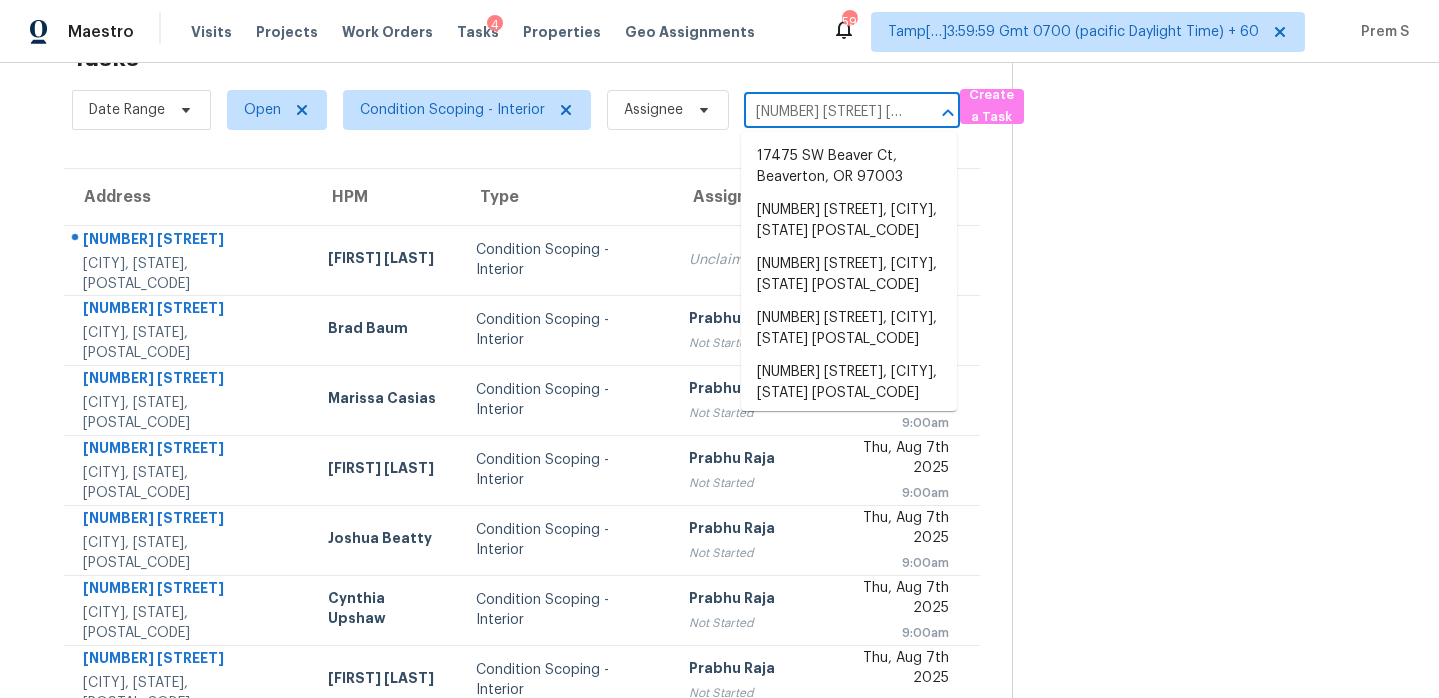 scroll, scrollTop: 0, scrollLeft: 59, axis: horizontal 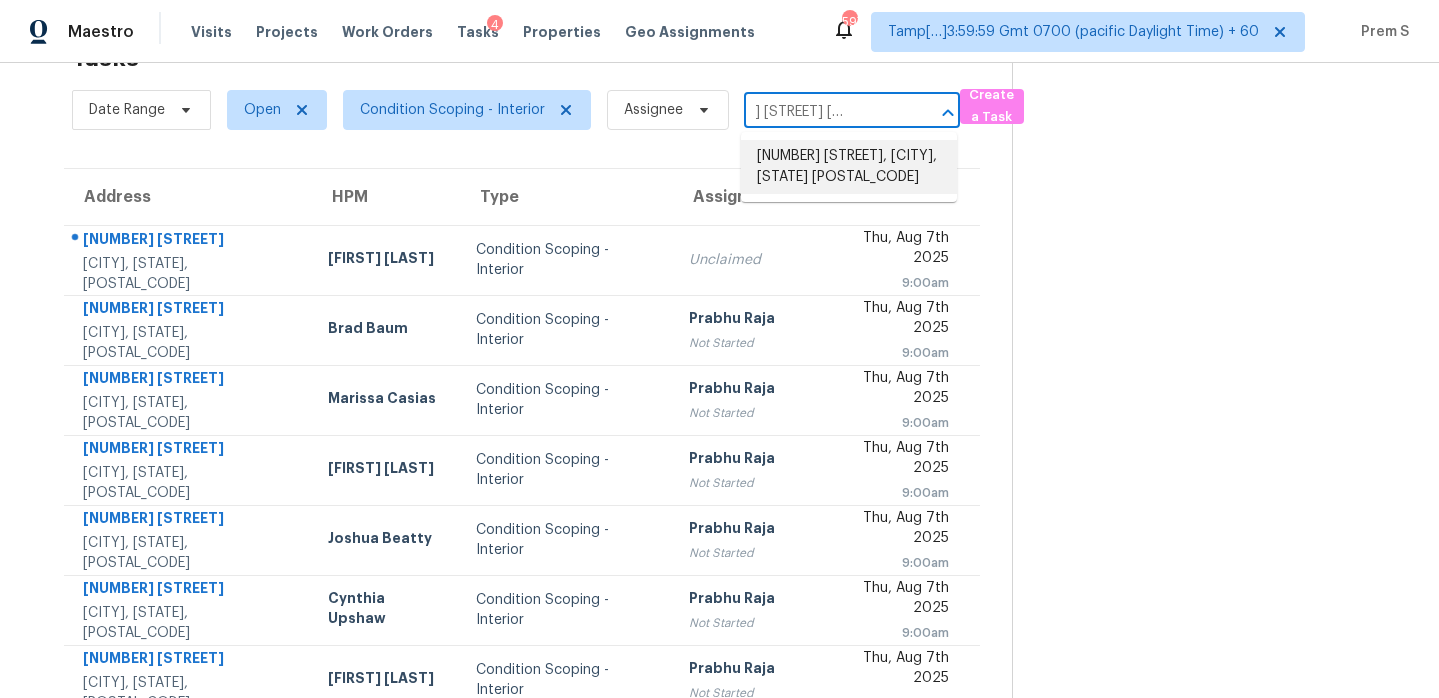 click on "7 Dogwood Trl, Ocala, FL 34472" at bounding box center [849, 167] 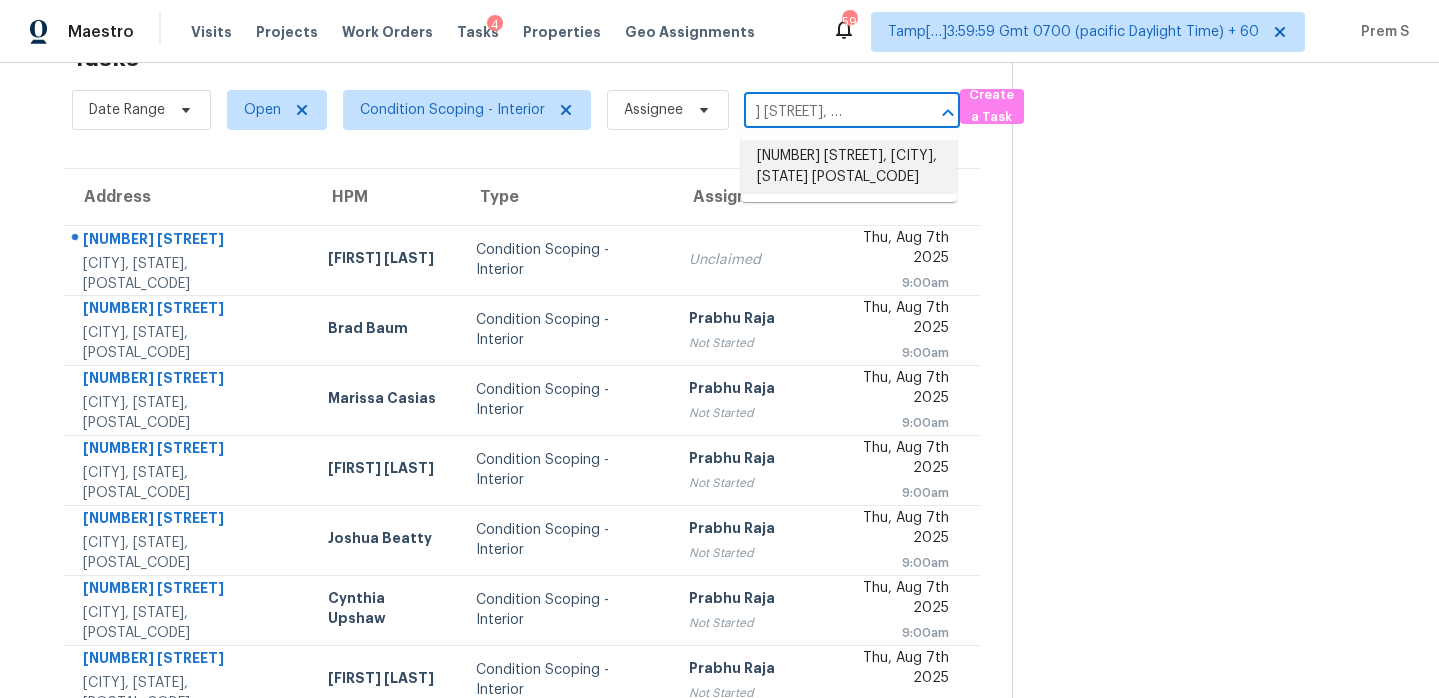 scroll, scrollTop: 0, scrollLeft: 0, axis: both 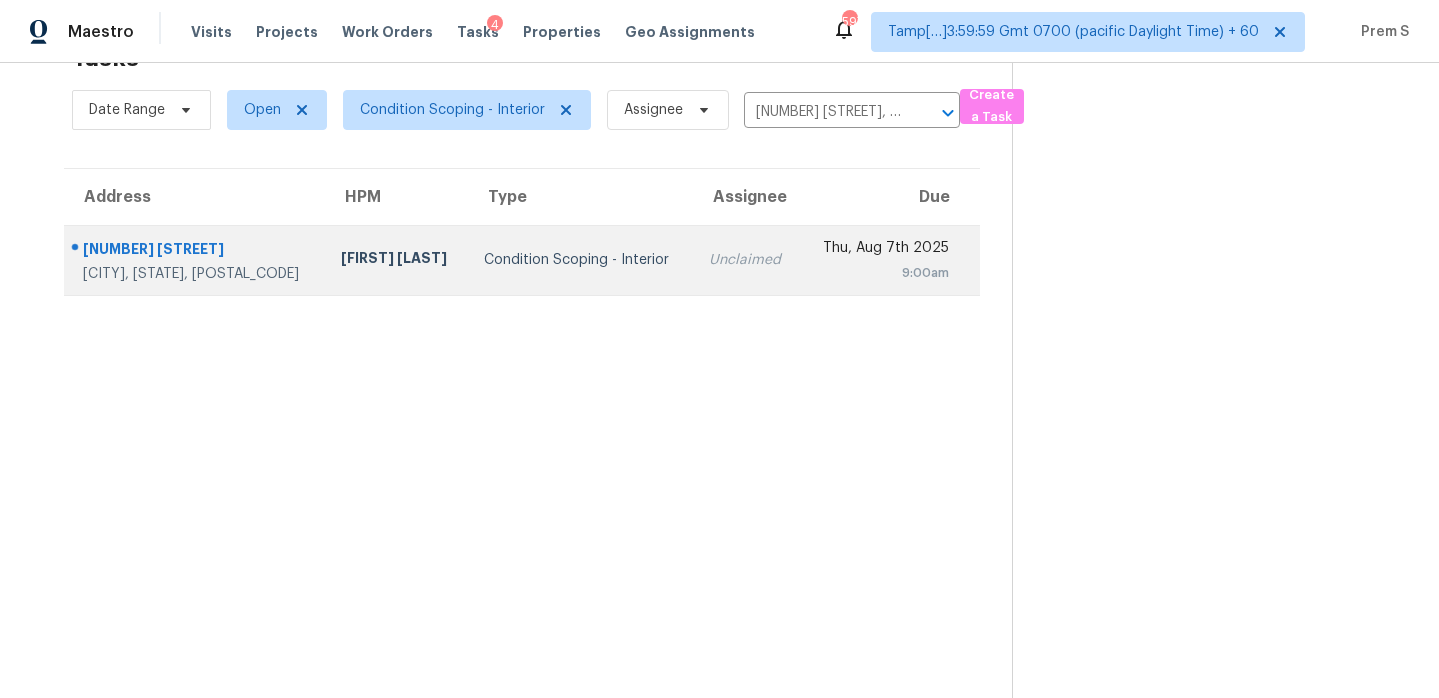 click on "Unclaimed" at bounding box center [747, 260] 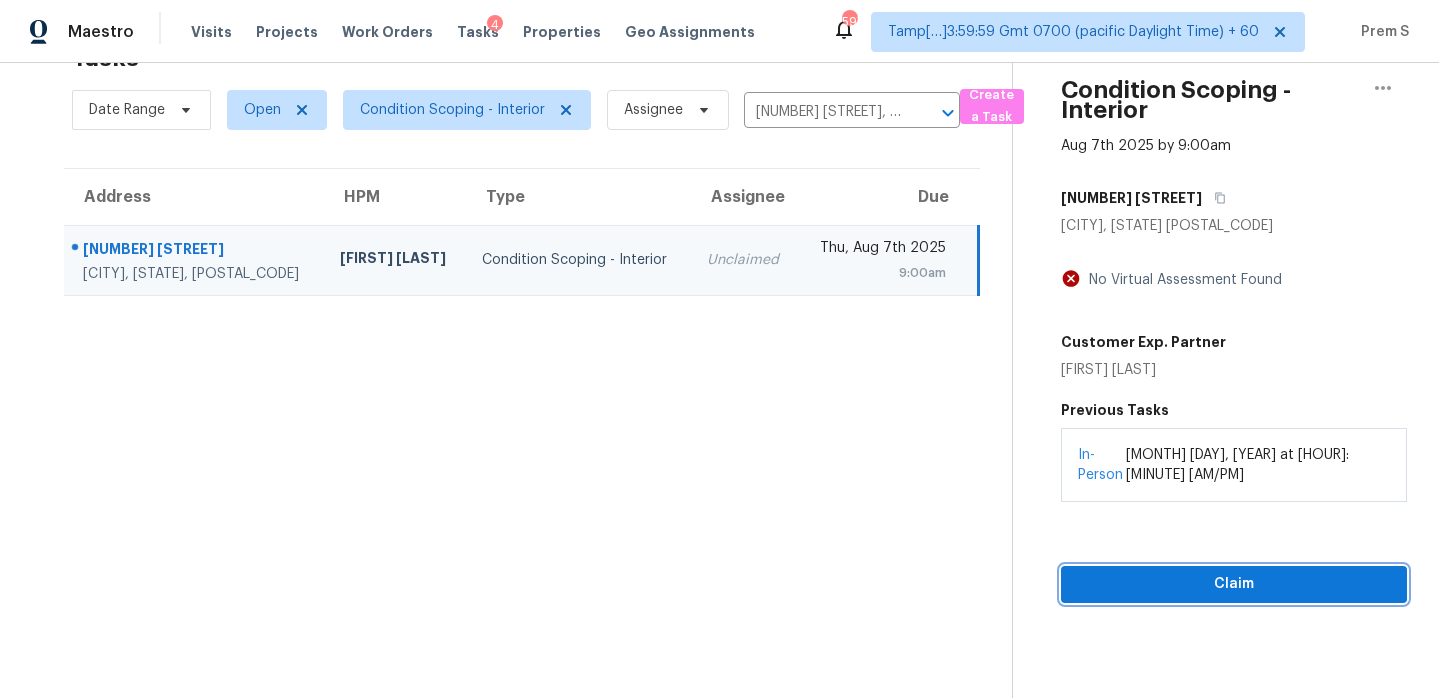 click on "Claim" at bounding box center [1234, 584] 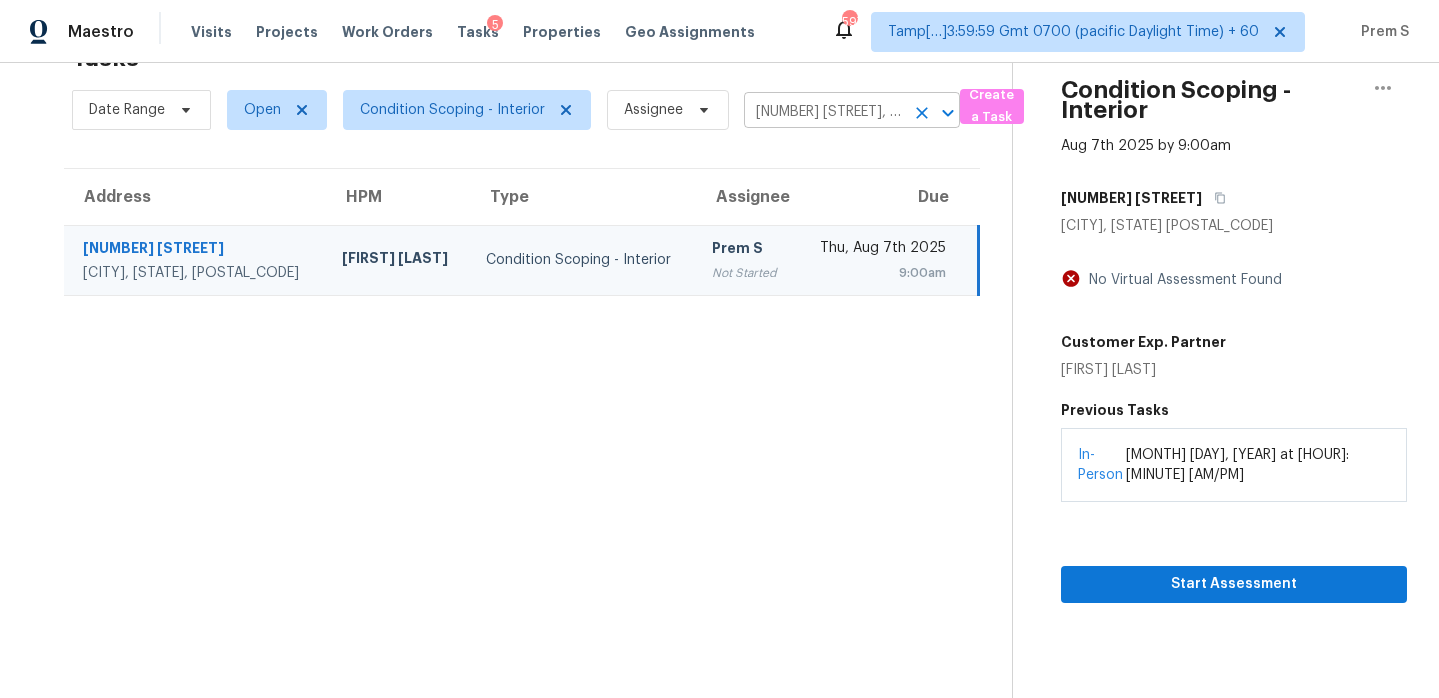 click 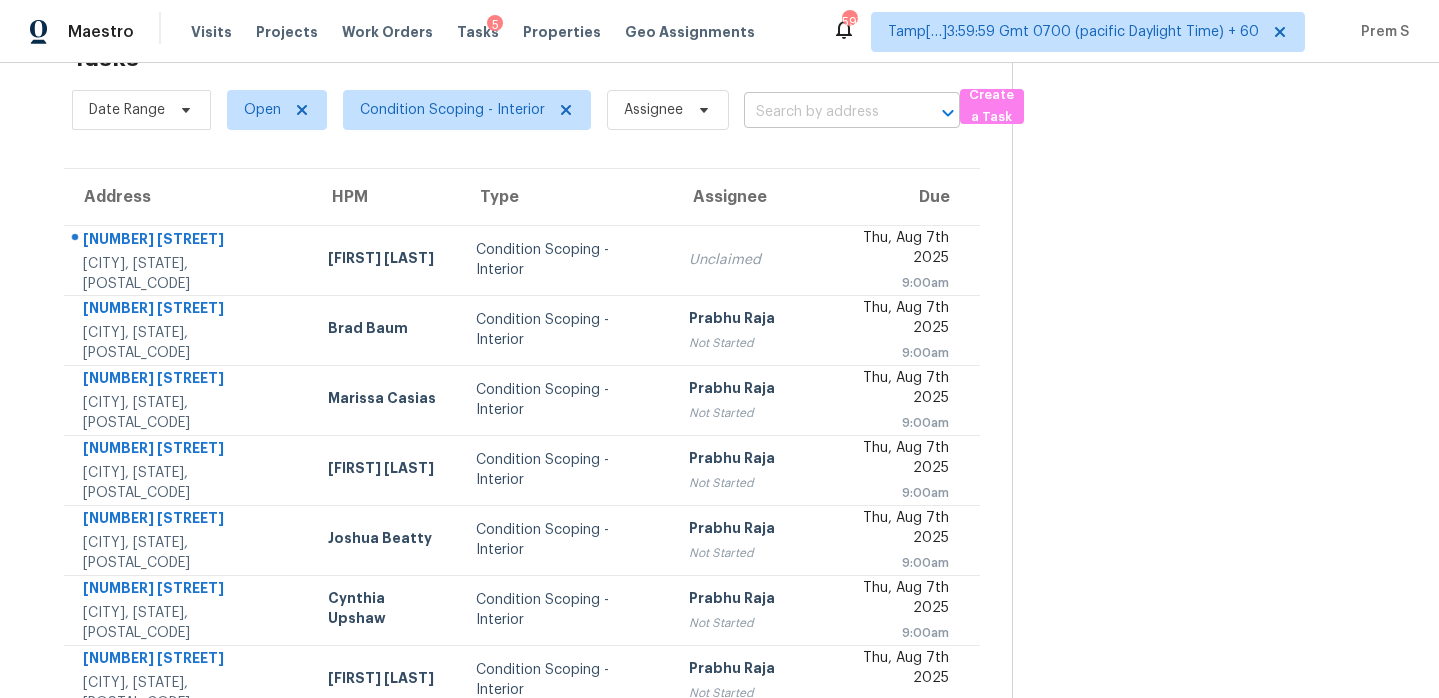 click at bounding box center [824, 112] 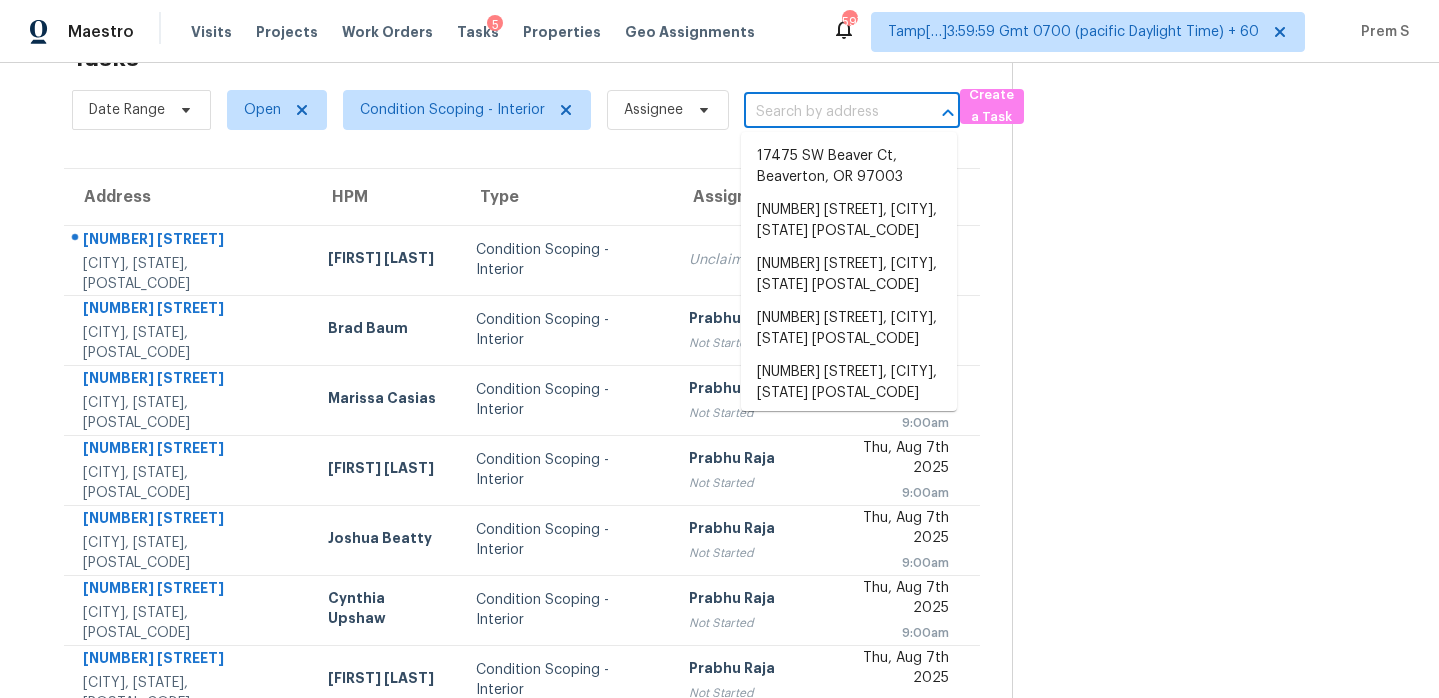 paste on "7873 Burlington Way Sacramento, CA, 95832" 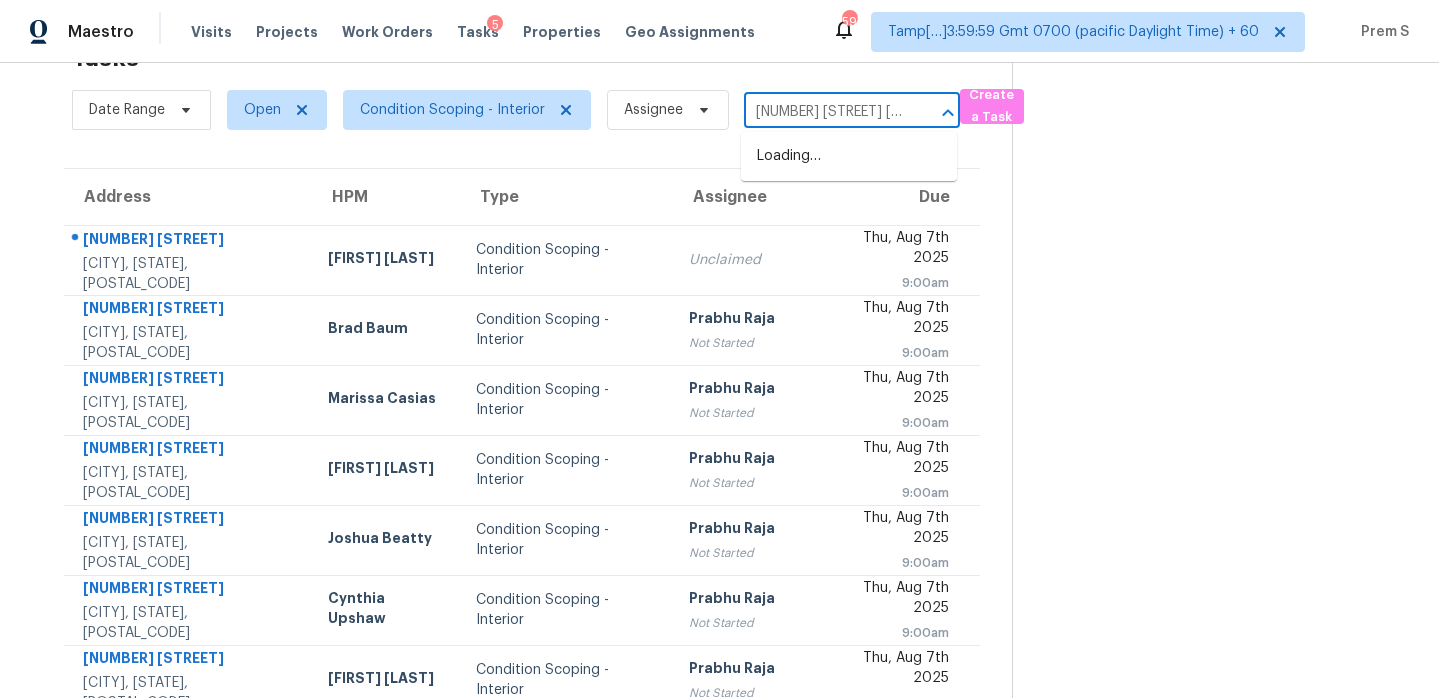 scroll, scrollTop: 0, scrollLeft: 145, axis: horizontal 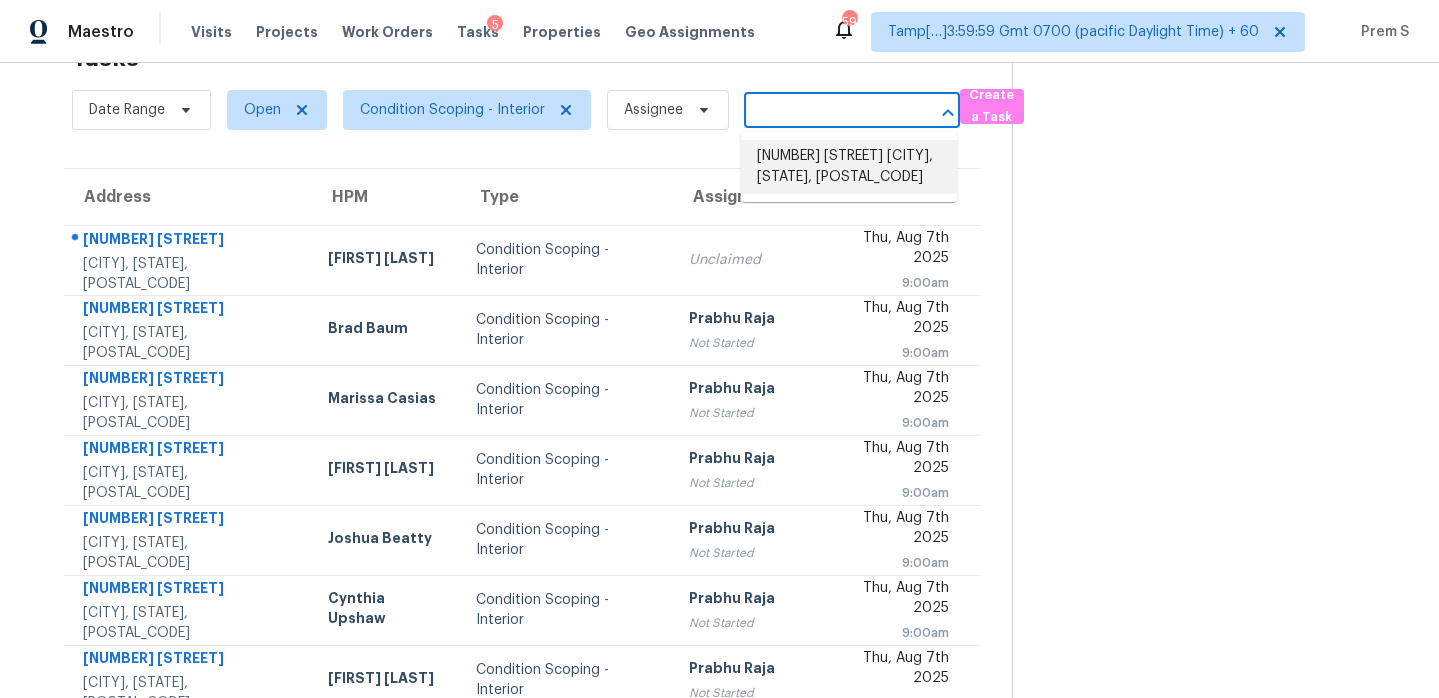 click on "7873 Burlington Way, Sacramento, CA 95832" at bounding box center [849, 167] 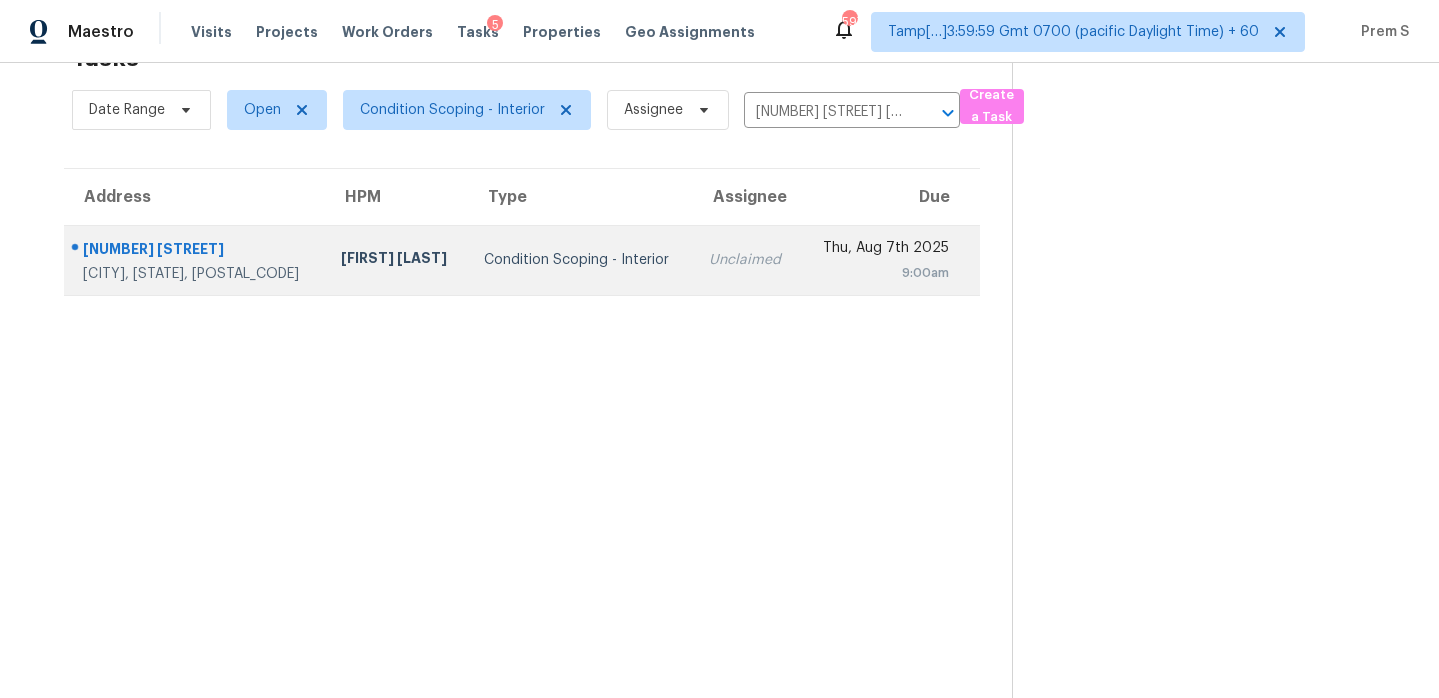click on "Unclaimed" at bounding box center (747, 260) 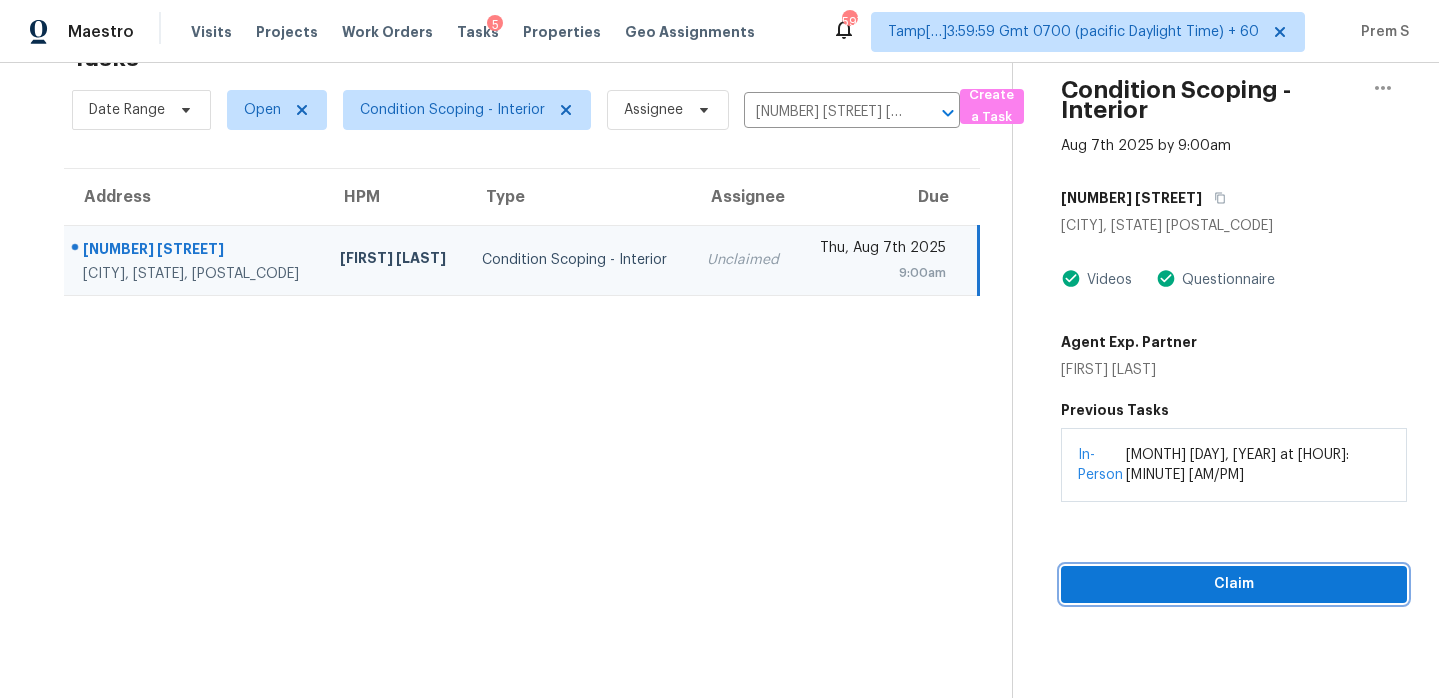 click on "Claim" at bounding box center (1234, 584) 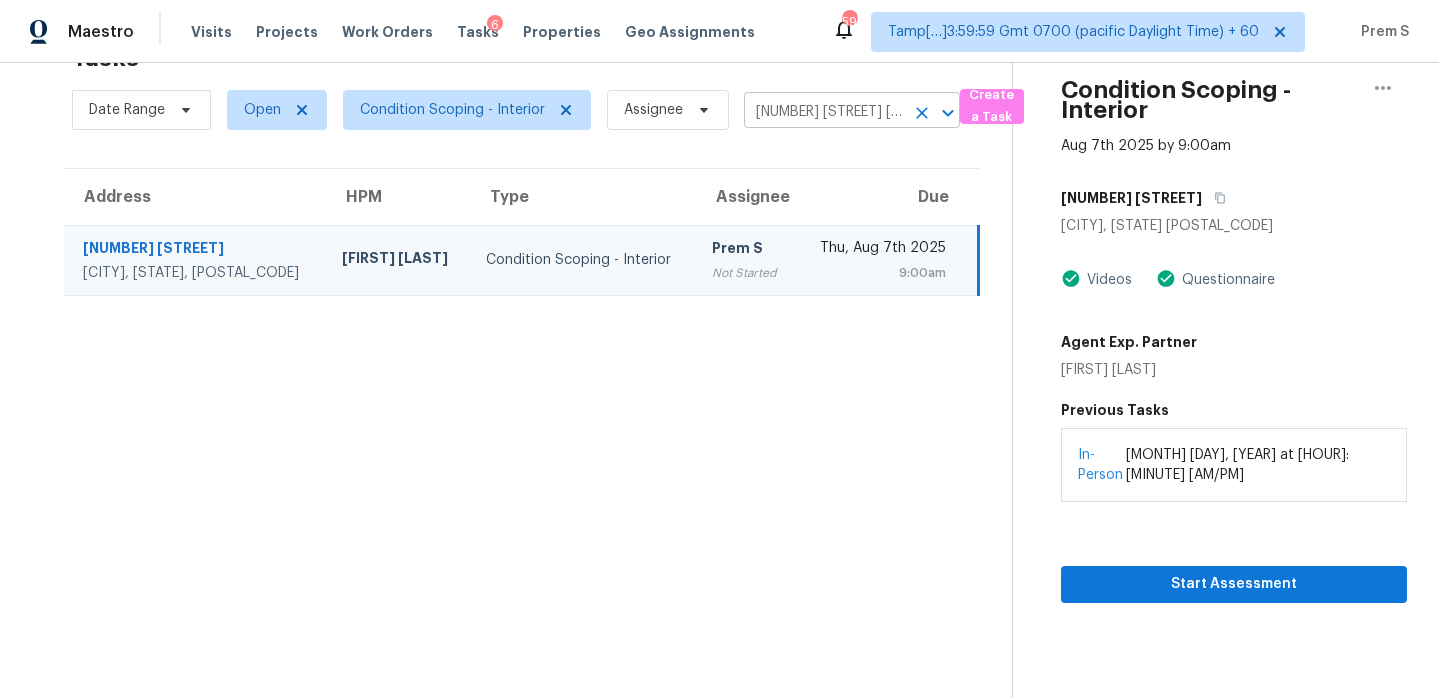 click 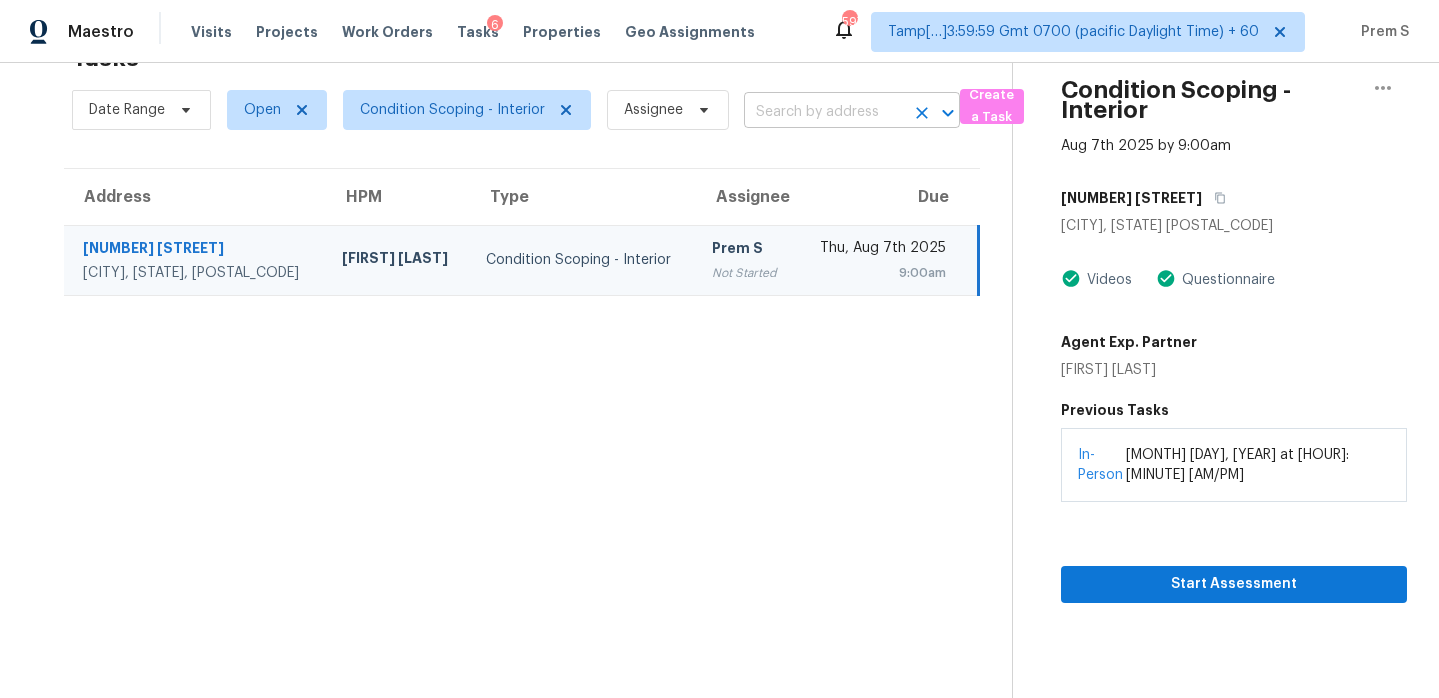 scroll, scrollTop: 0, scrollLeft: 0, axis: both 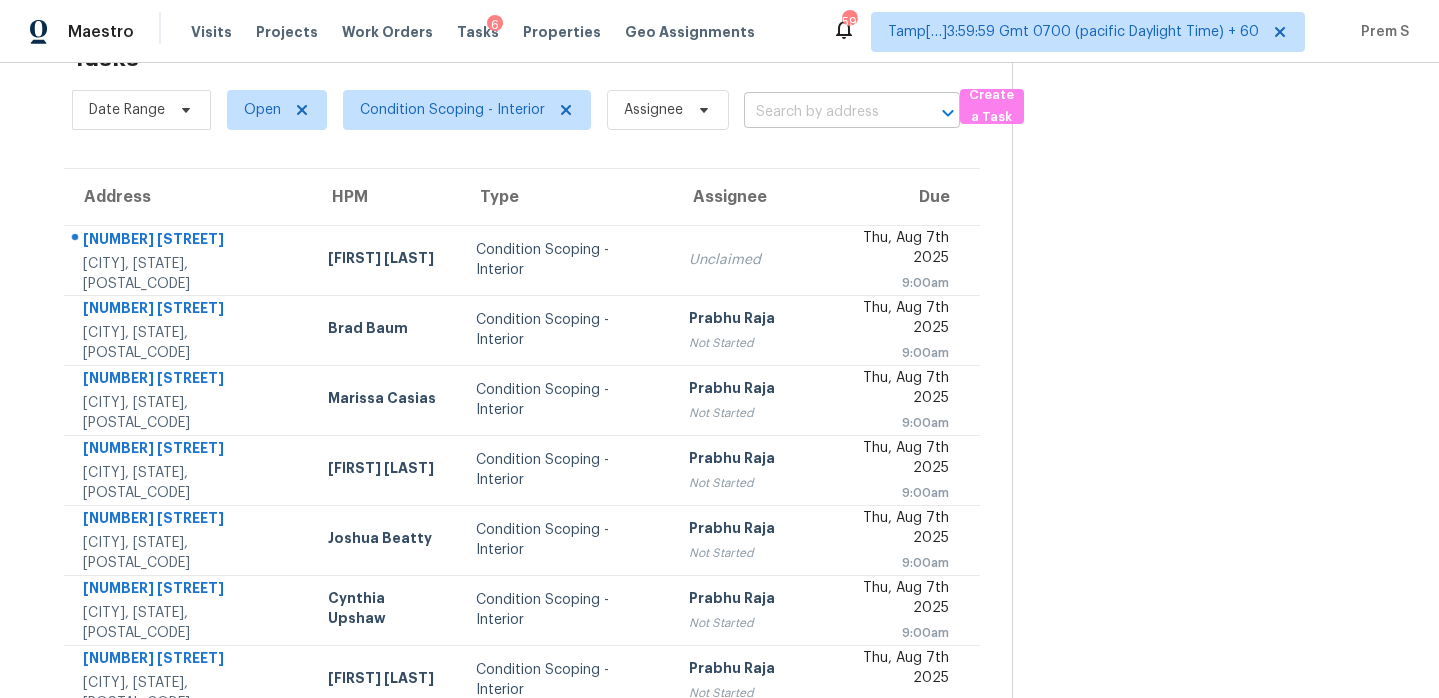 click at bounding box center (824, 112) 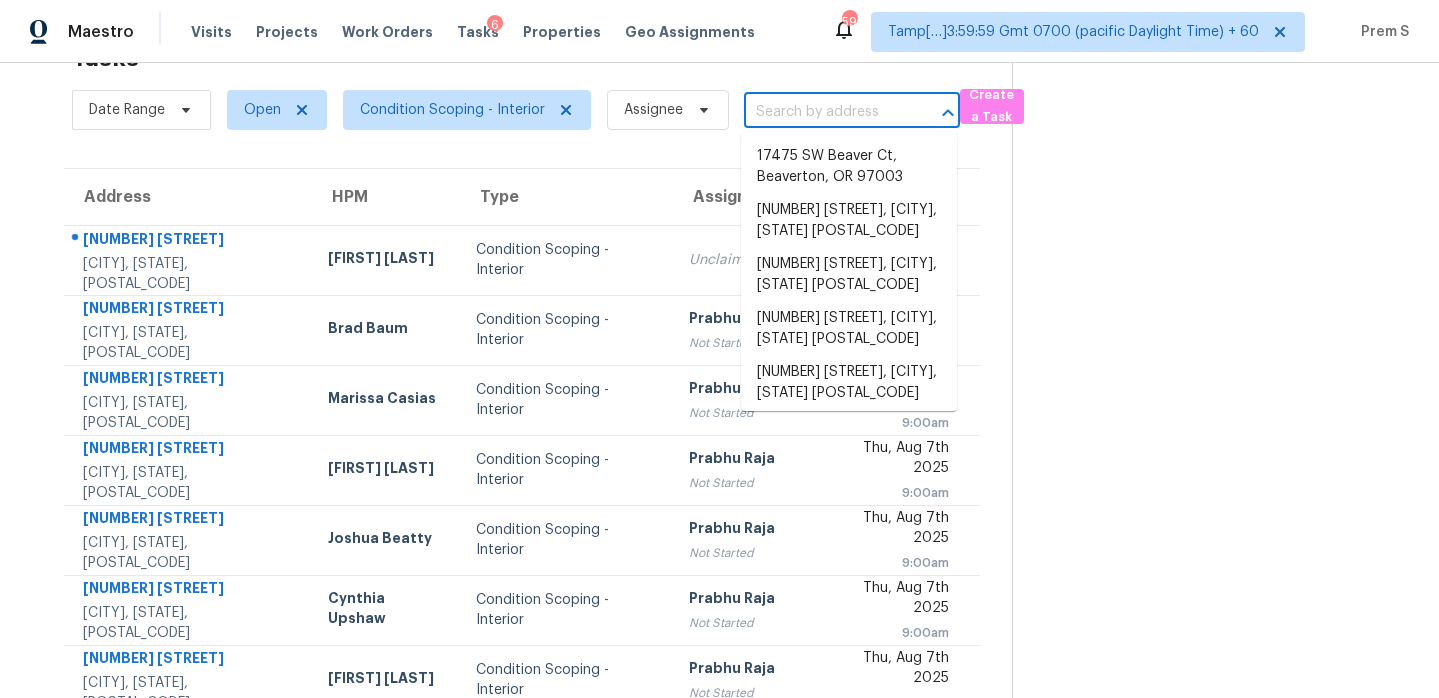 paste on "4 Carlton Ave Piscataway, NJ, 08854" 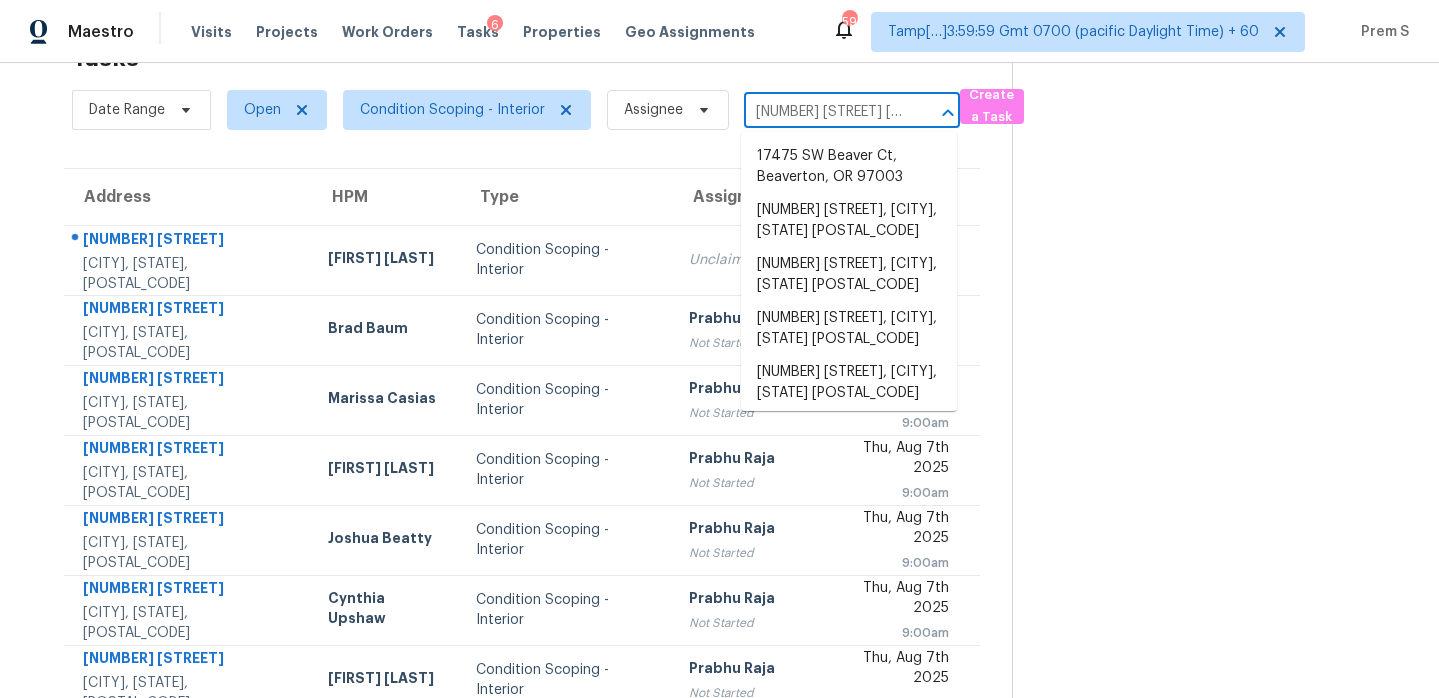 scroll, scrollTop: 0, scrollLeft: 89, axis: horizontal 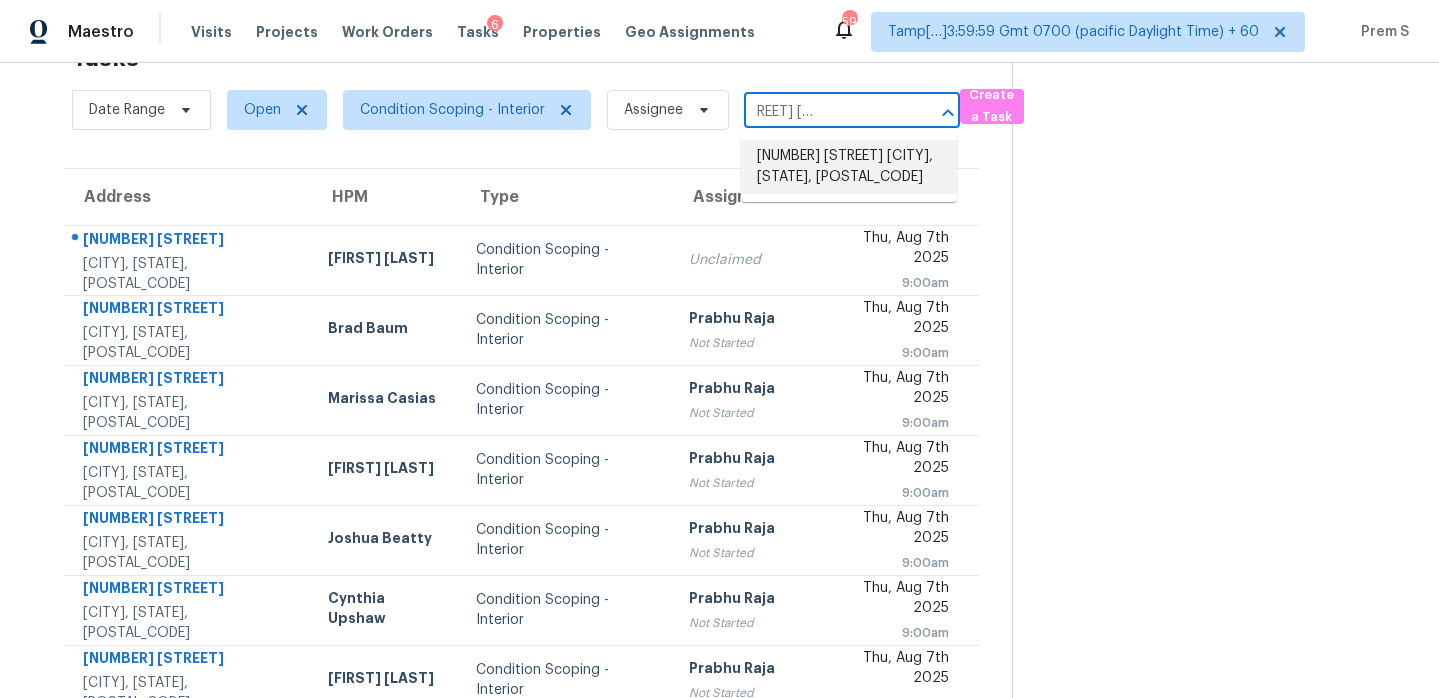 click on "4 Carlton Ave, Piscataway, NJ 08854" at bounding box center (849, 167) 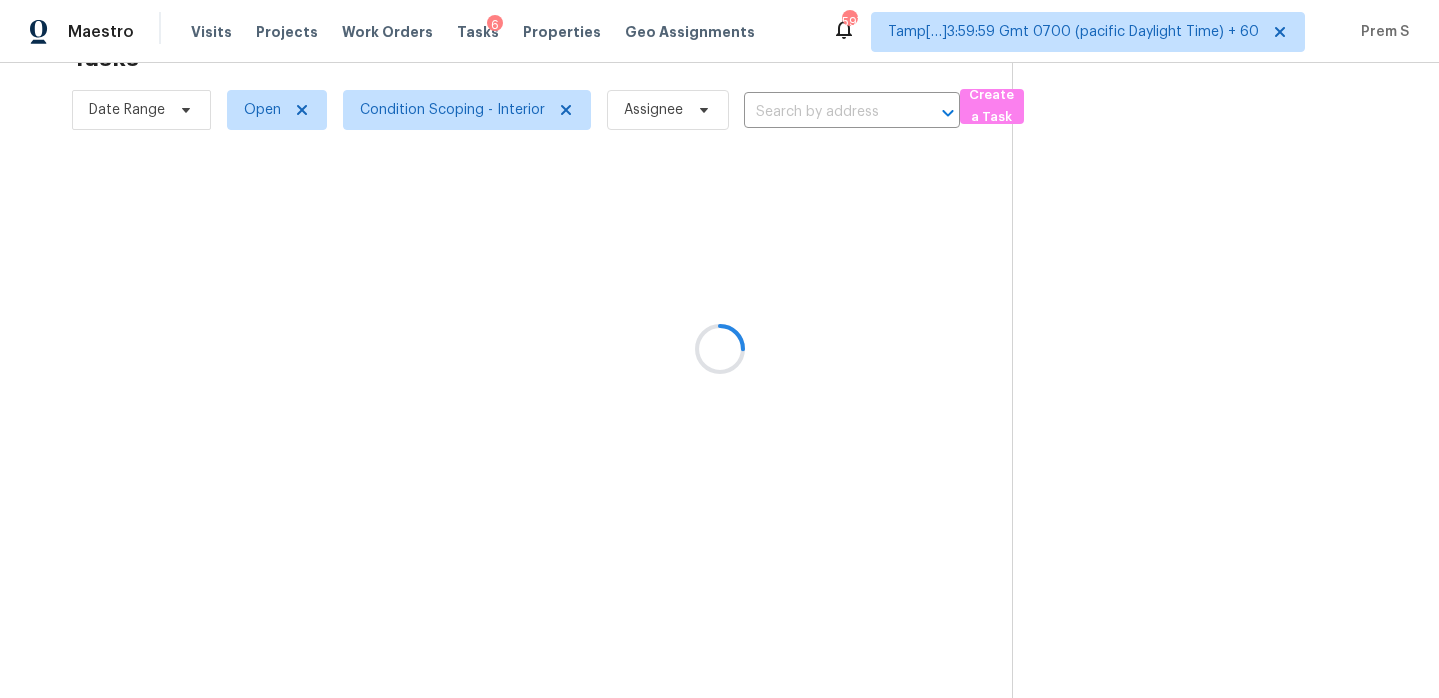 type on "4 Carlton Ave, Piscataway, NJ 08854" 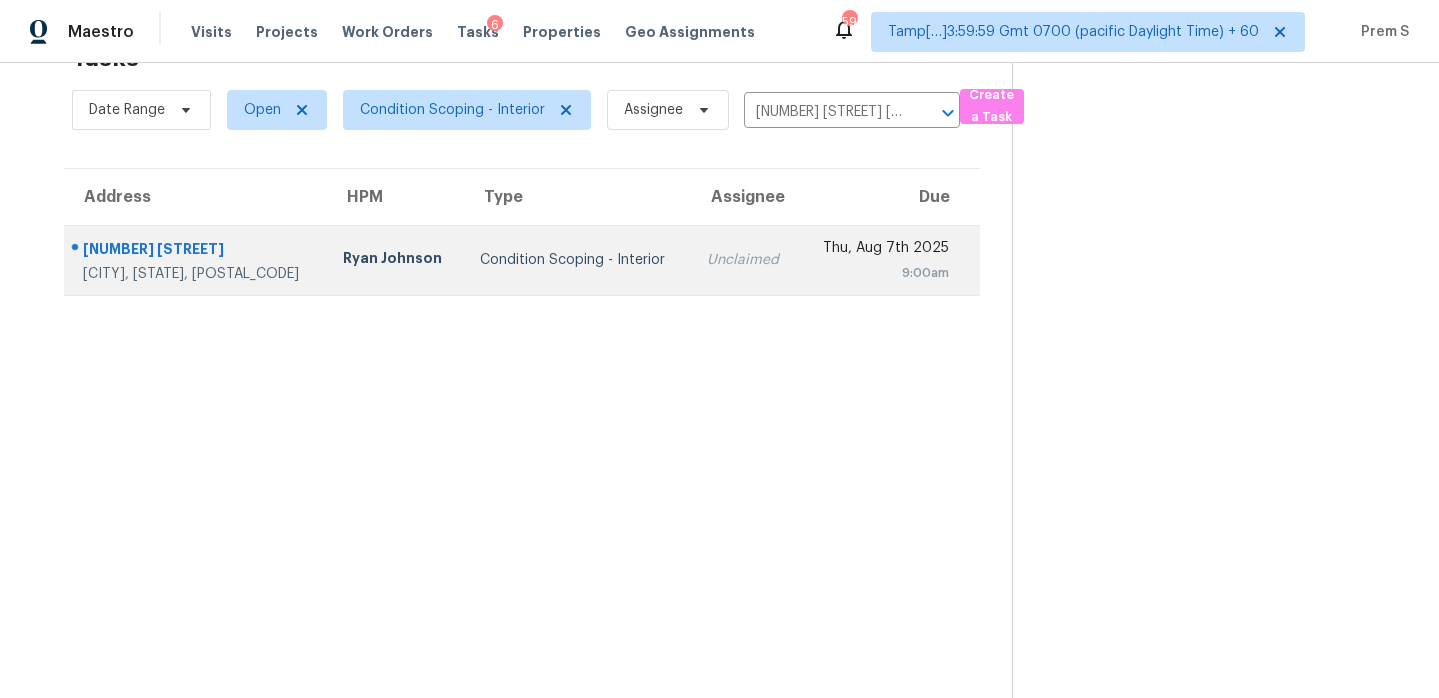click on "9:00am" at bounding box center (882, 273) 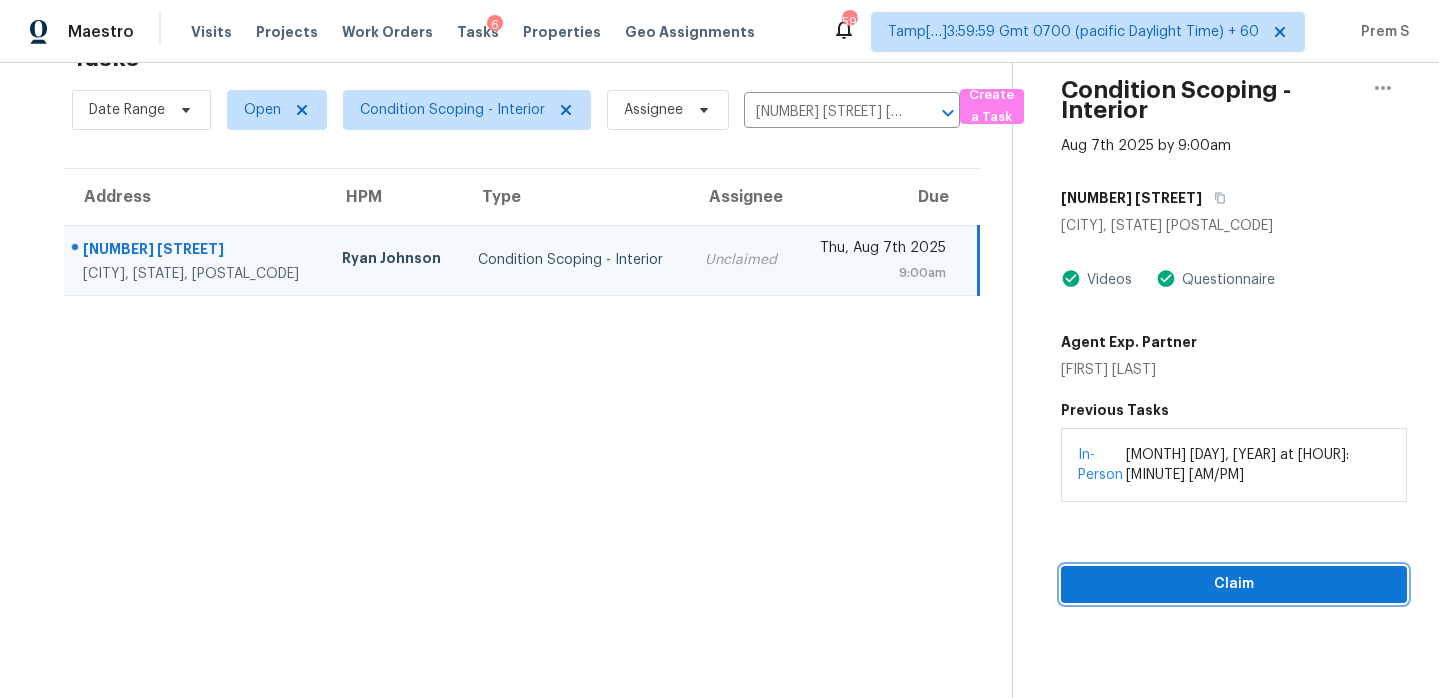 click on "Claim" at bounding box center (1234, 584) 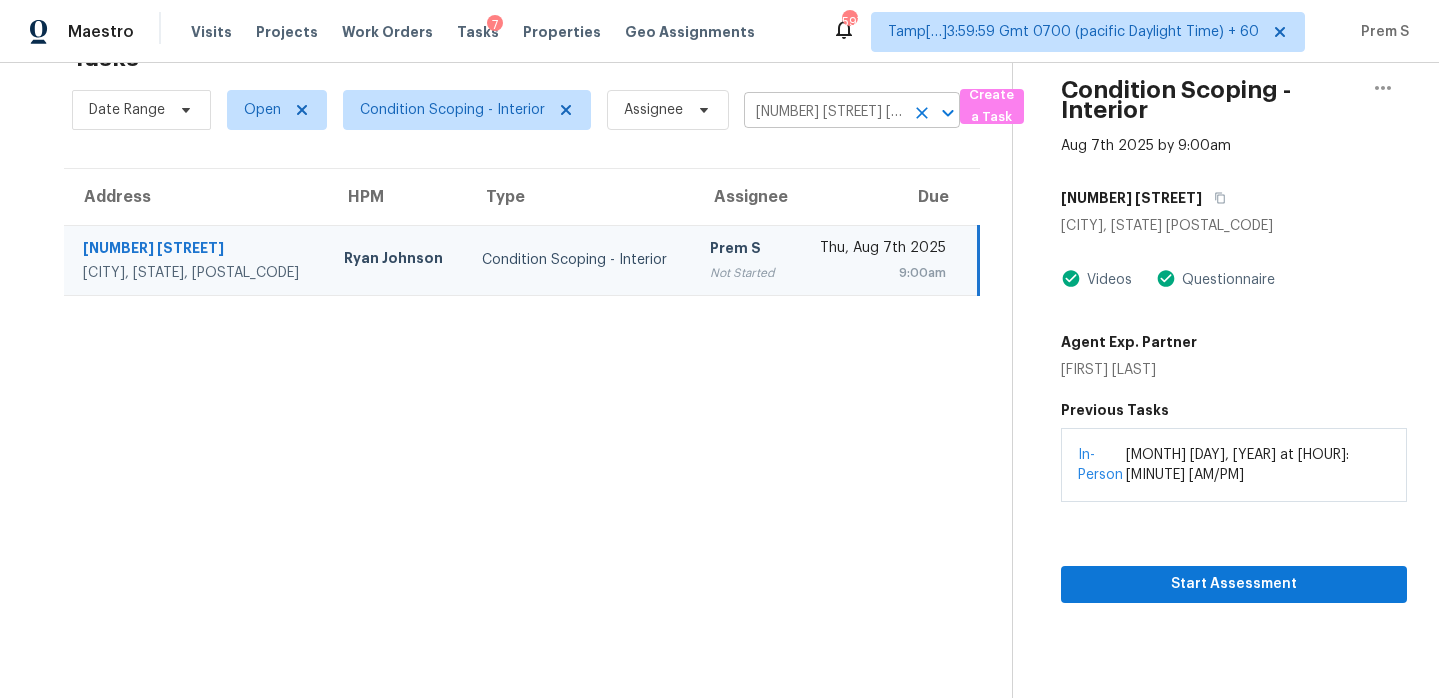 click 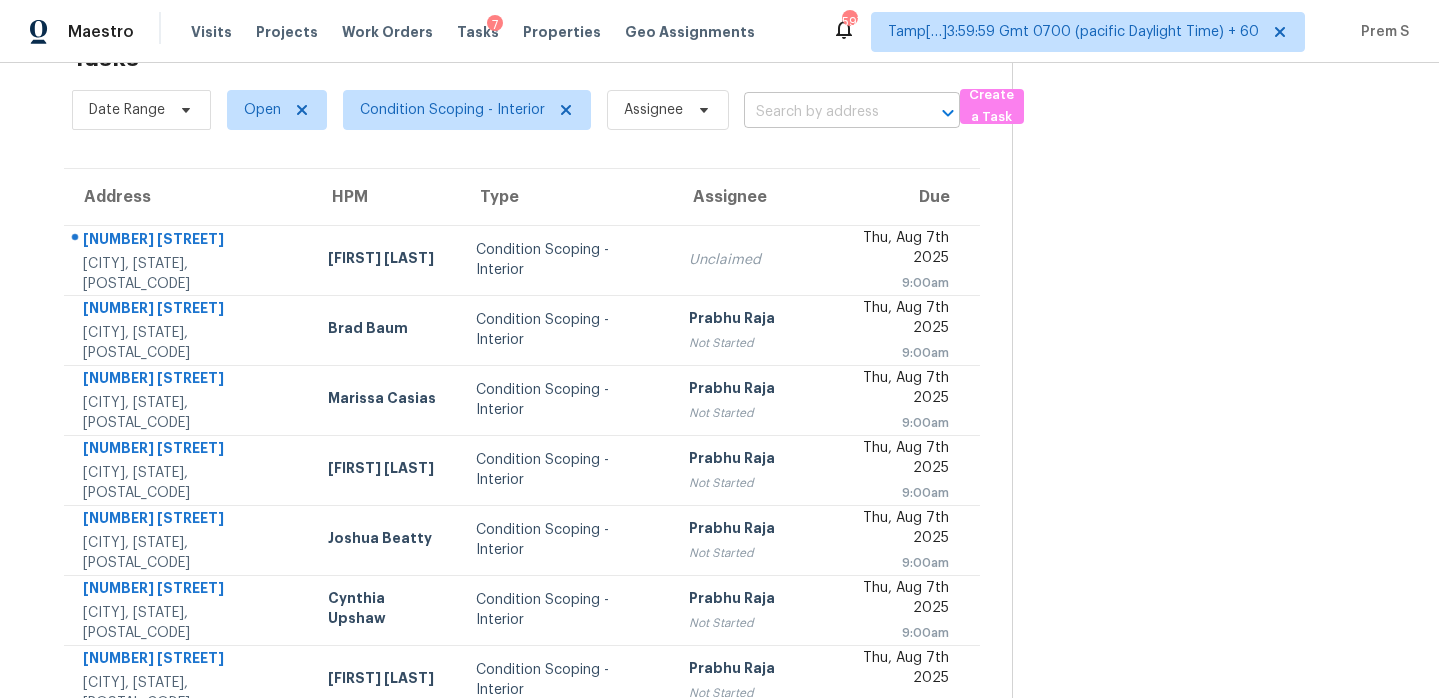 click at bounding box center [824, 112] 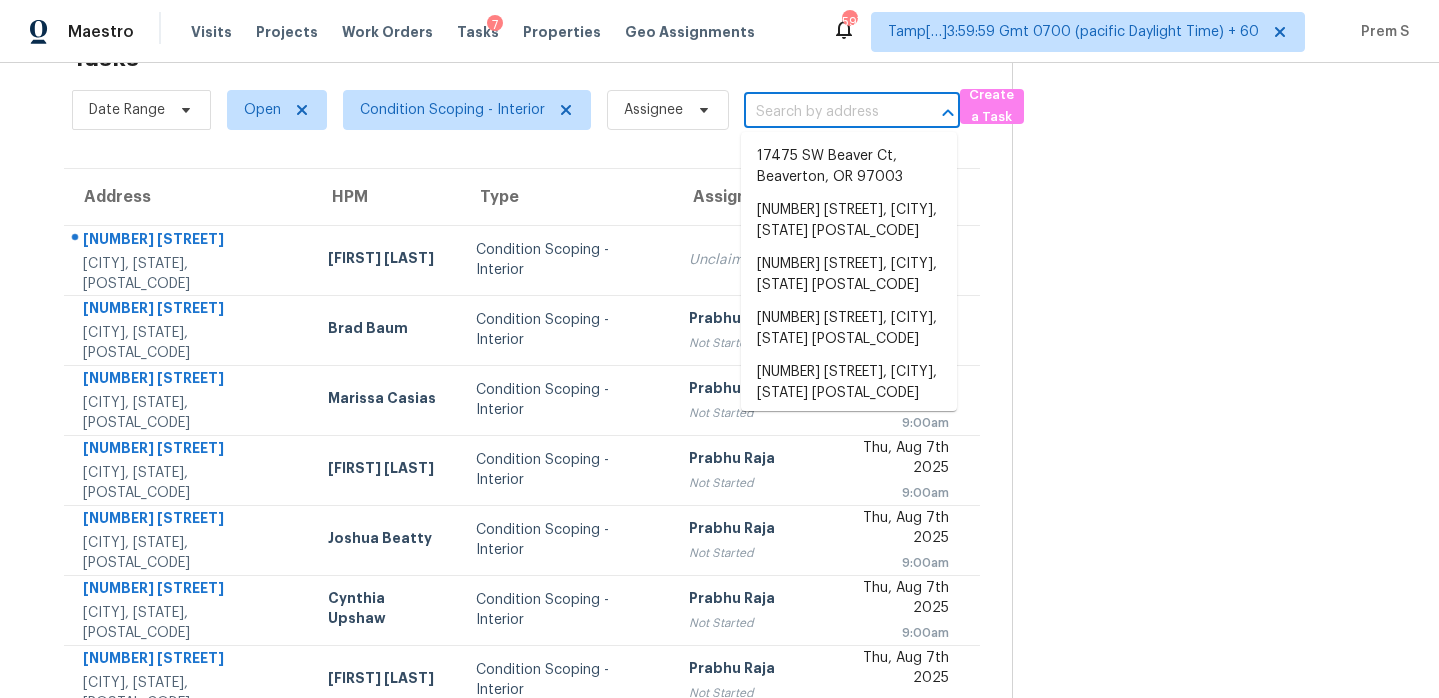 paste on "12858 SW 228th St Miami, FL, 33170" 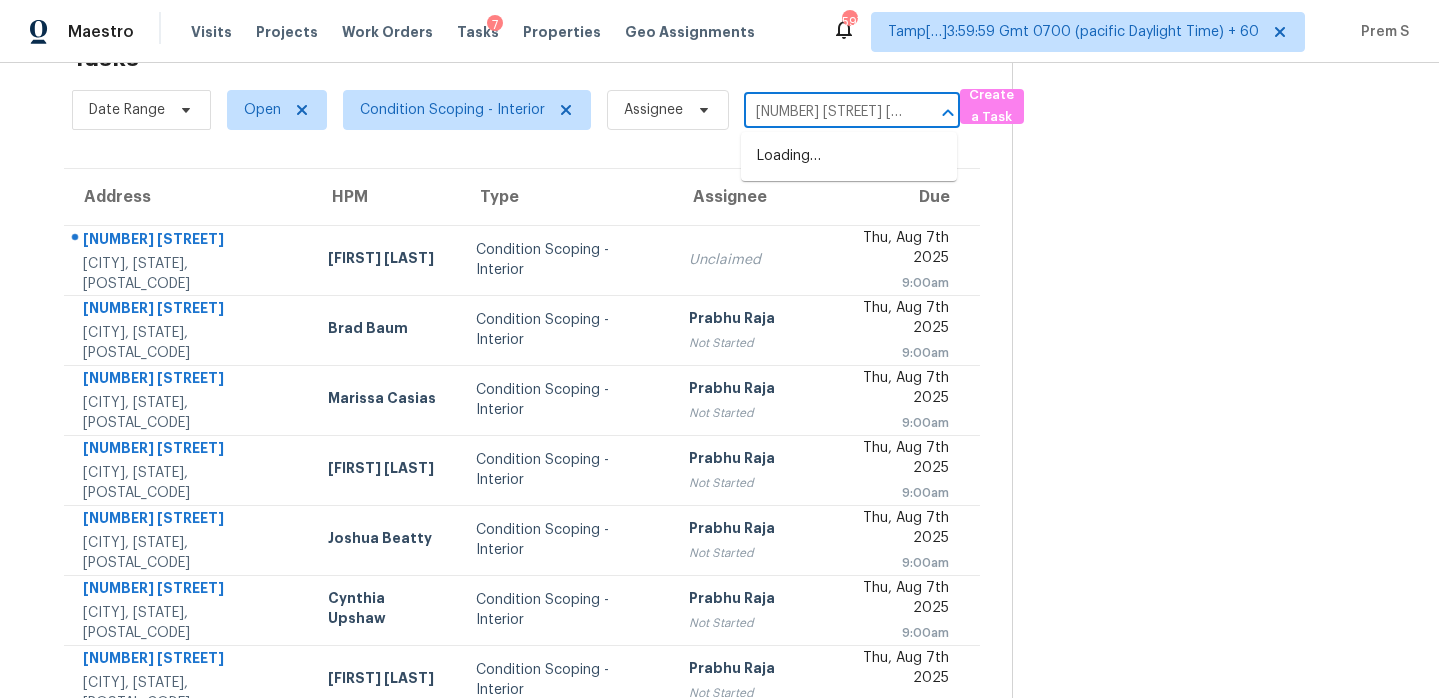 scroll, scrollTop: 0, scrollLeft: 87, axis: horizontal 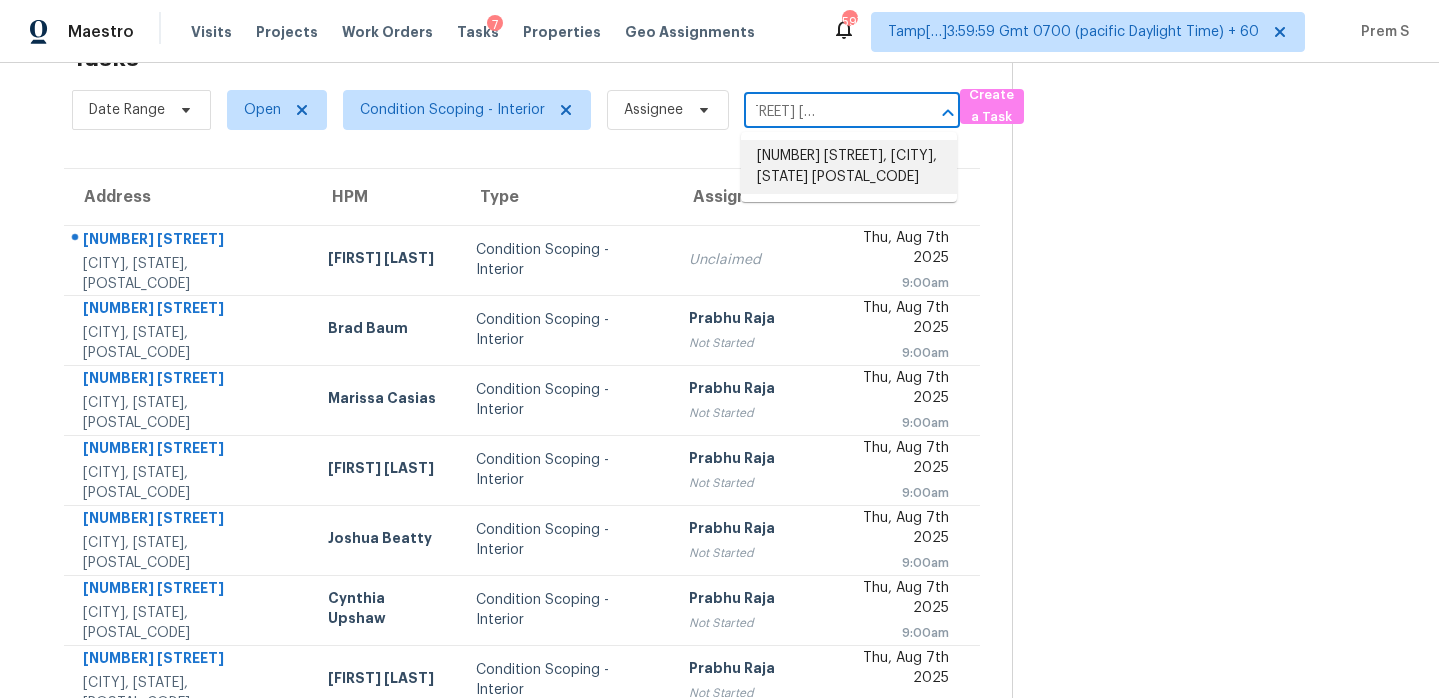 click on "12858 SW 228th St, Miami, FL 33170" at bounding box center [849, 167] 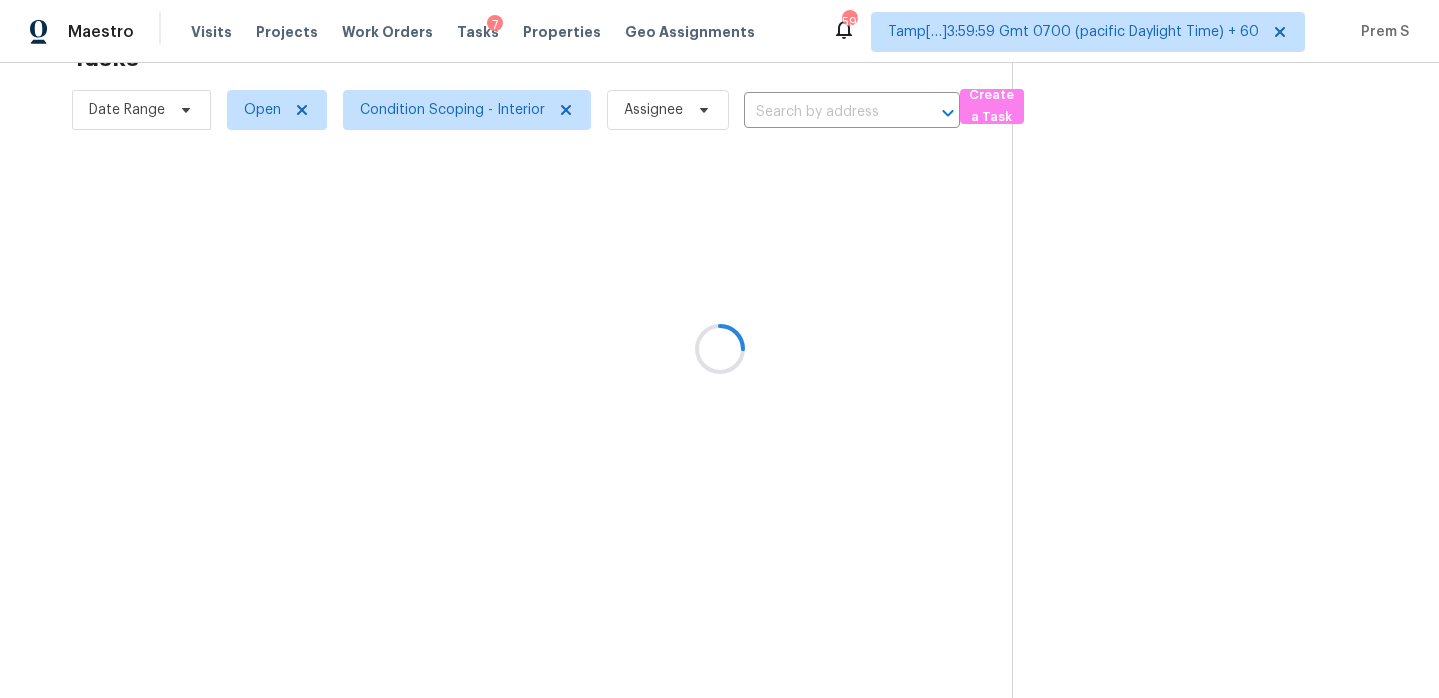 type on "12858 SW 228th St, Miami, FL 33170" 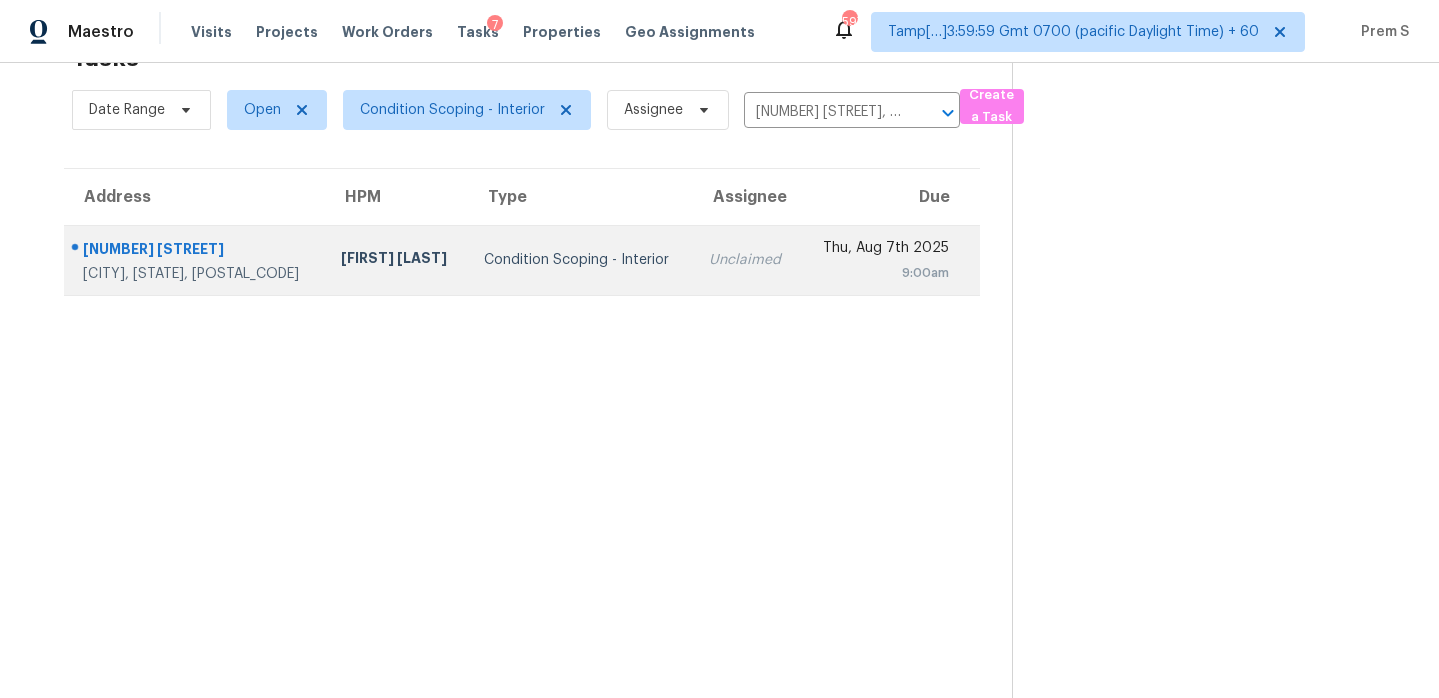 click on "9:00am" at bounding box center [883, 273] 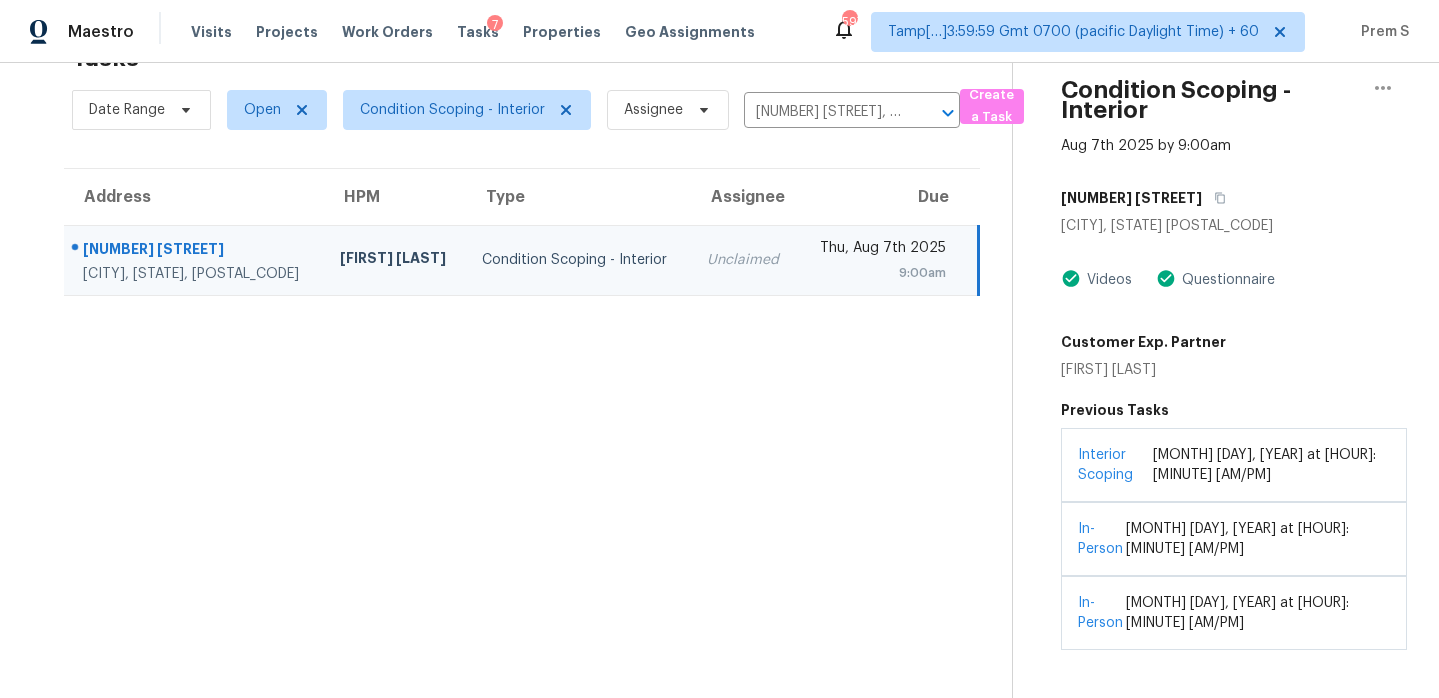 click on "Claim" at bounding box center (1234, 732) 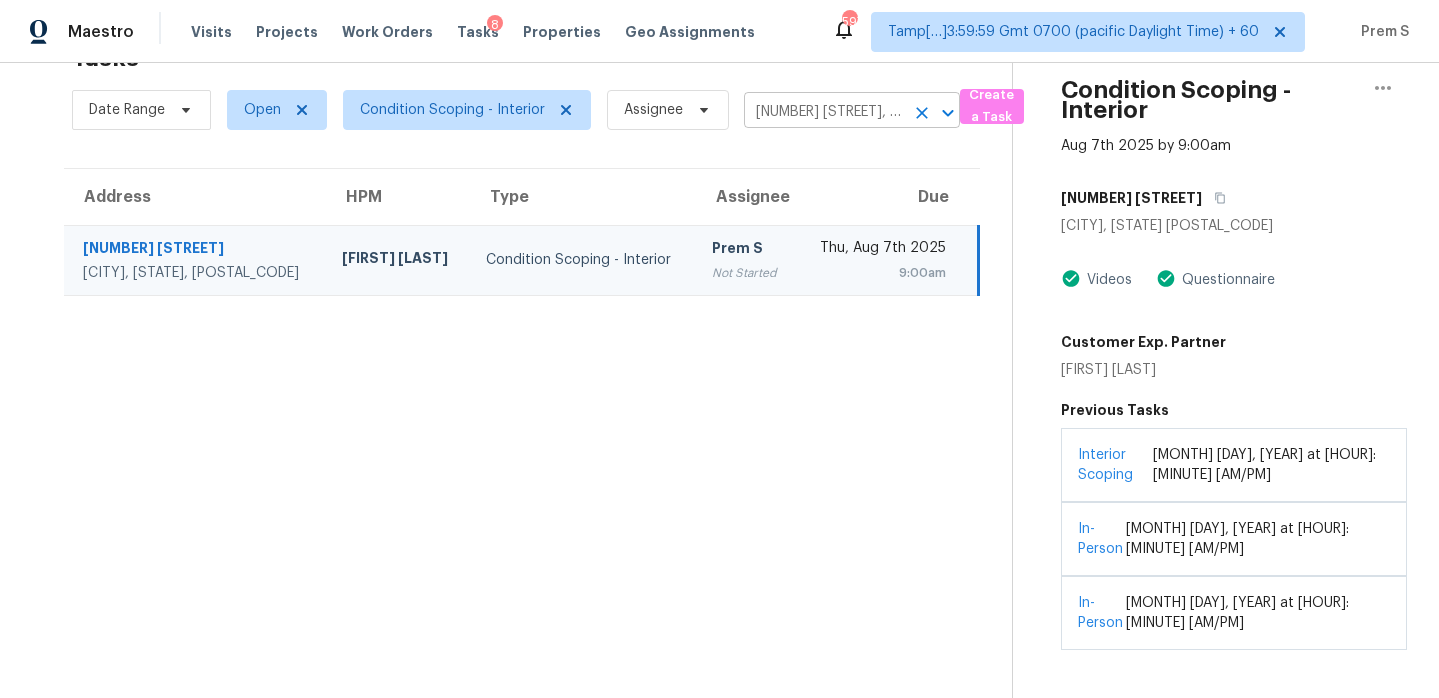 click 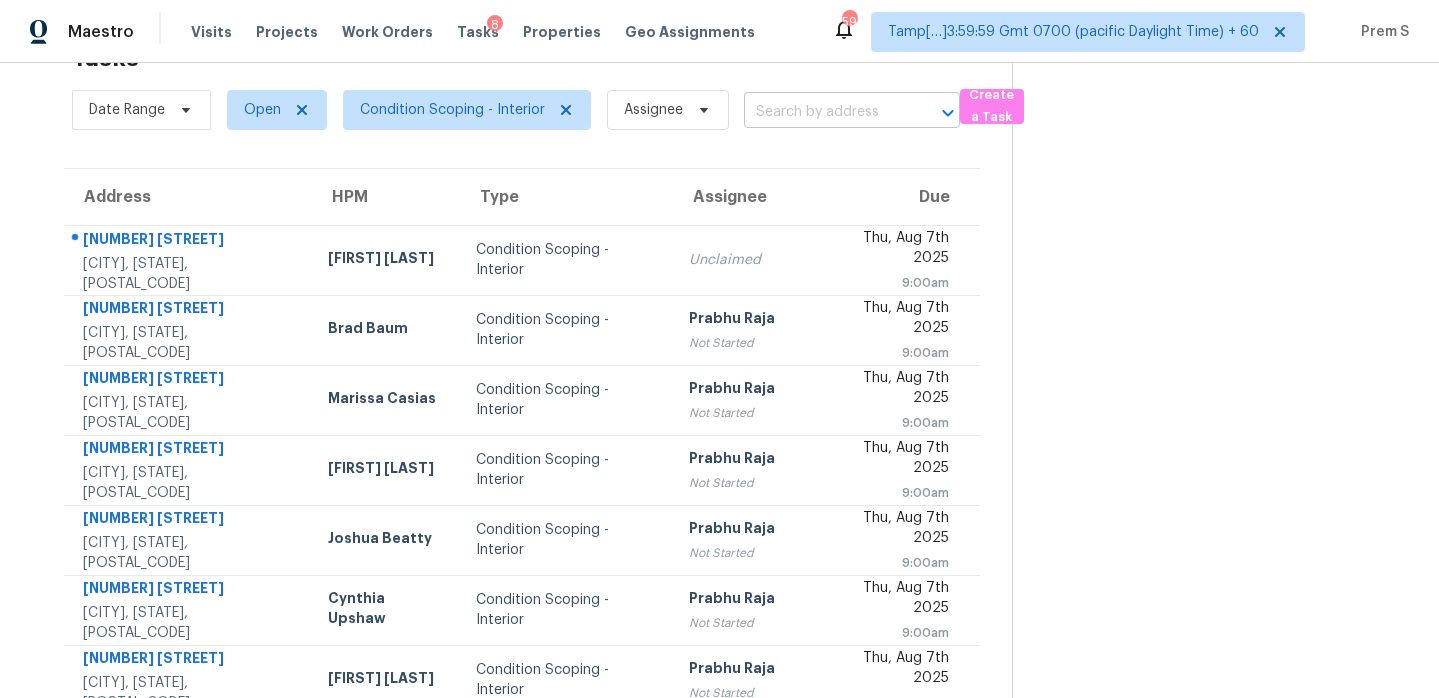 click at bounding box center [824, 112] 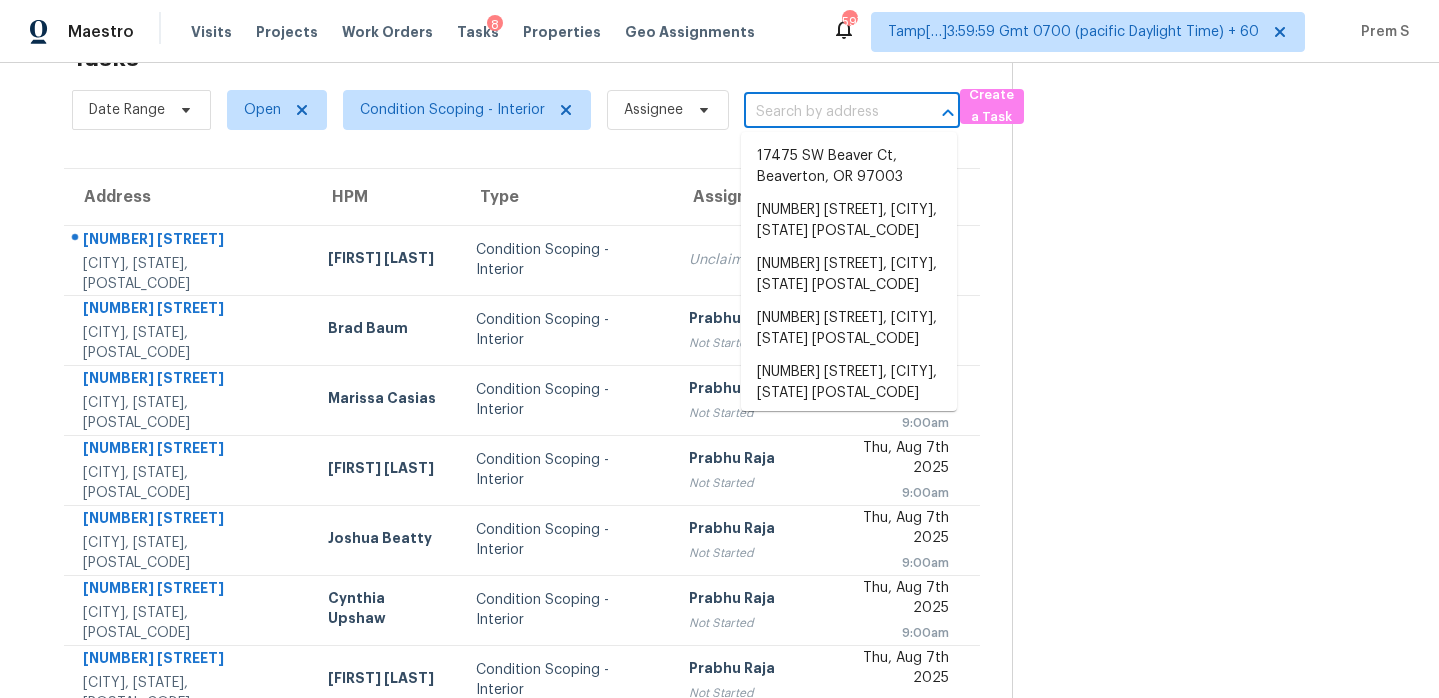 paste on "8833 Marlin Seas Ct Sacramento, CA, 95828" 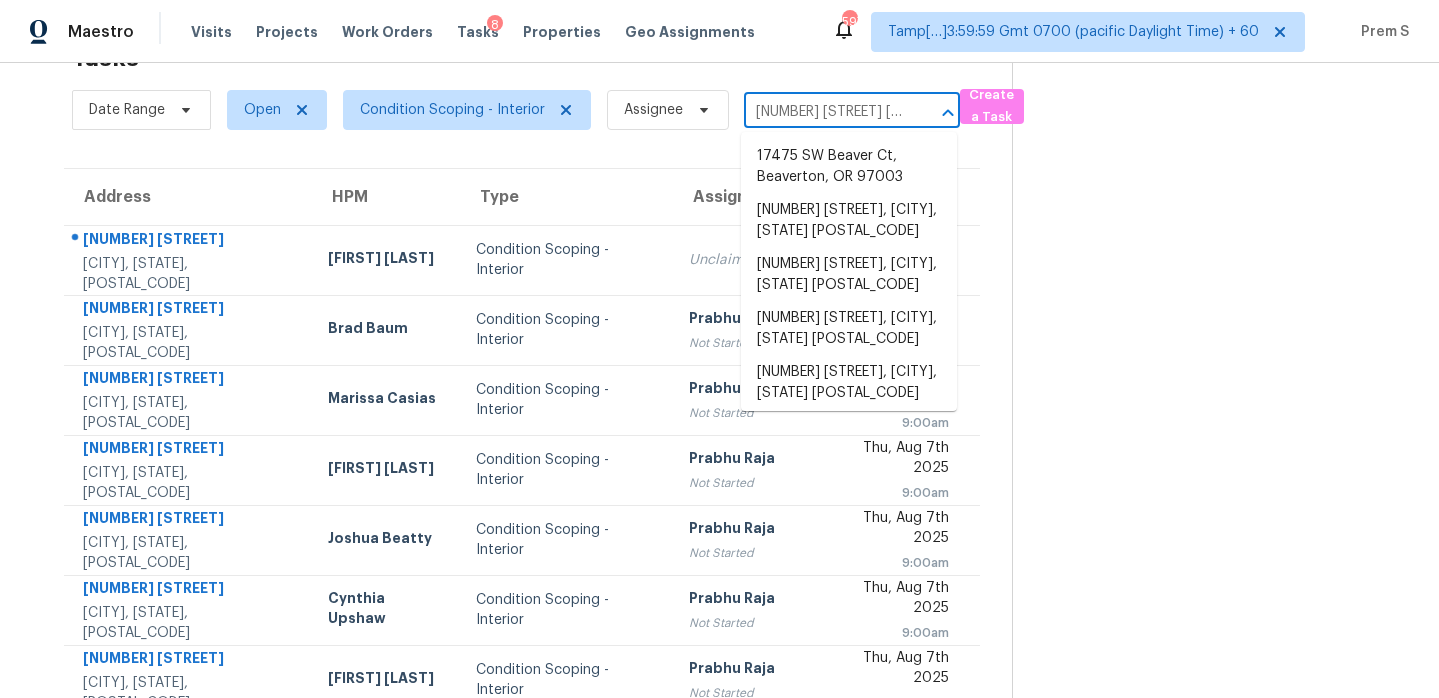 scroll, scrollTop: 0, scrollLeft: 142, axis: horizontal 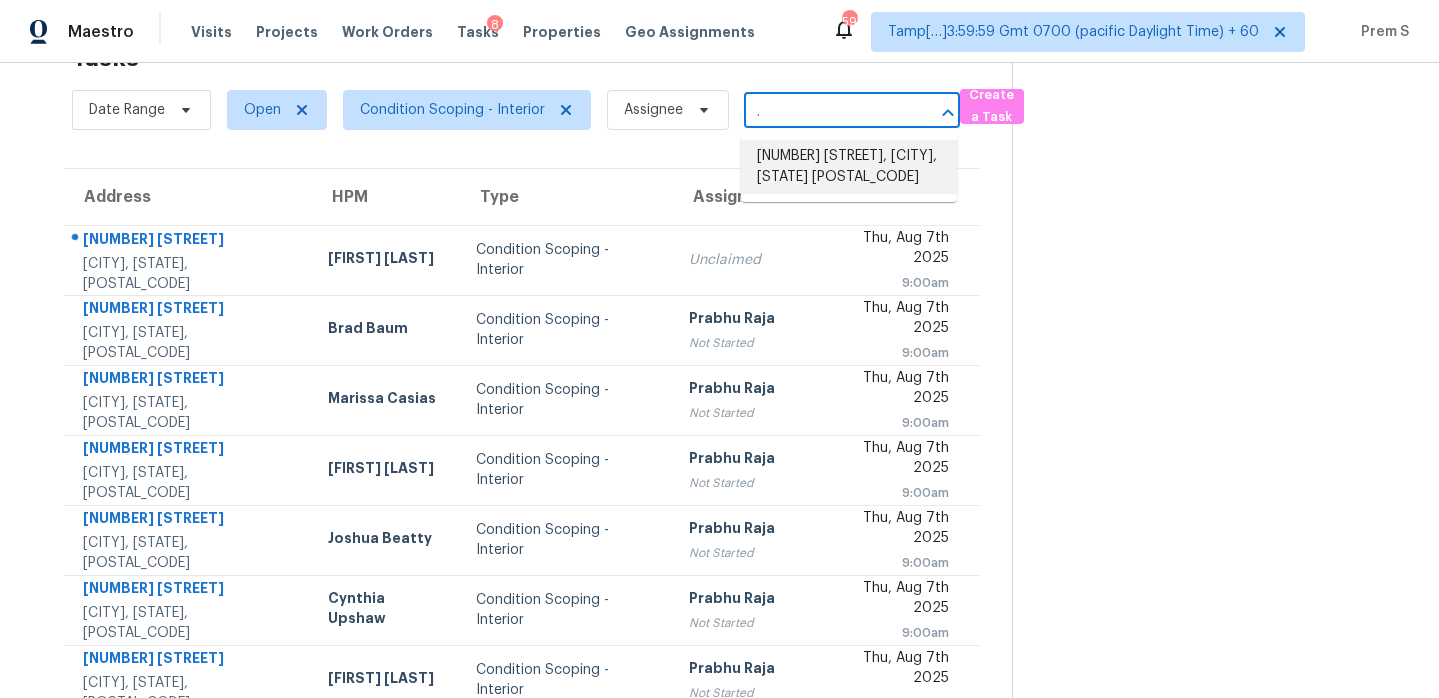 click on "8833 Marlin Seas Ct, Sacramento, CA 95828" at bounding box center [849, 167] 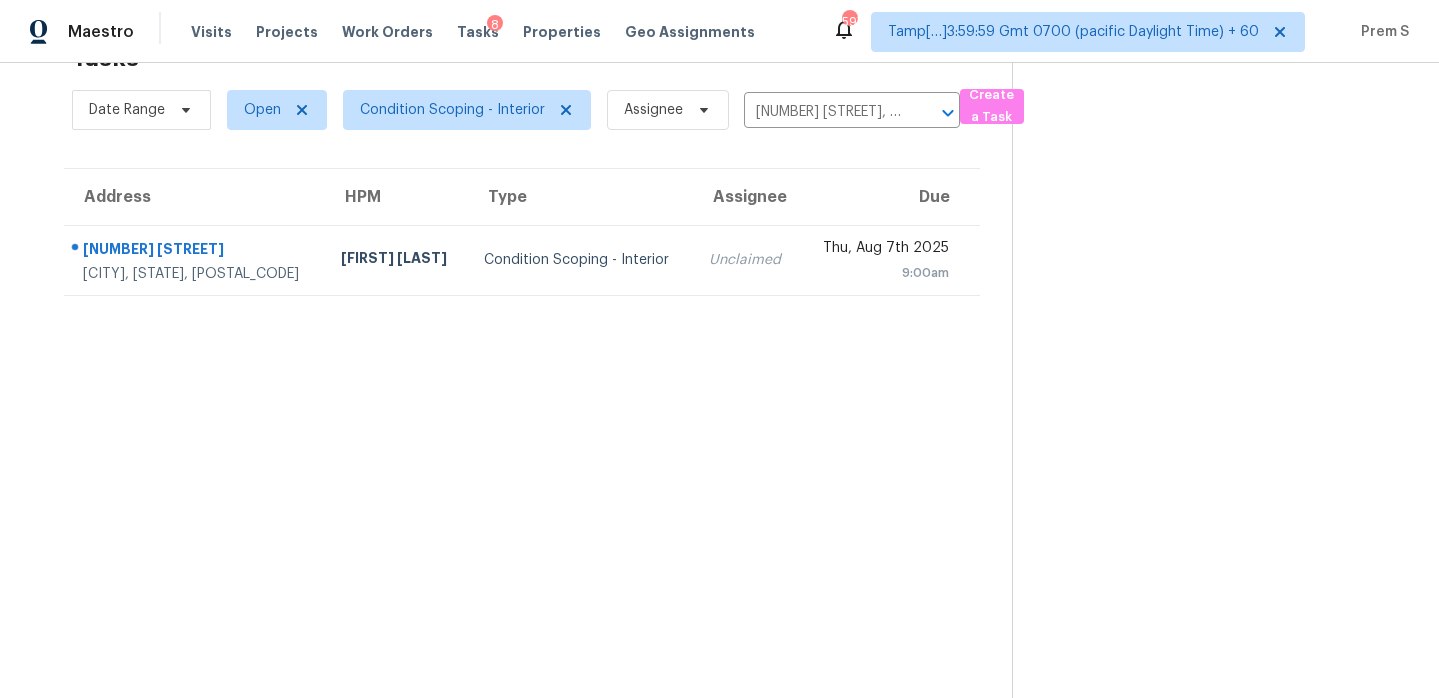 click on "Unclaimed" at bounding box center (747, 260) 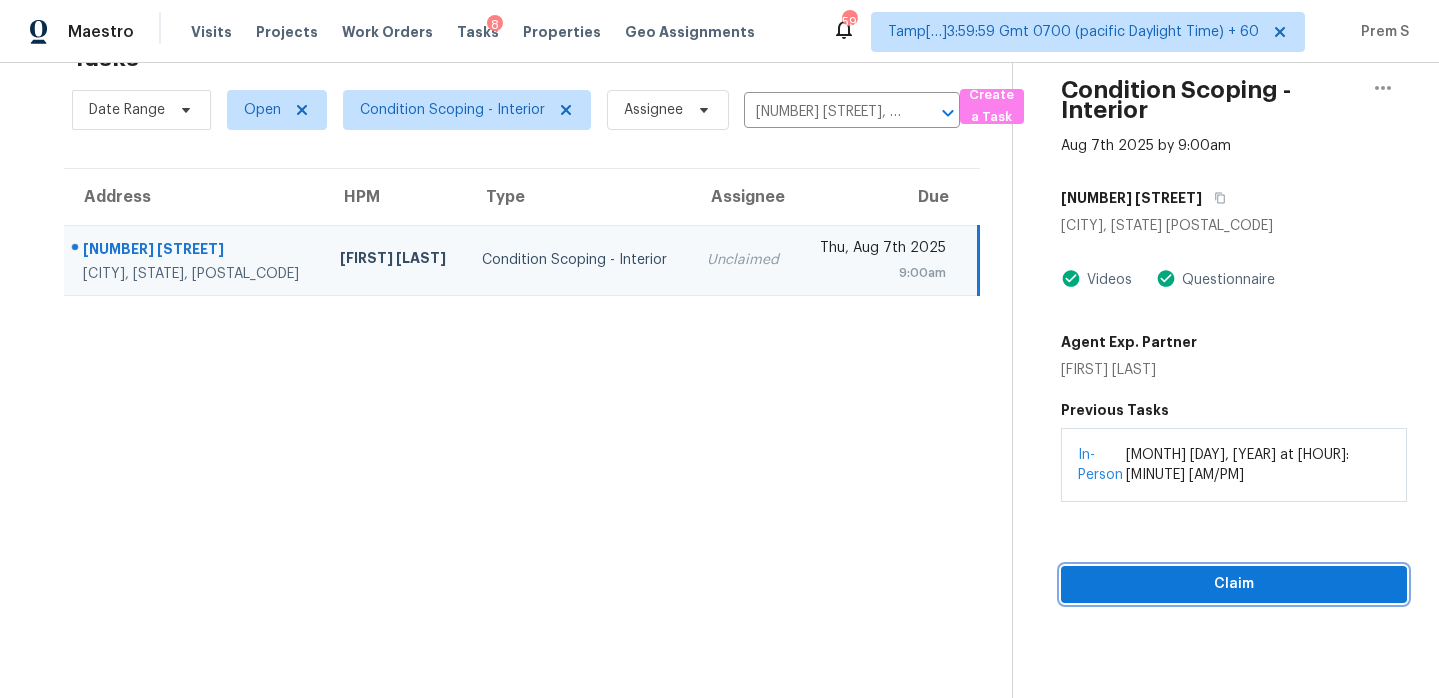 click on "Claim" at bounding box center (1234, 584) 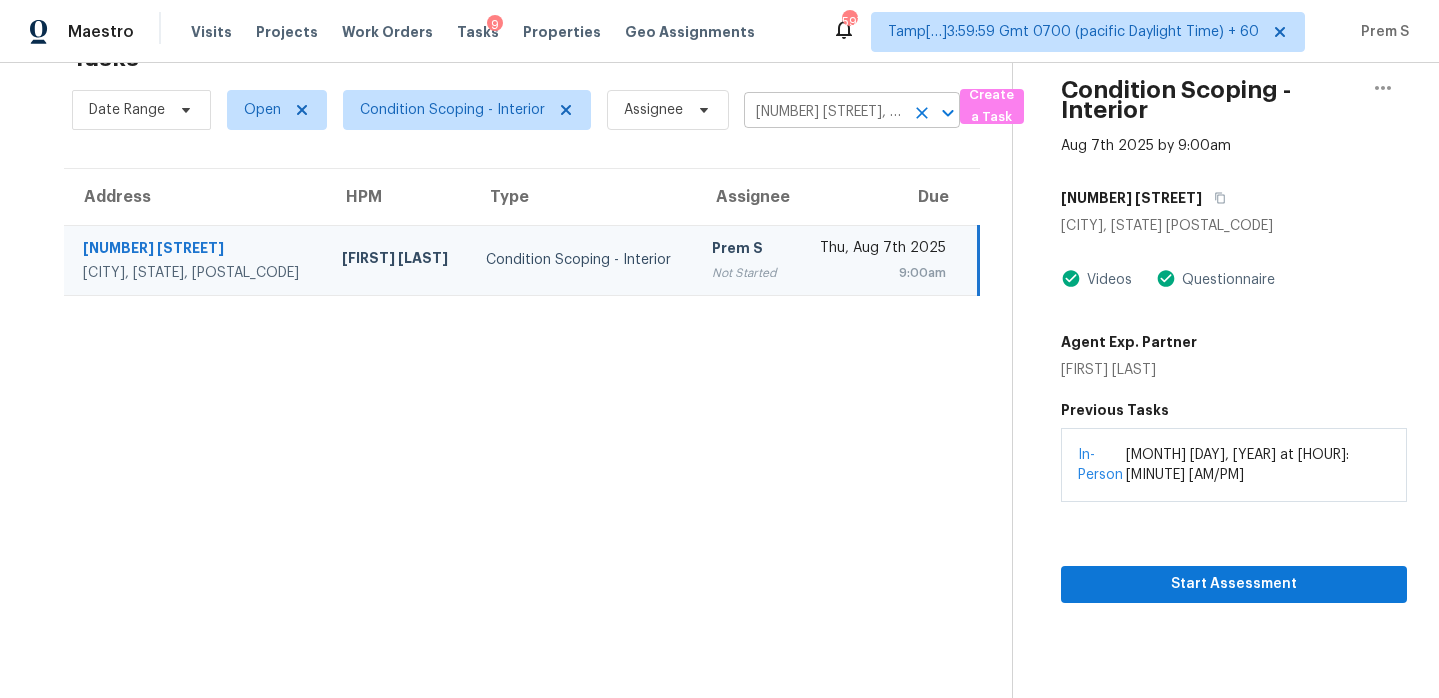 click on "8833 Marlin Seas Ct, Sacramento, CA 95828 ​" at bounding box center (852, 112) 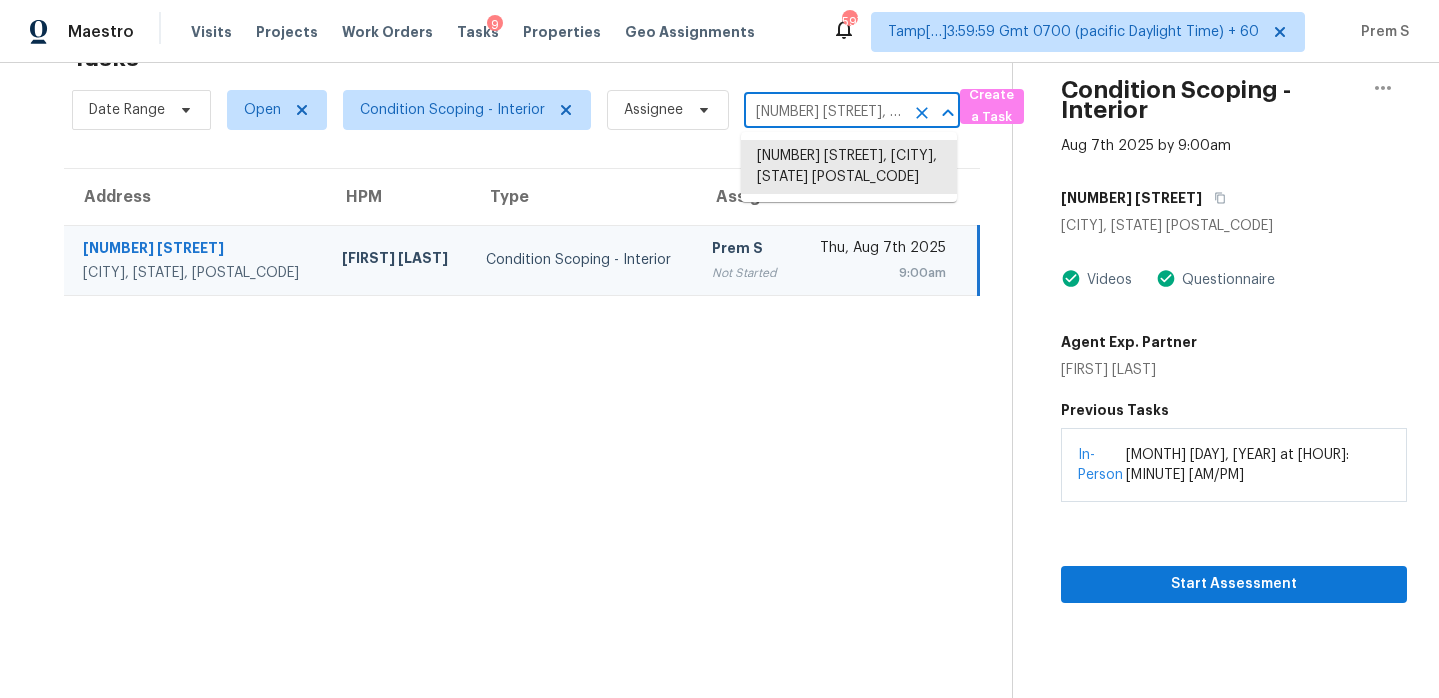 scroll, scrollTop: 0, scrollLeft: 142, axis: horizontal 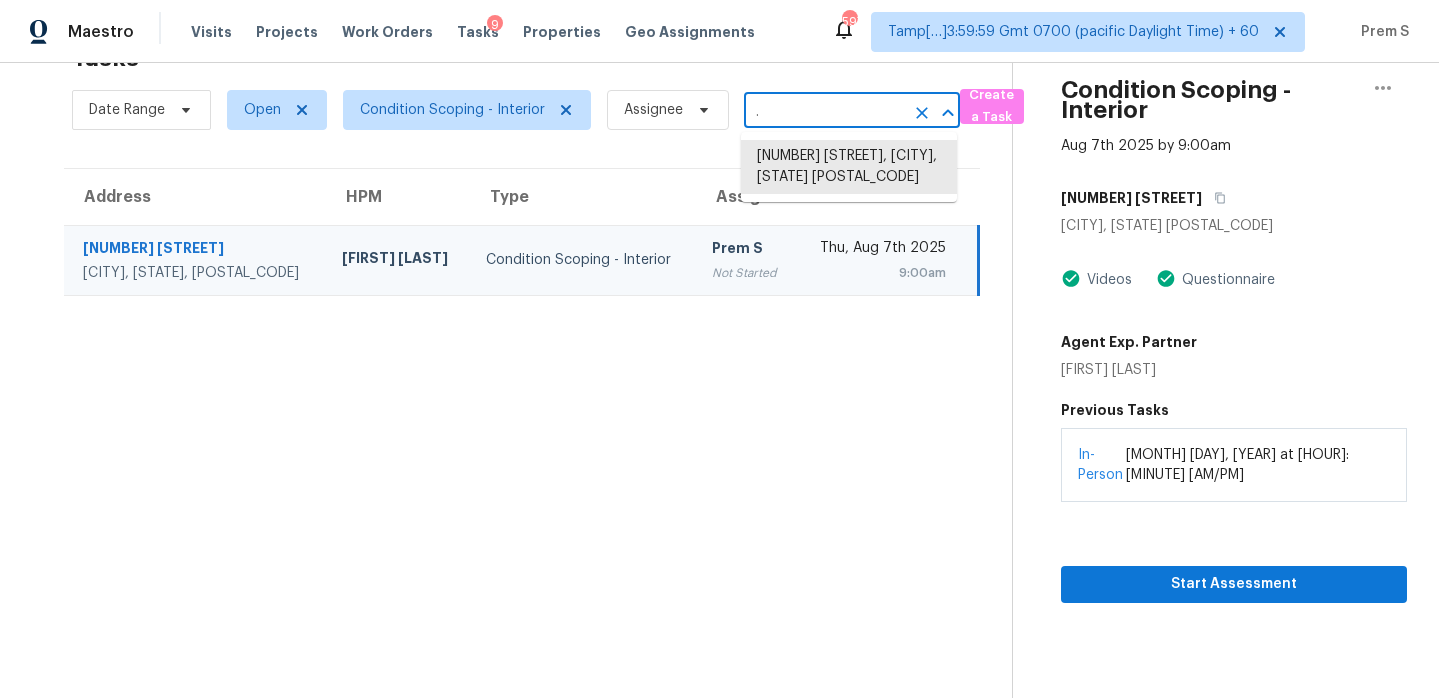 click 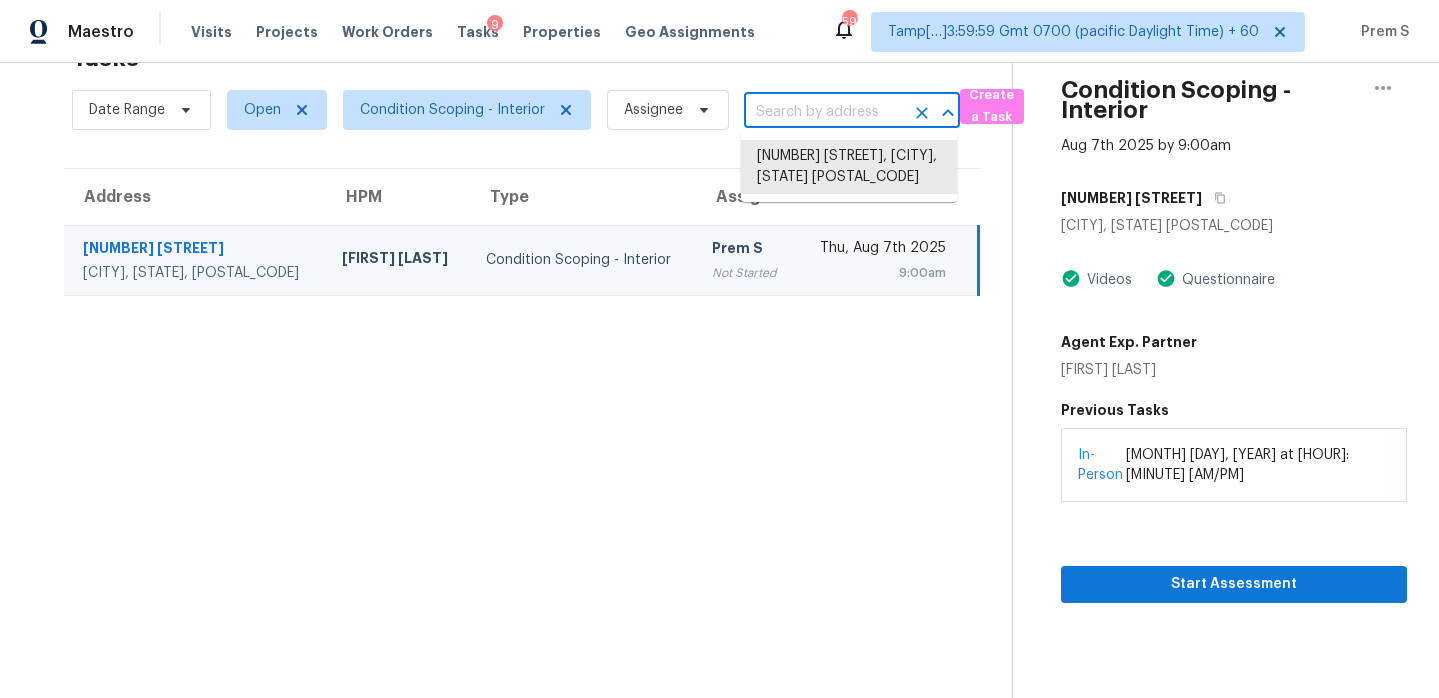 scroll, scrollTop: 0, scrollLeft: 0, axis: both 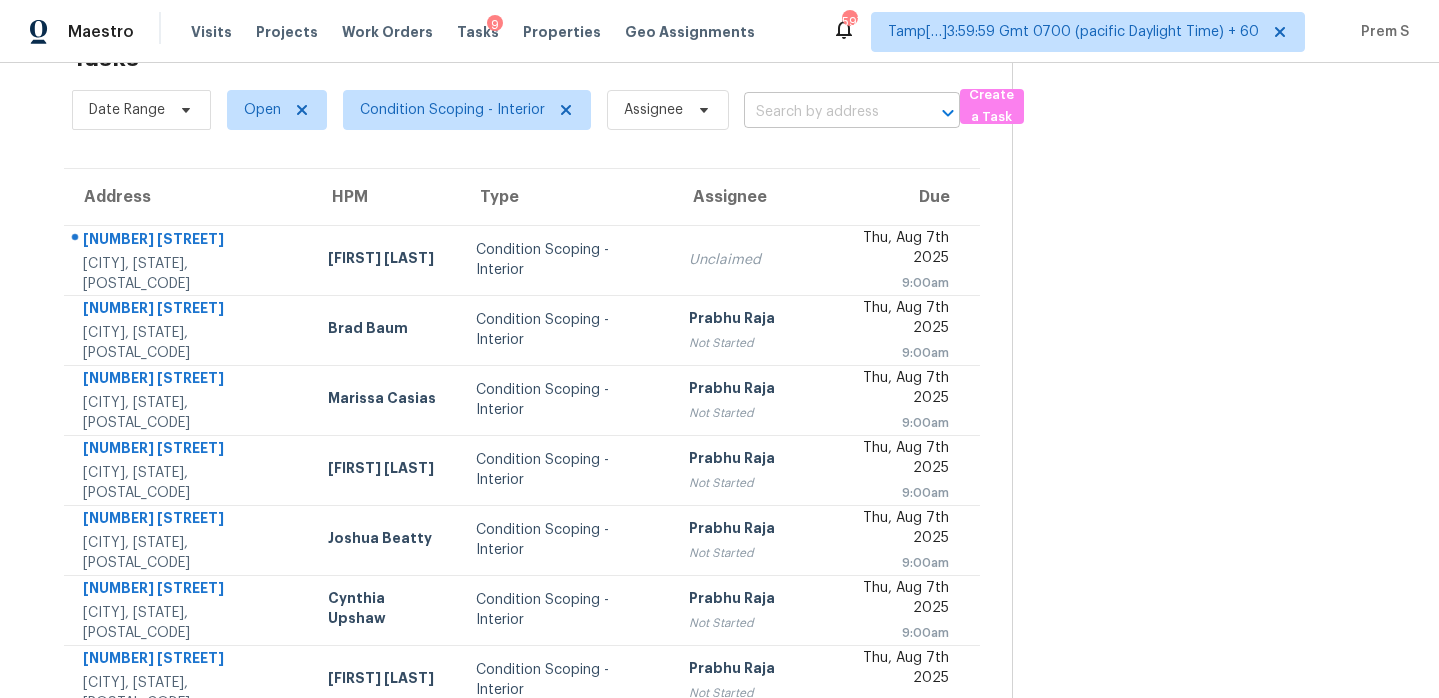 click at bounding box center [824, 112] 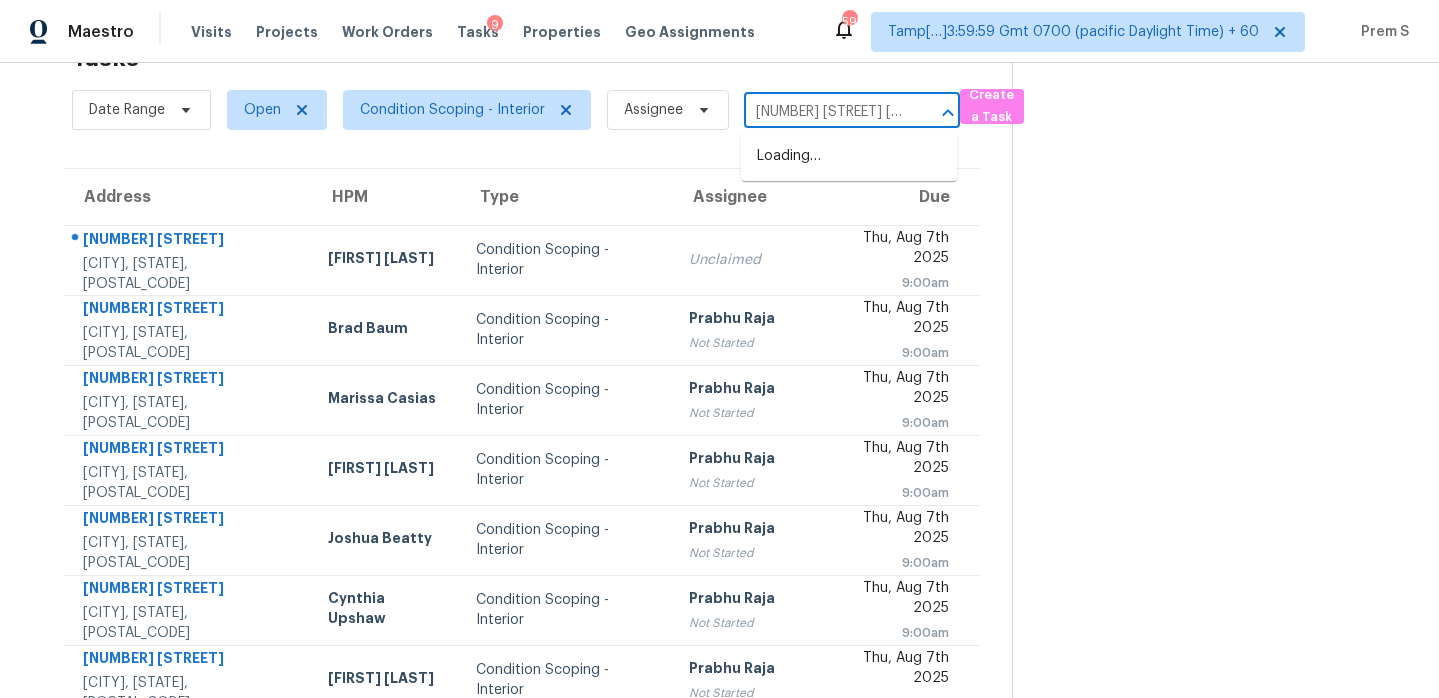 scroll, scrollTop: 0, scrollLeft: 106, axis: horizontal 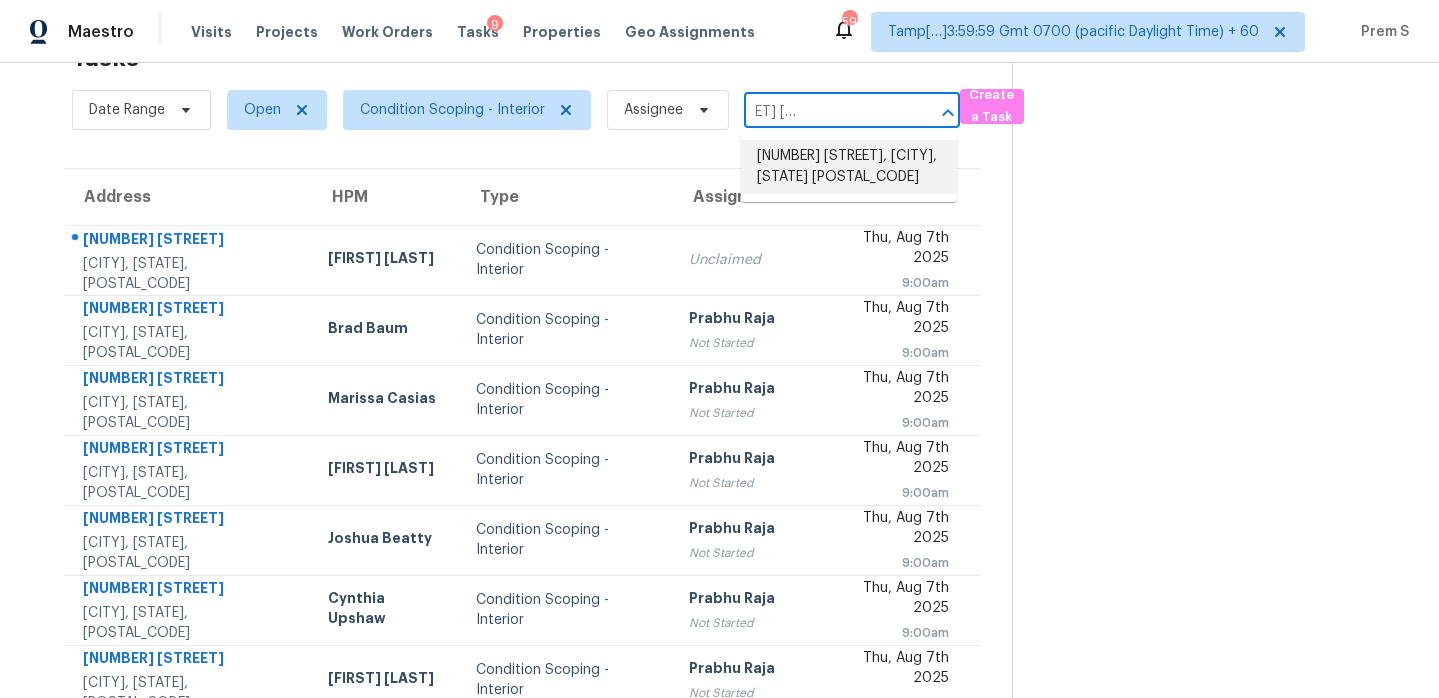 click on "105 Pacolet St, Summerville, SC 29485" at bounding box center [849, 167] 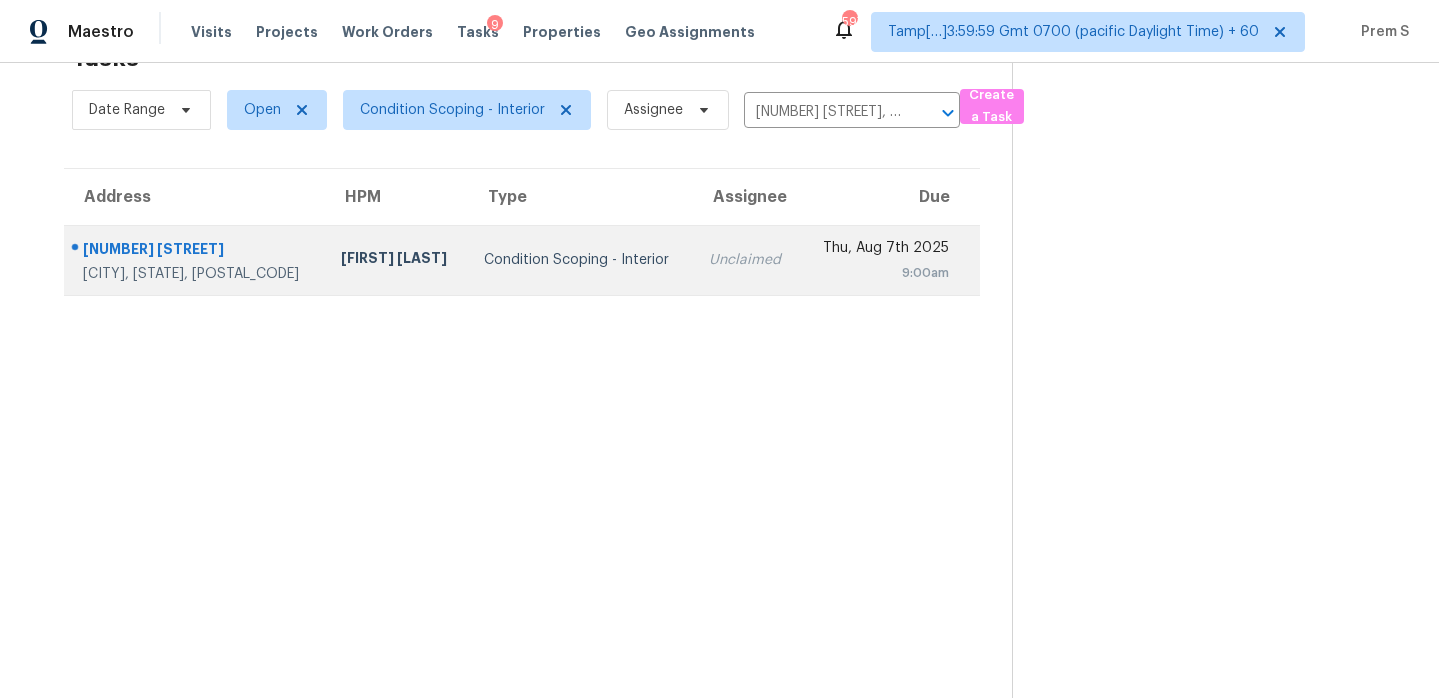 click on "9:00am" at bounding box center [883, 273] 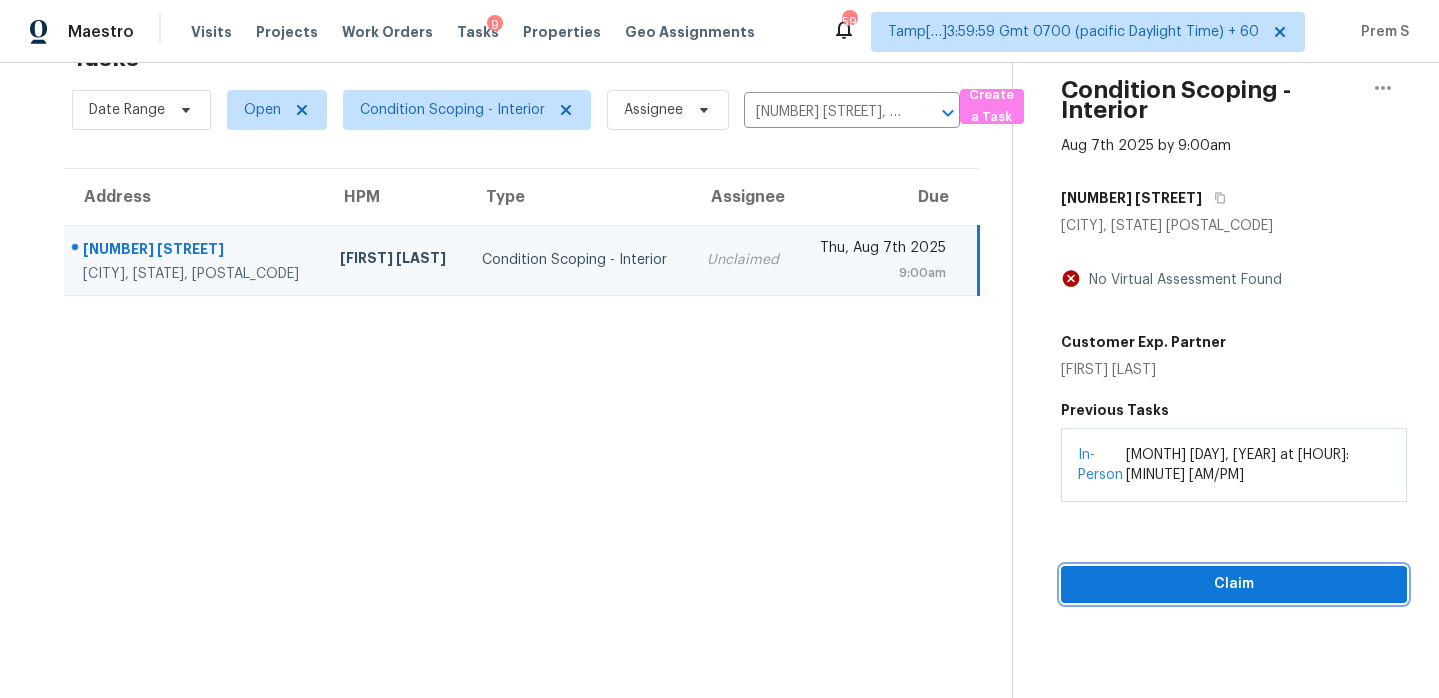 click on "Claim" at bounding box center [1234, 584] 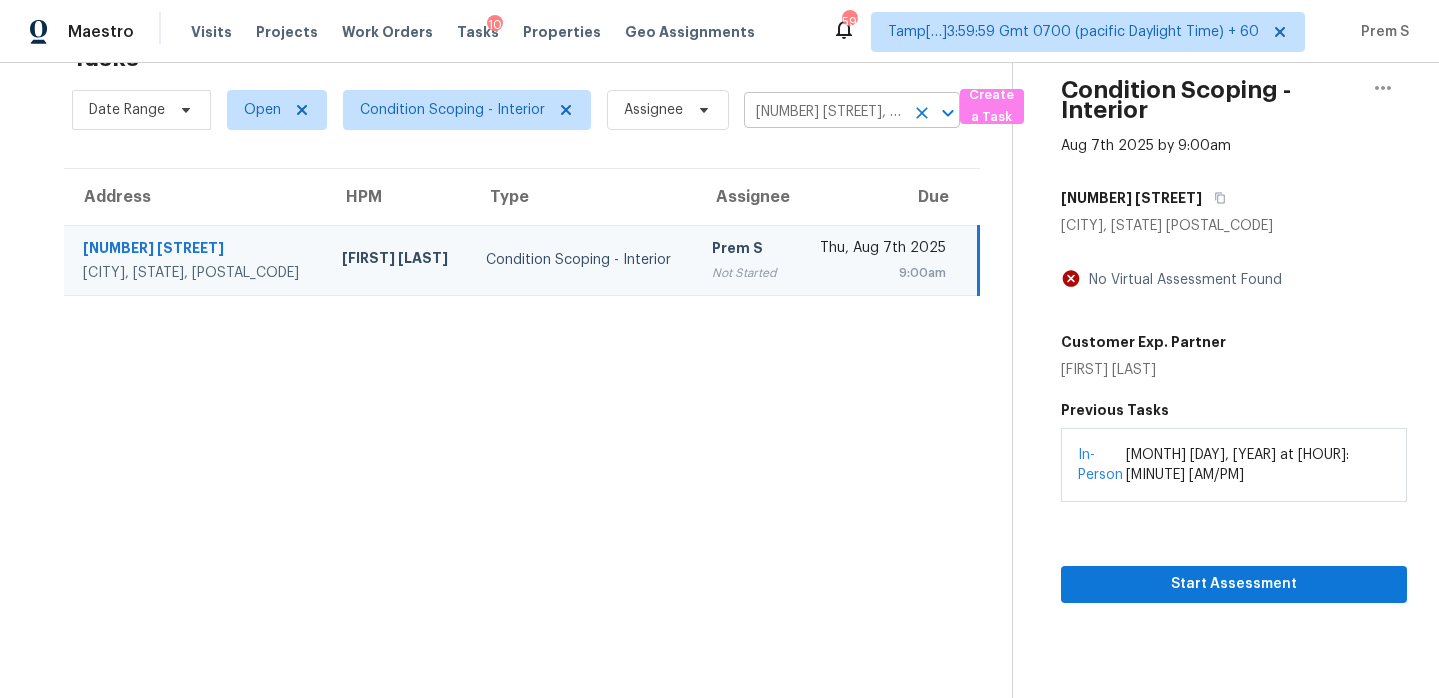 click 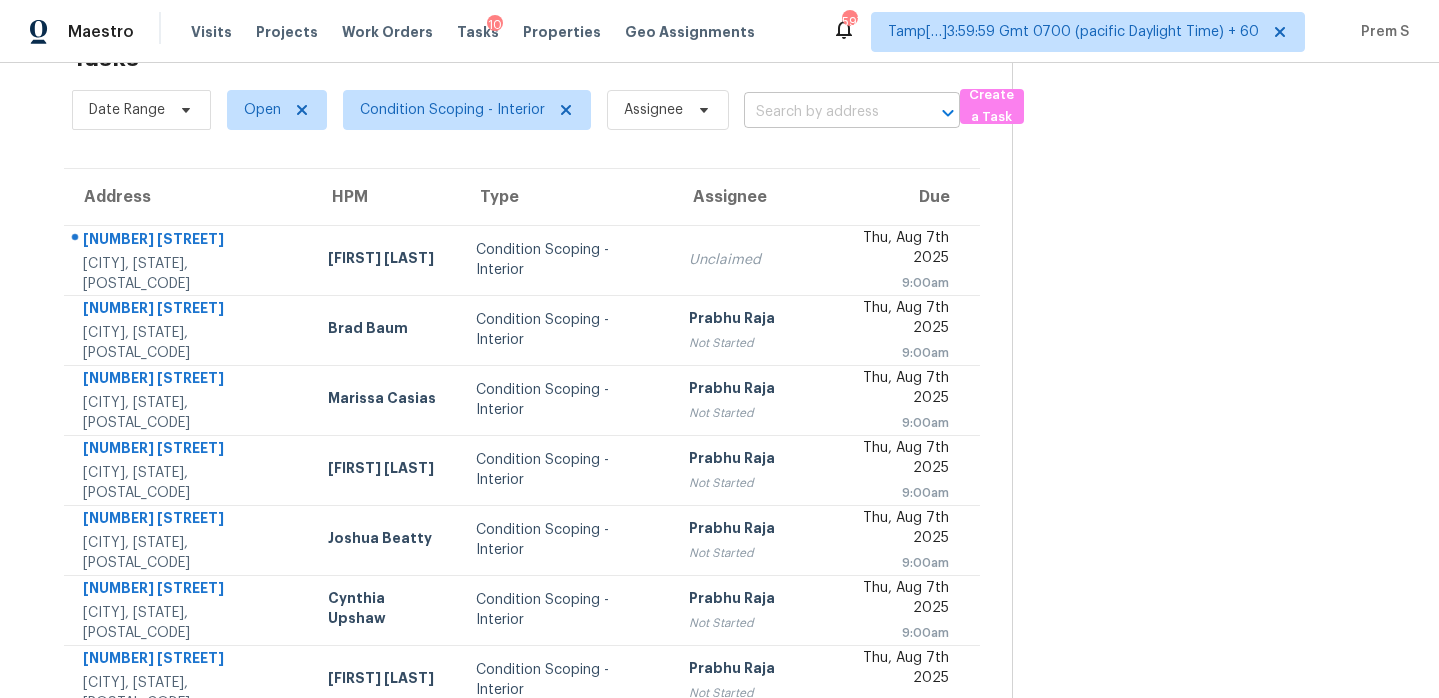 click on "Maestro Visits Projects Work Orders Tasks 10 Properties Geo Assignments 597 Tamp[…]3:59:59 Gmt 0700 (pacific Daylight Time) + 60 Prem S Tasks 78  Results Date Range Open Condition Scoping - Interior Assignee ​ Create a Task Address HPM Type Assignee Due 110 W Montrose Ave   Hemet, CA, 92543 Joshua Peterson Condition Scoping - Interior Unclaimed Thu, Aug 7th 2025 9:00am 488 Fortress Ct   Saint Charles, MO, 63303 Brad Baum Condition Scoping - Interior Prabhu Raja Not Started Thu, Aug 7th 2025 9:00am 1297 E Miner Rd   Cleveland, OH, 44124 Marissa Casias Condition Scoping - Interior Prabhu Raja Not Started Thu, Aug 7th 2025 9:00am 20309 Chapel St   Detroit, MI, 48219 Selicio Alvarado Condition Scoping - Interior Prabhu Raja Not Started Thu, Aug 7th 2025 9:00am 1835 S Claremont Ave   Independence, MO, 64052 Joshua Beatty Condition Scoping - Interior Prabhu Raja Not Started Thu, Aug 7th 2025 9:00am 1897 Sherman Ct   Clarksville, TN, 37042 Cynthia Upshaw Condition Scoping - Interior Prabhu Raja Not Started" at bounding box center (719, 349) 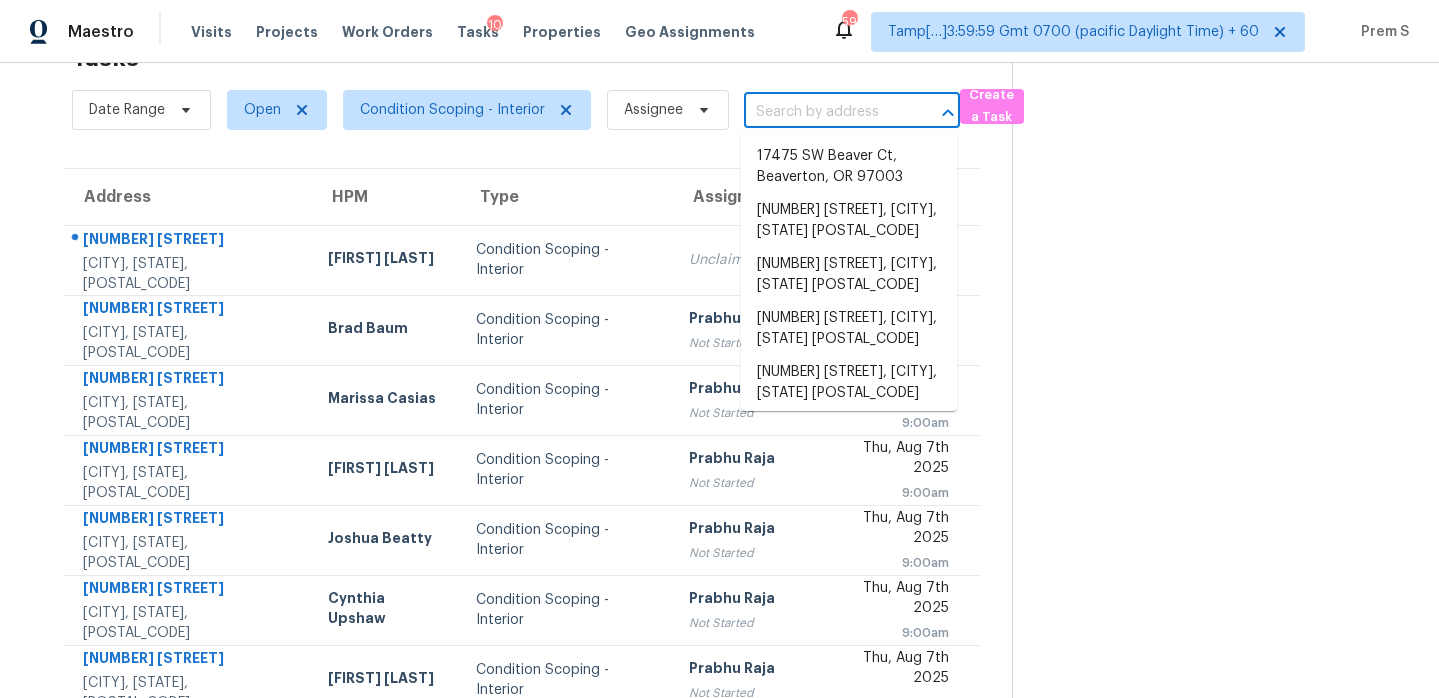 paste on "[NUMBER] [STREET], [CITY], [STATE] [POSTAL_CODE]" 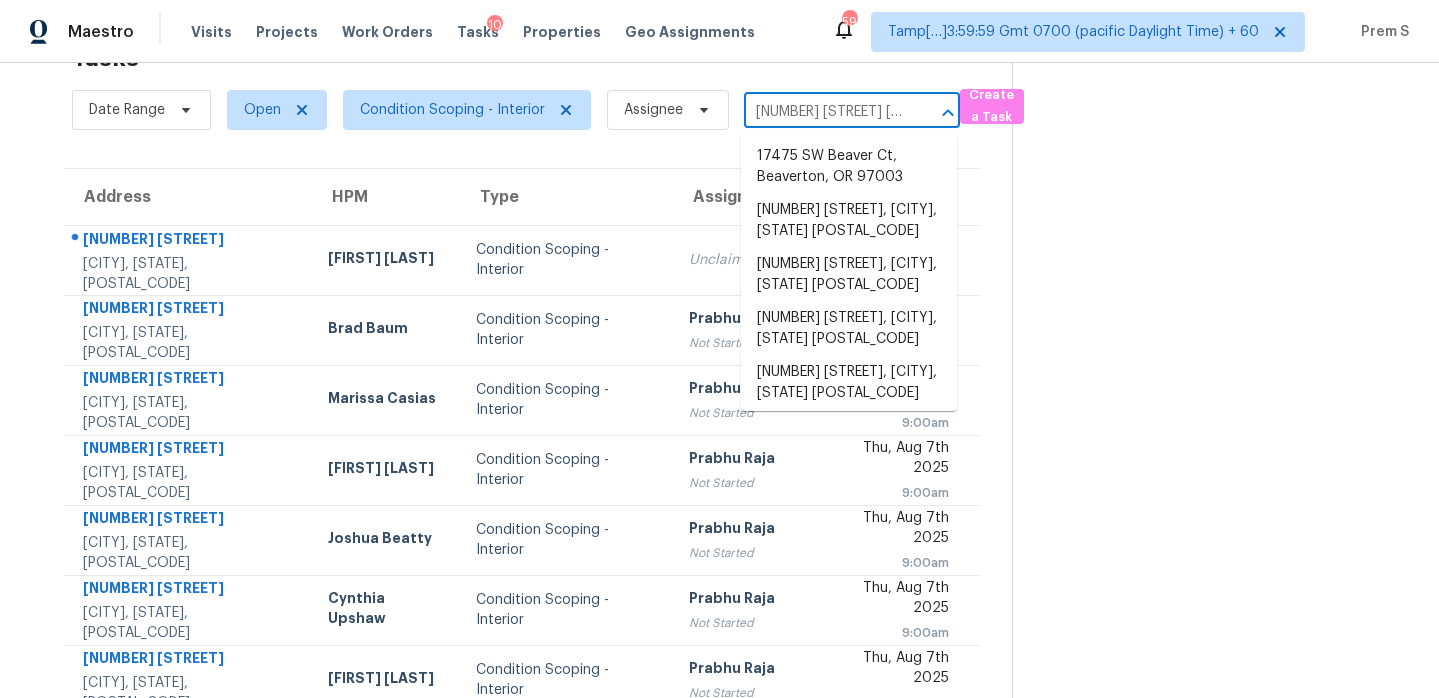 scroll, scrollTop: 0, scrollLeft: 103, axis: horizontal 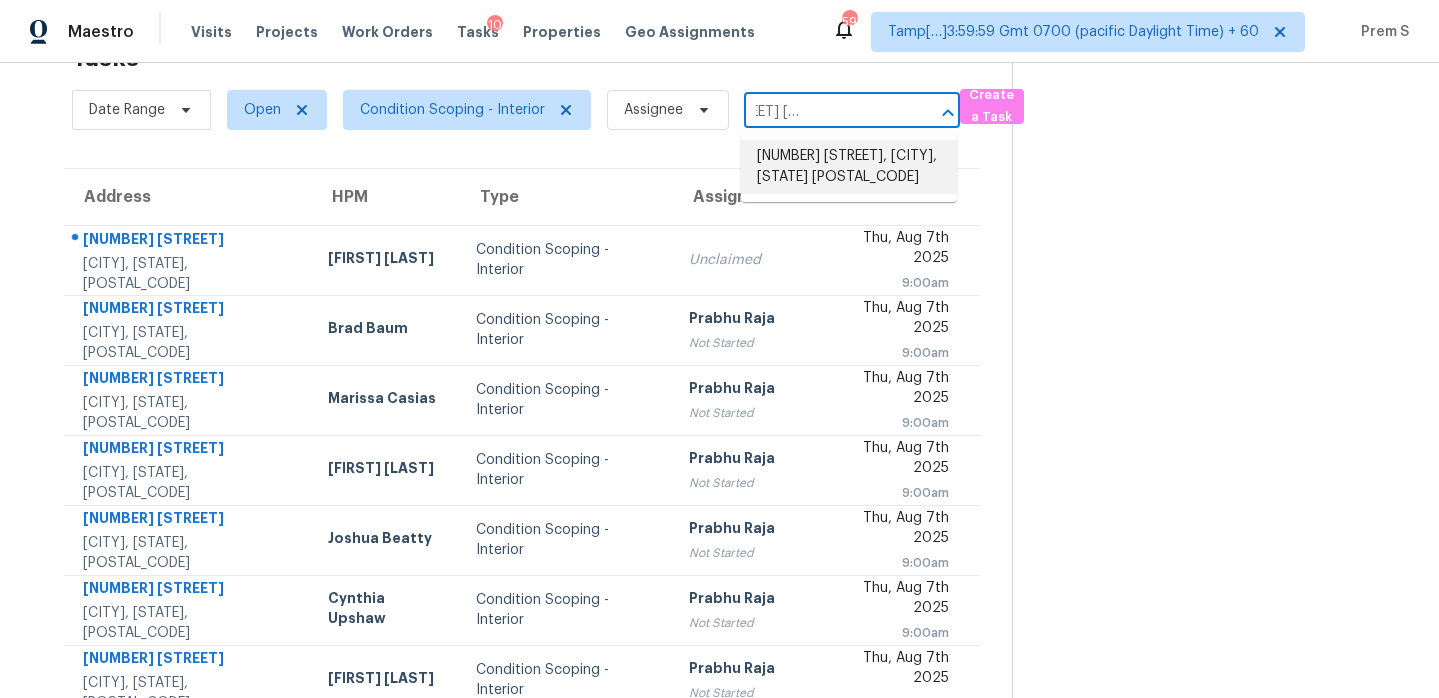 click on "[NUMBER] [STREET], [CITY], [STATE] [POSTAL_CODE]" at bounding box center [849, 167] 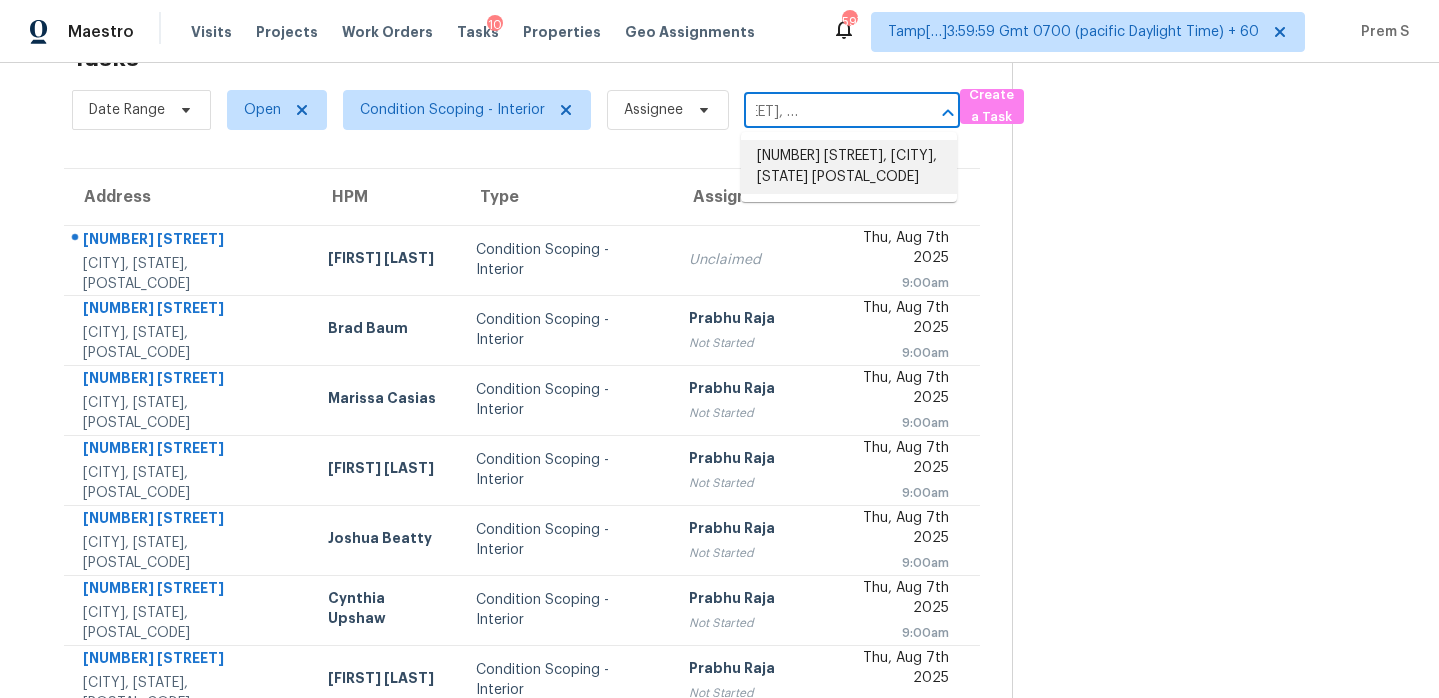 scroll, scrollTop: 0, scrollLeft: 0, axis: both 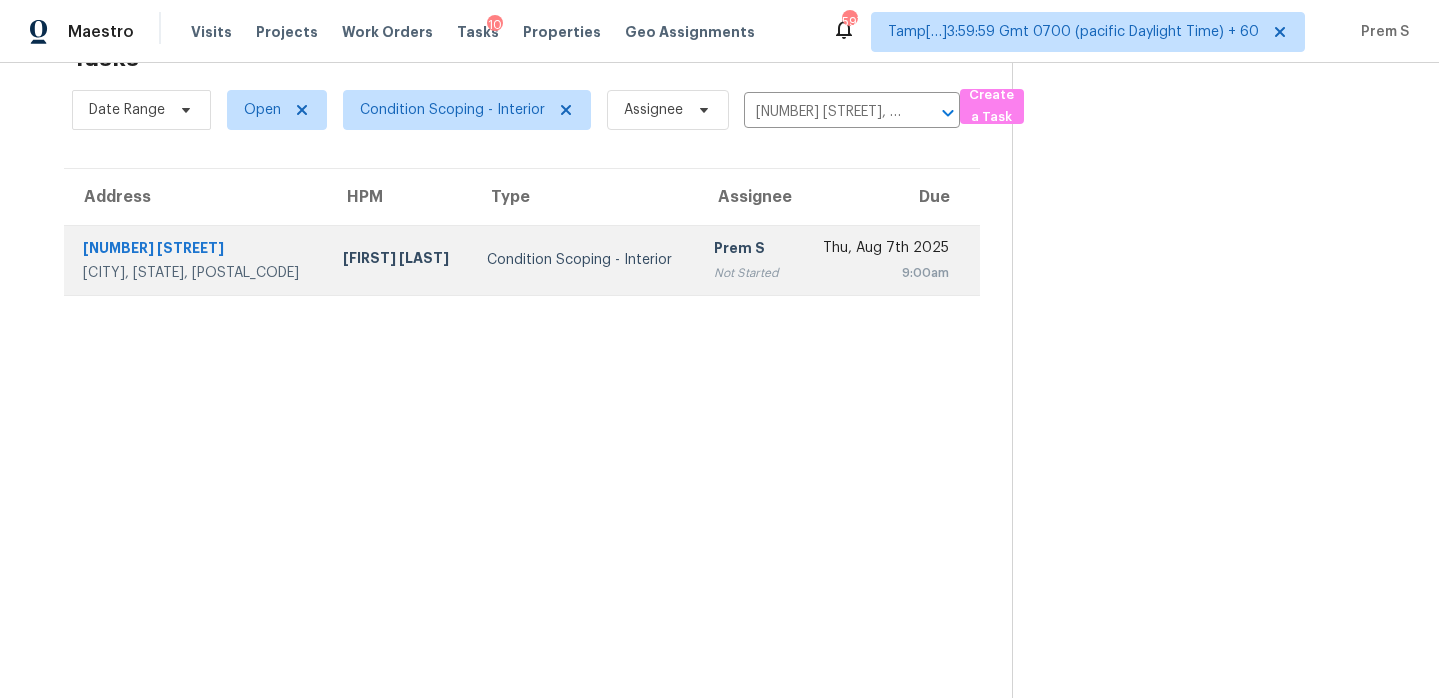 click on "9:00am" at bounding box center [882, 273] 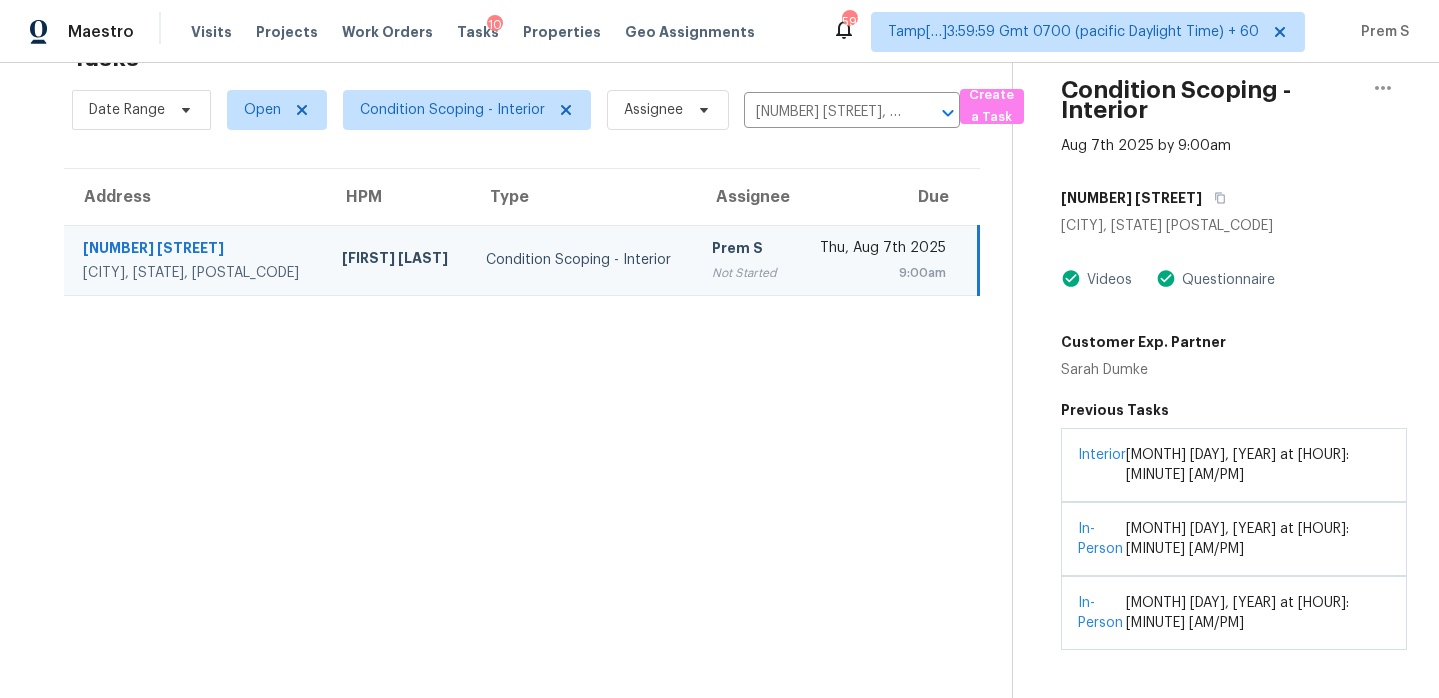 click on "Start Assessment" at bounding box center [1234, 732] 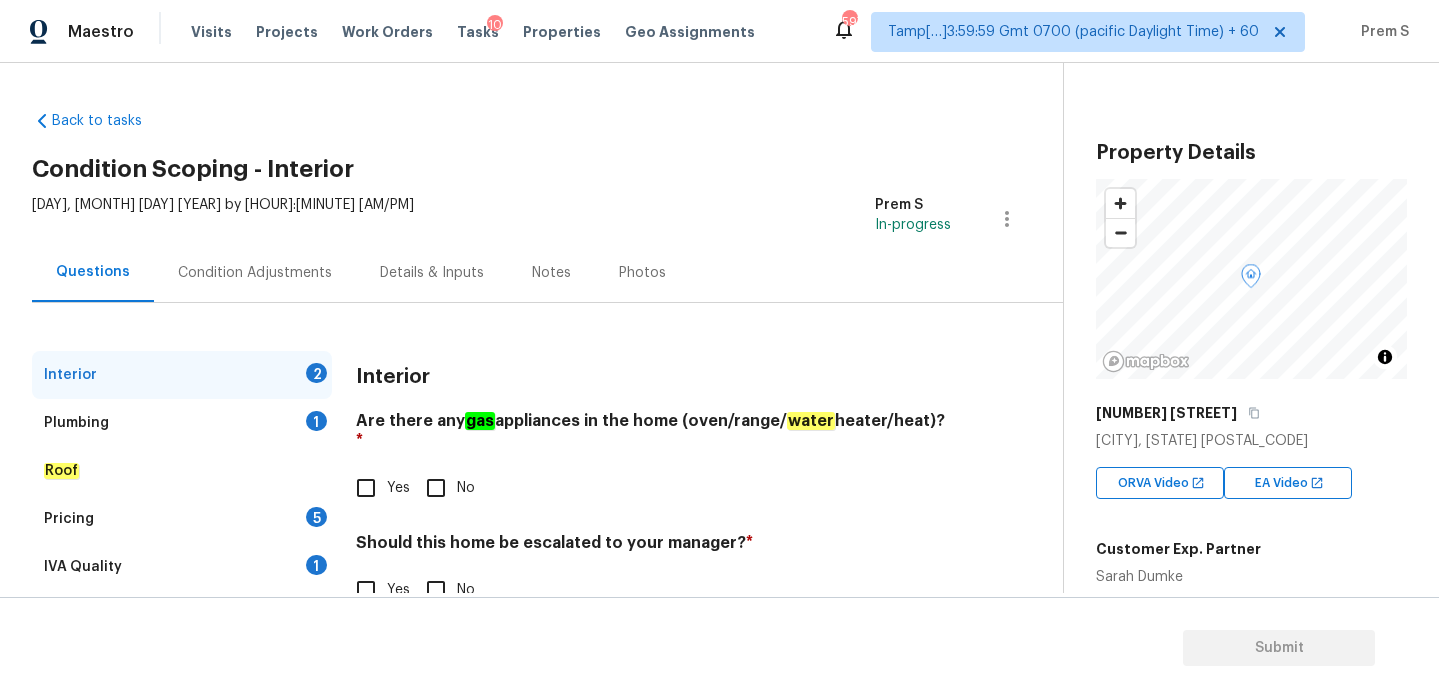 scroll, scrollTop: 52, scrollLeft: 0, axis: vertical 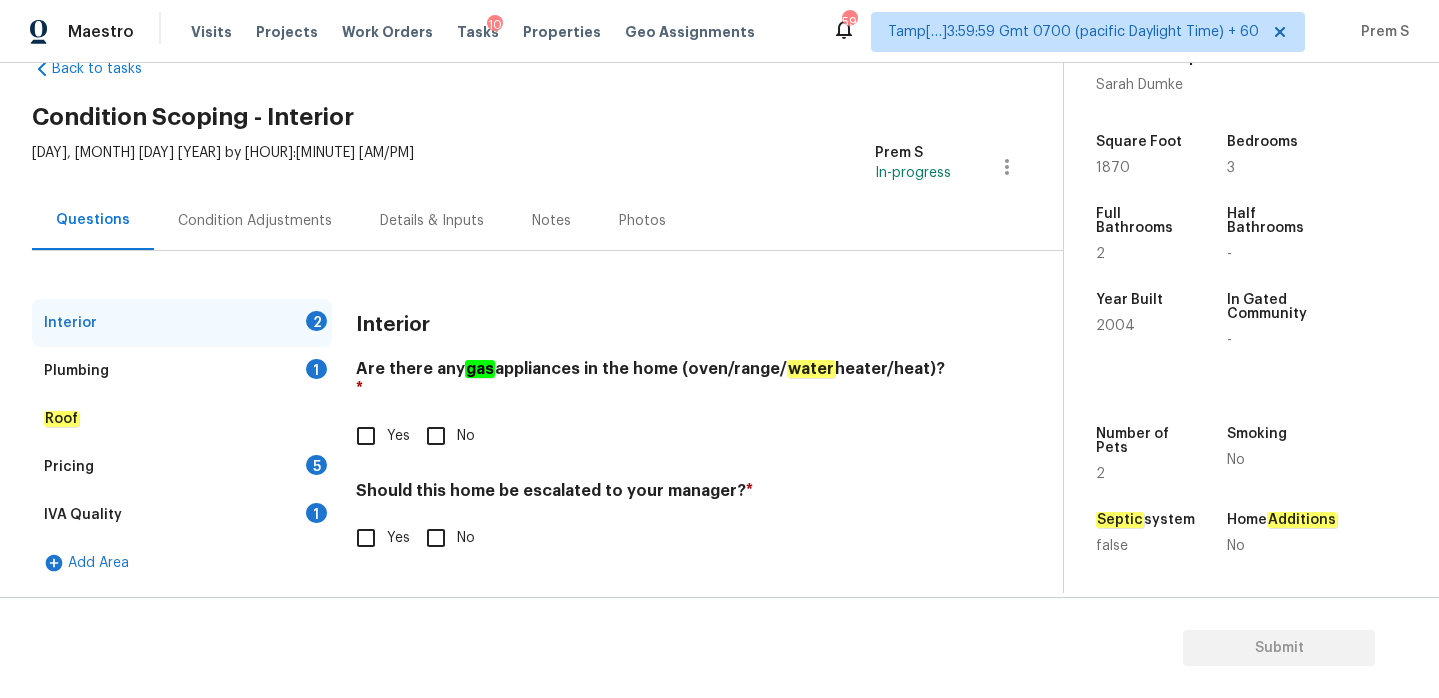 click on "No" at bounding box center [436, 436] 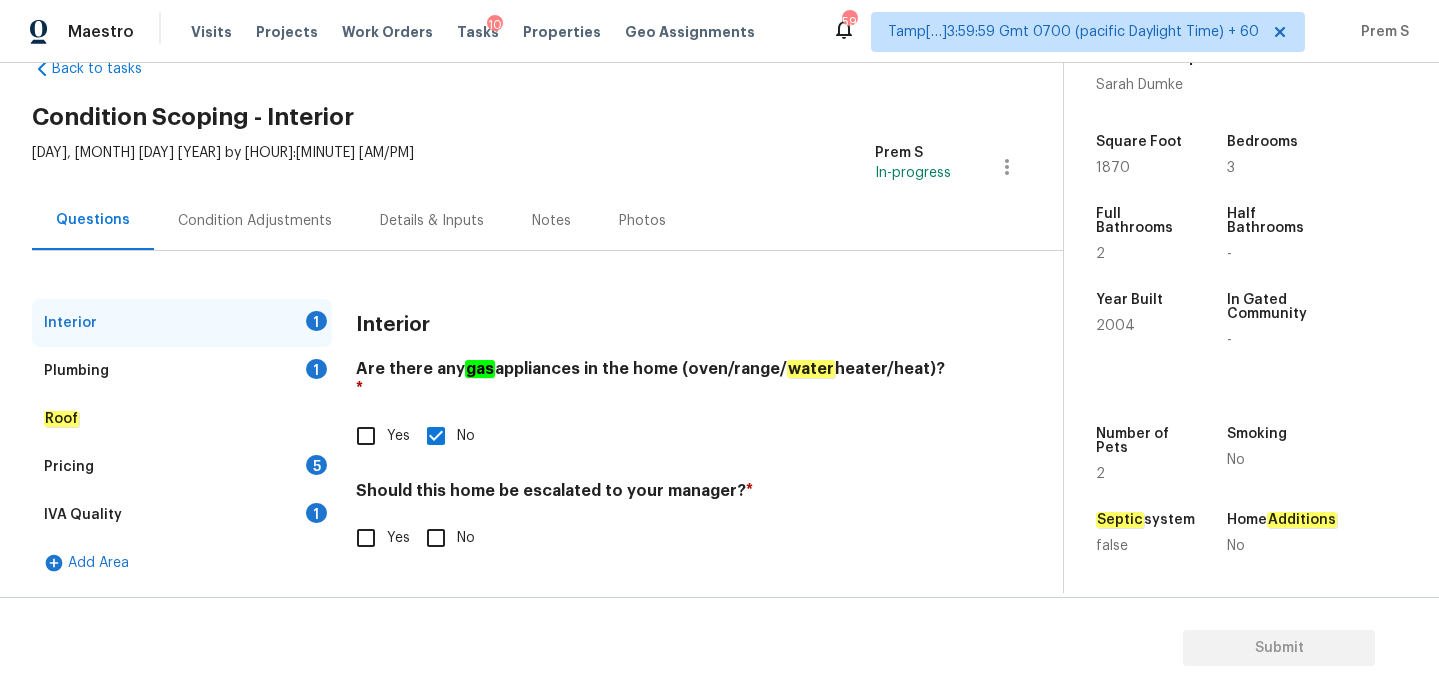 click on "Yes" at bounding box center (398, 538) 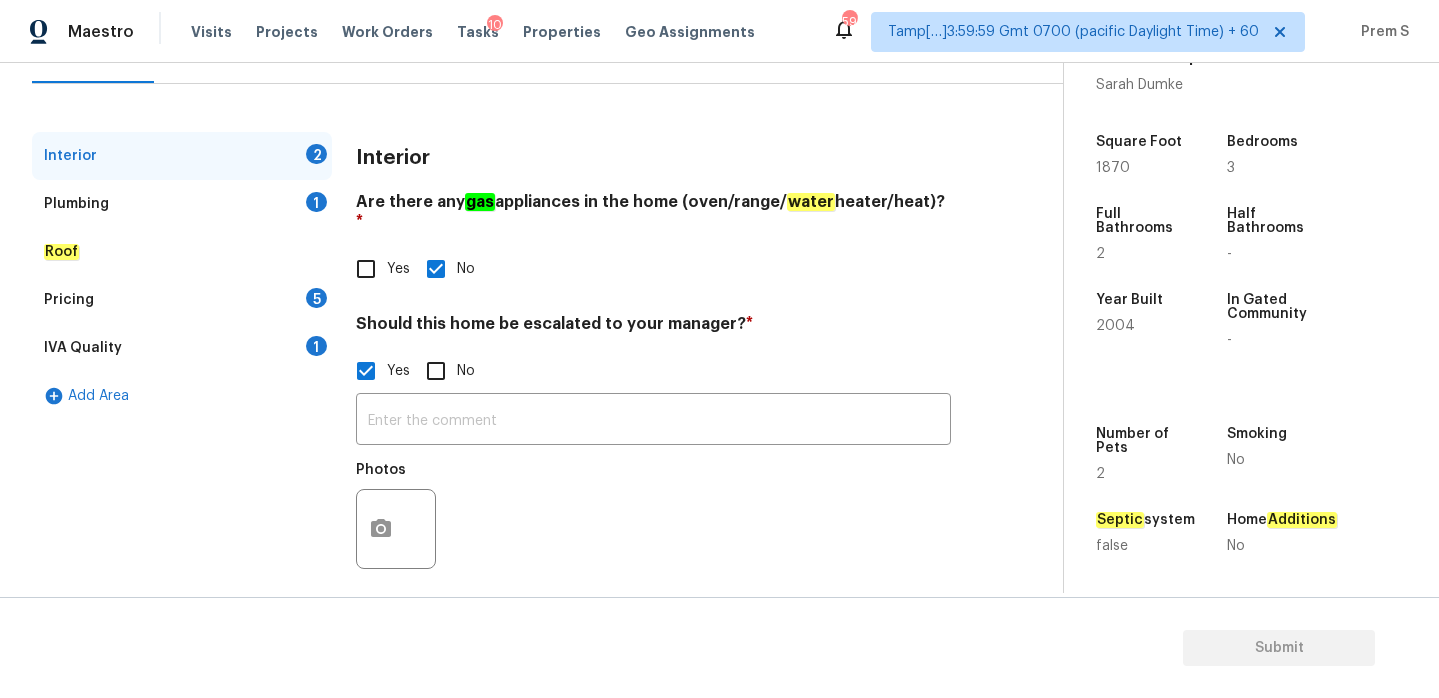 scroll, scrollTop: 217, scrollLeft: 0, axis: vertical 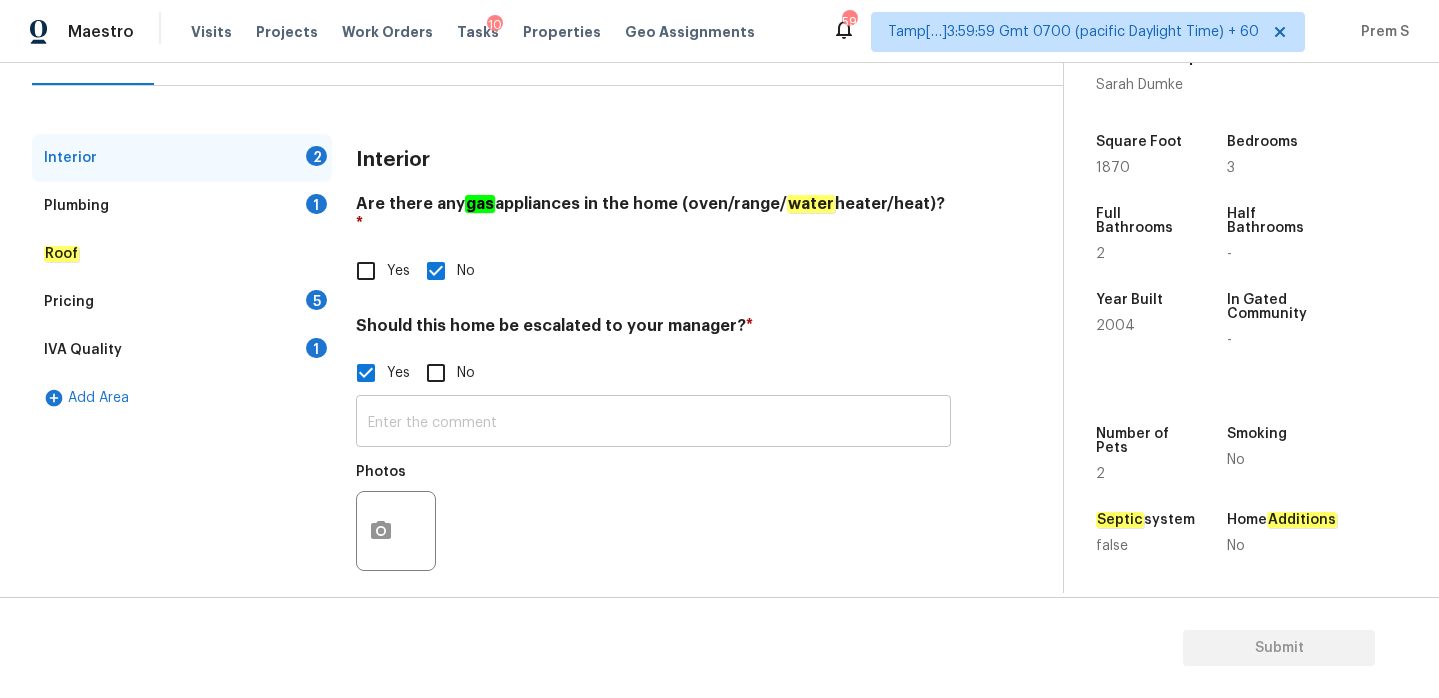 click at bounding box center [653, 423] 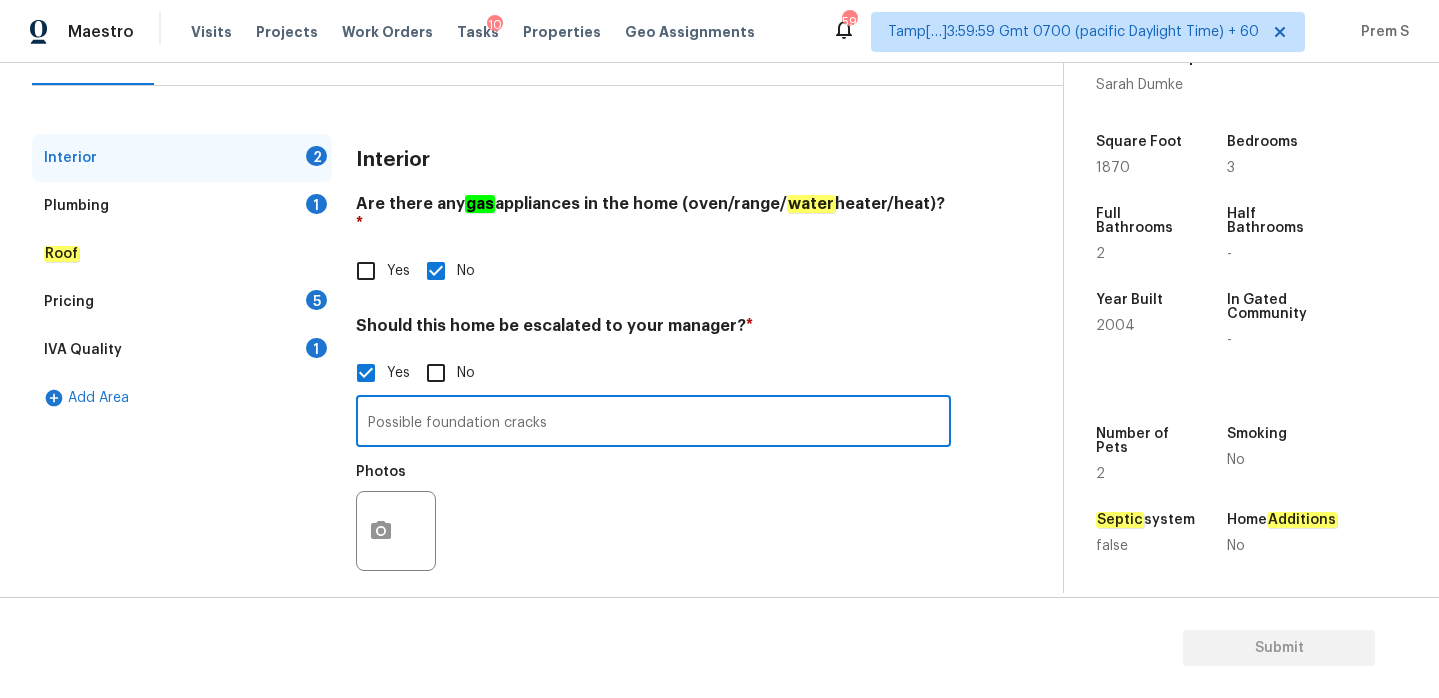 type on "Possible foundation cracks" 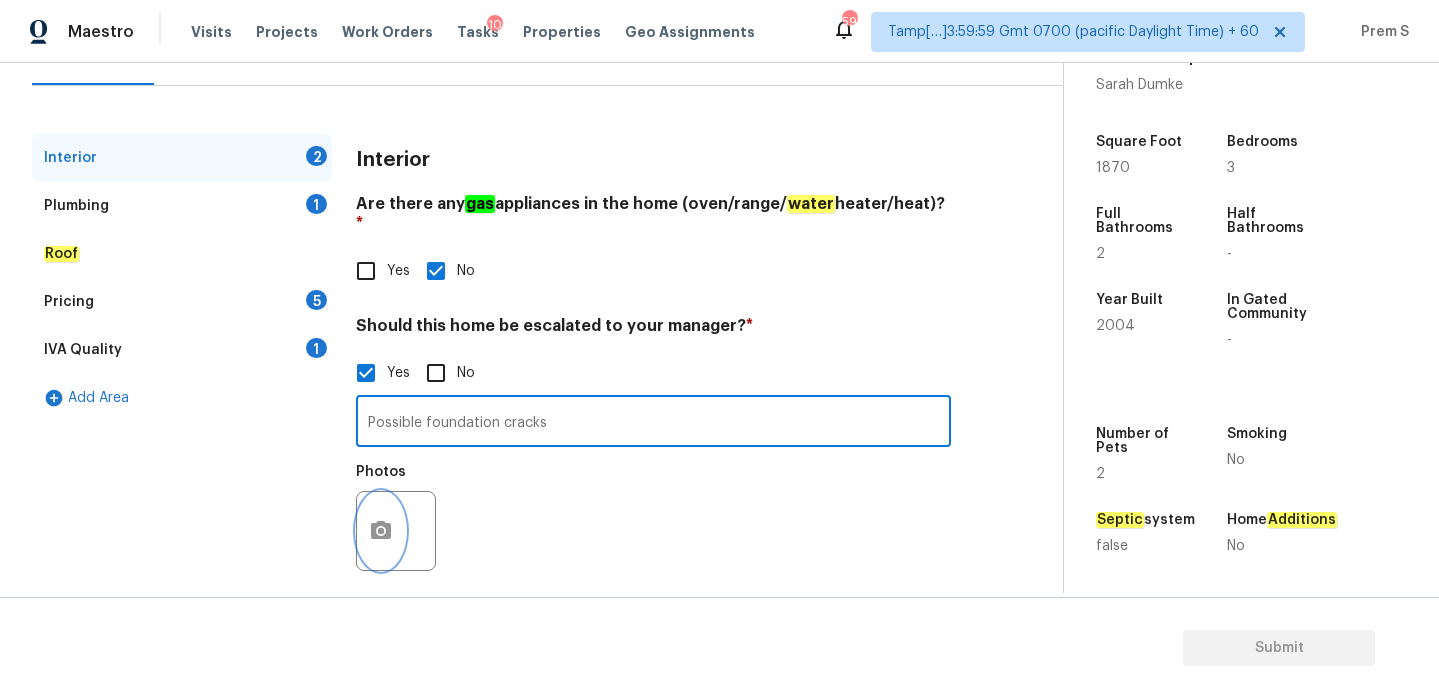 click 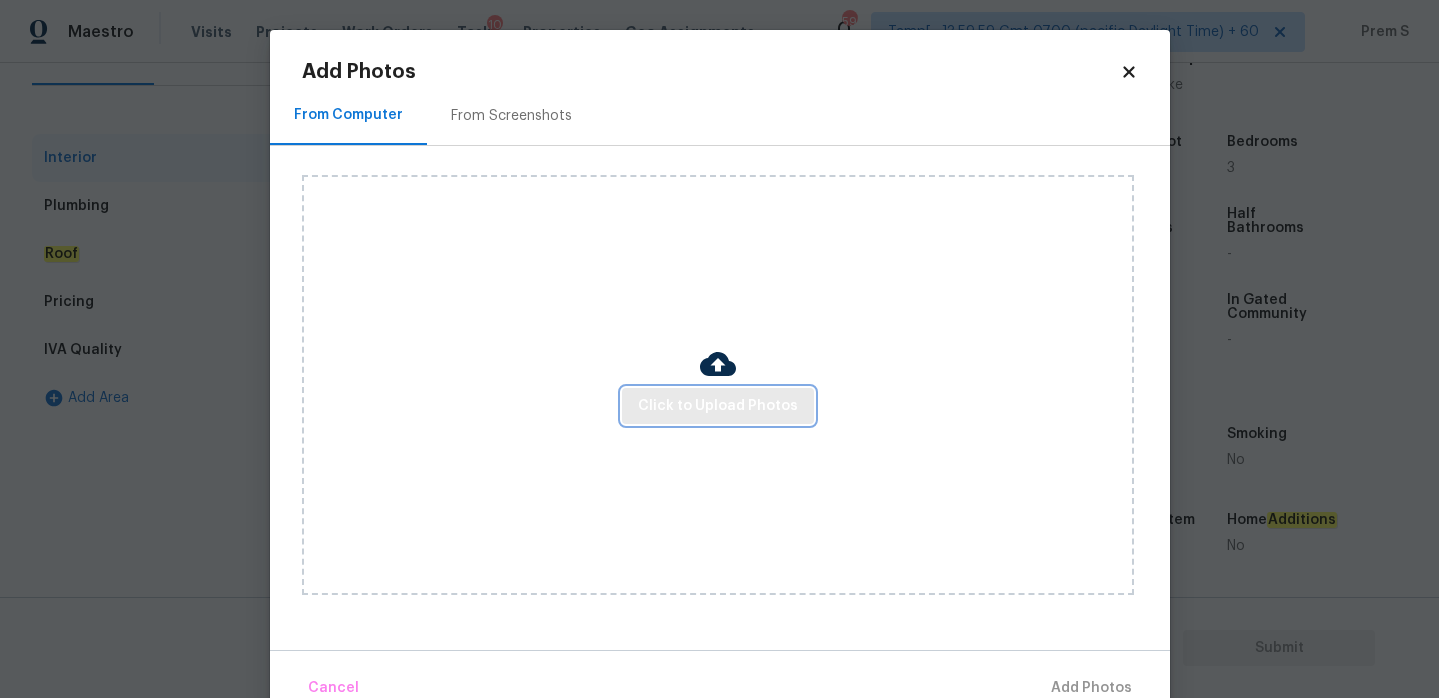 click on "Click to Upload Photos" at bounding box center (718, 406) 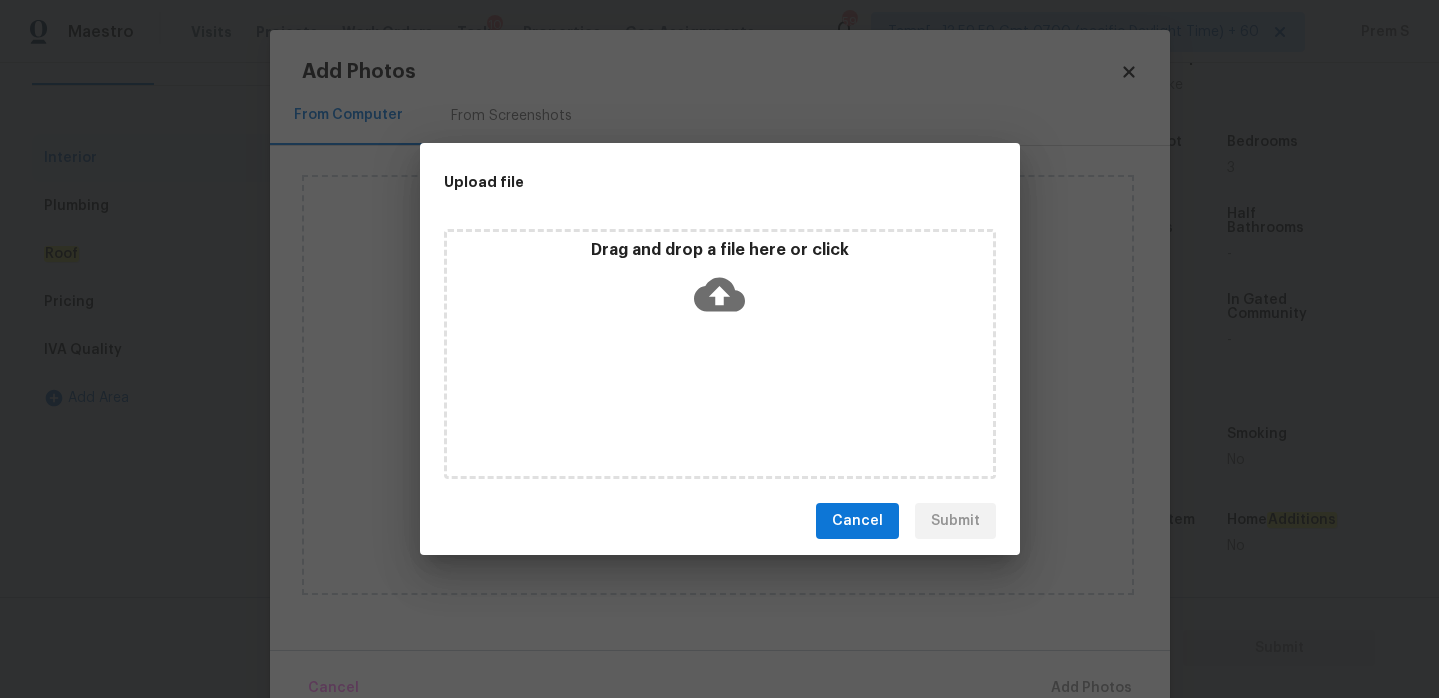 click 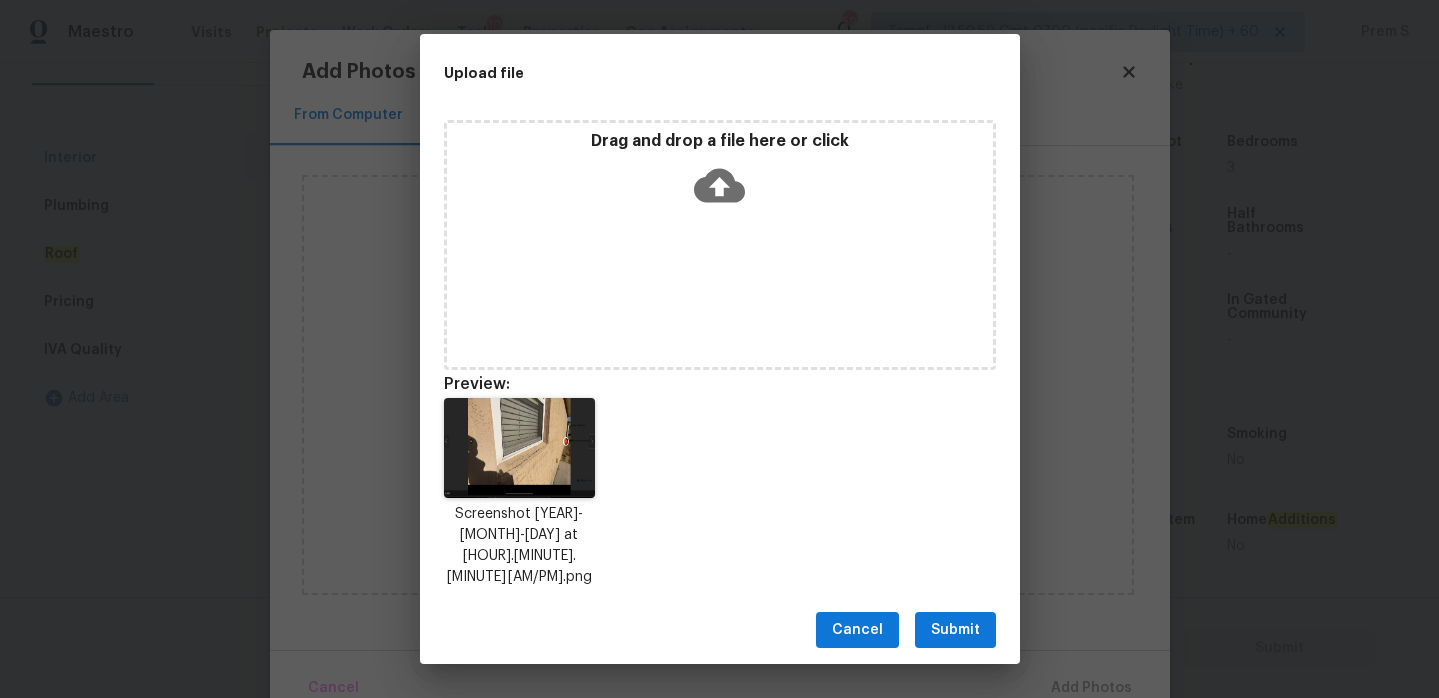 click on "Submit" at bounding box center [955, 630] 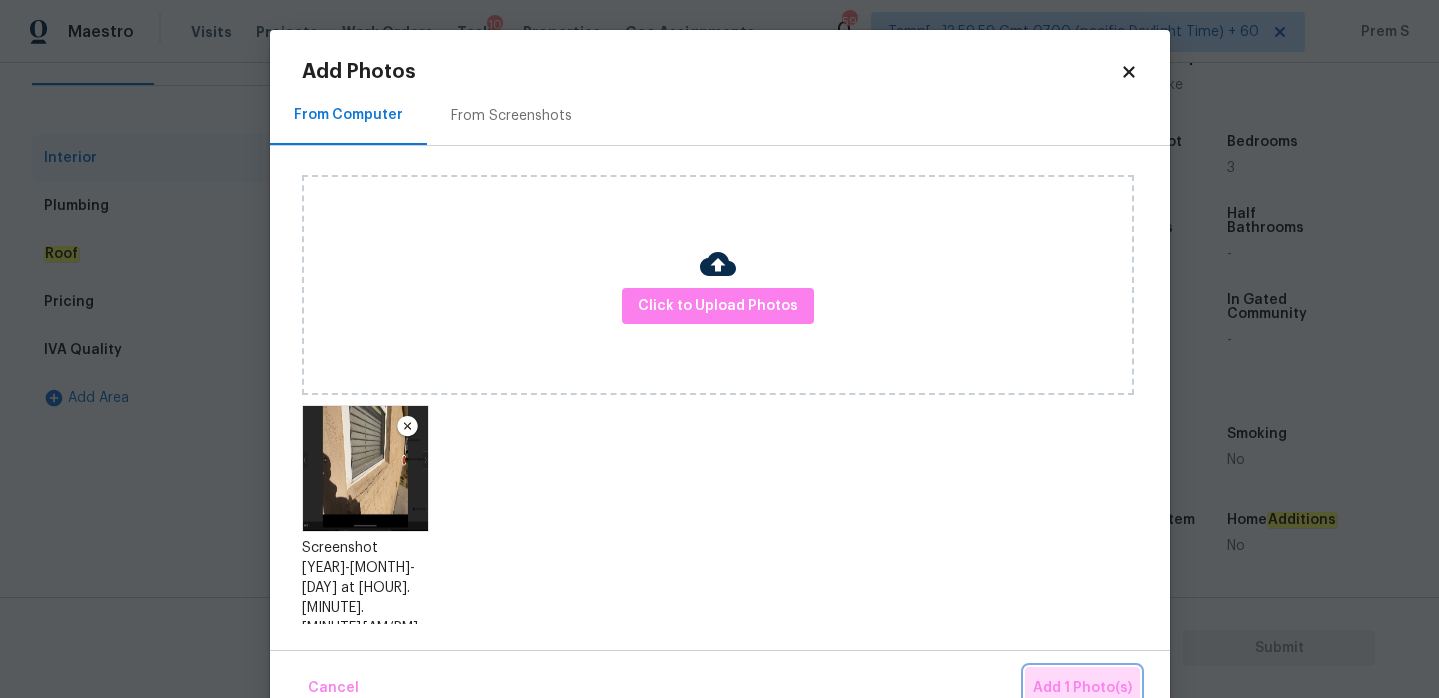 click on "Add 1 Photo(s)" at bounding box center [1082, 688] 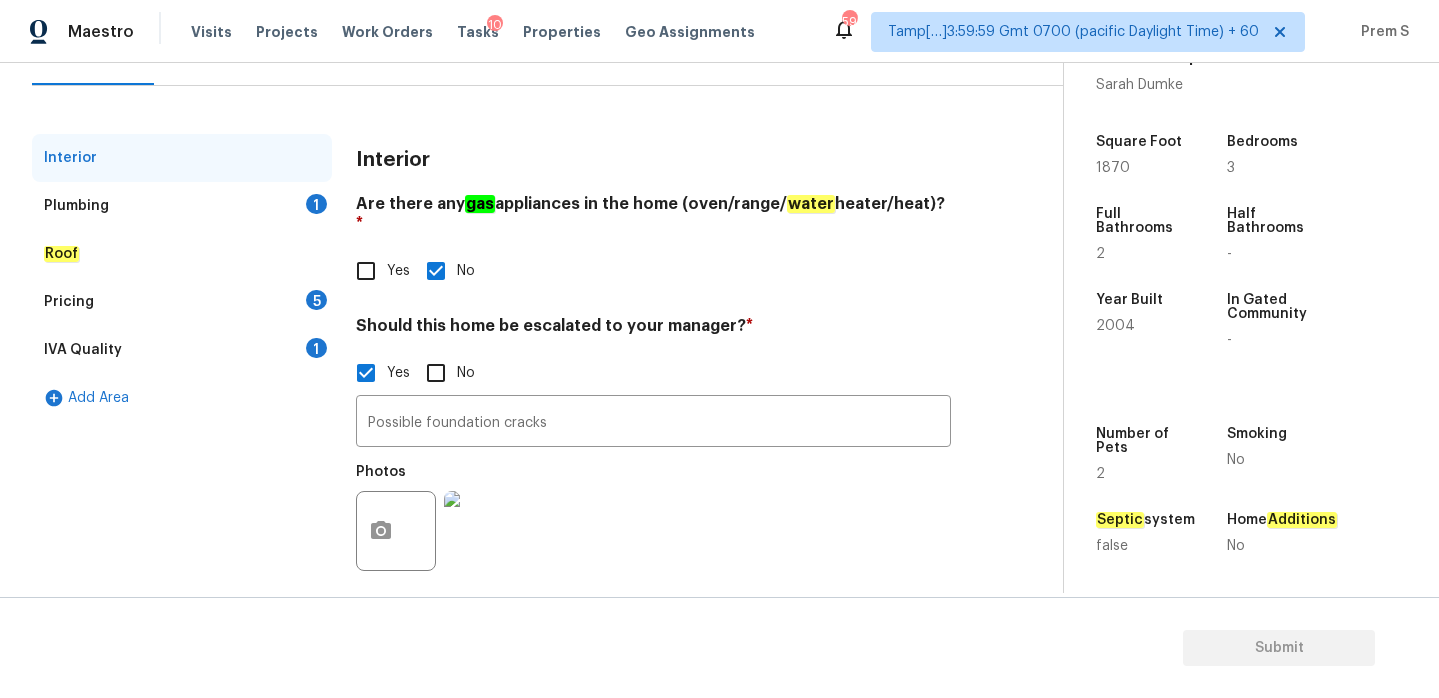 click on "Plumbing 1" at bounding box center [182, 206] 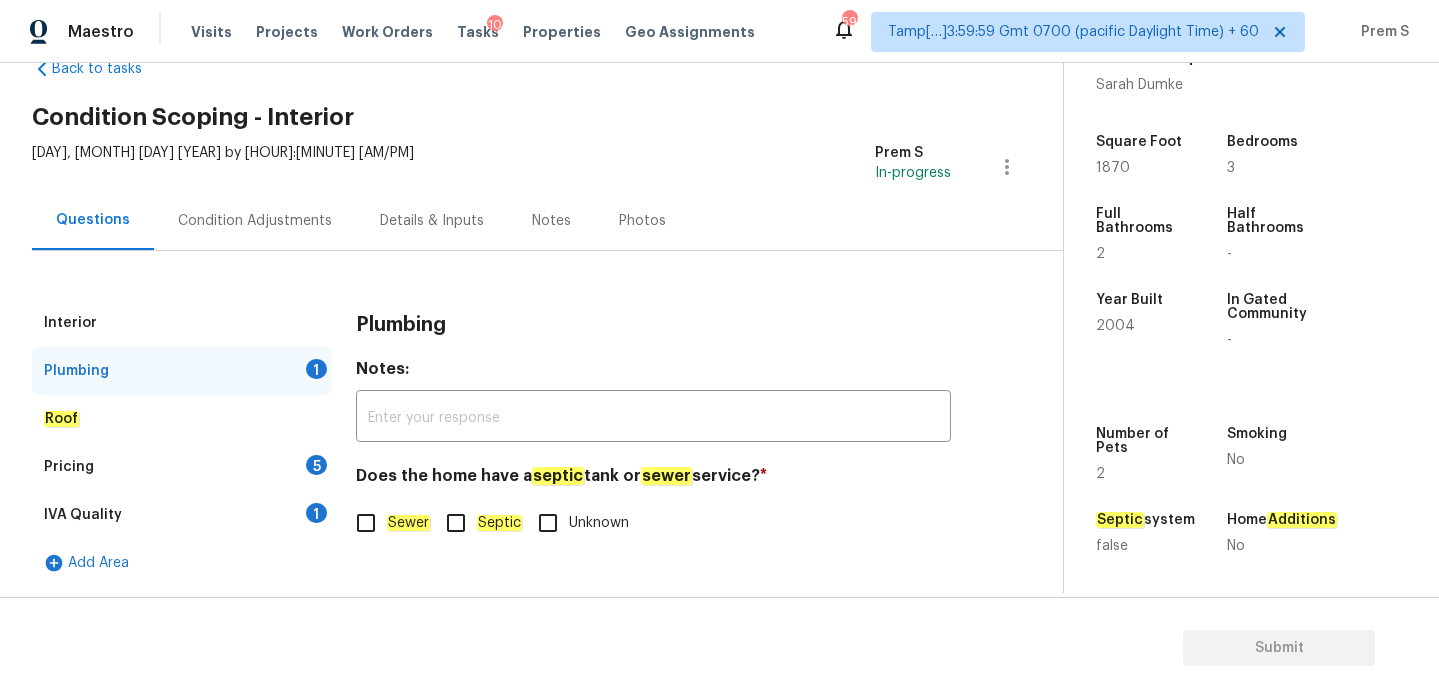 click on "Sewer" 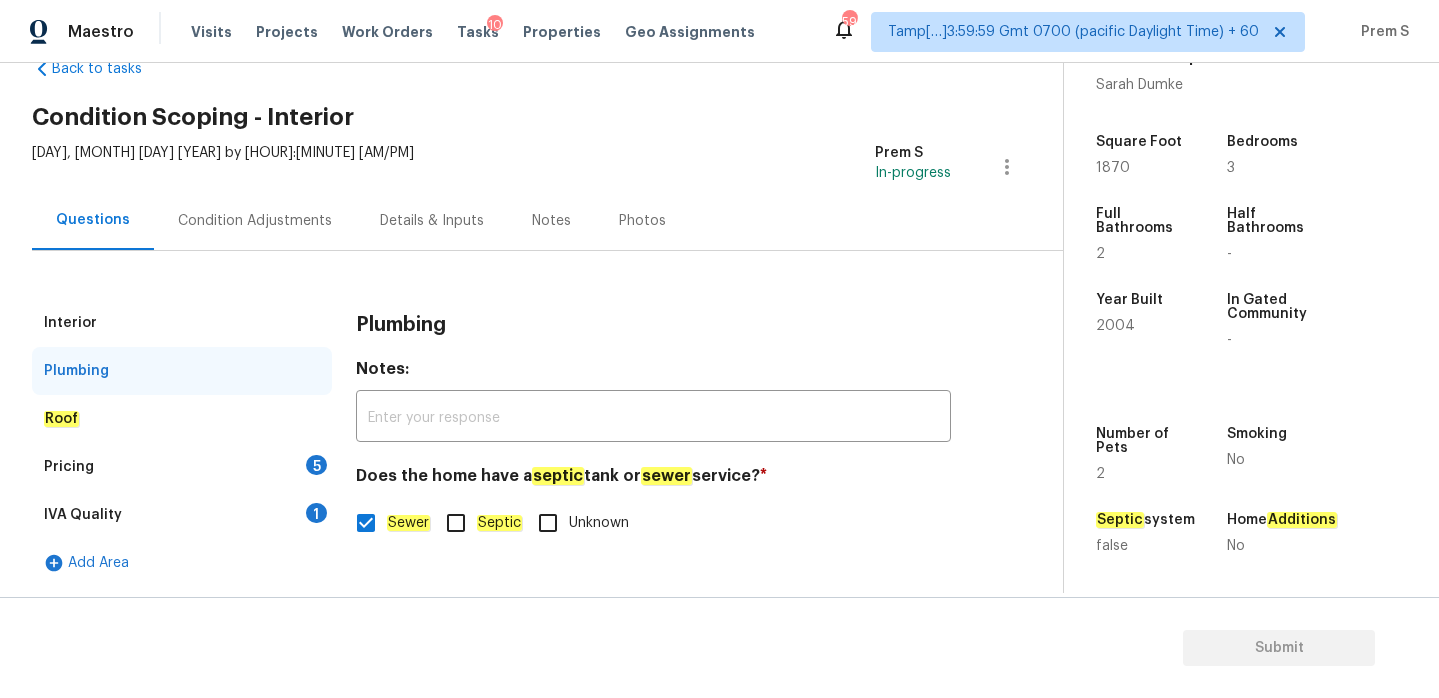 click on "Roof" at bounding box center [182, 419] 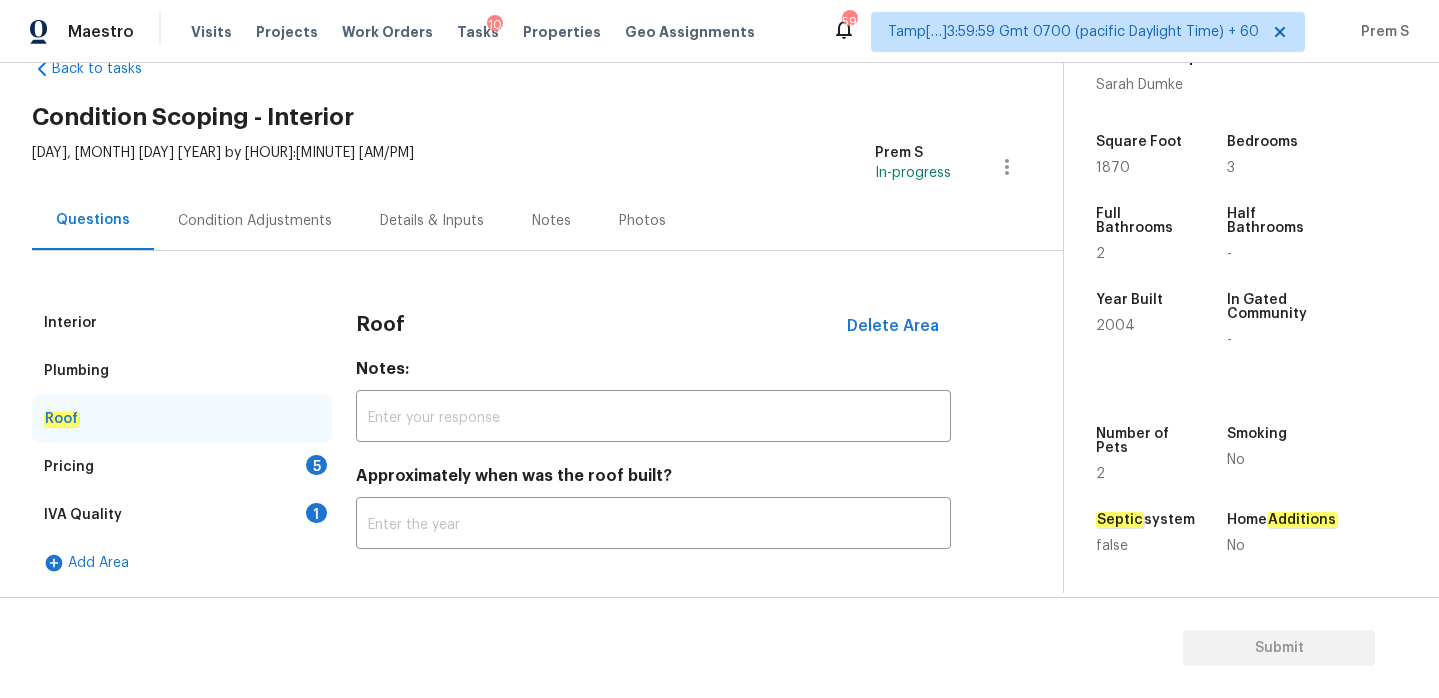 click on "Pricing 5" at bounding box center [182, 467] 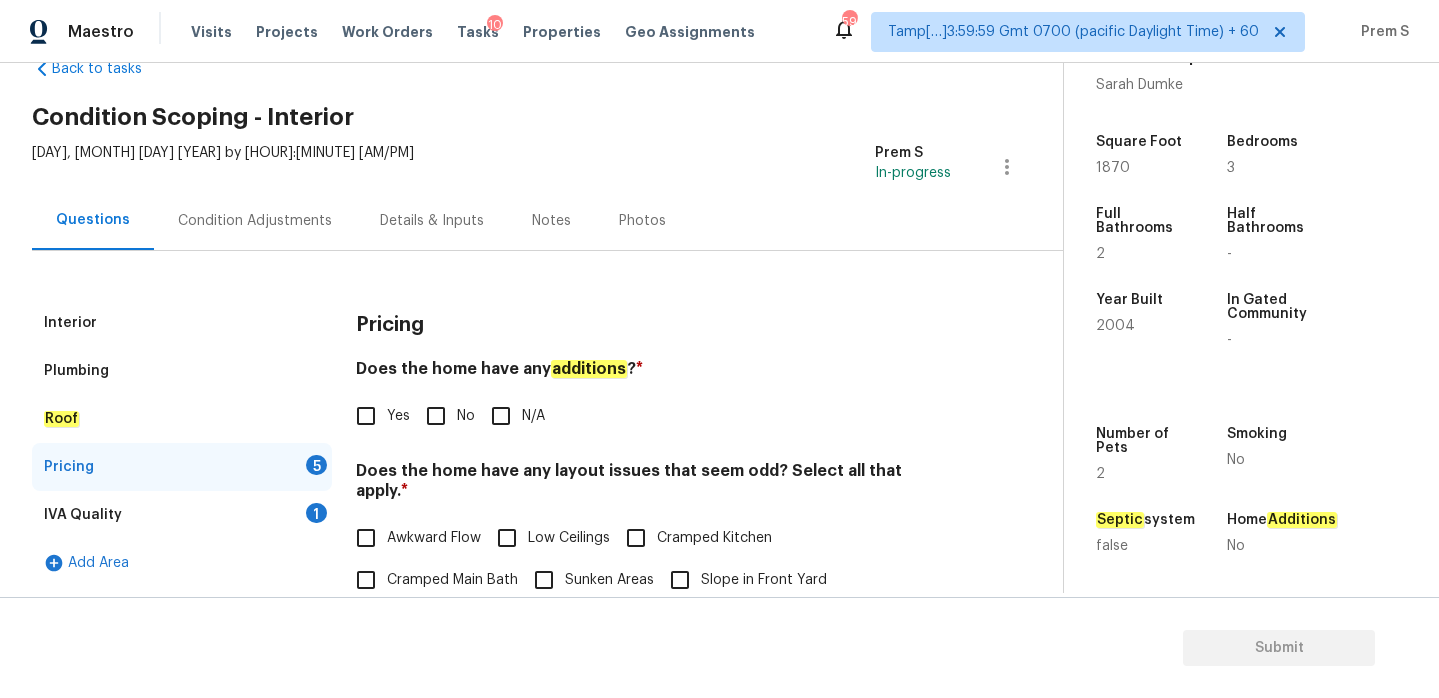 click on "No" at bounding box center [436, 416] 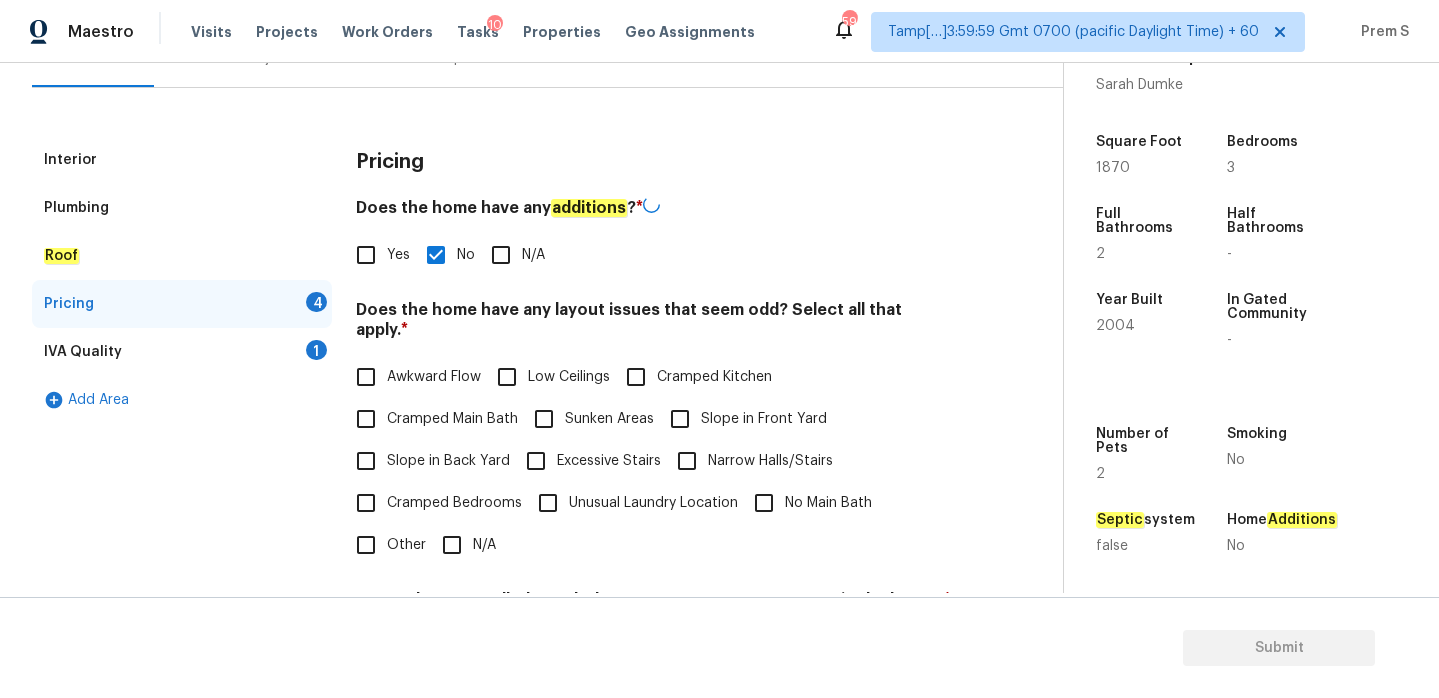 scroll, scrollTop: 487, scrollLeft: 0, axis: vertical 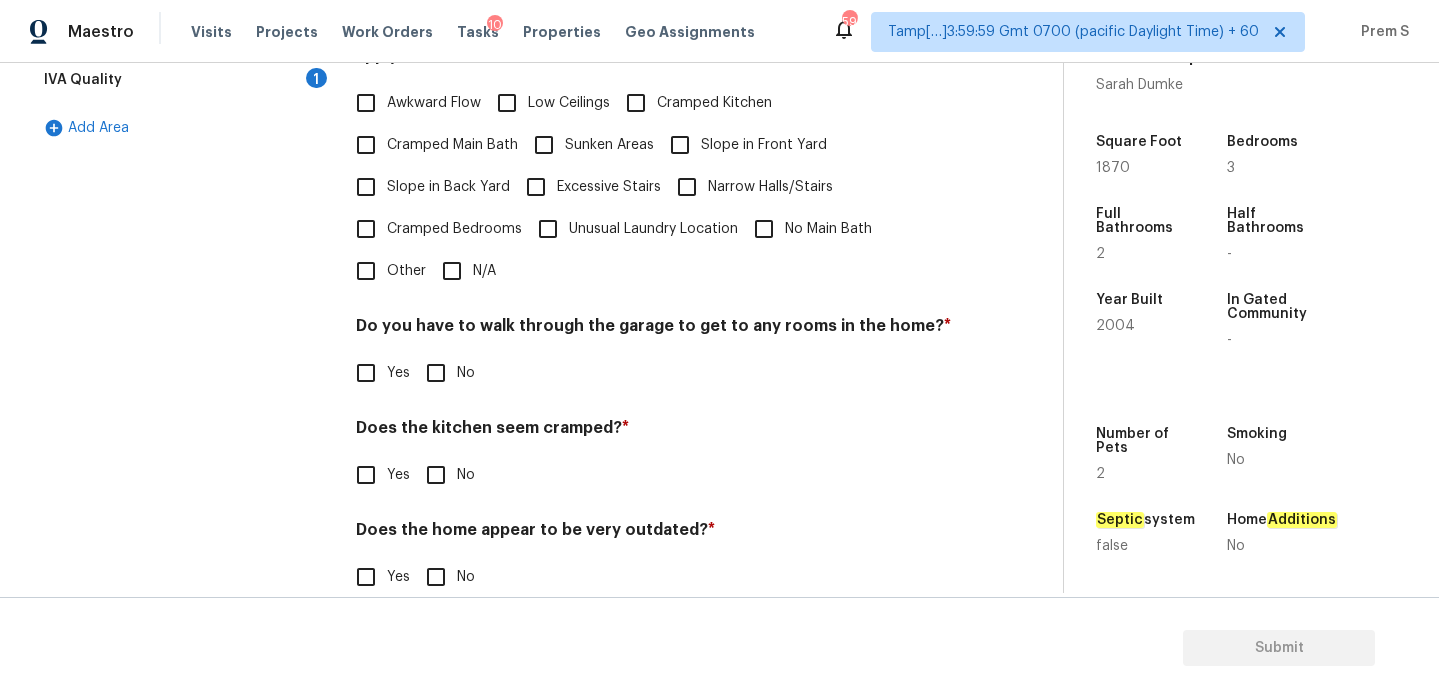 click on "N/A" at bounding box center (452, 271) 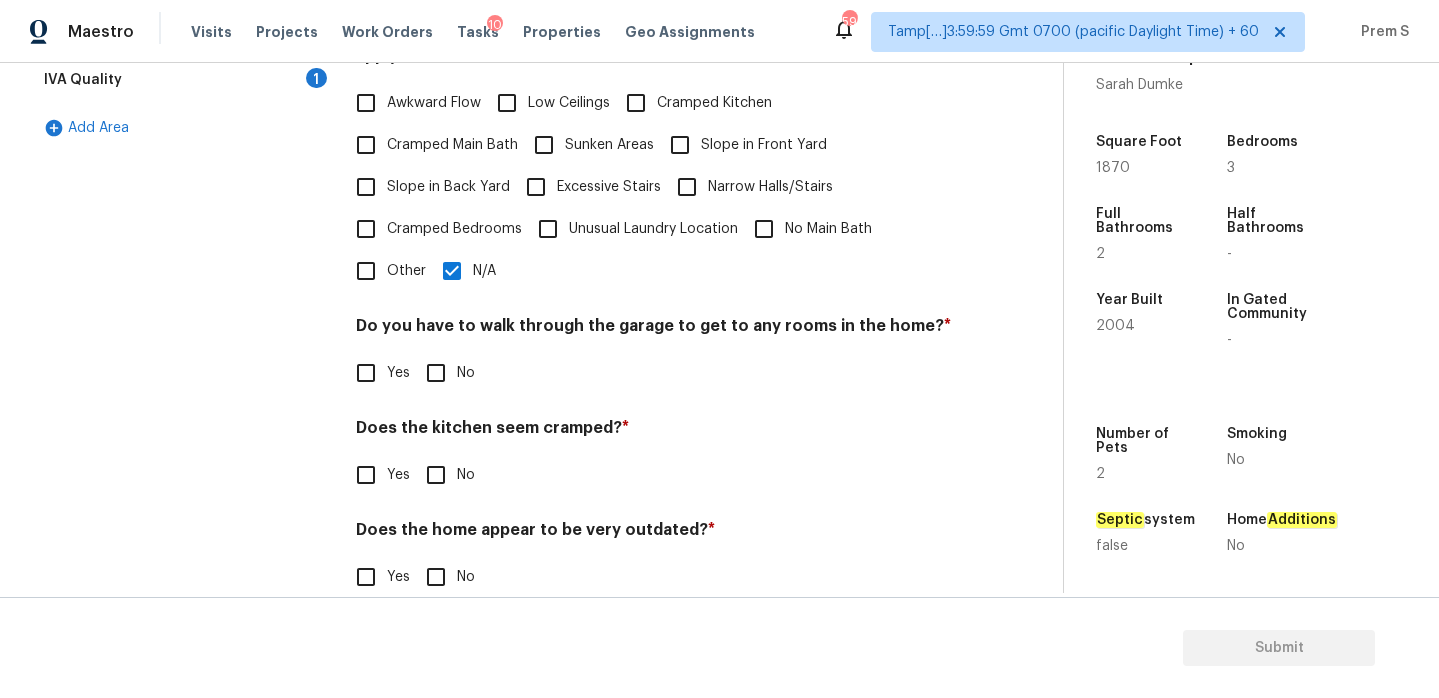 click on "No" at bounding box center (436, 373) 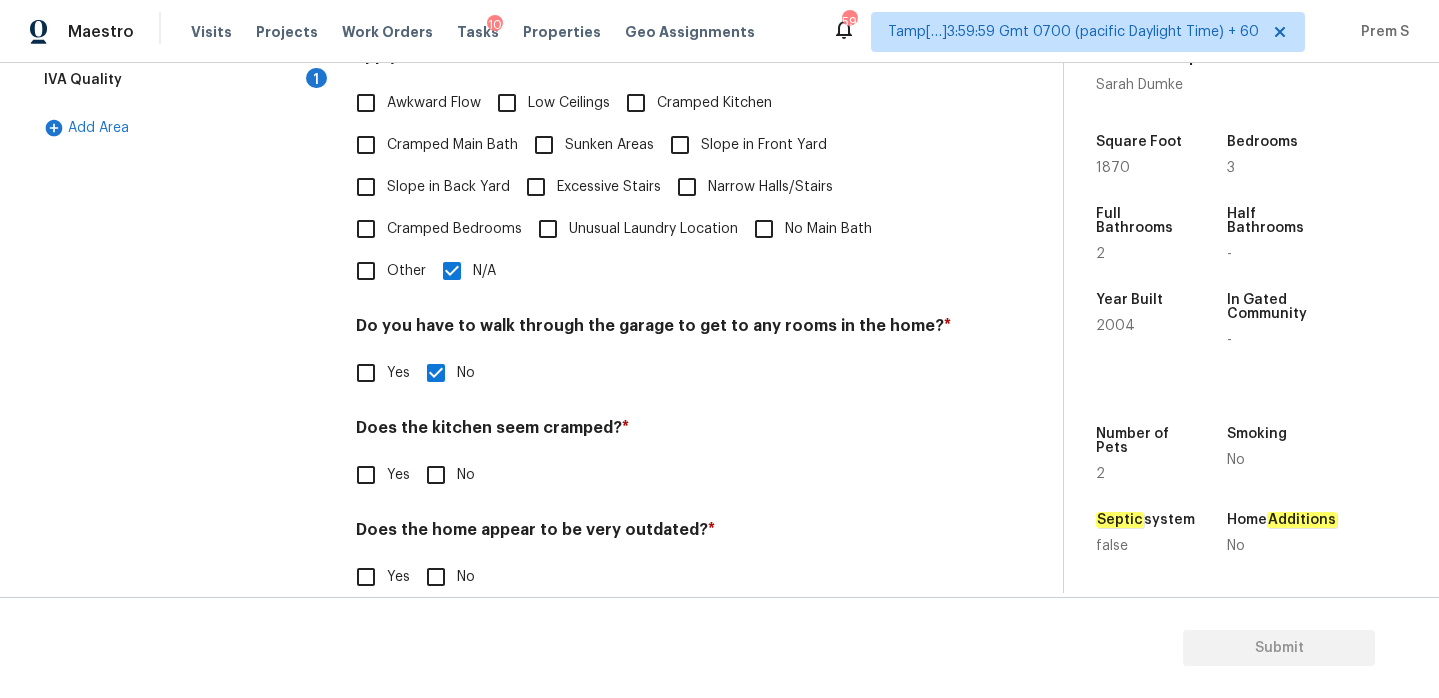 click on "No" at bounding box center [436, 475] 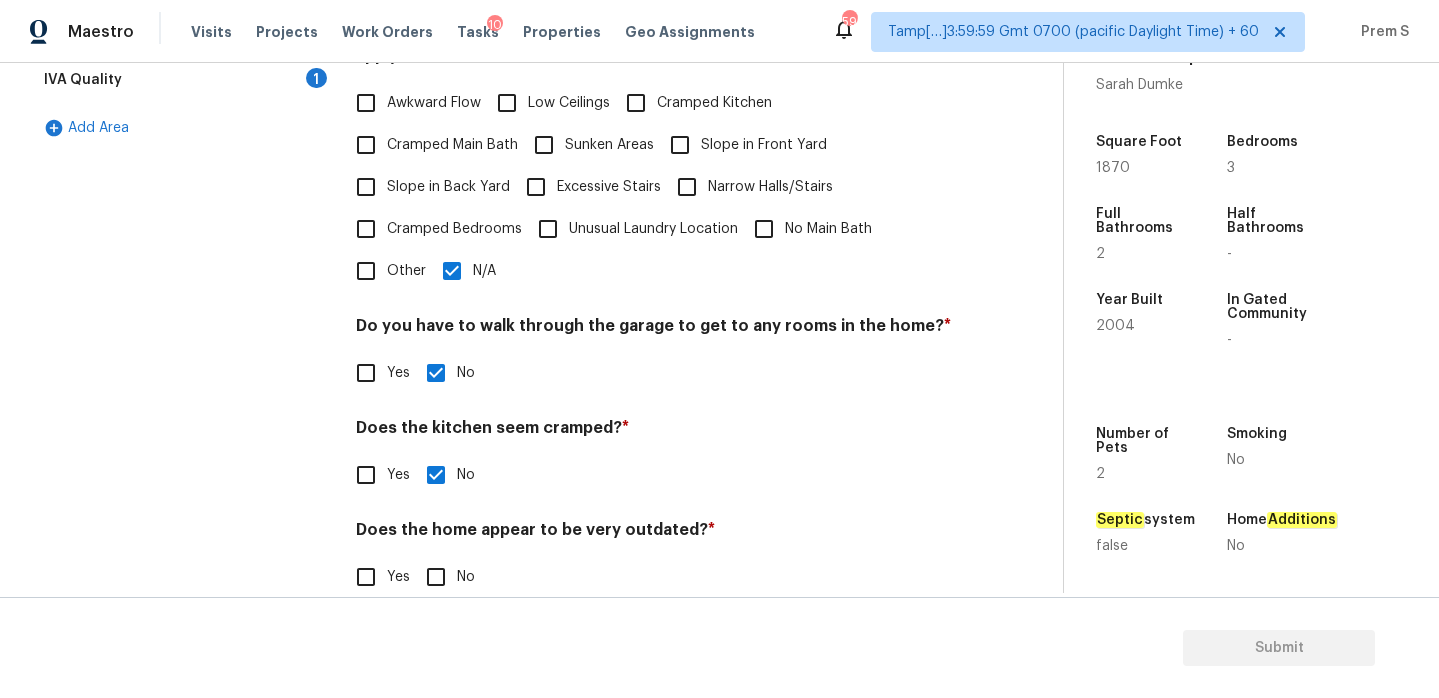 click on "Pricing Does the home have any  additions ?  * Yes No N/A Does the home have any layout issues that seem odd? Select all that apply.  * Awkward Flow Low Ceilings Cramped Kitchen Cramped Main Bath Sunken Areas Slope in Front Yard Slope in Back Yard Excessive Stairs Narrow Halls/Stairs Cramped Bedrooms Unusual Laundry Location No Main Bath Other N/A Do you have to walk through the garage to get to any rooms in the home?  * Yes No Does the kitchen seem cramped?  * Yes No Does the home appear to be very outdated?  * Yes No" at bounding box center [653, 243] 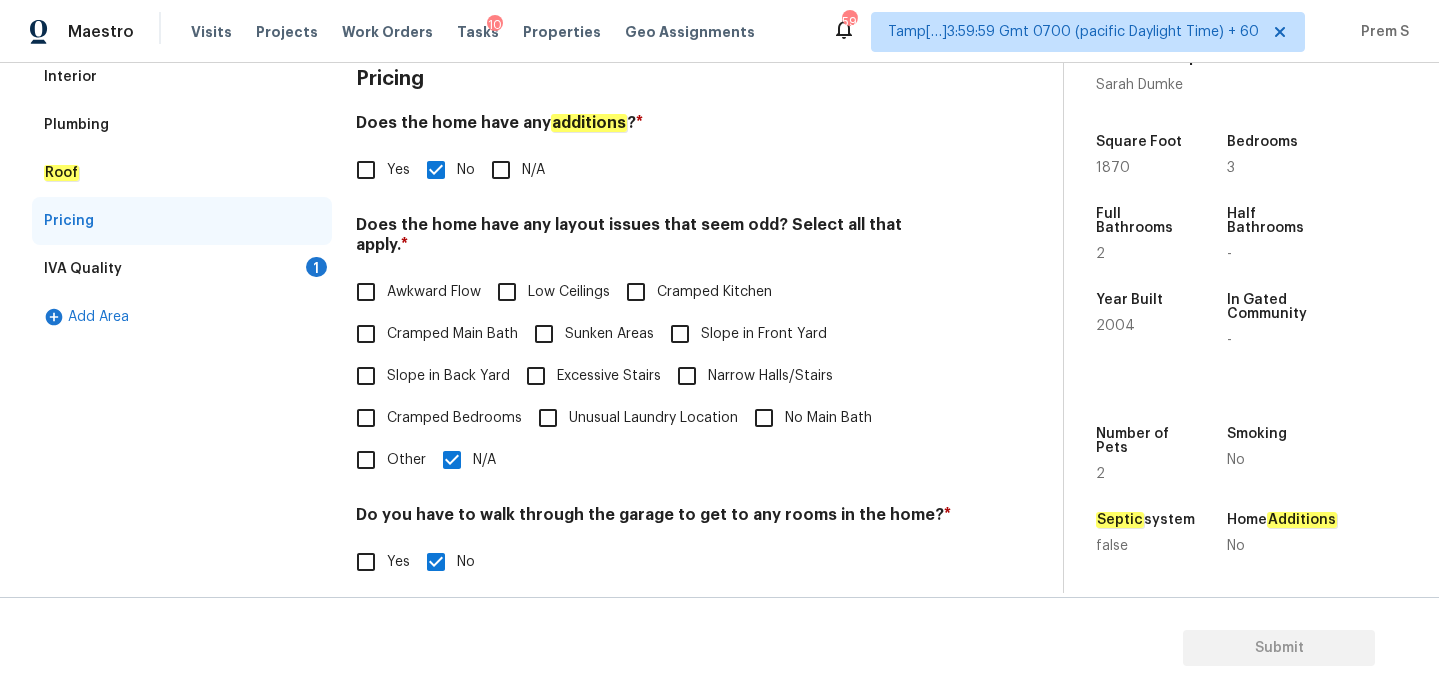 click on "IVA Quality 1" at bounding box center (182, 269) 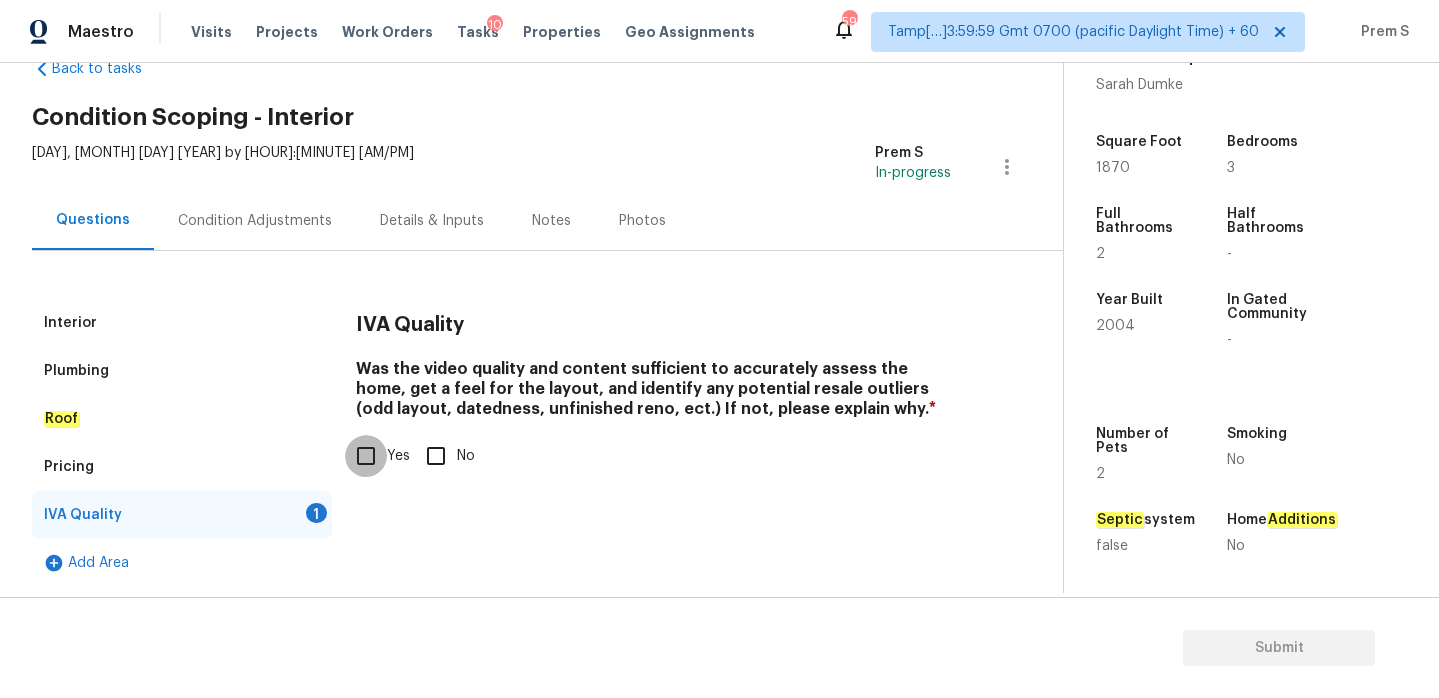 click on "Yes" at bounding box center (366, 456) 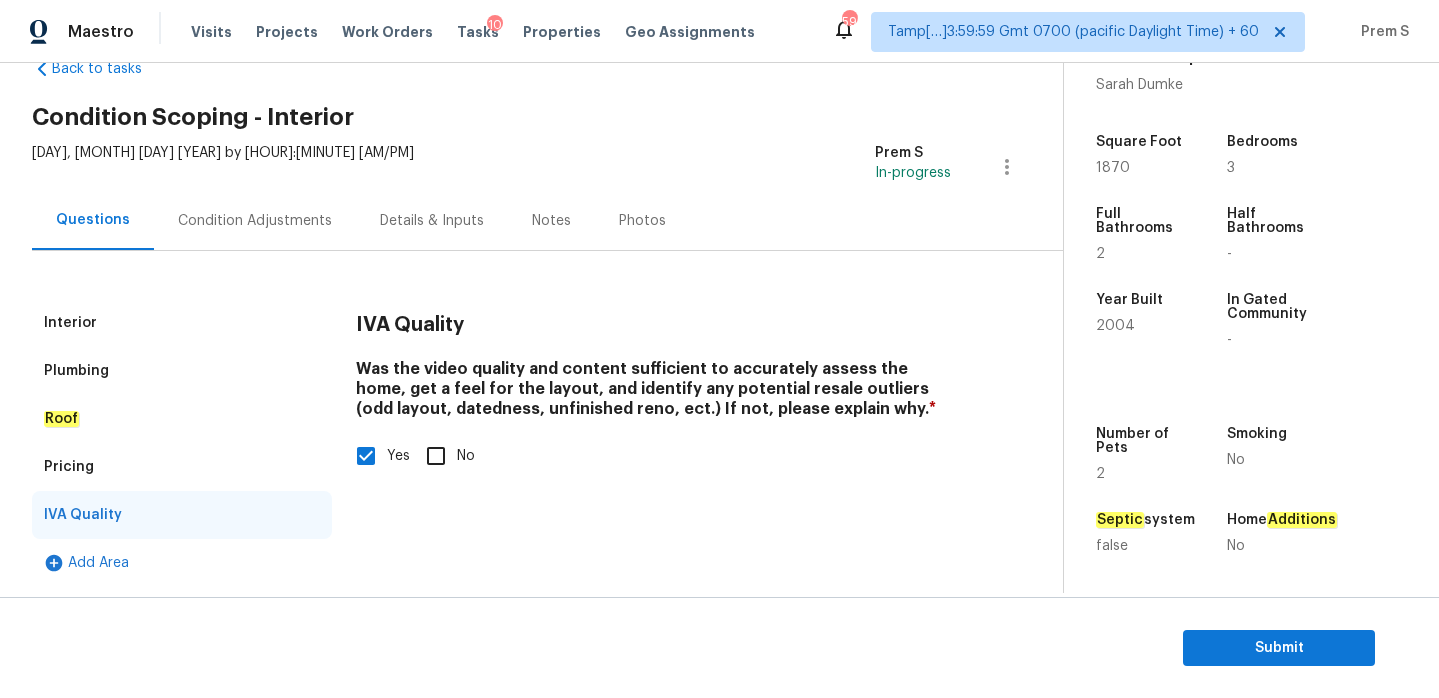 click on "Condition Adjustments" at bounding box center (255, 221) 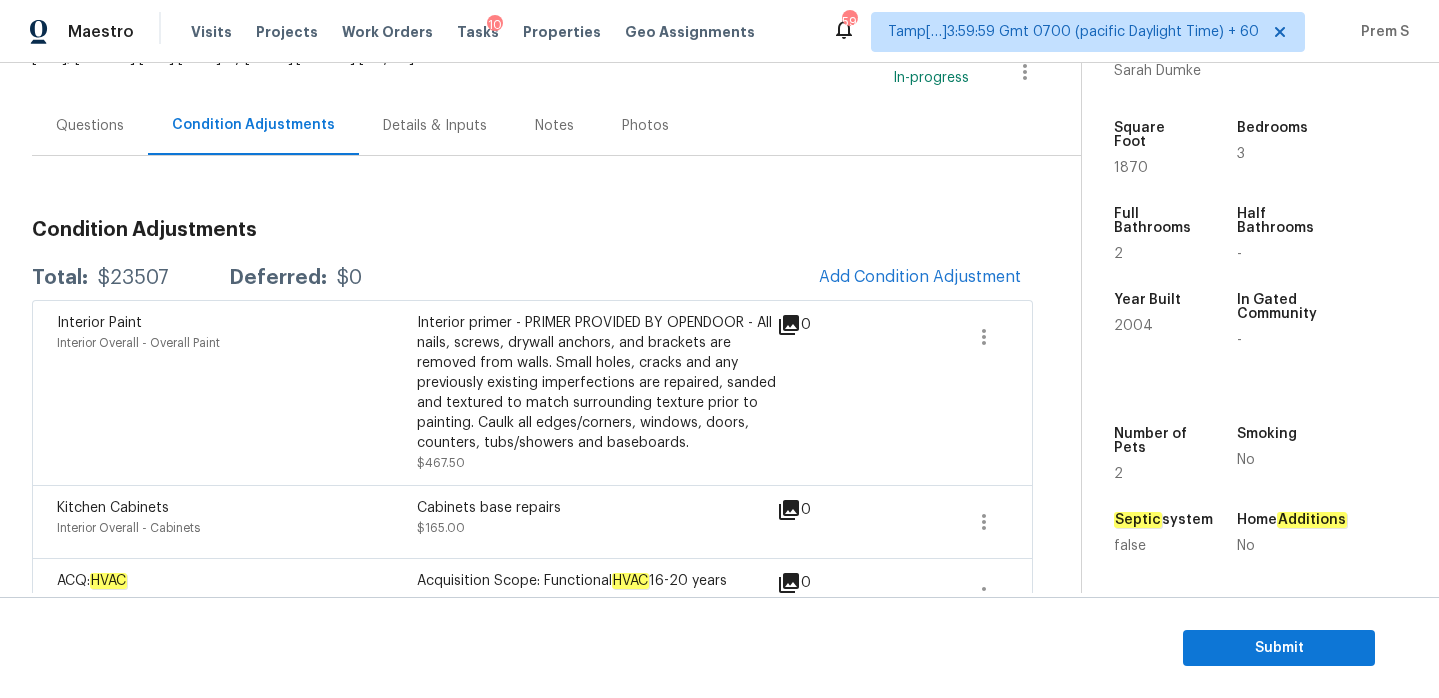 scroll, scrollTop: 145, scrollLeft: 0, axis: vertical 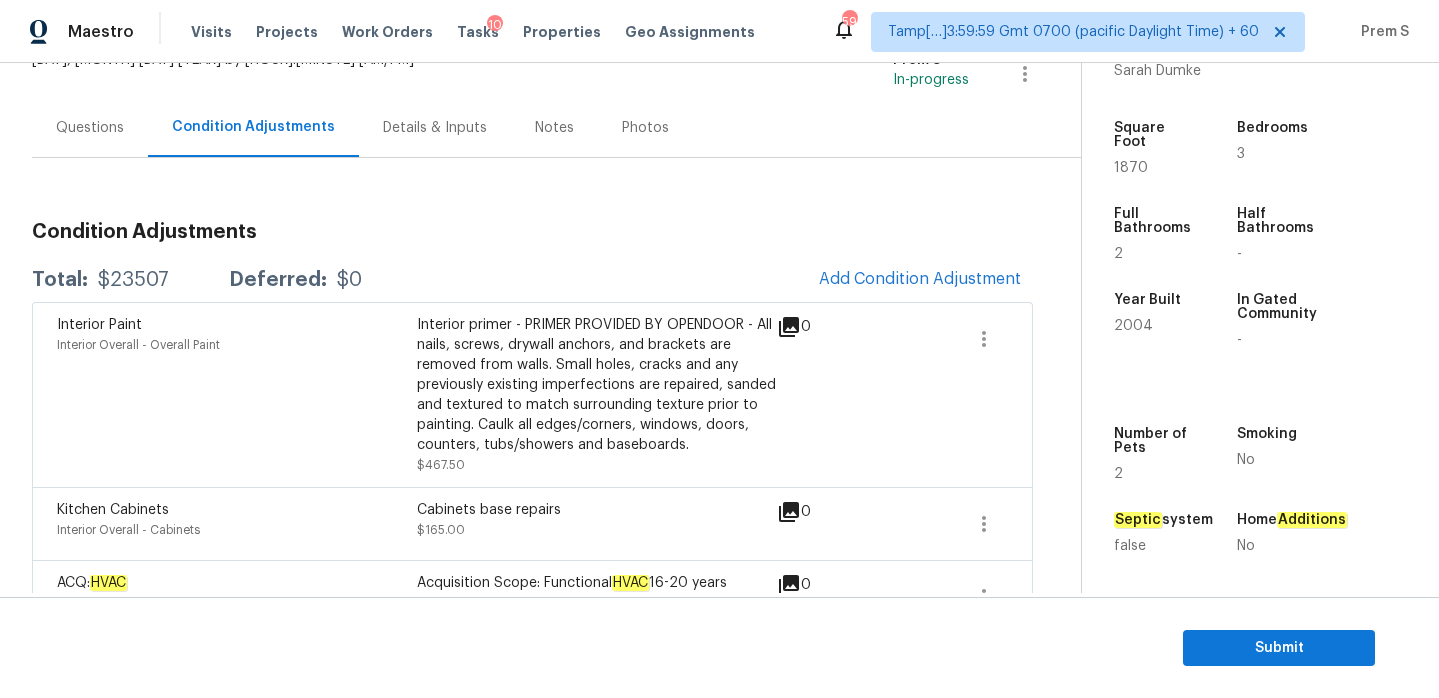 click on "Questions" at bounding box center (90, 127) 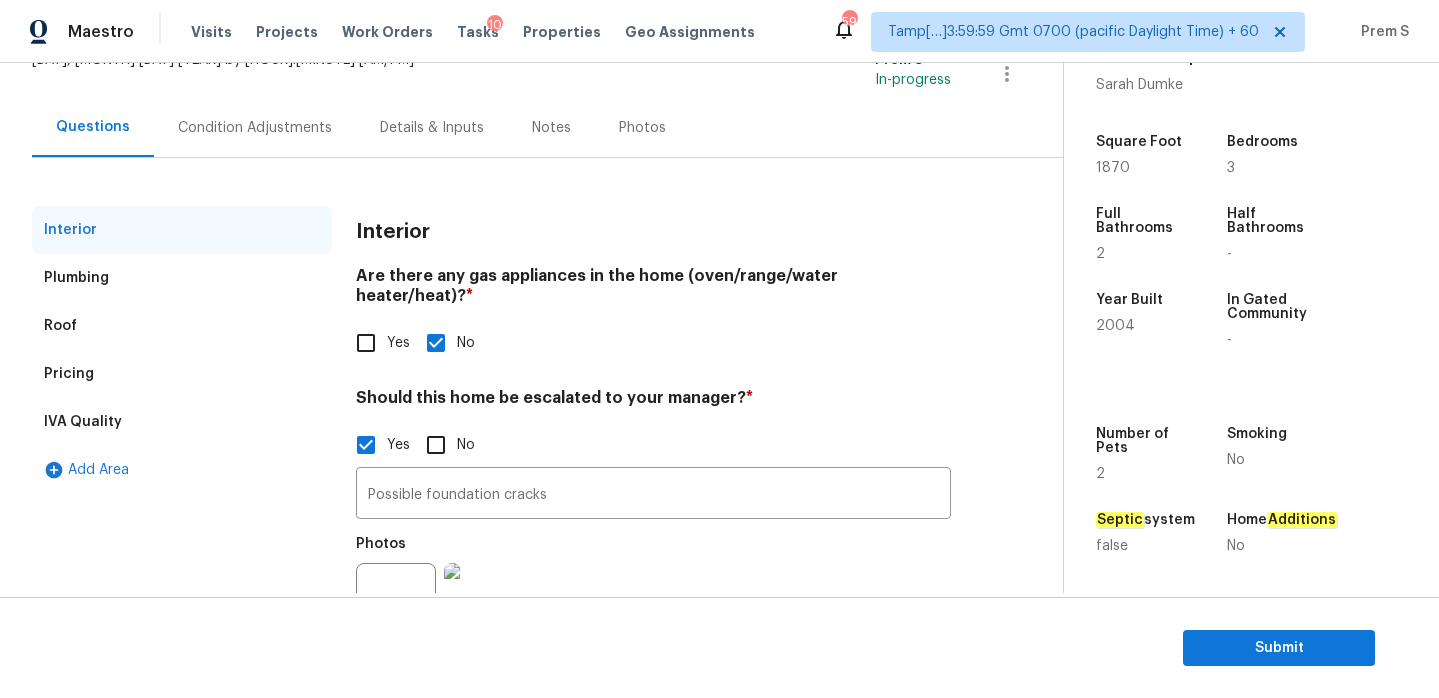 scroll, scrollTop: 145, scrollLeft: 0, axis: vertical 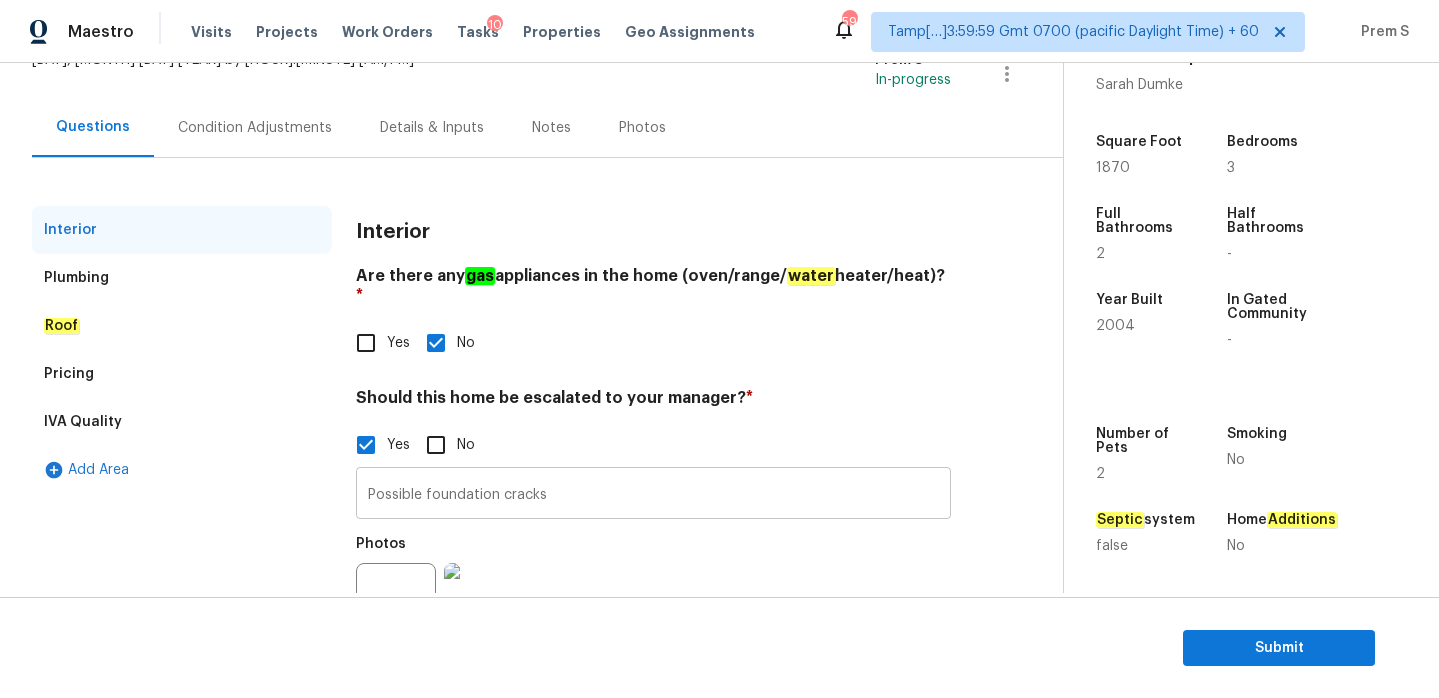 click on "Possible foundation cracks" at bounding box center [653, 495] 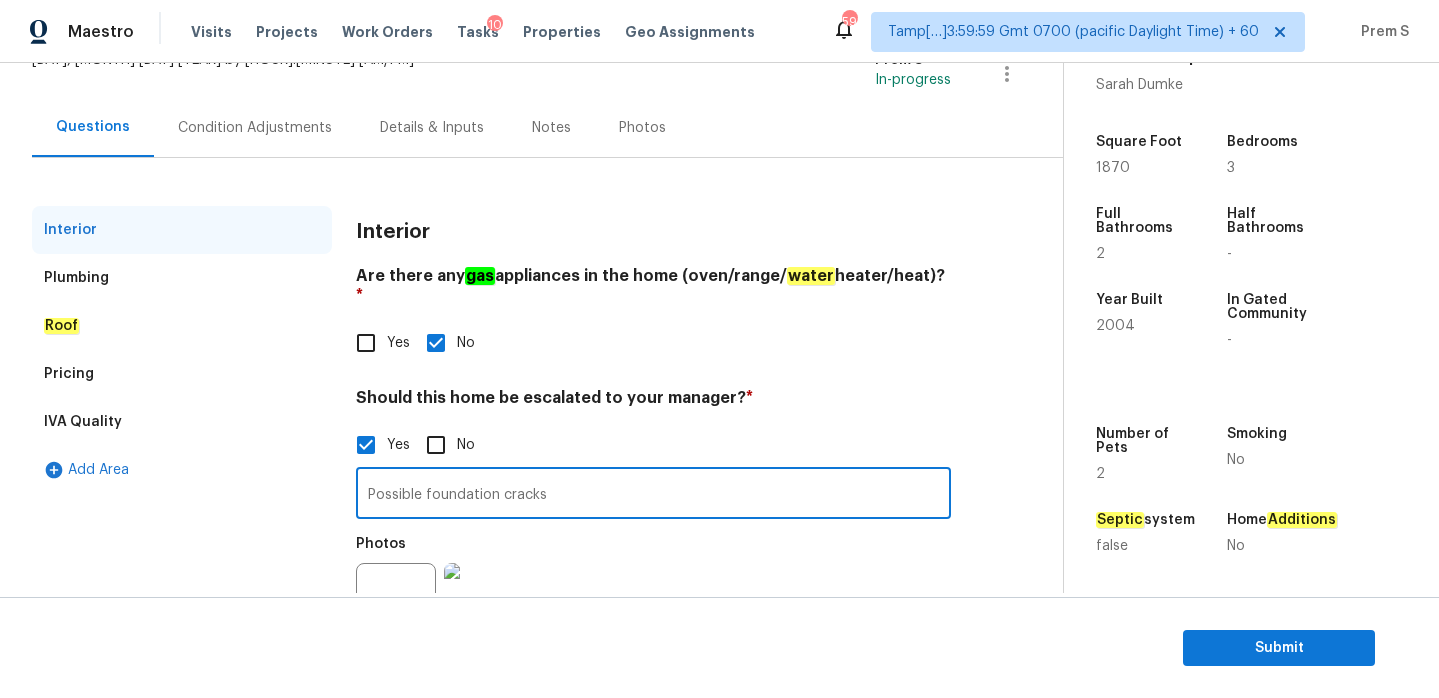 click on "Possible foundation cracks" at bounding box center [653, 495] 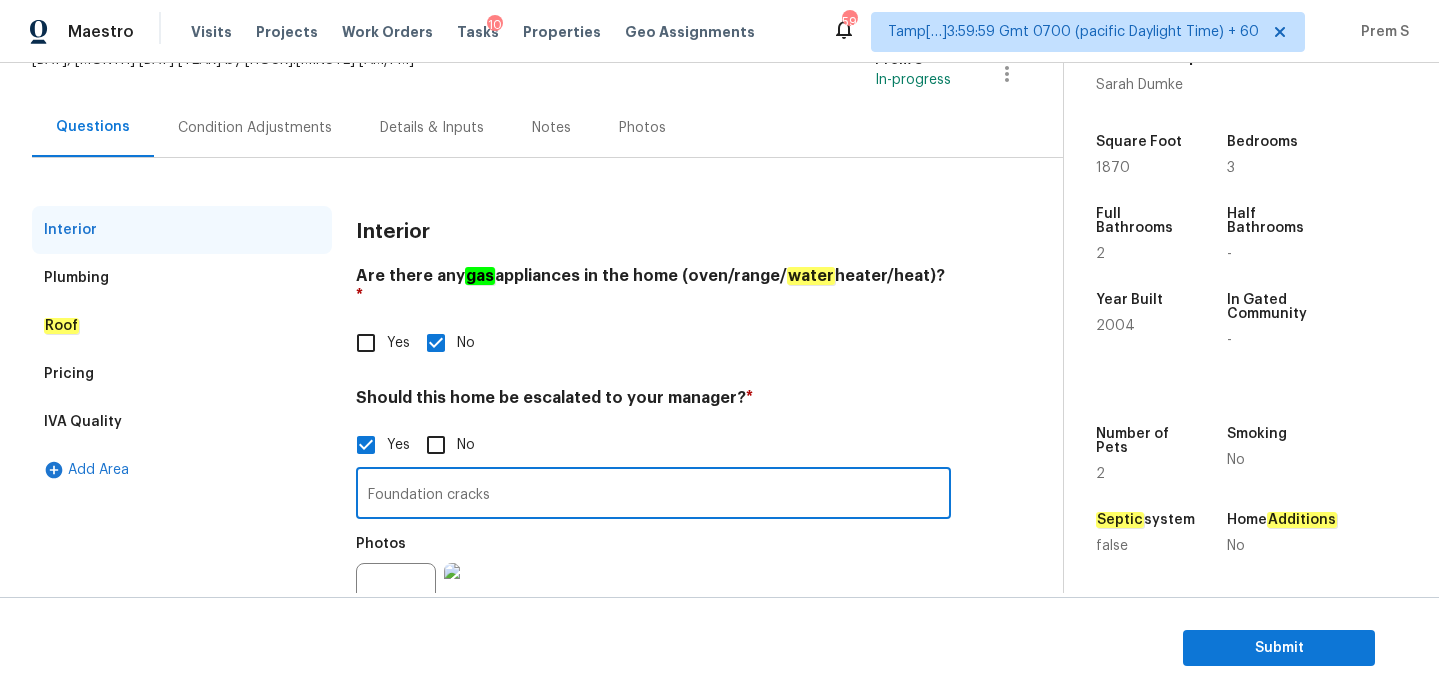 type on "Foundation cracks" 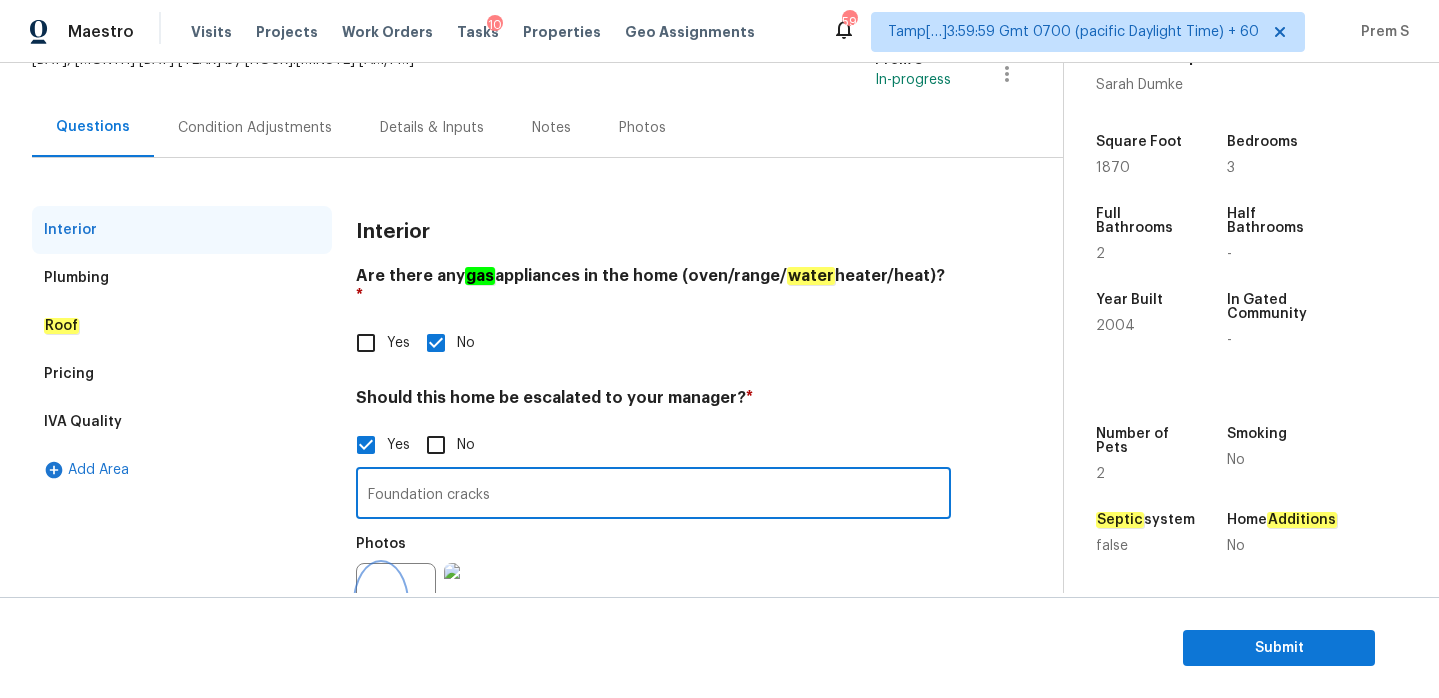 click 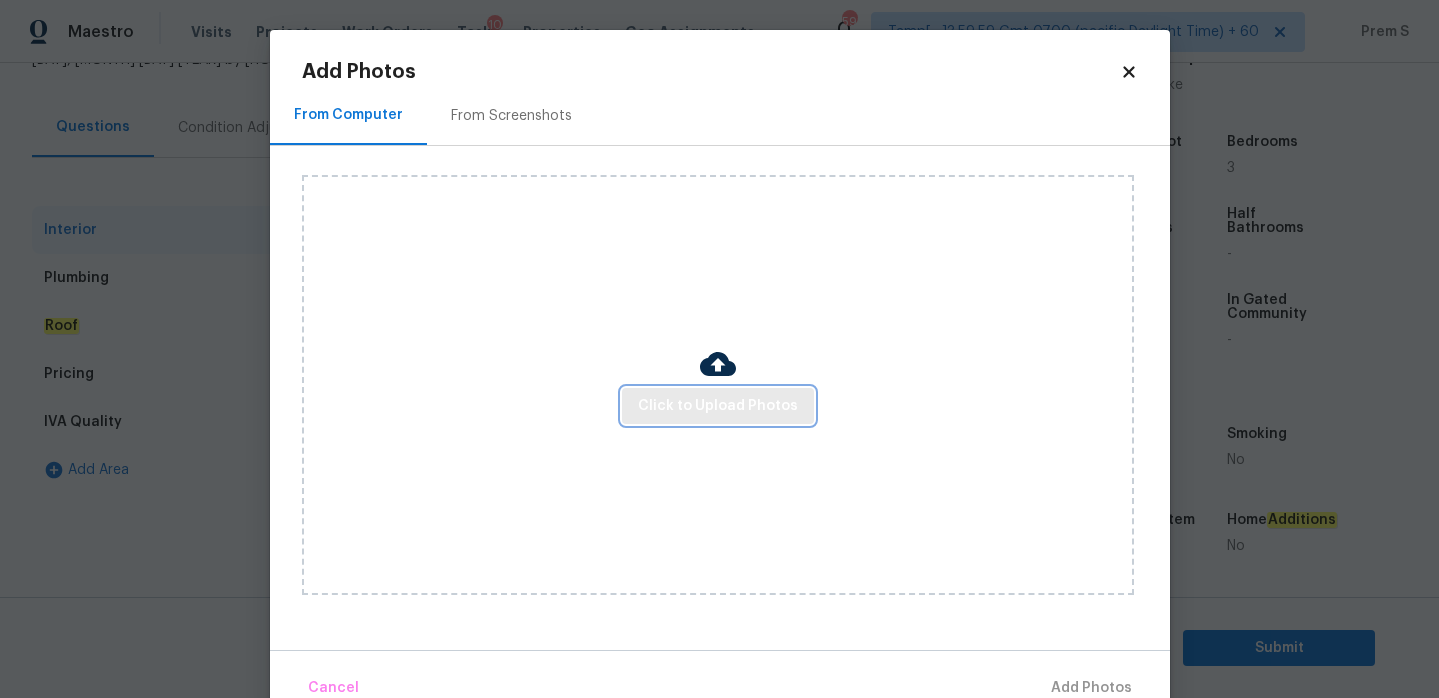 click on "Click to Upload Photos" at bounding box center (718, 406) 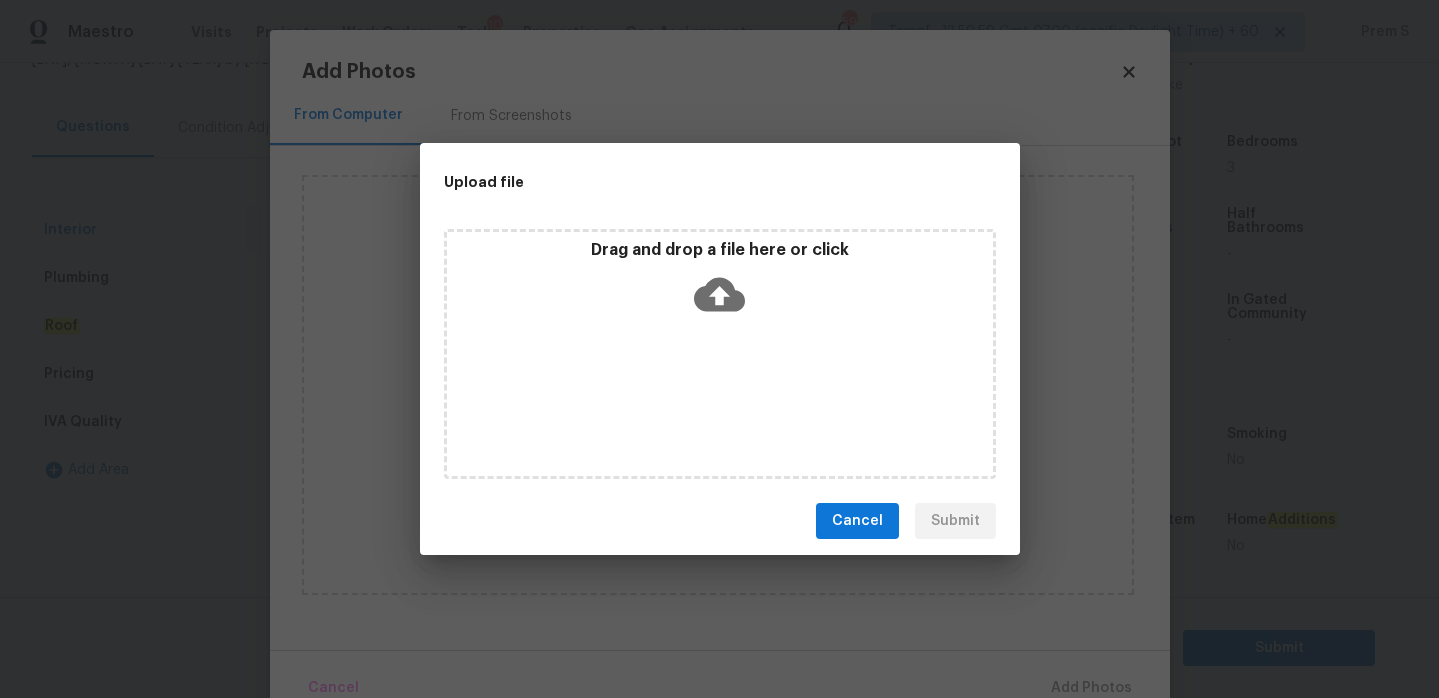 click 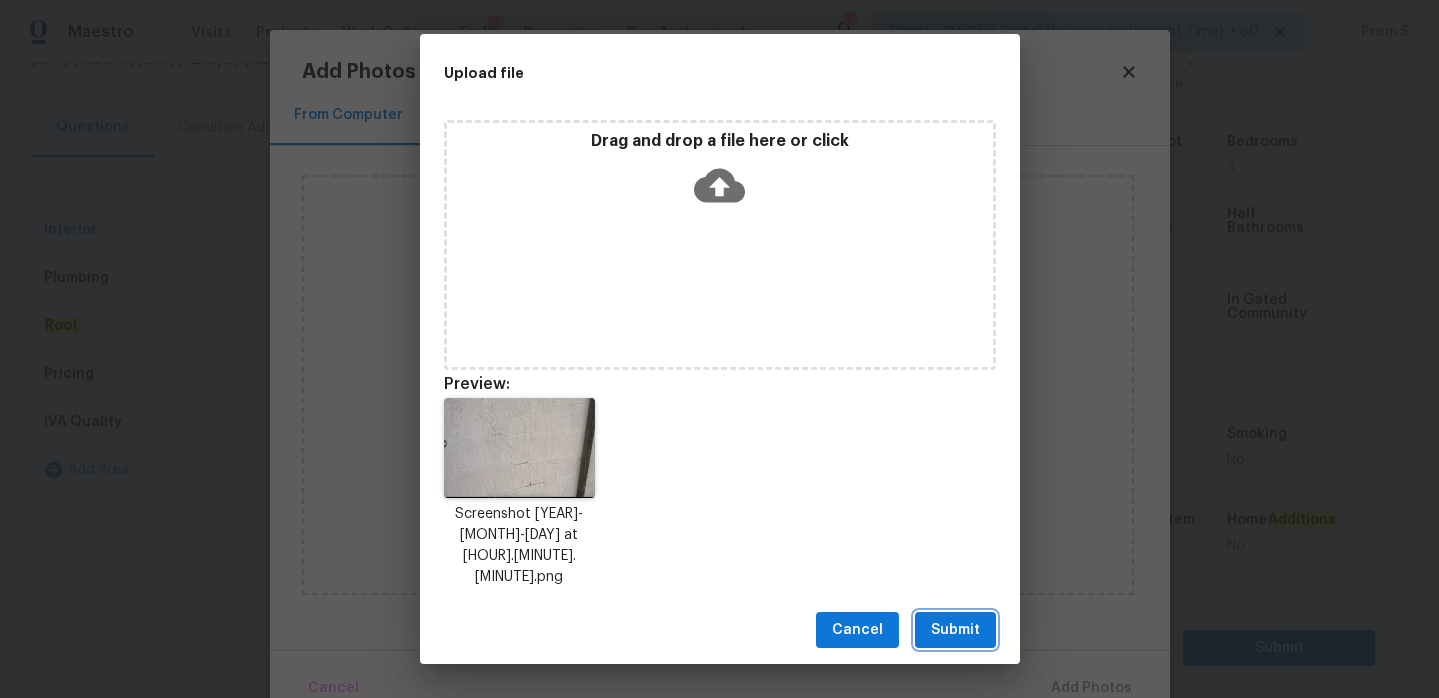 click on "Submit" at bounding box center (955, 630) 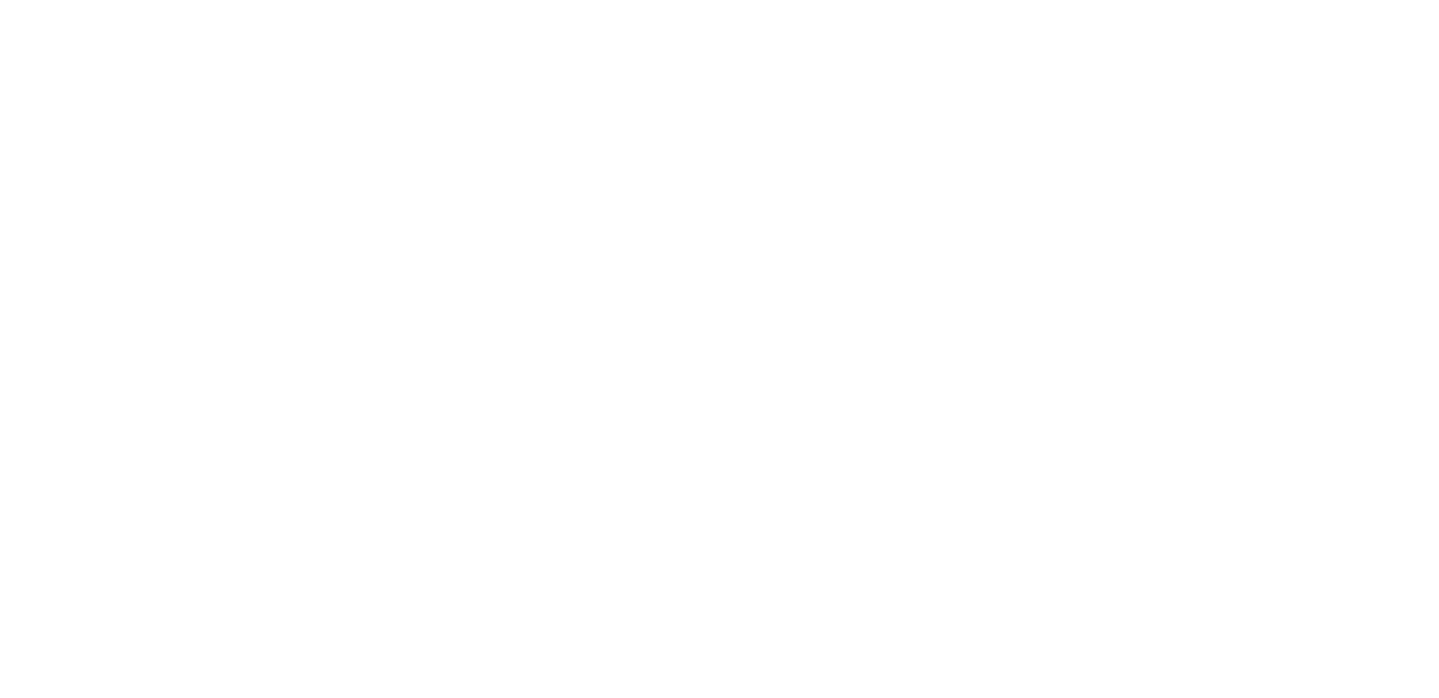 scroll, scrollTop: 0, scrollLeft: 0, axis: both 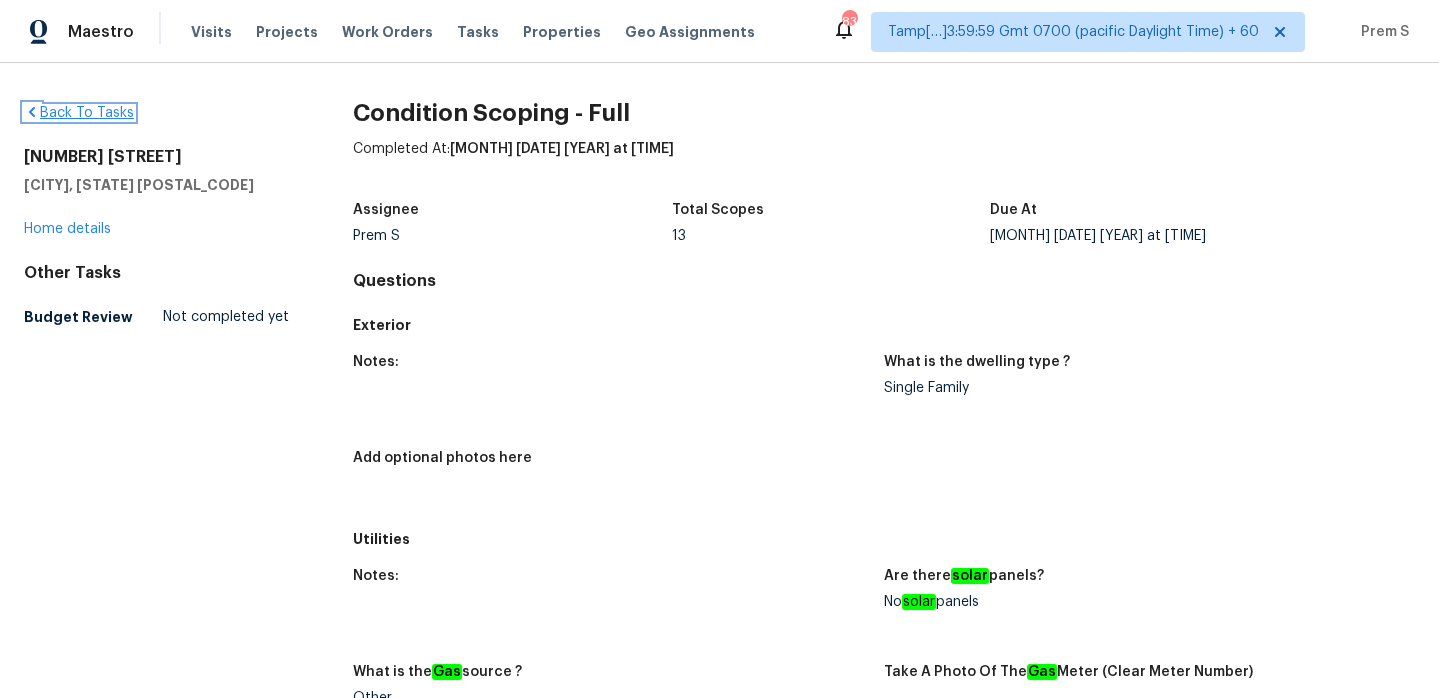 click on "Back To Tasks" at bounding box center (79, 113) 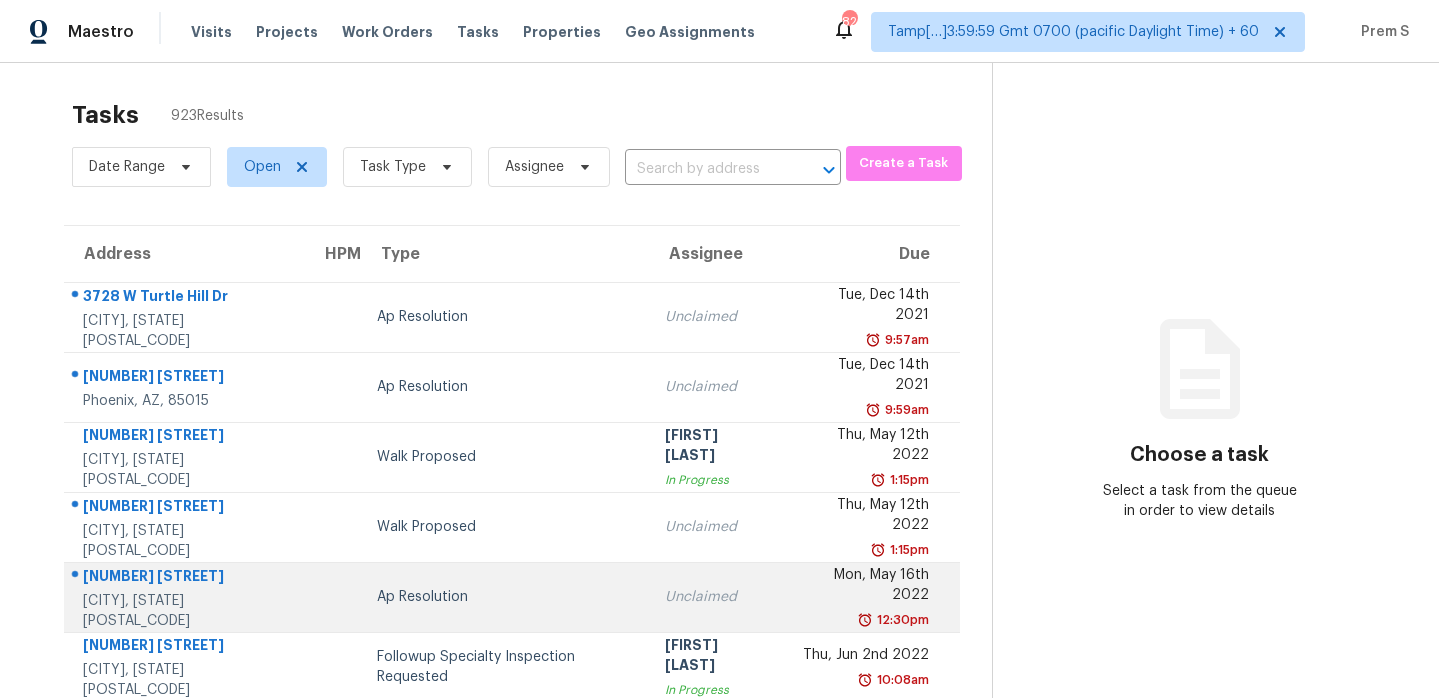 scroll, scrollTop: 0, scrollLeft: 0, axis: both 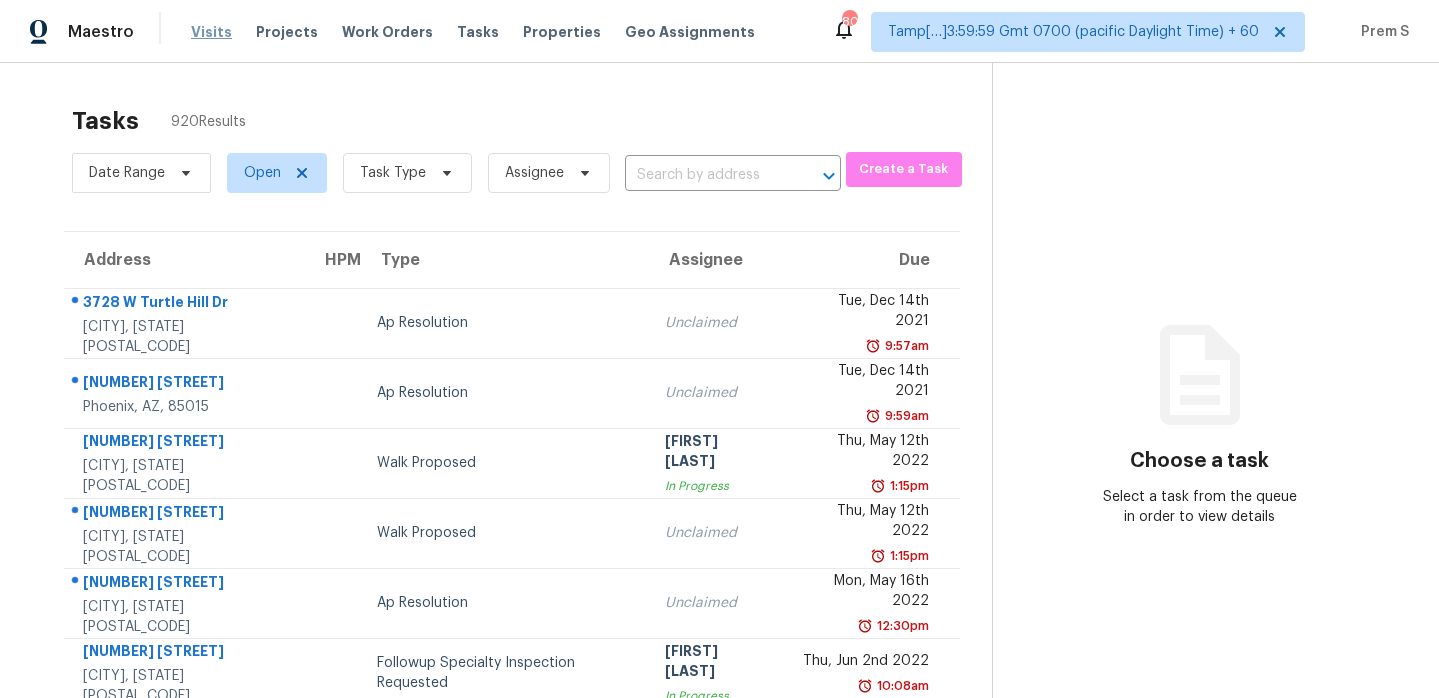 click on "Visits" at bounding box center (211, 32) 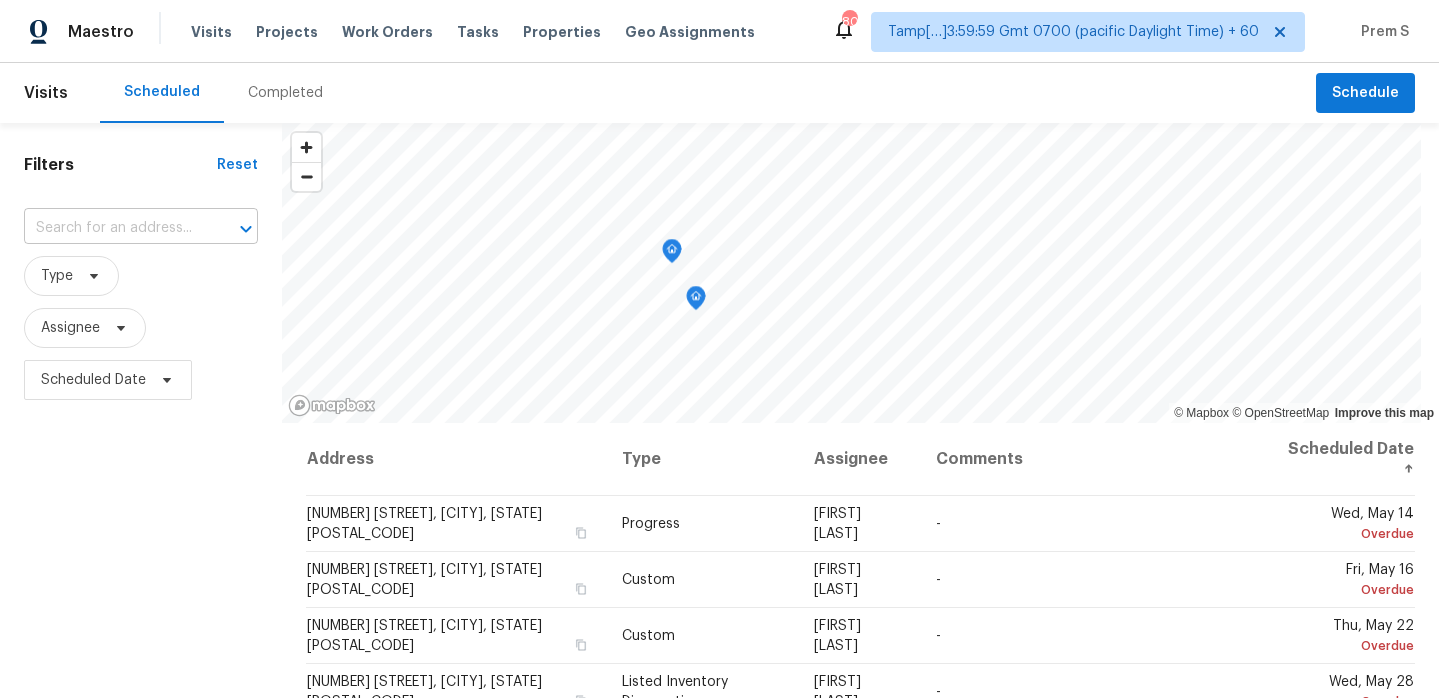 click at bounding box center [113, 228] 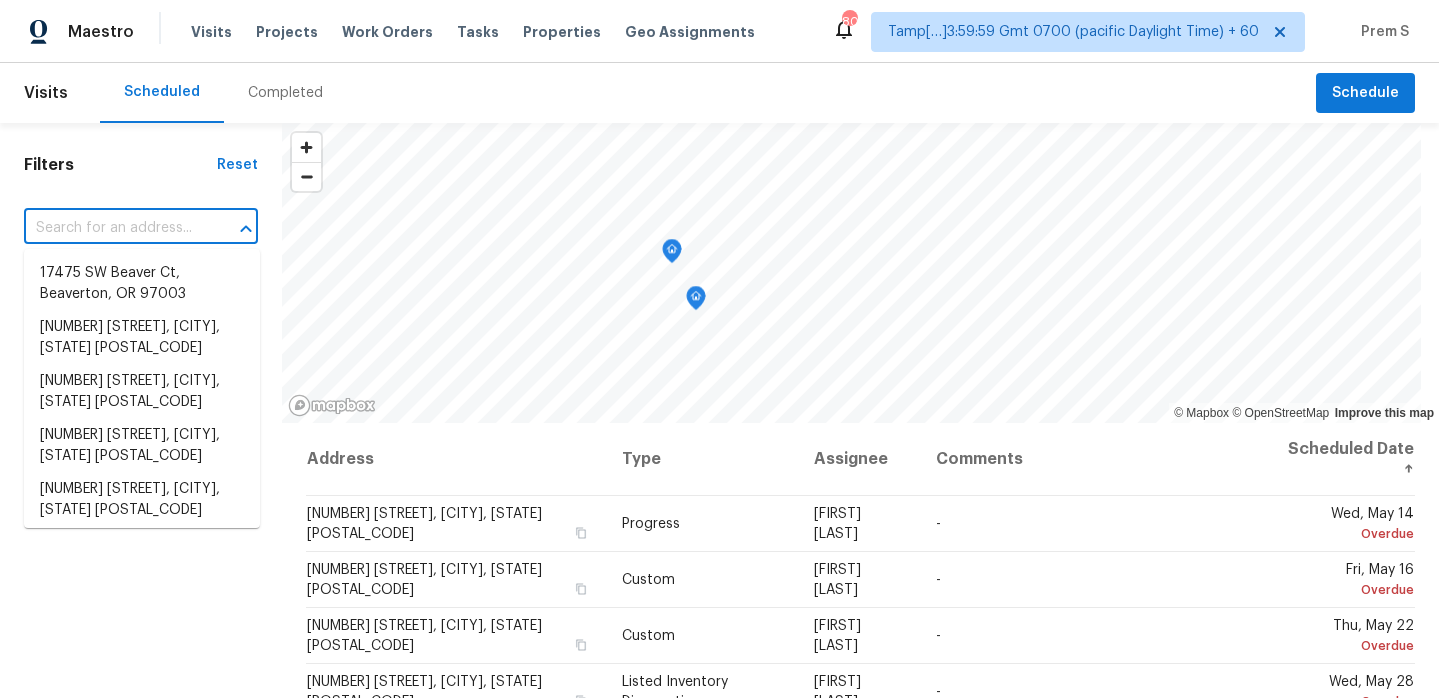 paste on "[NUMBER] [STREET], [CITY], [STATE] [POSTAL_CODE]" 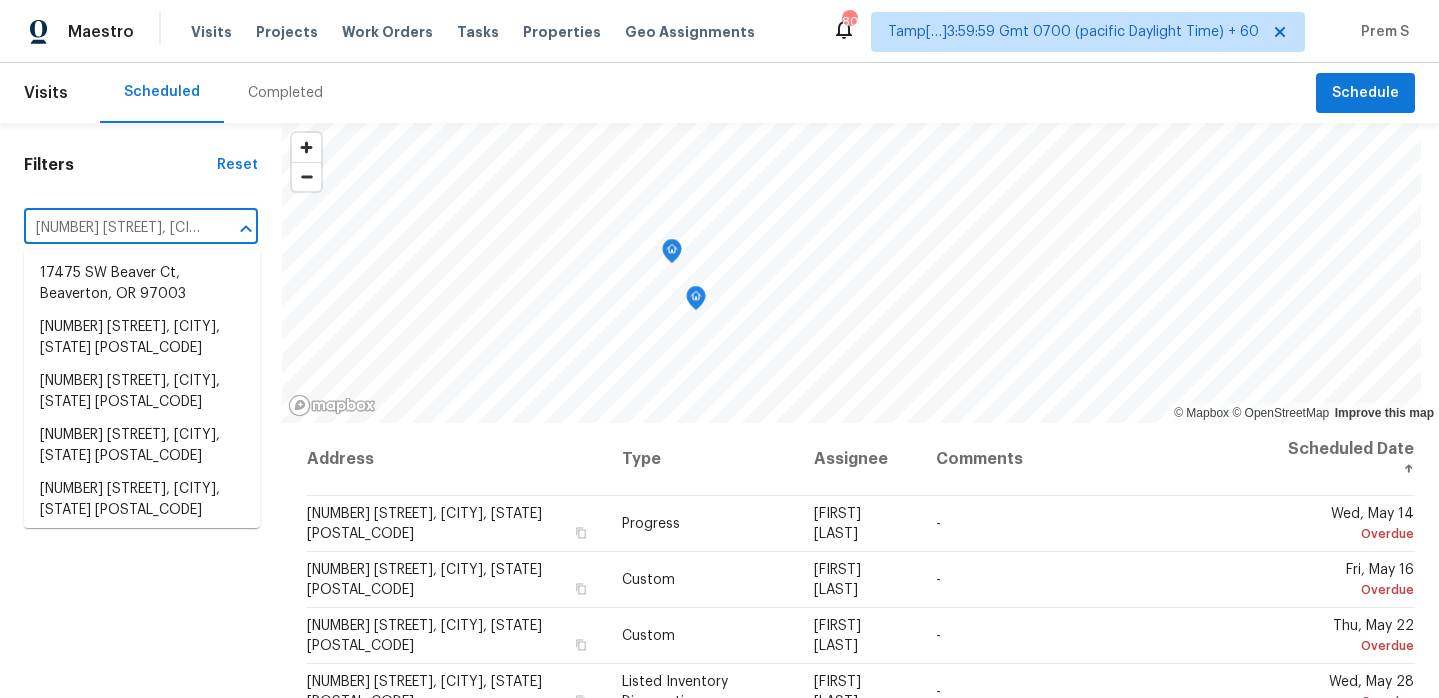 scroll, scrollTop: 0, scrollLeft: 84, axis: horizontal 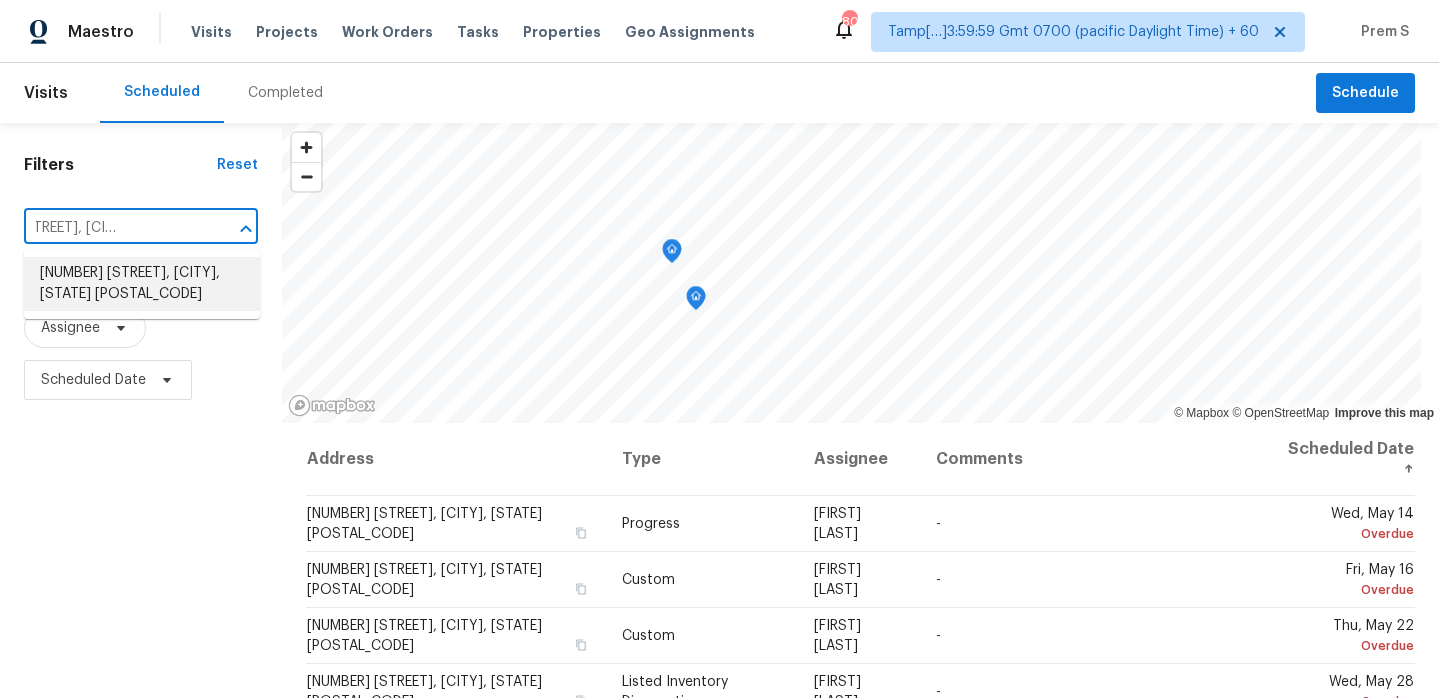 click on "[NUMBER] [STREET], [CITY], [STATE] [POSTAL_CODE]" at bounding box center (142, 284) 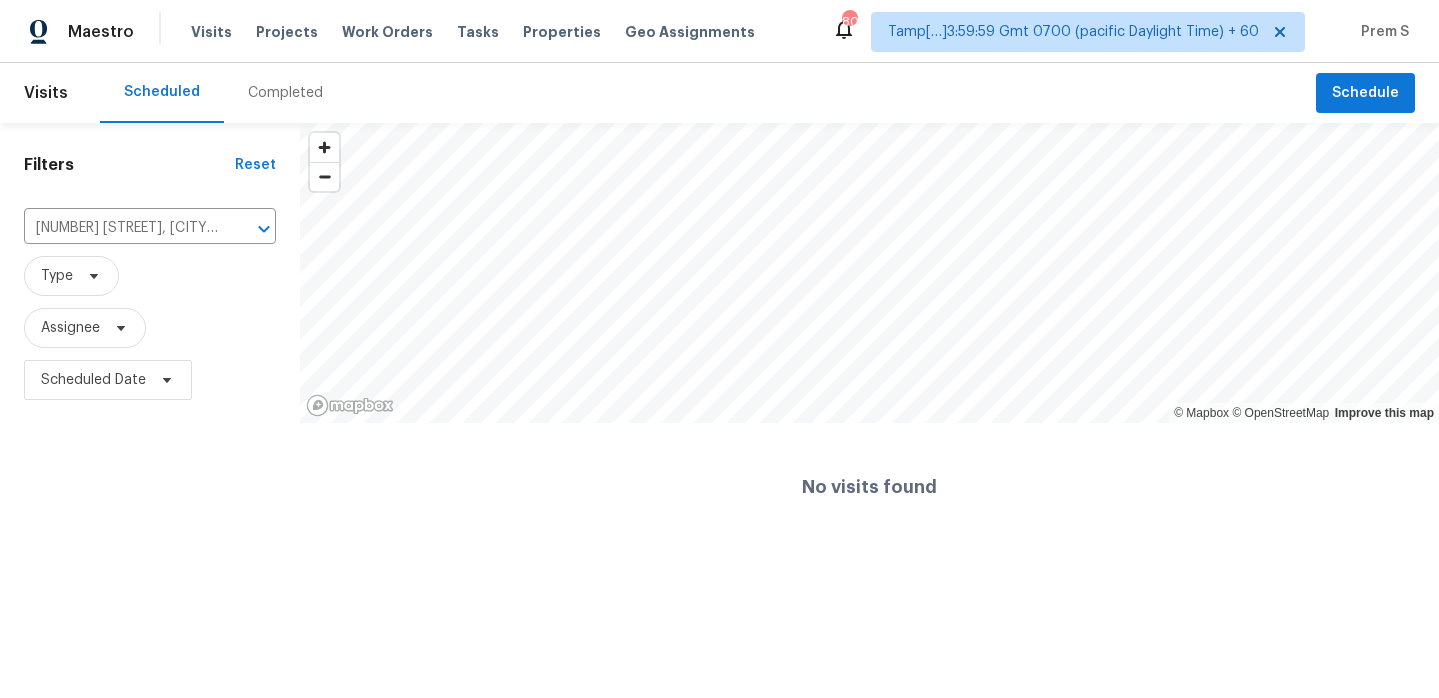 click on "Completed" at bounding box center (285, 93) 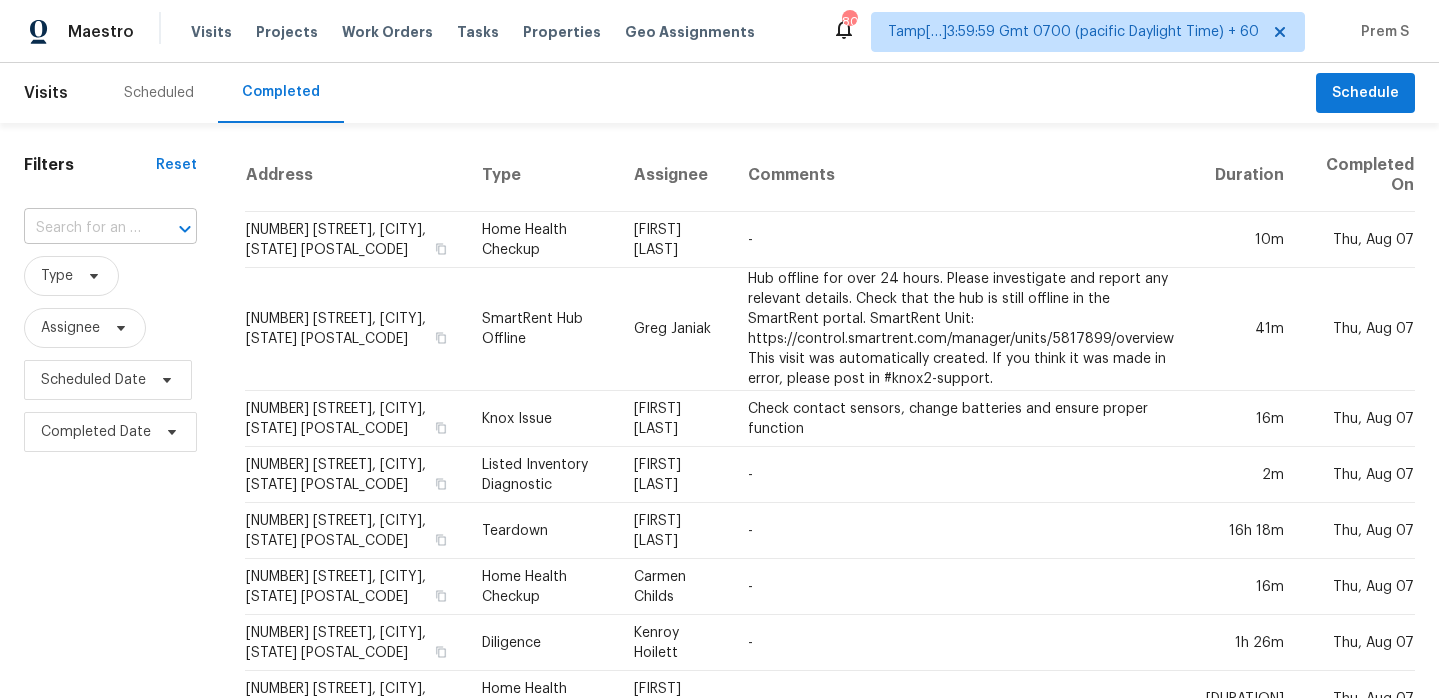 click at bounding box center [82, 228] 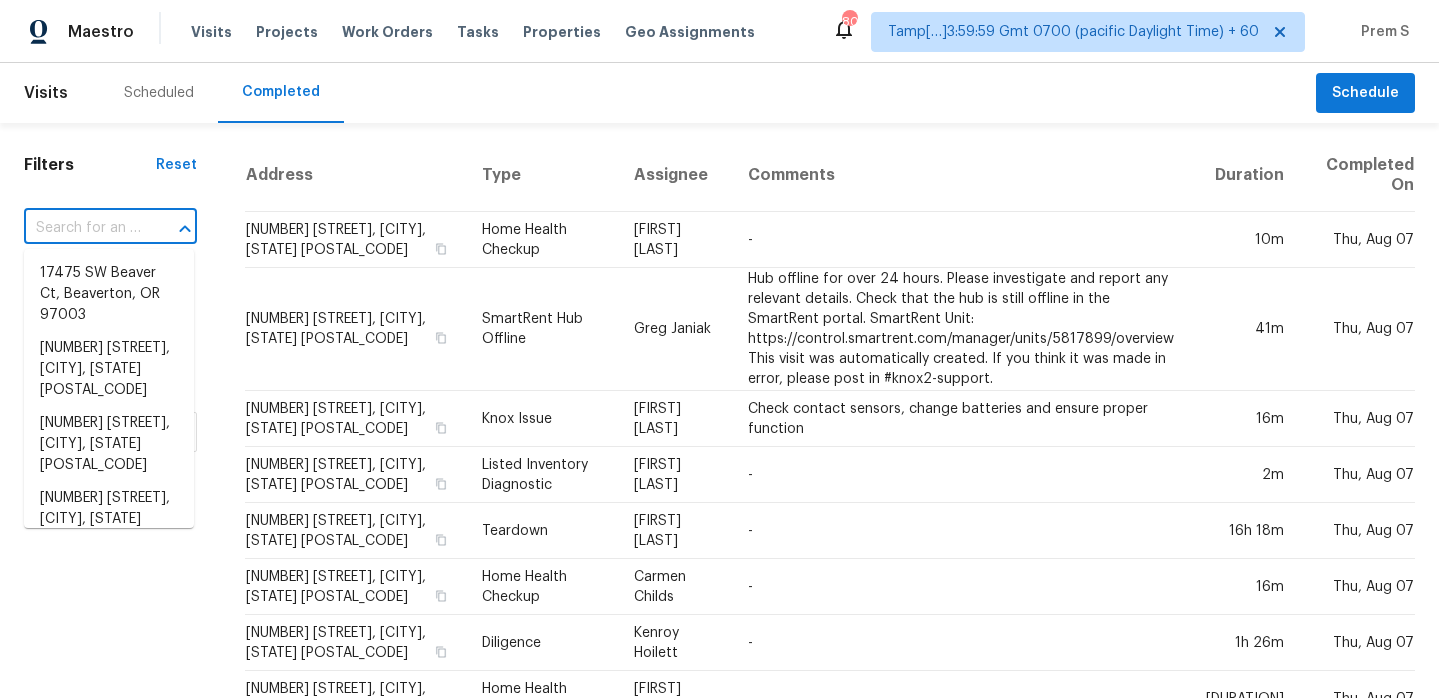 paste on "[NUMBER] [STREET], [CITY], [STATE] [POSTAL_CODE]" 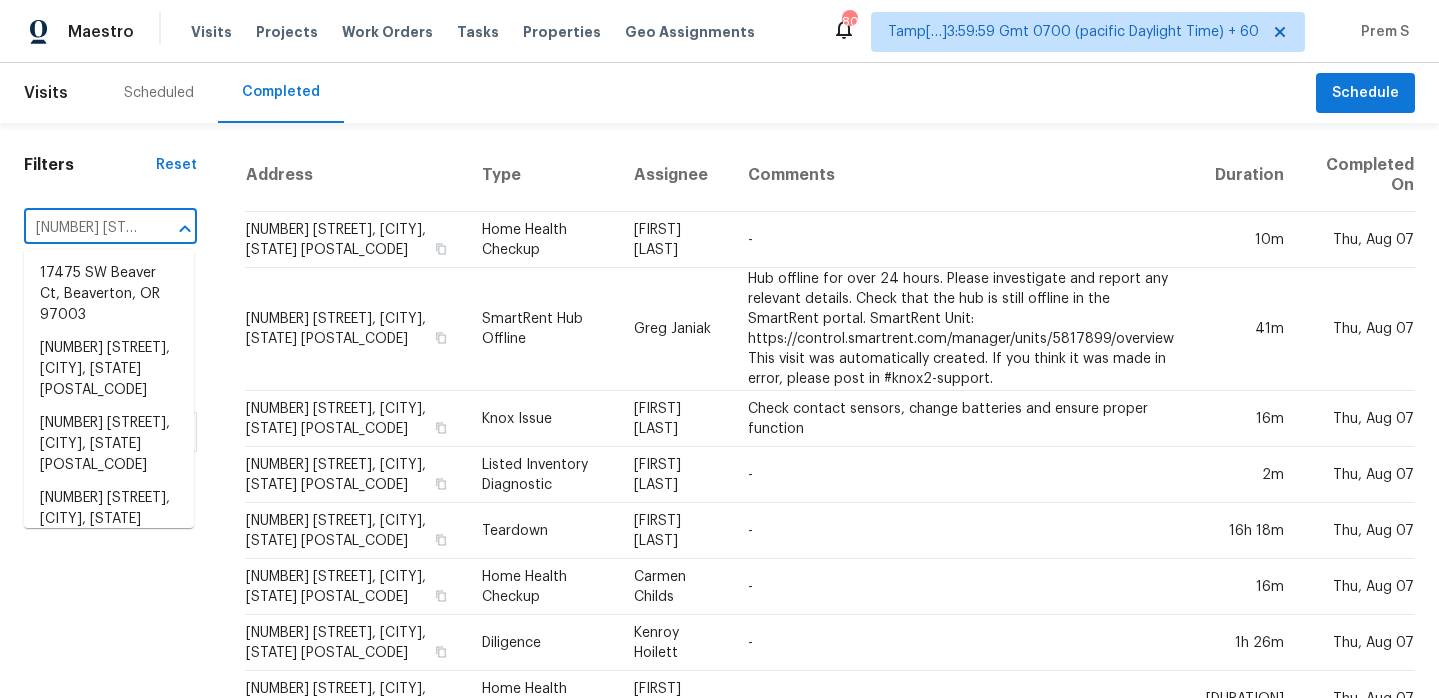 scroll, scrollTop: 0, scrollLeft: 149, axis: horizontal 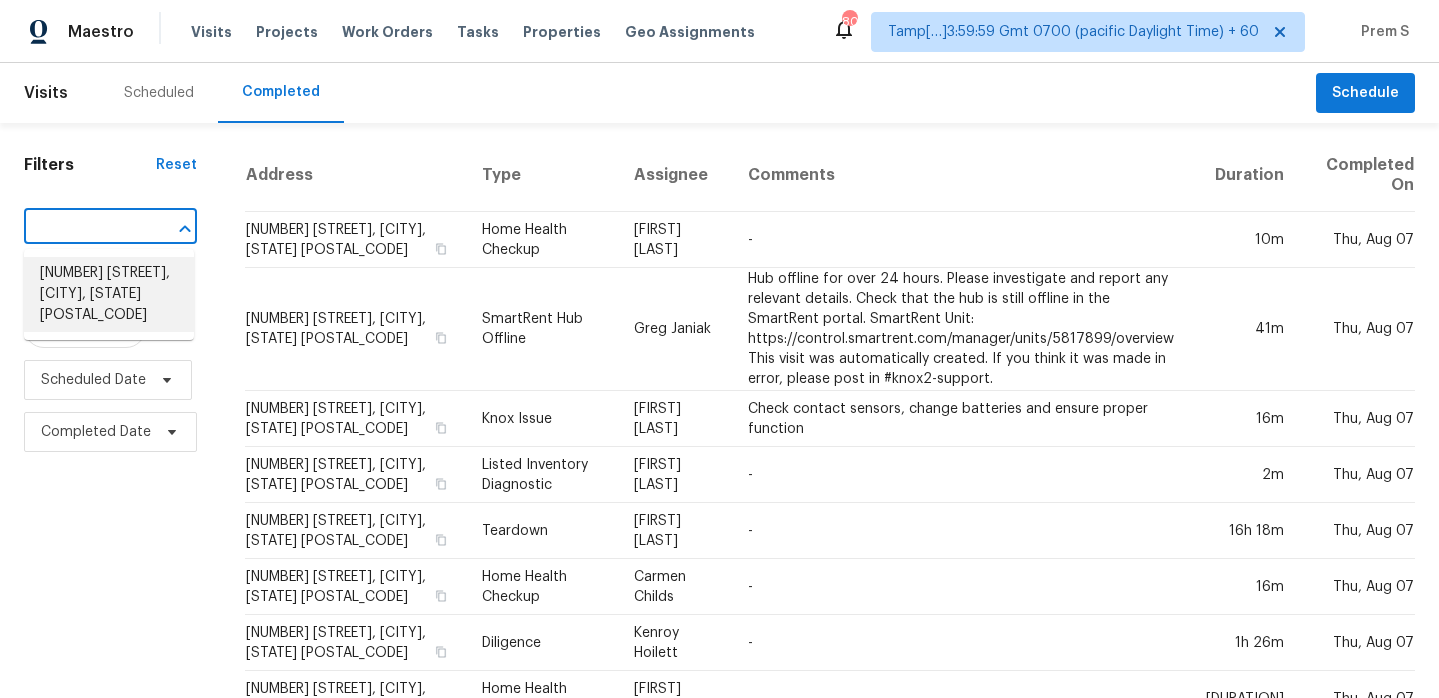 click on "[NUMBER] [STREET], [CITY], [STATE] [POSTAL_CODE]" at bounding box center (109, 294) 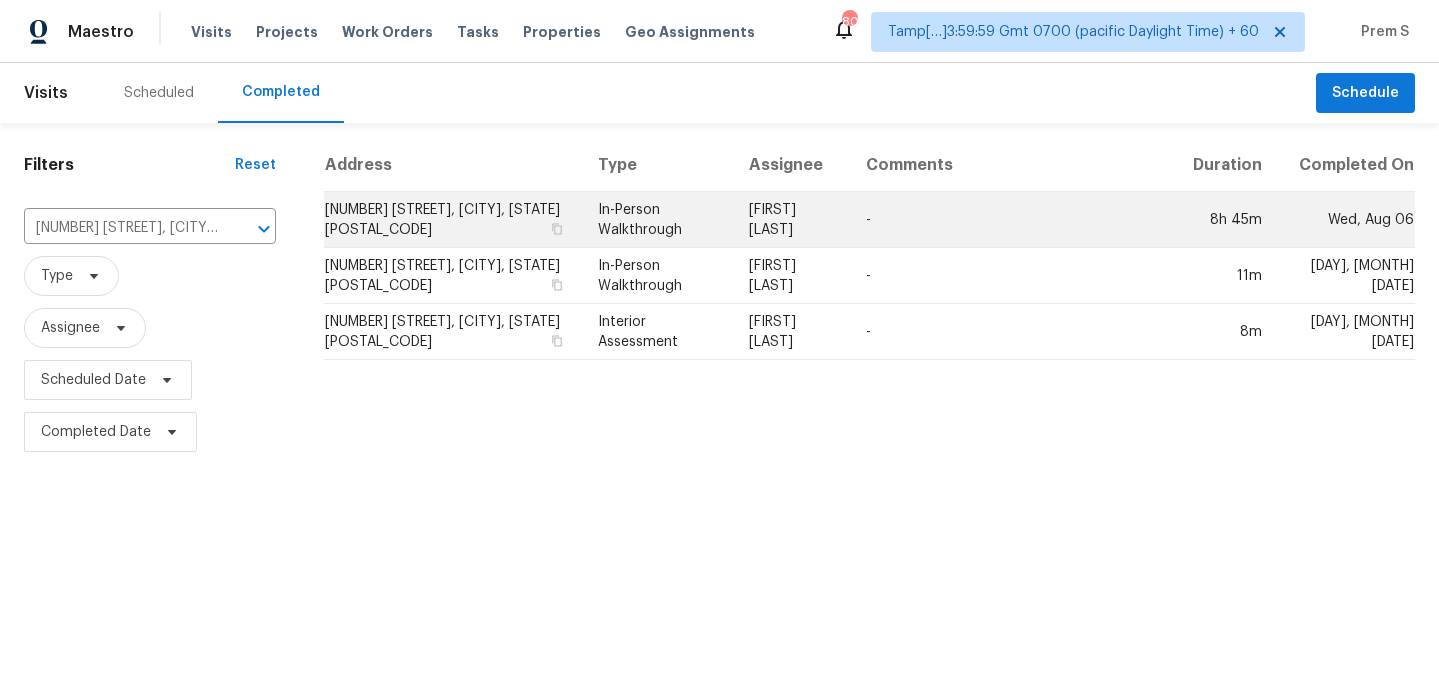 click on "[NUMBER] [STREET], [CITY], [STATE] [POSTAL_CODE]" at bounding box center (453, 220) 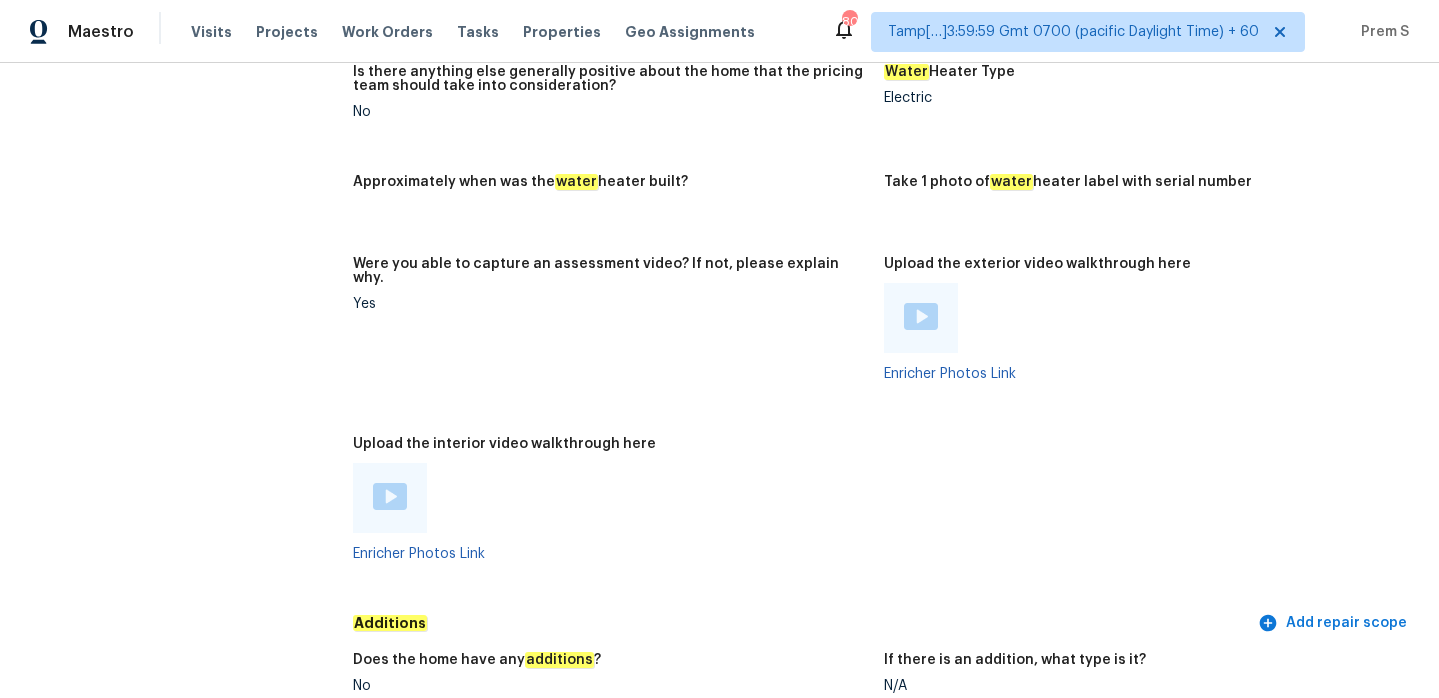 scroll, scrollTop: 3791, scrollLeft: 0, axis: vertical 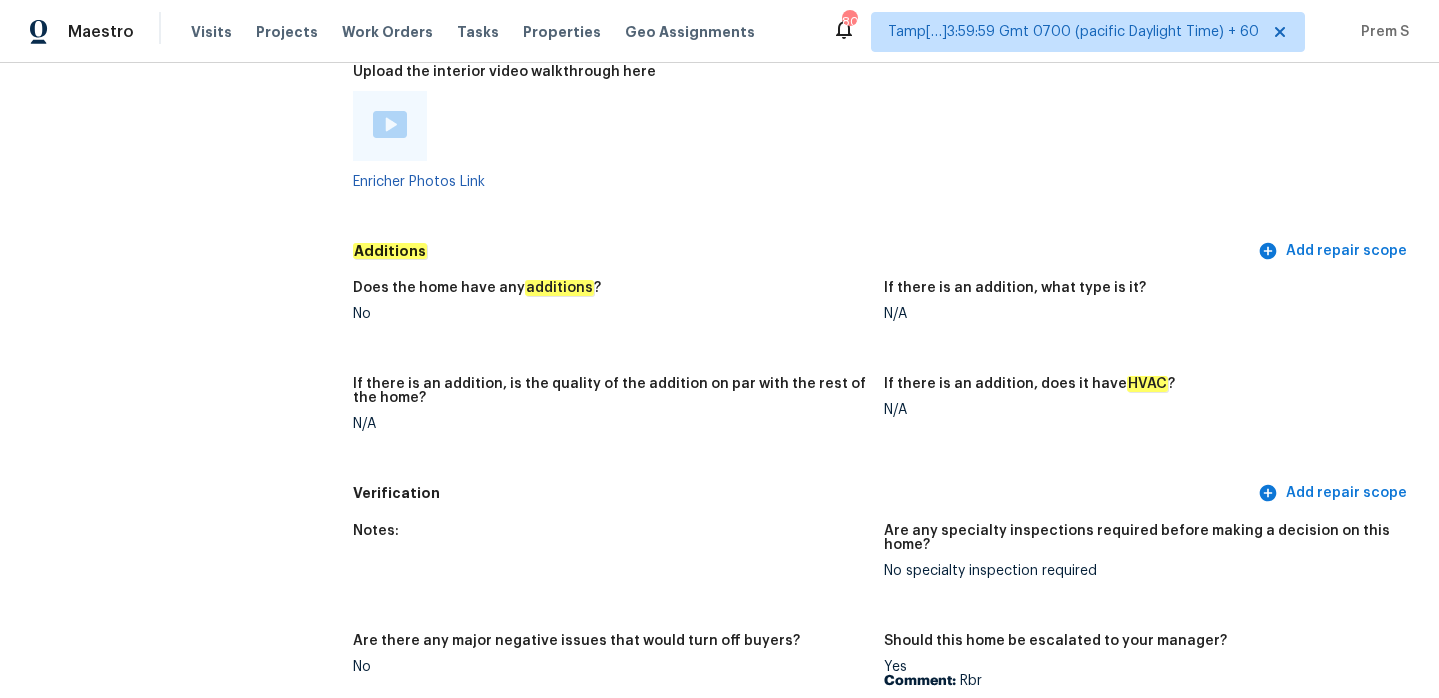 click at bounding box center [390, 124] 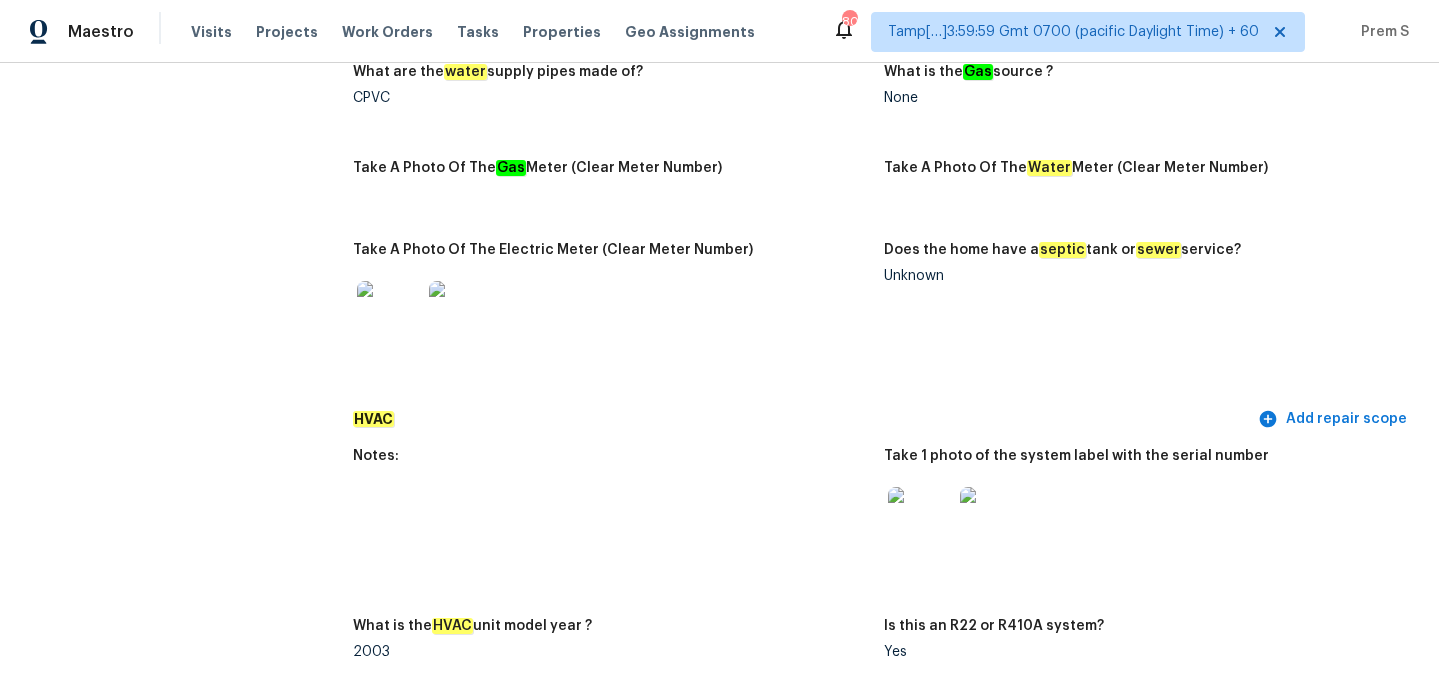 scroll, scrollTop: 771, scrollLeft: 0, axis: vertical 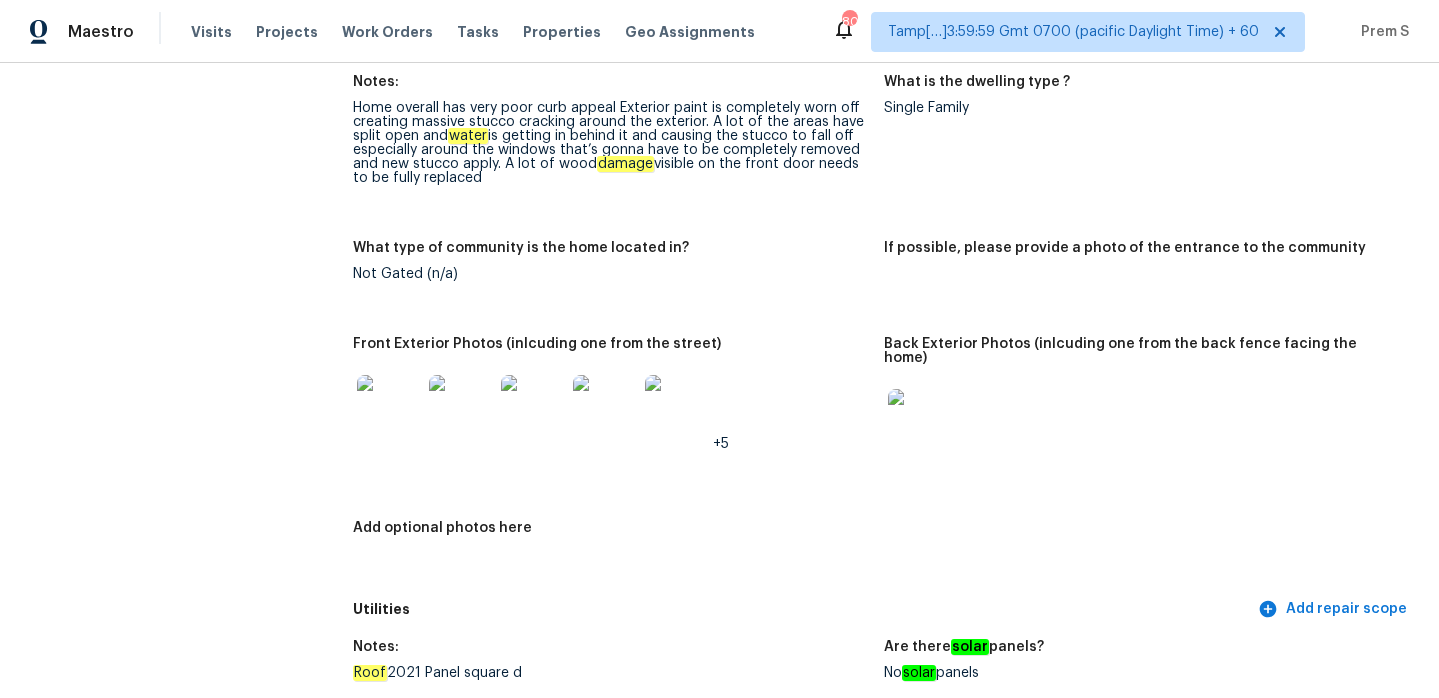 click at bounding box center [389, 407] 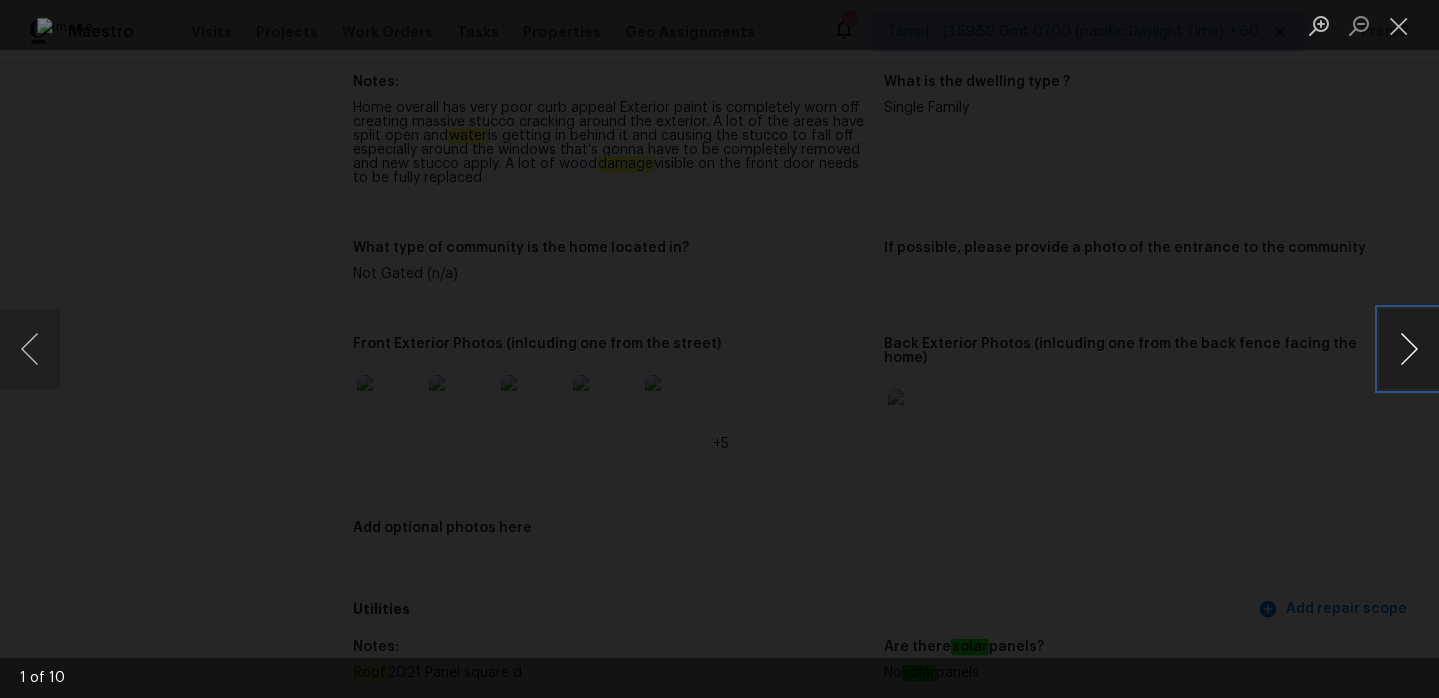 click at bounding box center (1409, 349) 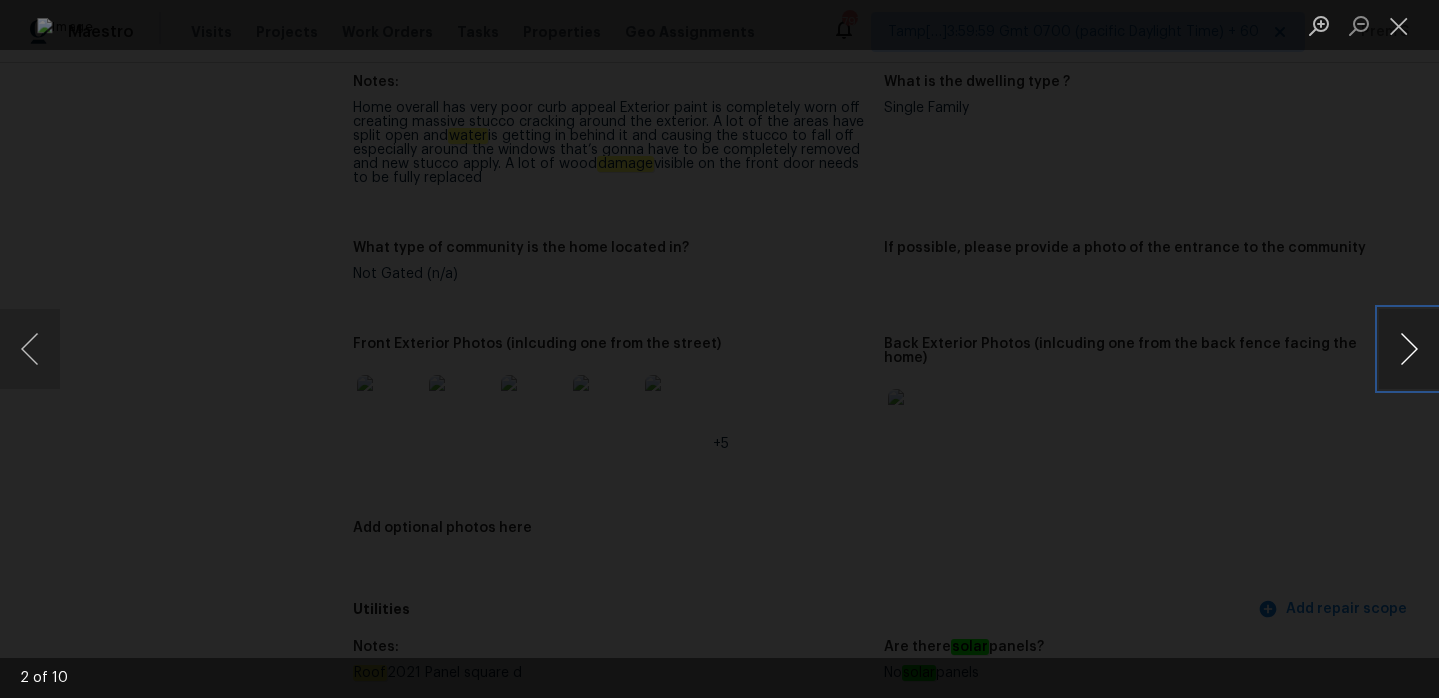 click at bounding box center [1409, 349] 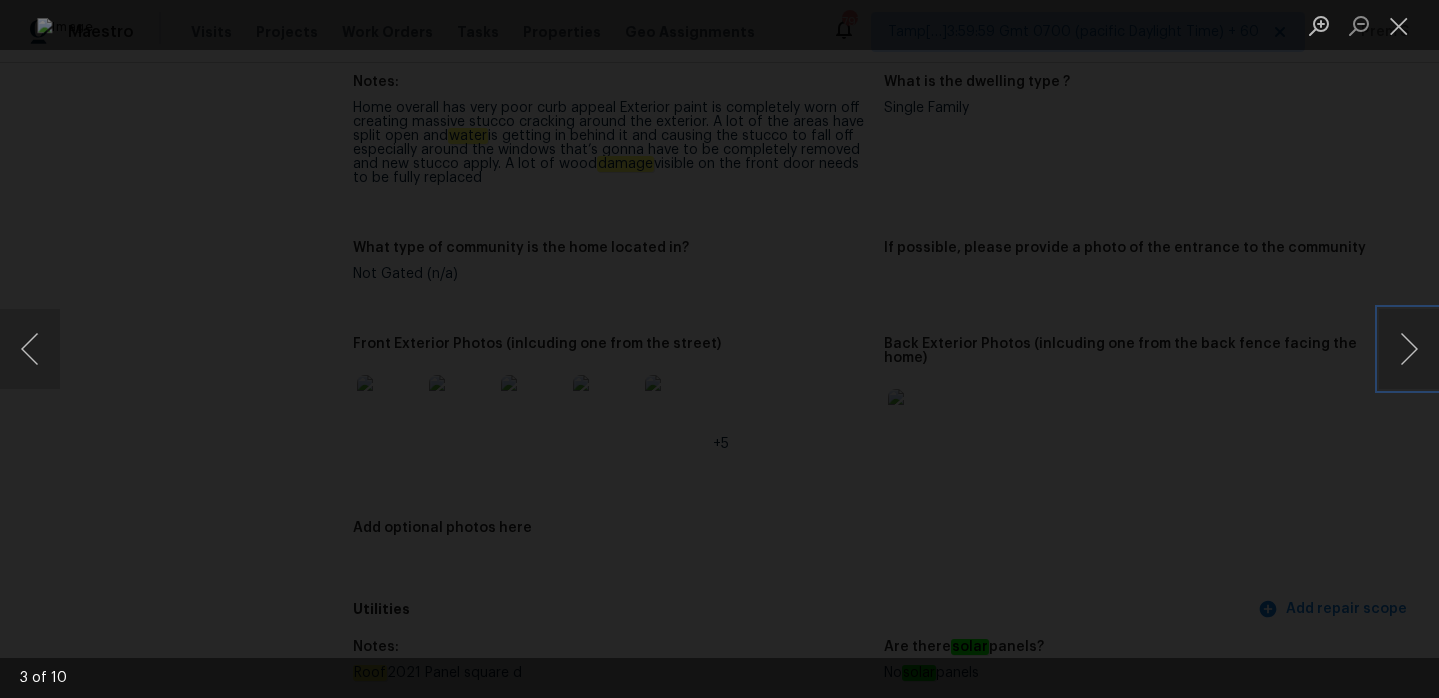type 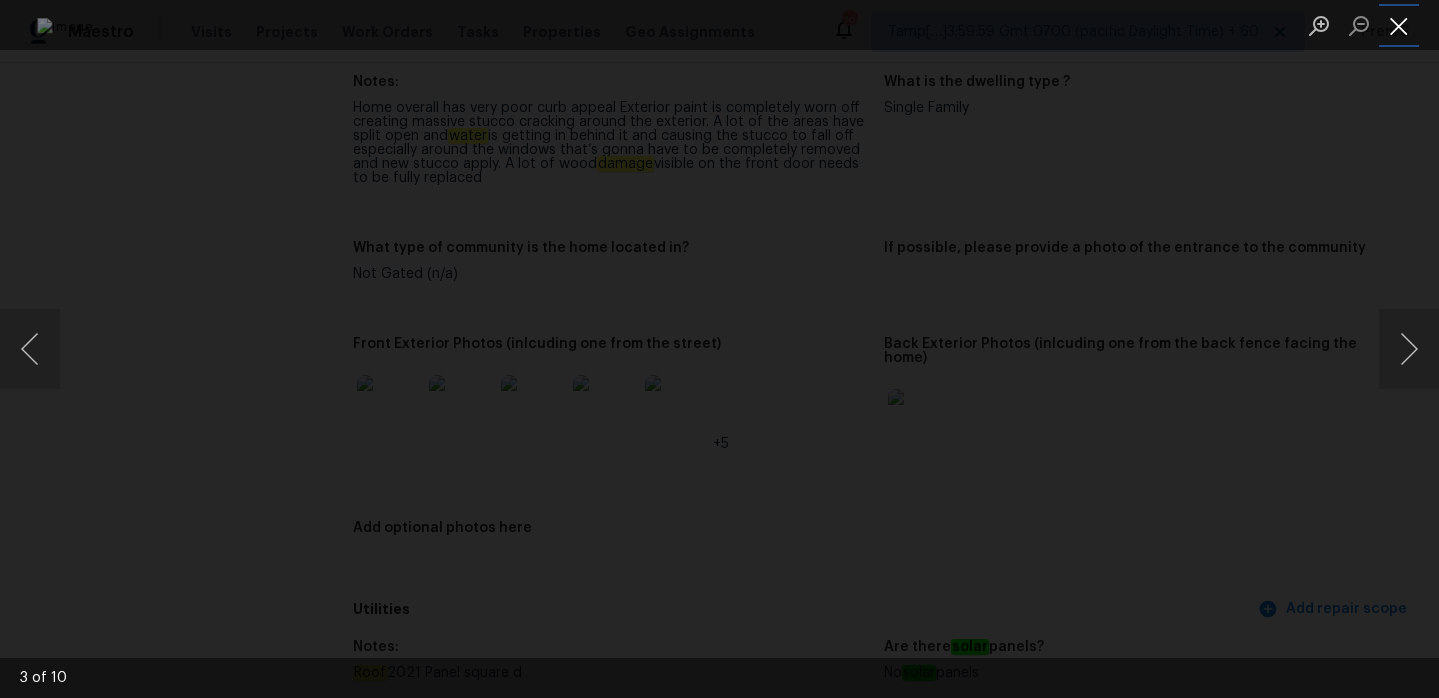click at bounding box center [1399, 25] 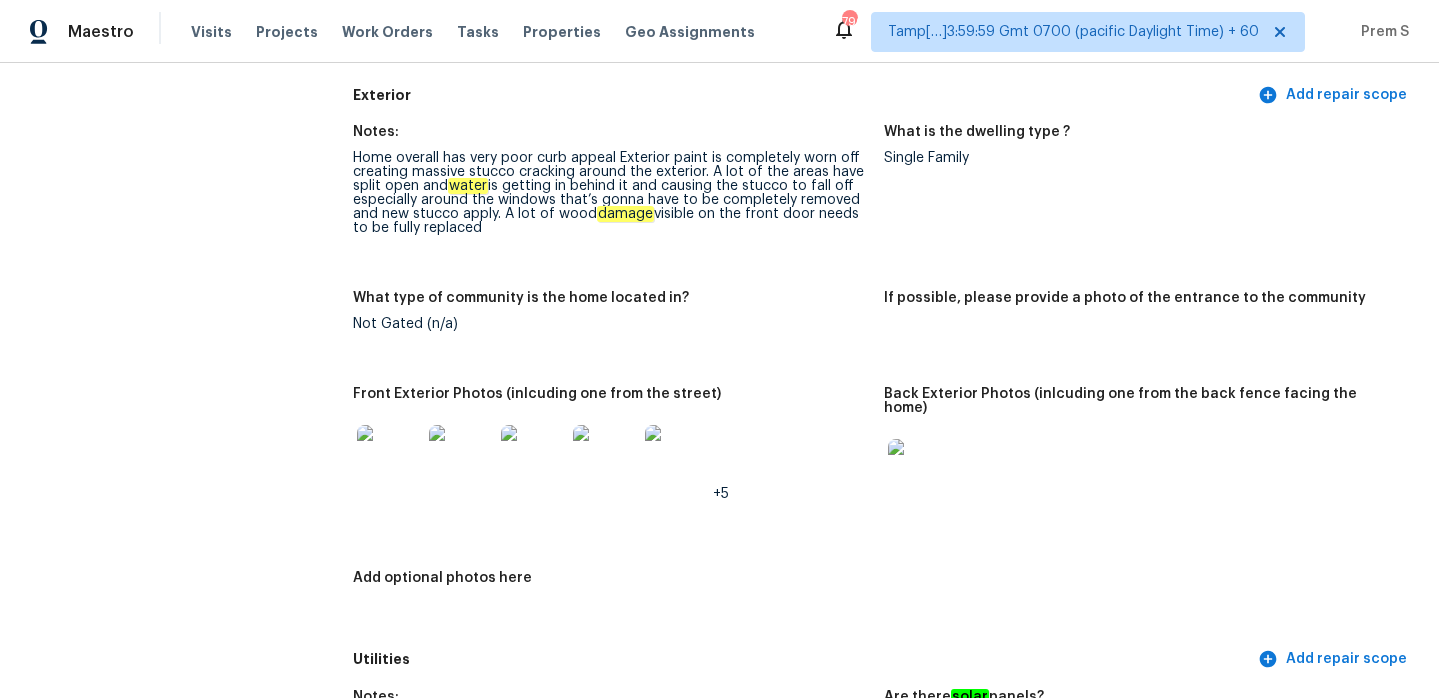 scroll, scrollTop: 1013, scrollLeft: 0, axis: vertical 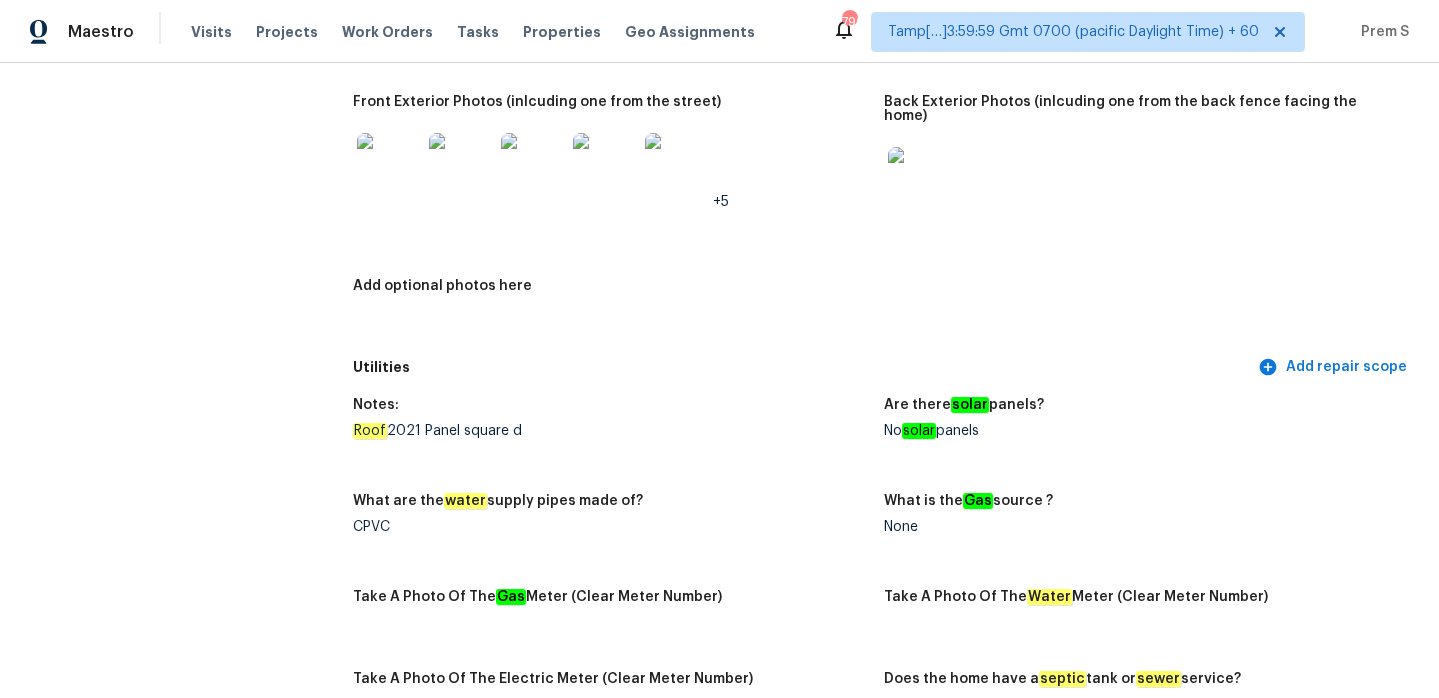 click at bounding box center [389, 165] 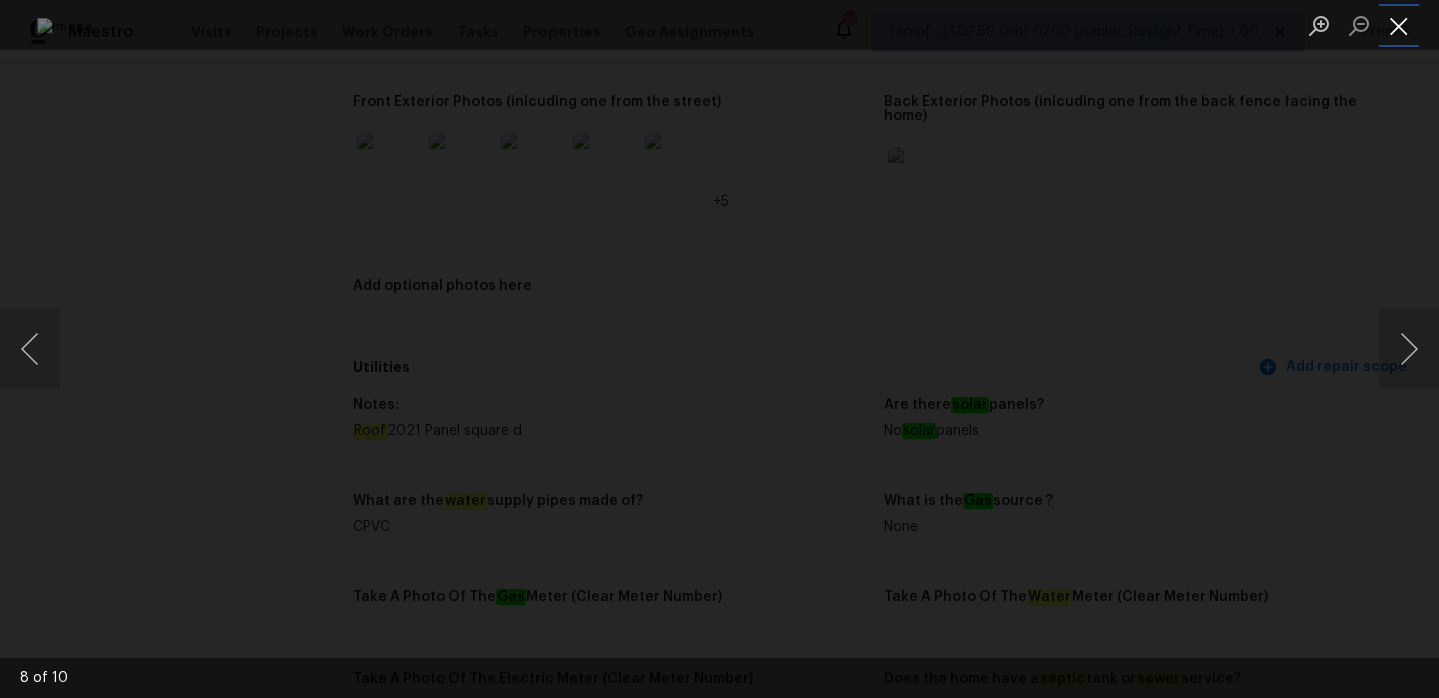click at bounding box center [1399, 25] 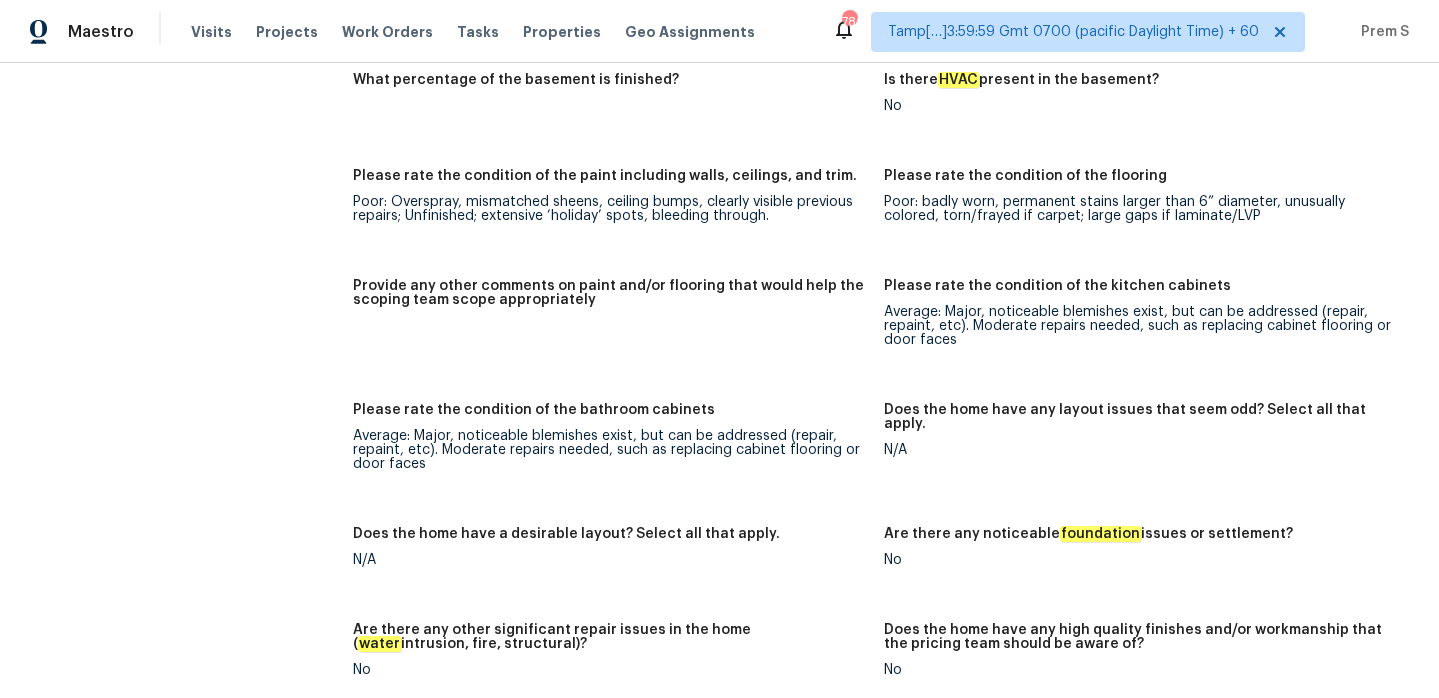 scroll, scrollTop: 0, scrollLeft: 0, axis: both 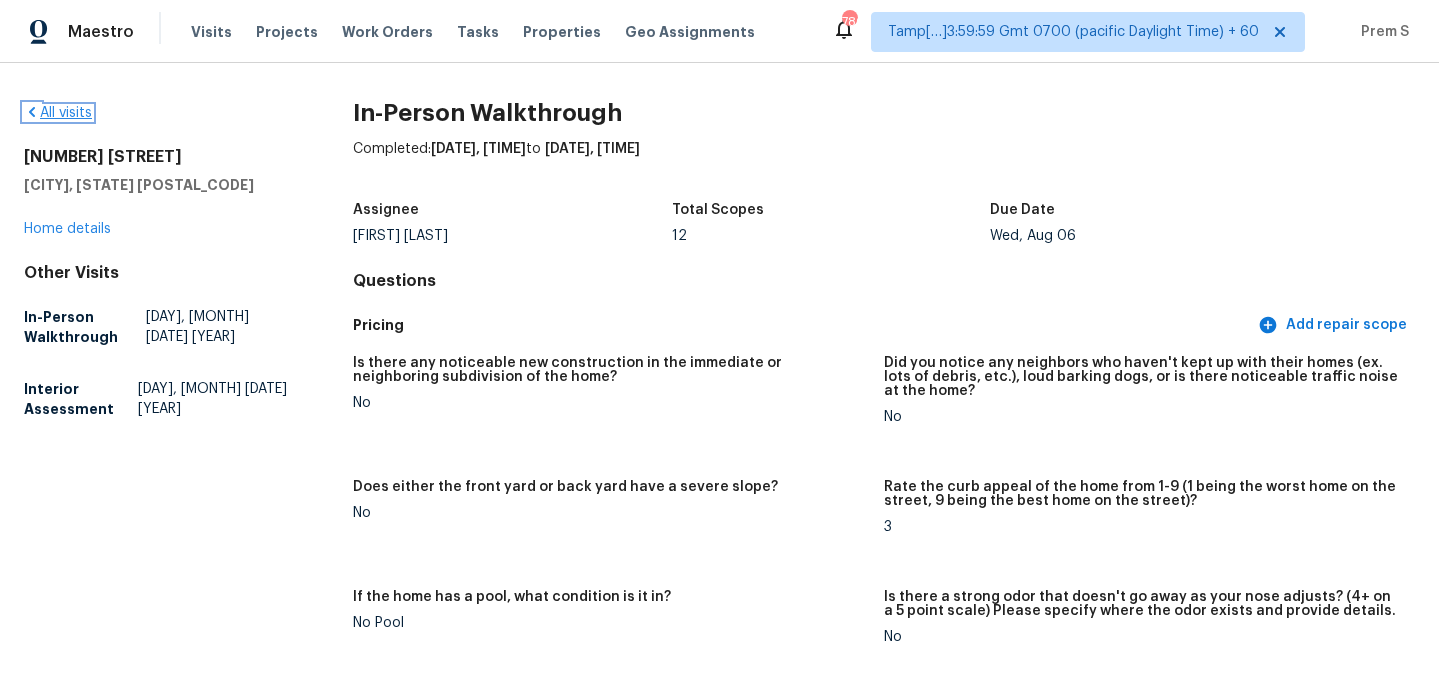 click on "All visits" at bounding box center [58, 113] 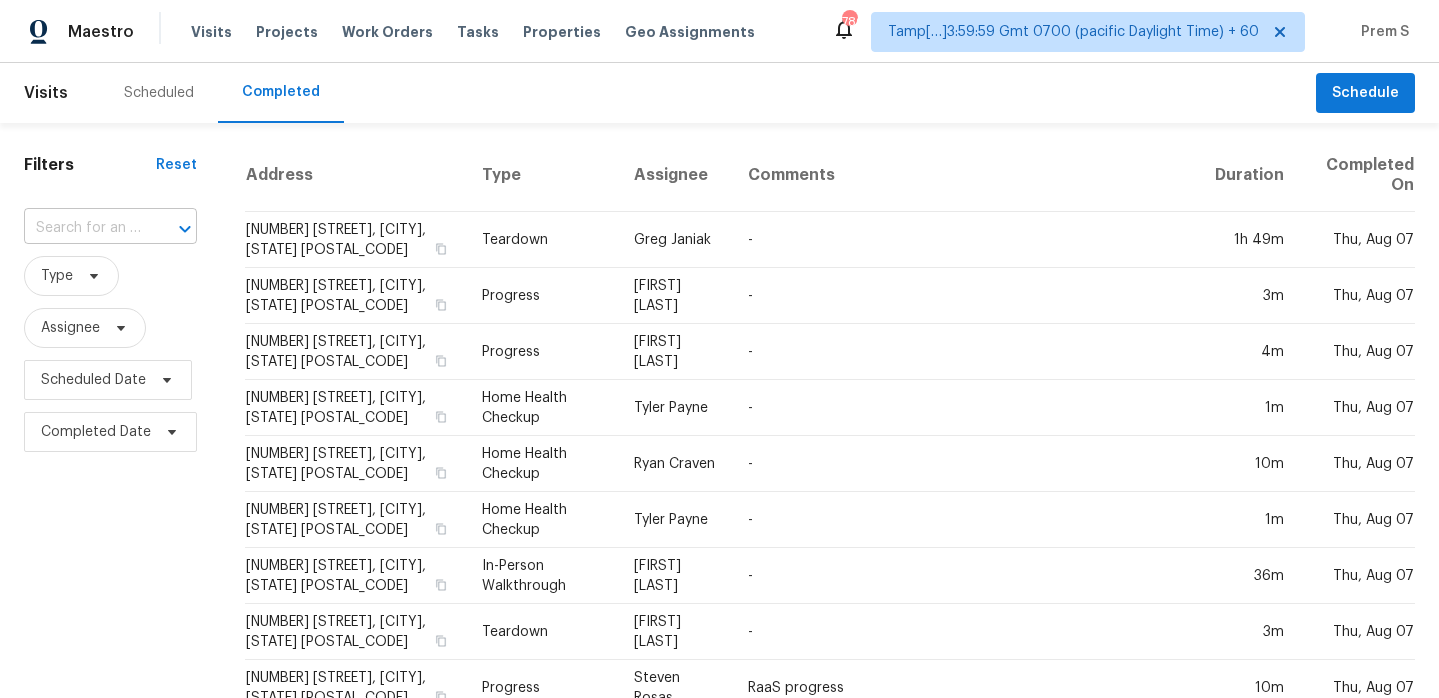 click at bounding box center (82, 228) 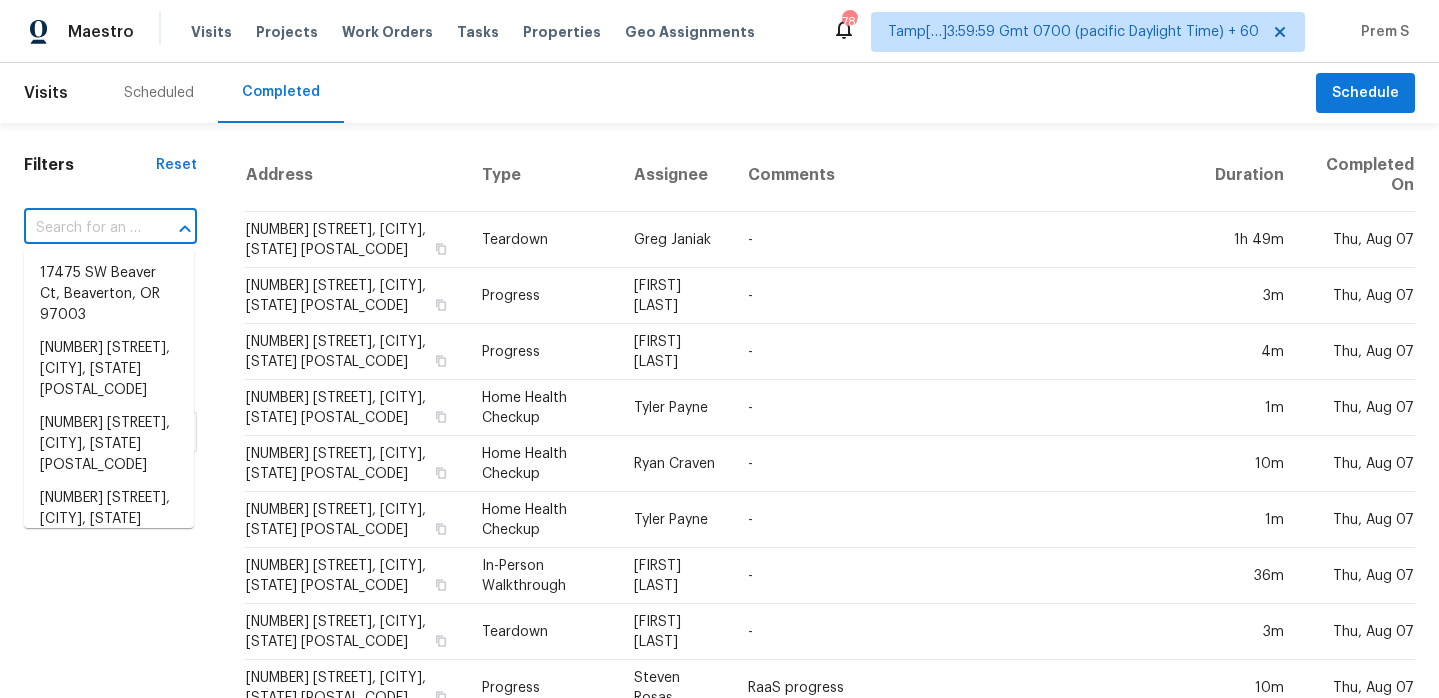 paste on "[NUMBER] [STREET], [CITY], [STATE] [POSTAL_CODE]" 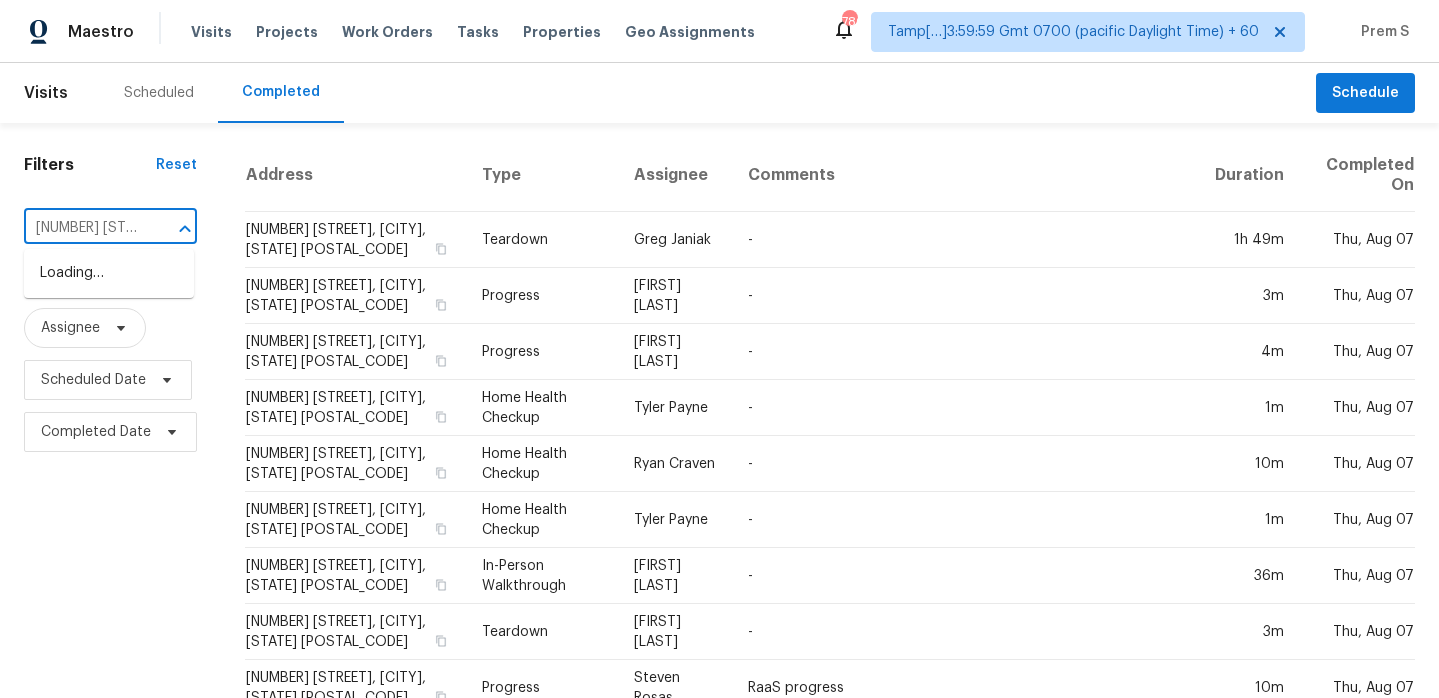 scroll, scrollTop: 0, scrollLeft: 148, axis: horizontal 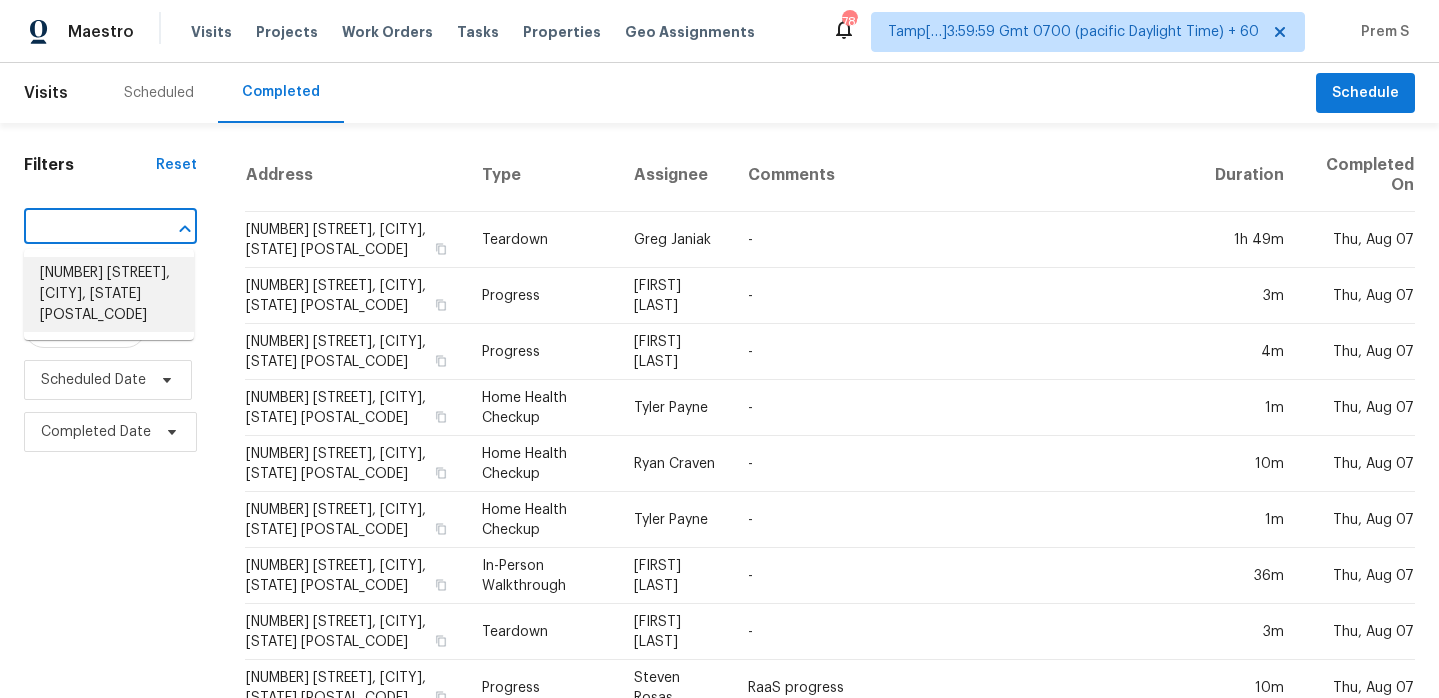 click on "[NUMBER] [STREET], [CITY], [STATE] [POSTAL_CODE]" at bounding box center [109, 294] 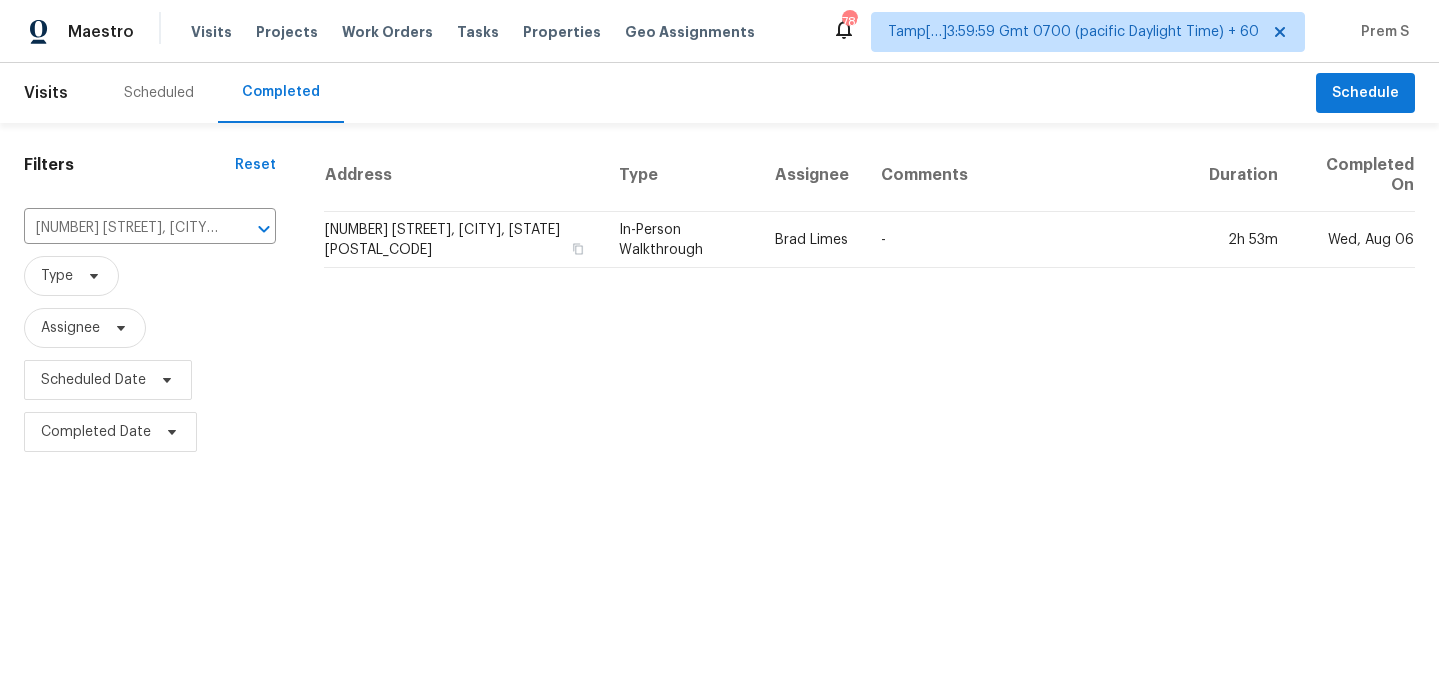 click on "[NUMBER] [STREET], [CITY], [STATE] [POSTAL_CODE]" at bounding box center [463, 240] 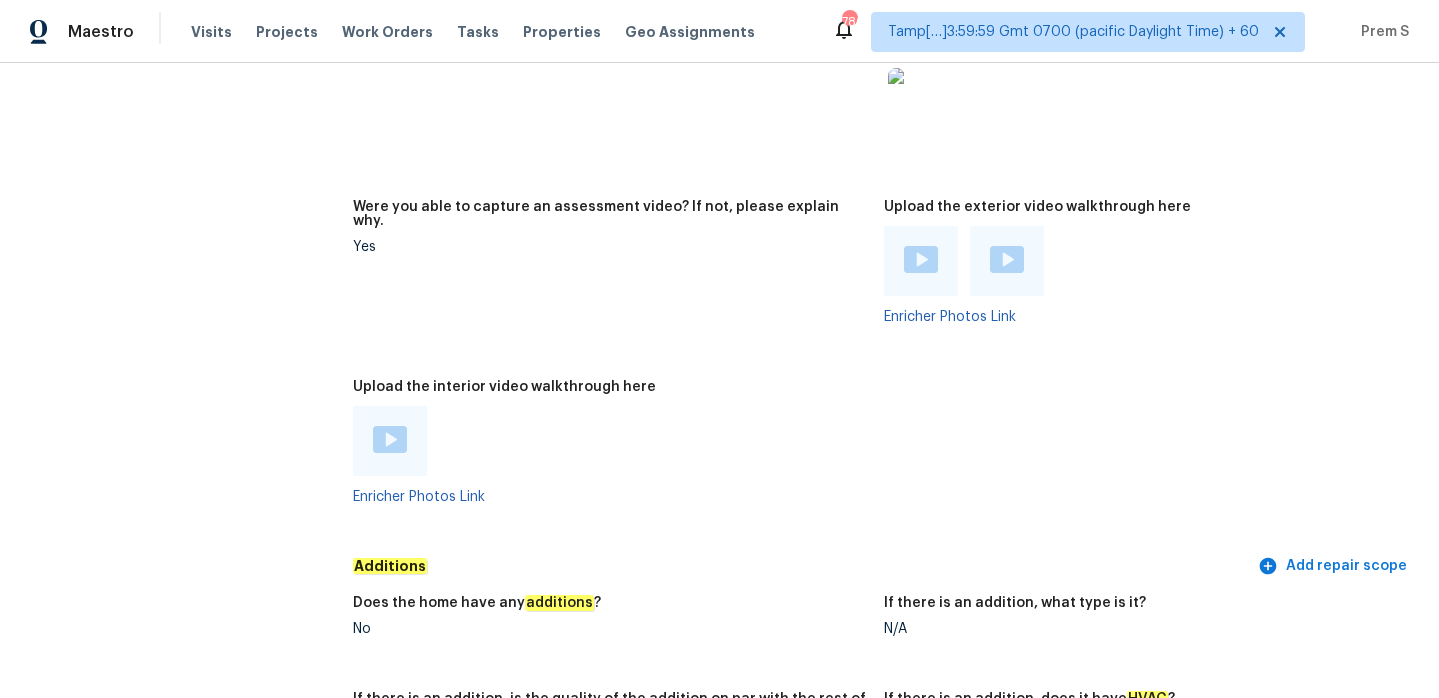 scroll, scrollTop: 4072, scrollLeft: 0, axis: vertical 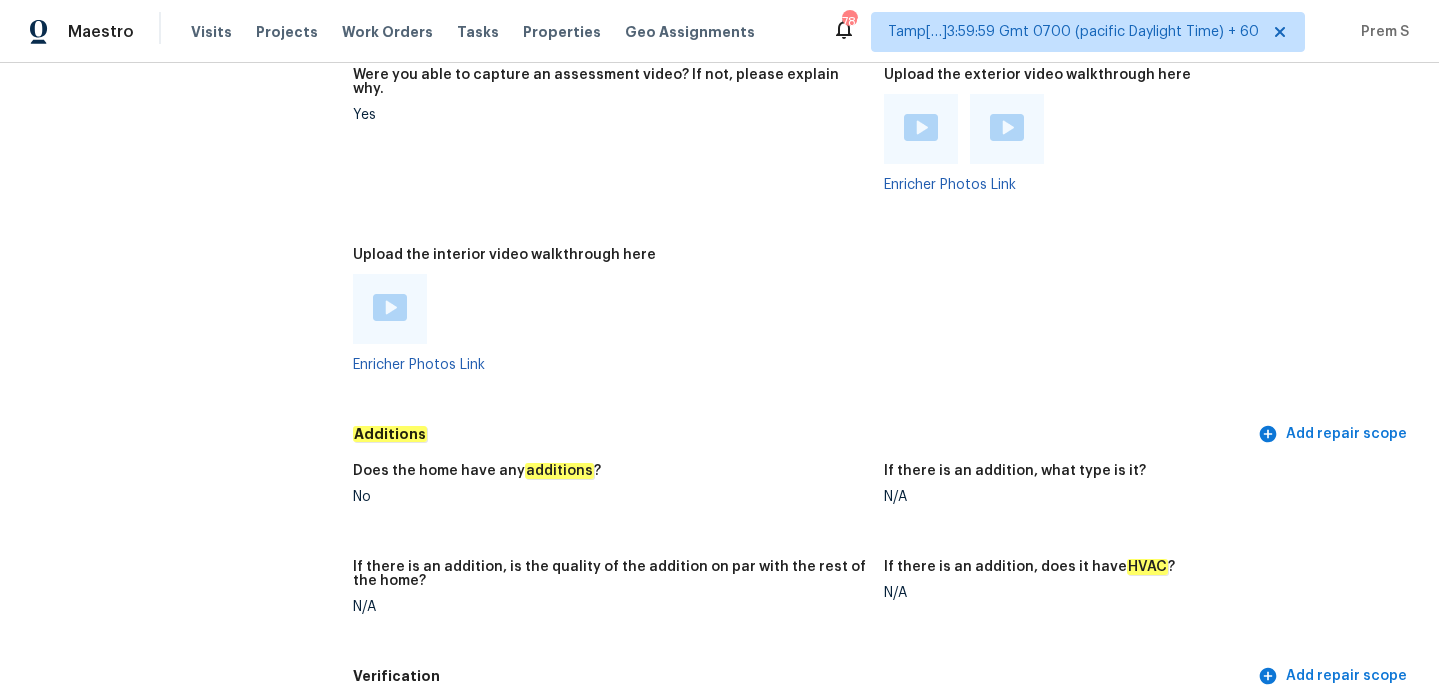 click at bounding box center (390, 307) 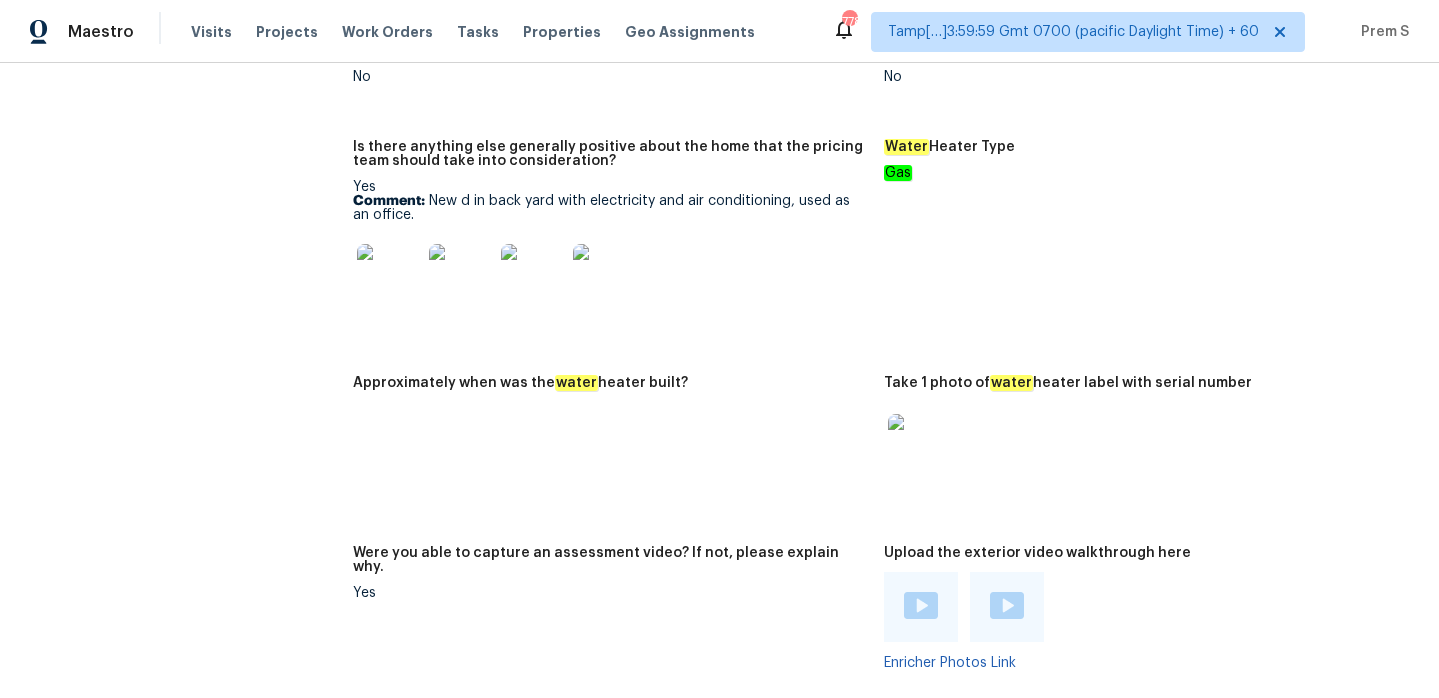 scroll, scrollTop: 3109, scrollLeft: 0, axis: vertical 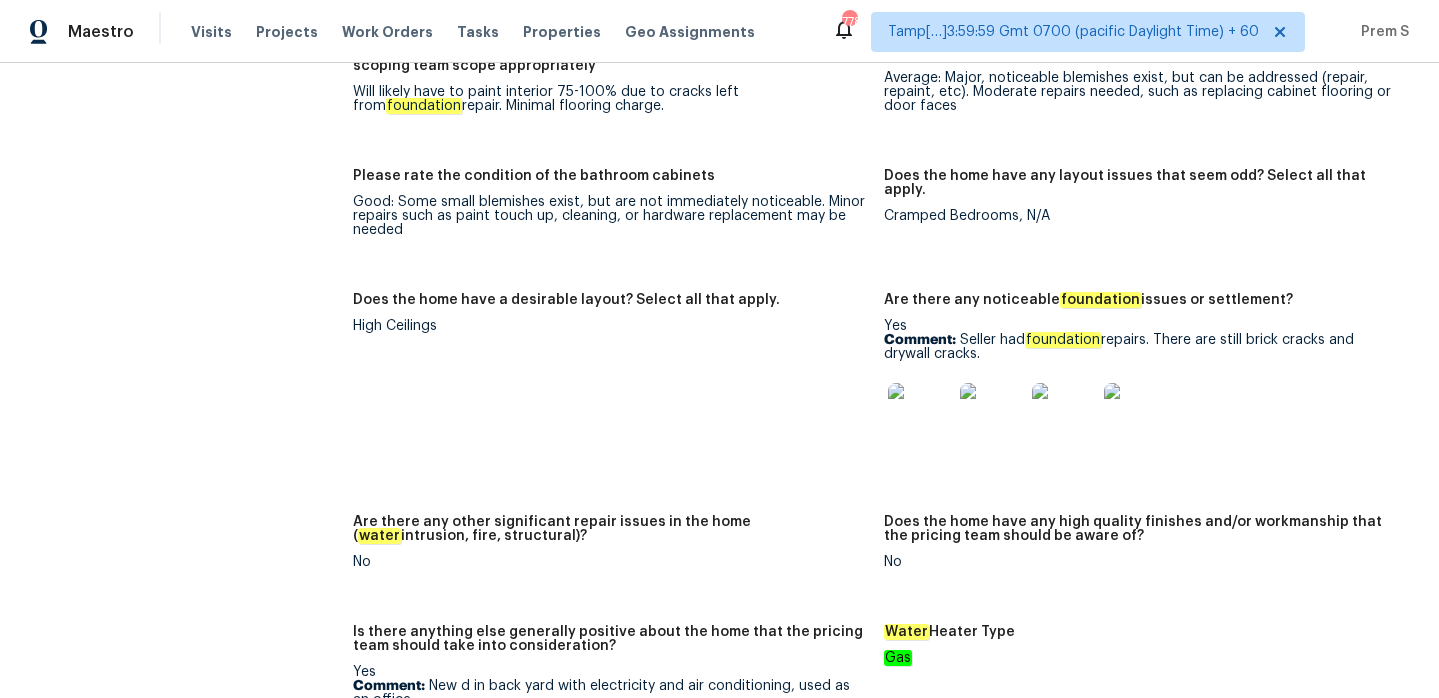 drag, startPoint x: 962, startPoint y: 311, endPoint x: 1001, endPoint y: 321, distance: 40.261642 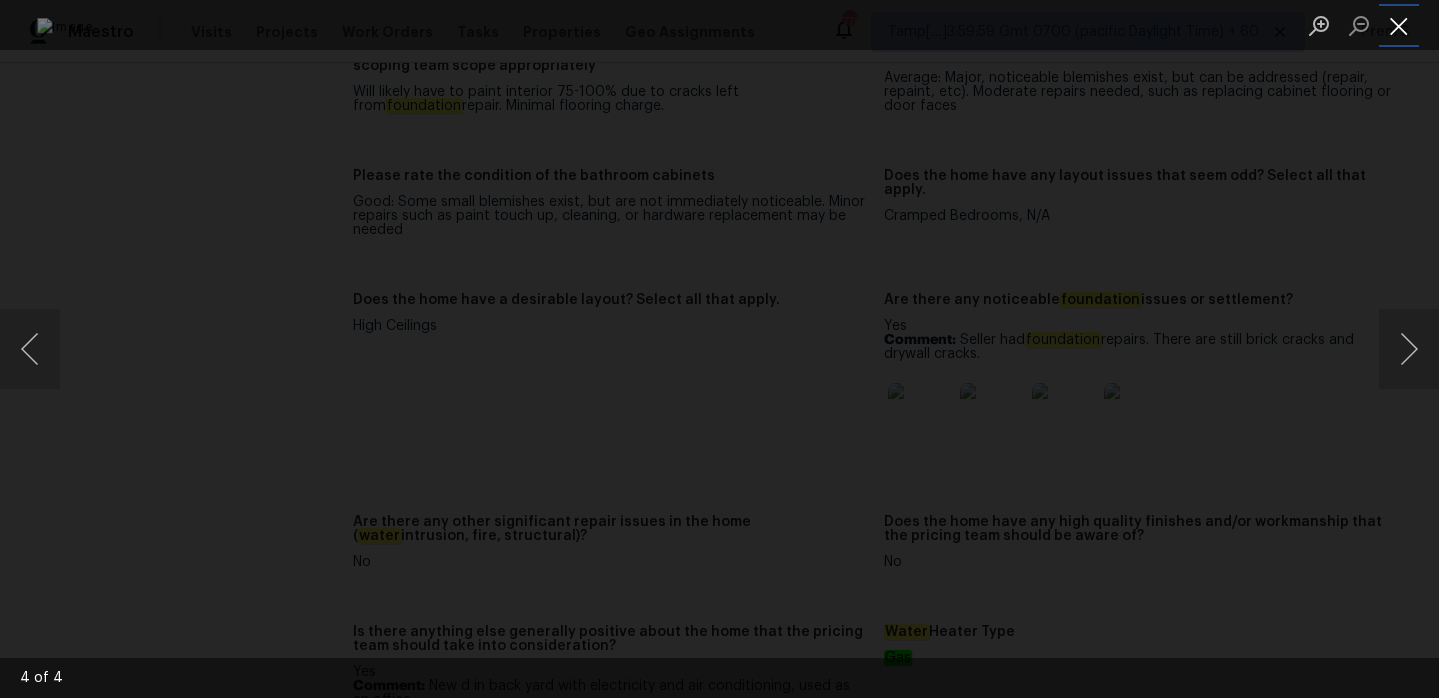click at bounding box center [1399, 25] 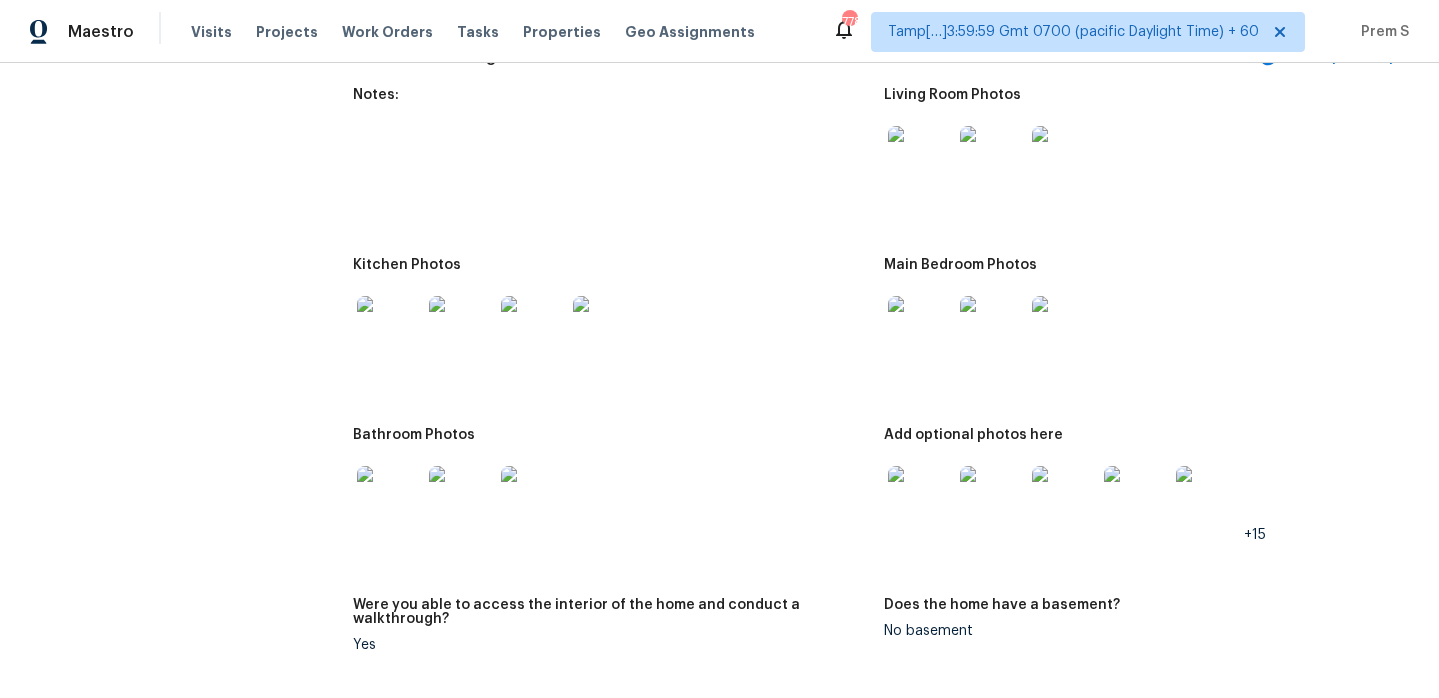 scroll, scrollTop: 2260, scrollLeft: 0, axis: vertical 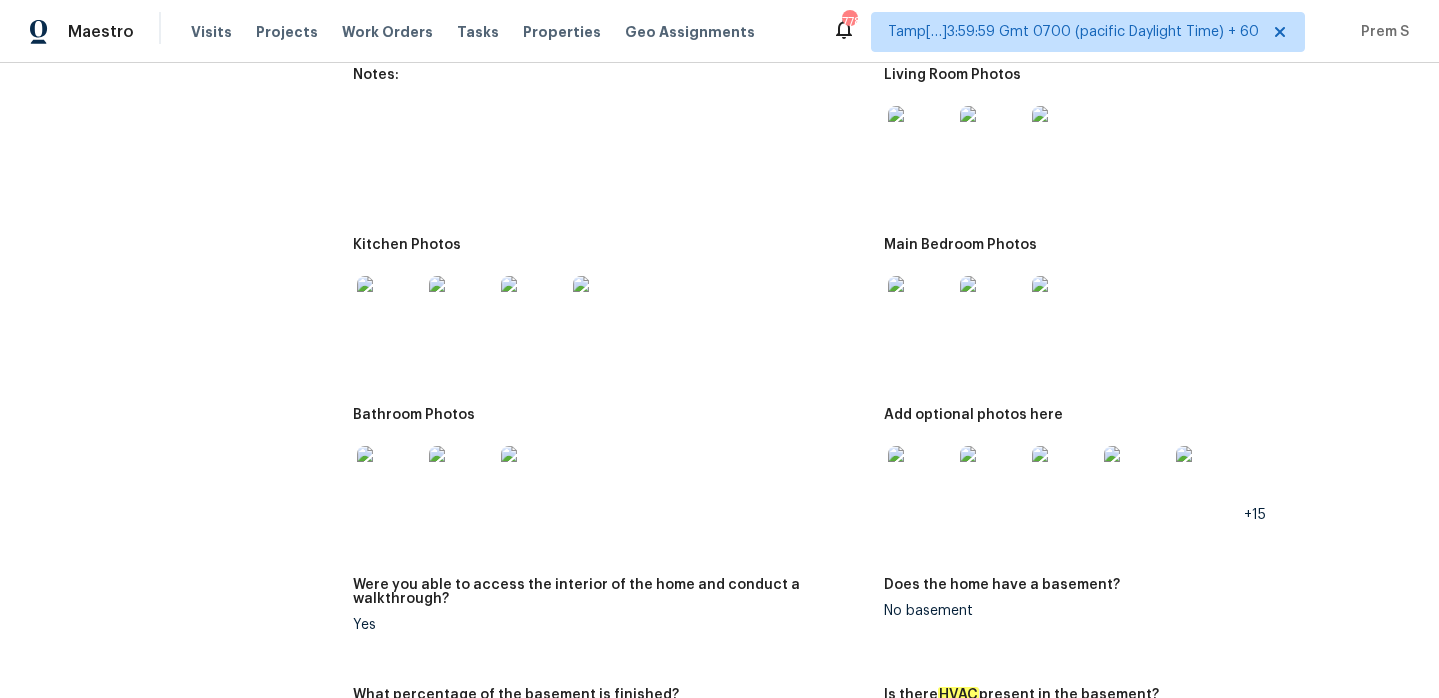 click at bounding box center [920, 478] 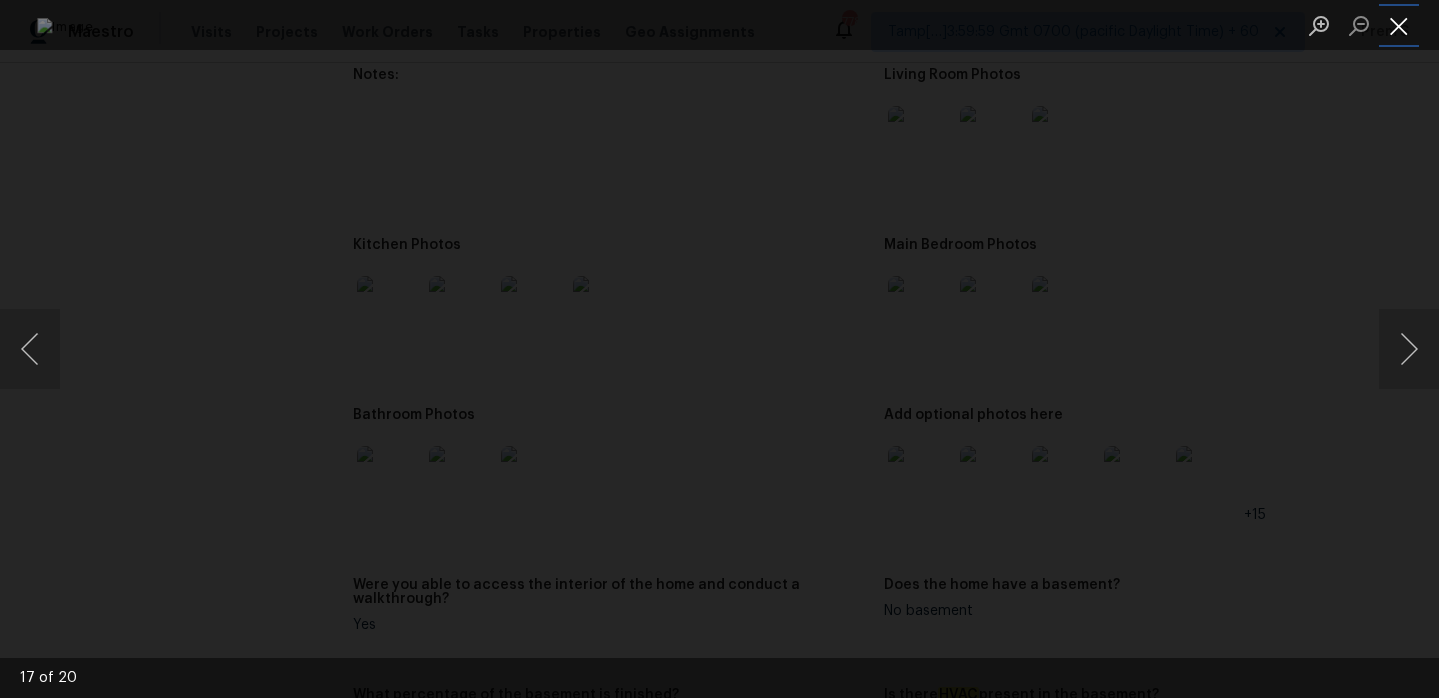 click at bounding box center [1399, 25] 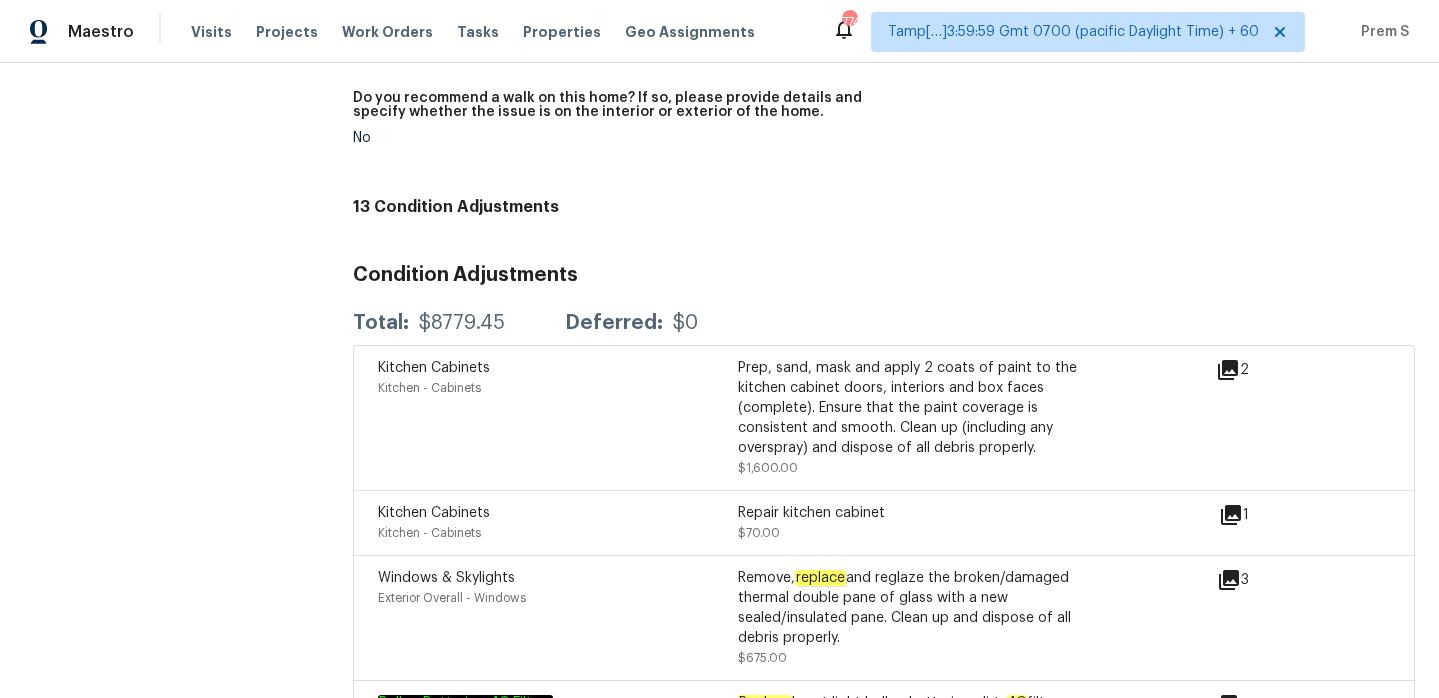 scroll, scrollTop: 5419, scrollLeft: 0, axis: vertical 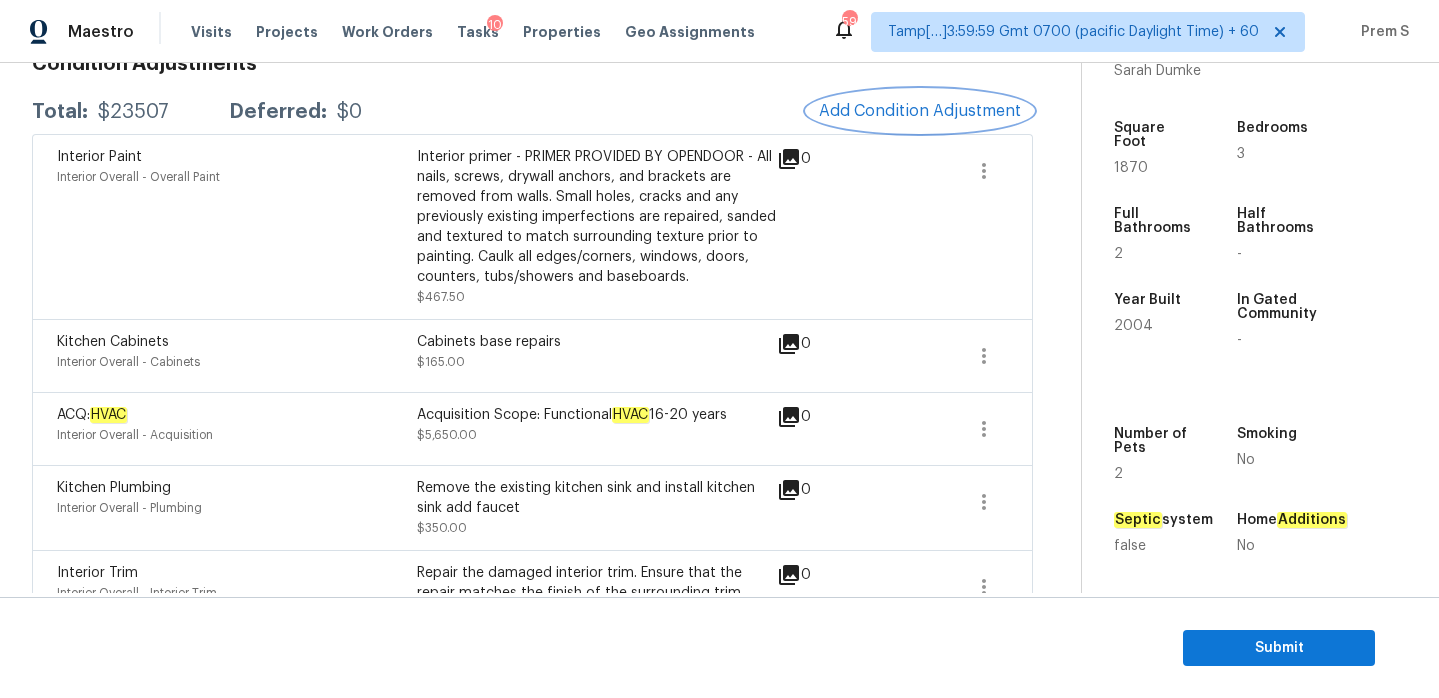 click on "Add Condition Adjustment" at bounding box center (920, 111) 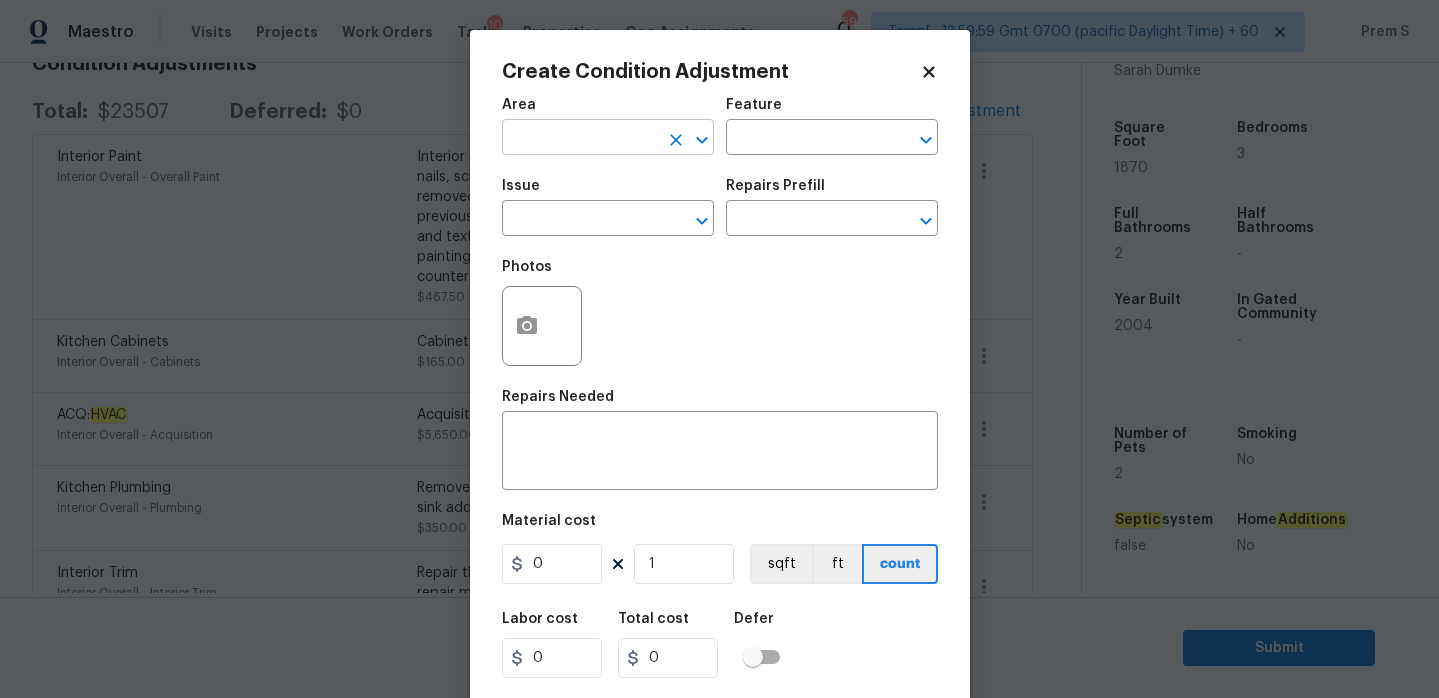 click at bounding box center (580, 139) 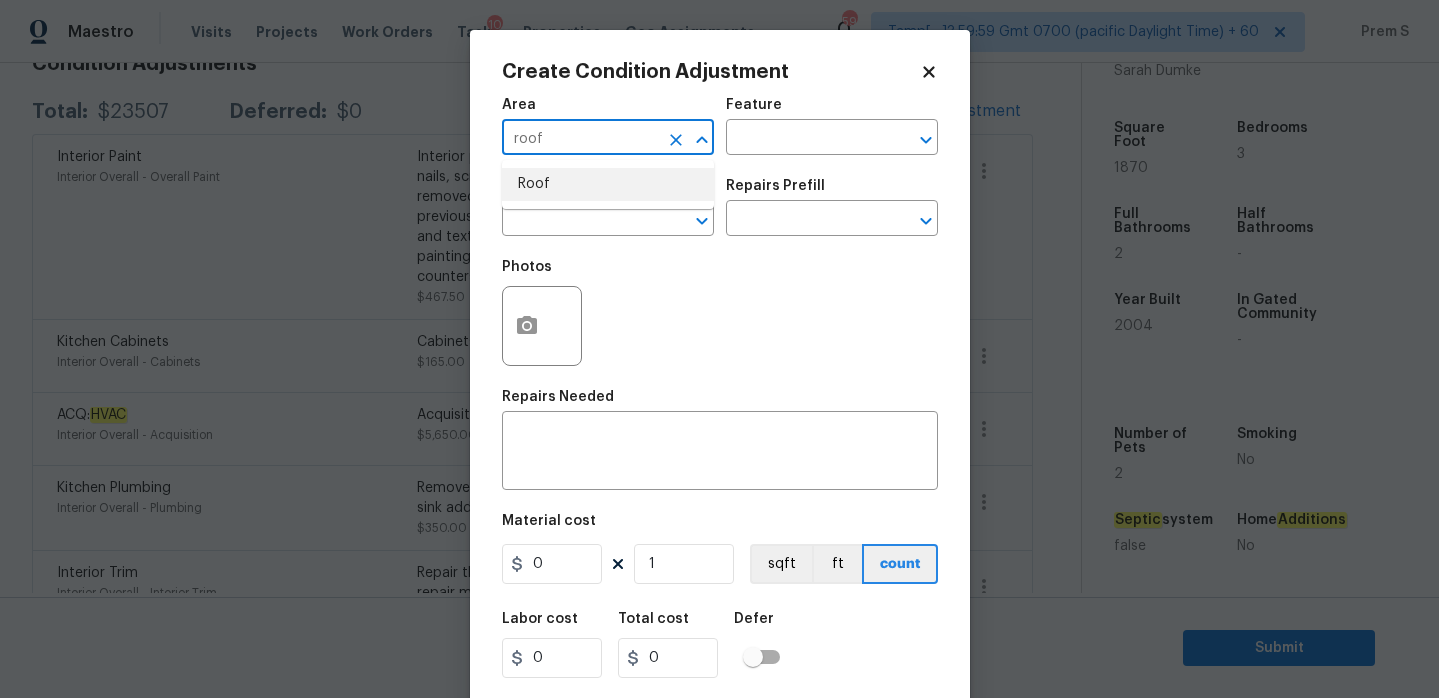 click on "Roof" at bounding box center (608, 184) 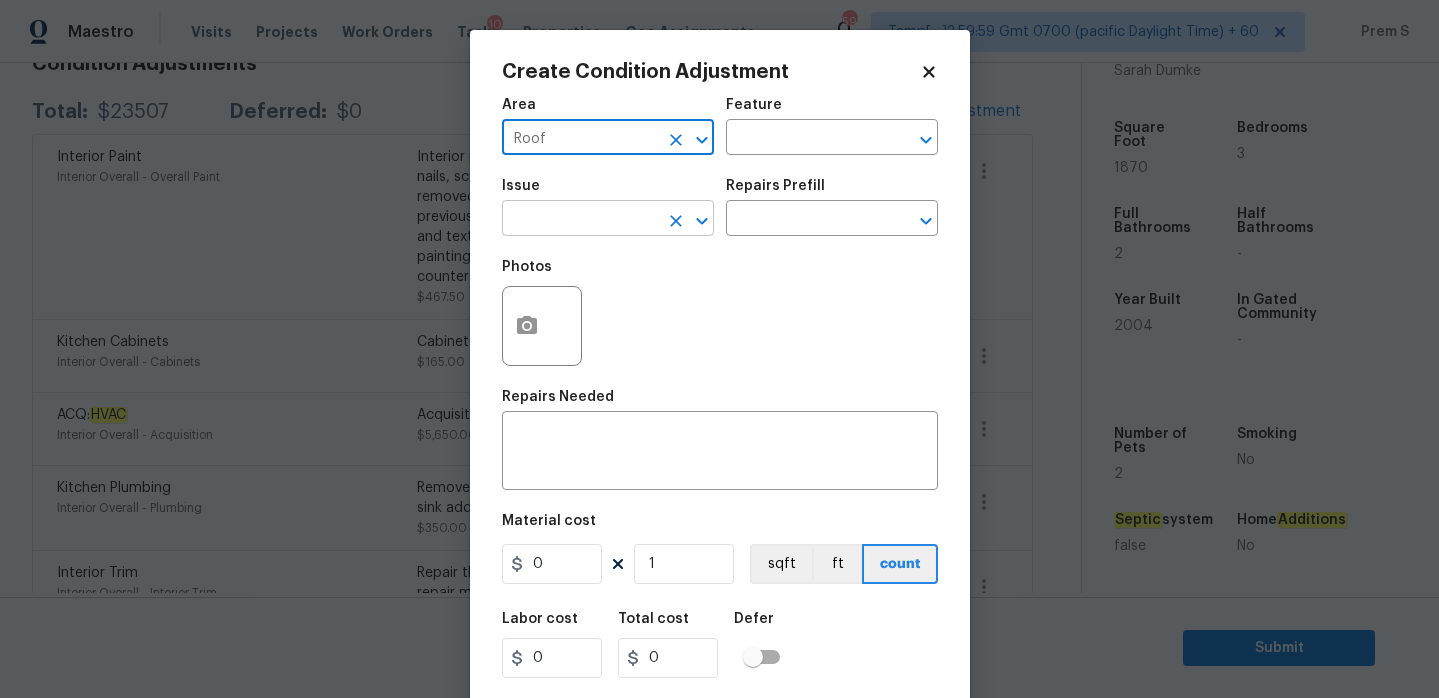 type on "Roof" 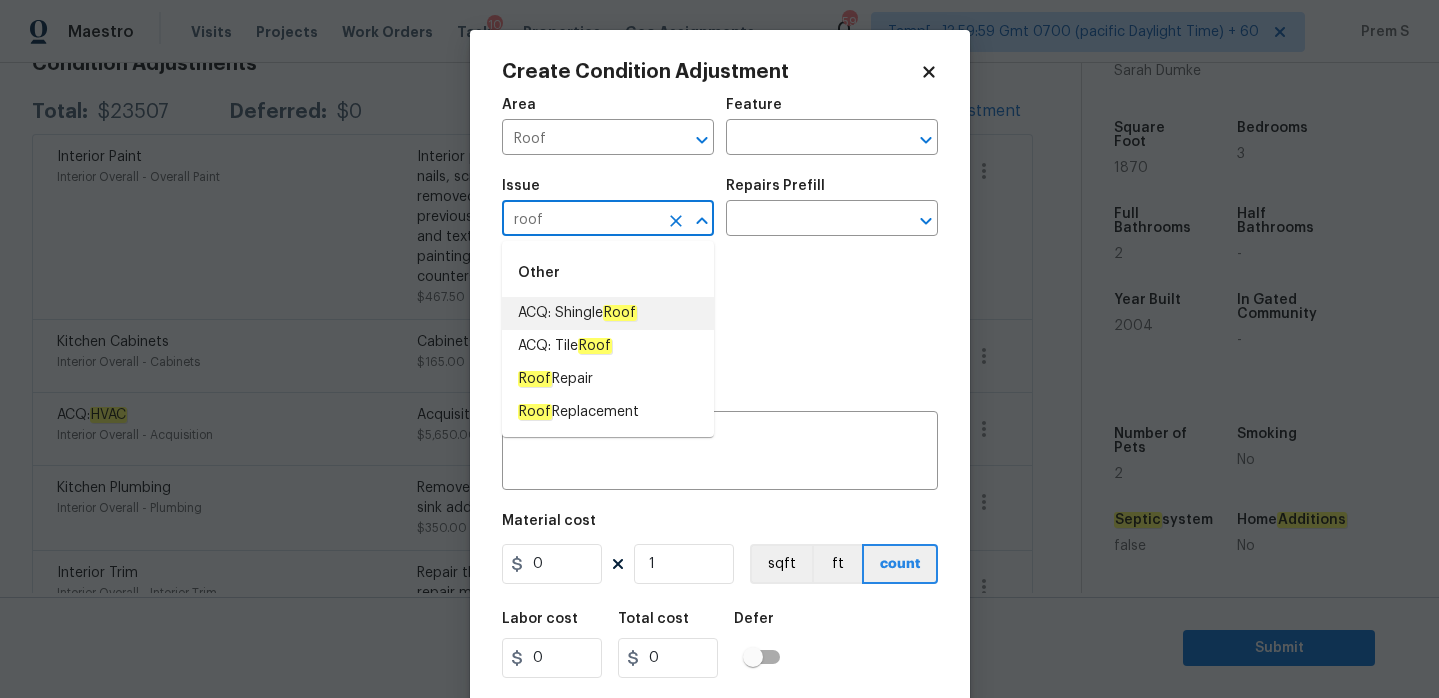 click on "ACQ: Shingle  Roof" at bounding box center [577, 313] 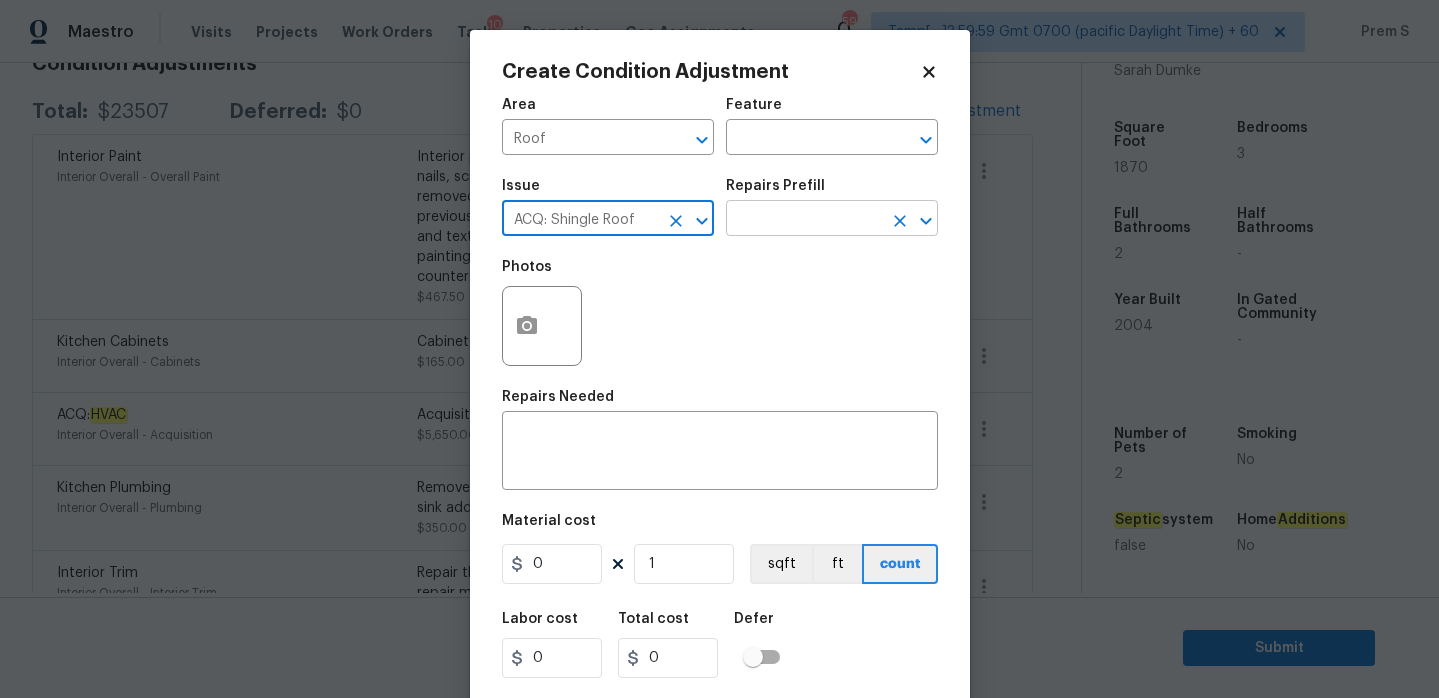 type on "ACQ: Shingle Roof" 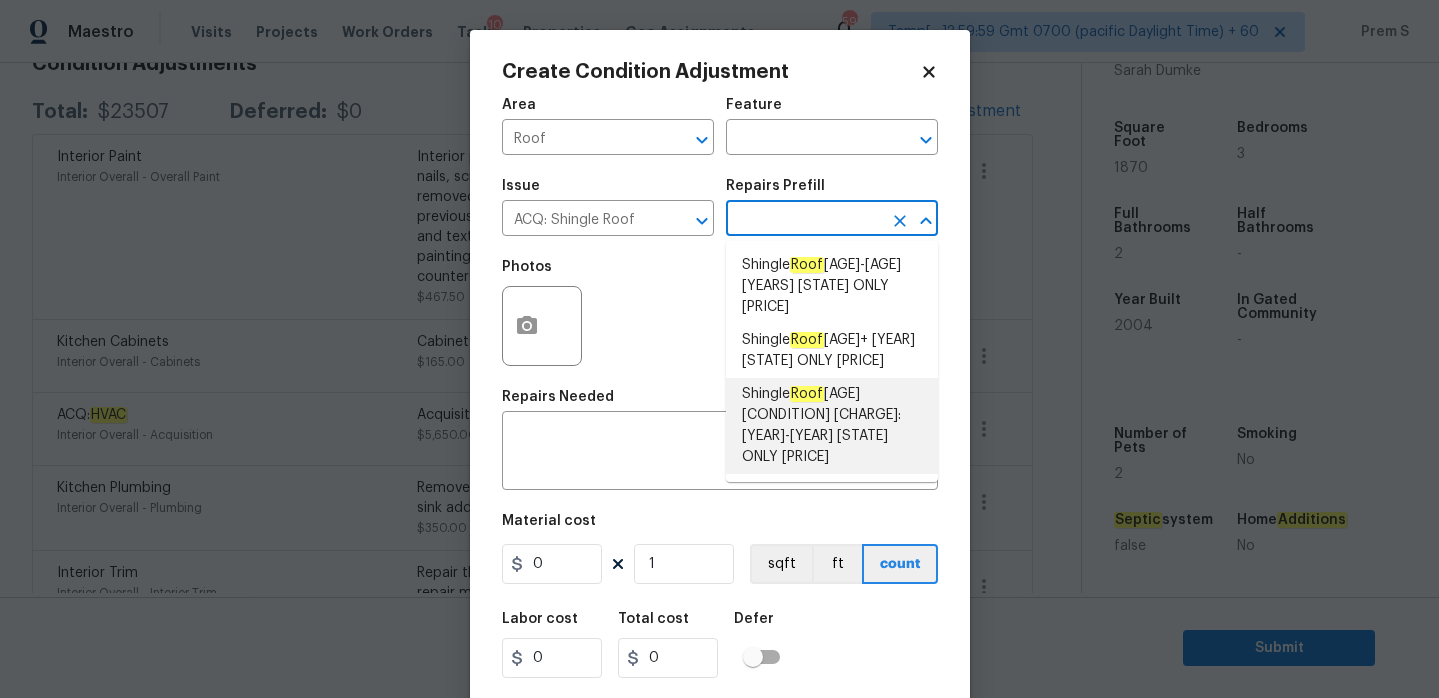 click on "Shingle  Roof  10-14 Years Old FL ONLY $2,500.00 Shingle  Roof  15+ Years Old FL ONLY $10.00 Shingle  Roof  5-9 Years Old FL ONLY $1,000.00" at bounding box center (832, 361) 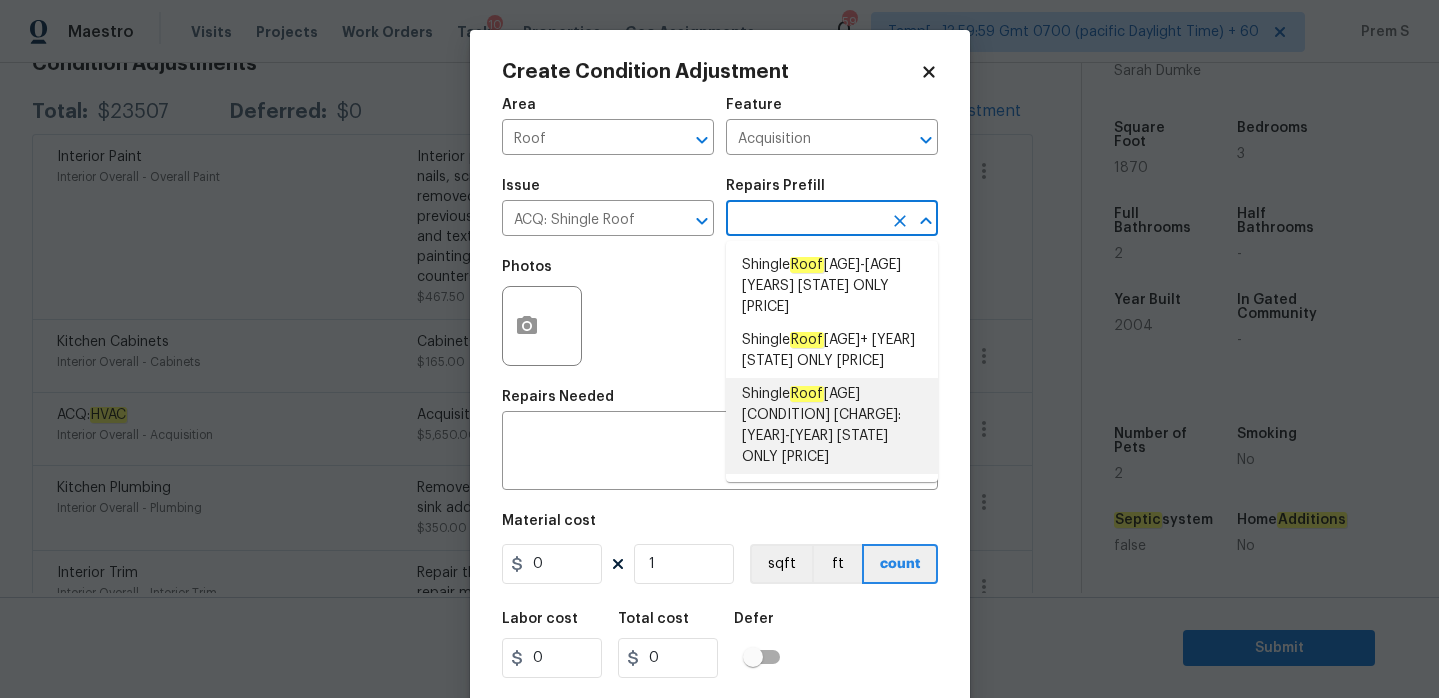 type 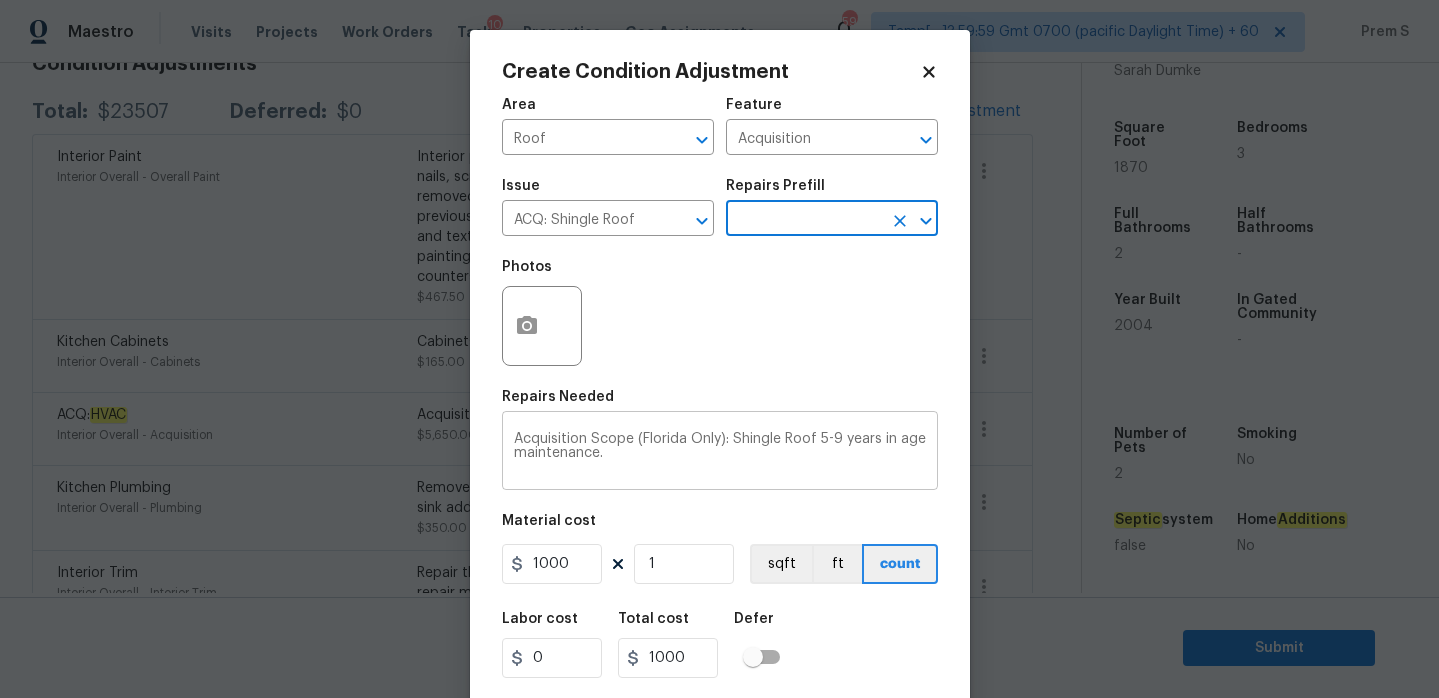 click on "Acquisition Scope (Florida Only): Shingle Roof 5-9 years in age maintenance." at bounding box center [720, 453] 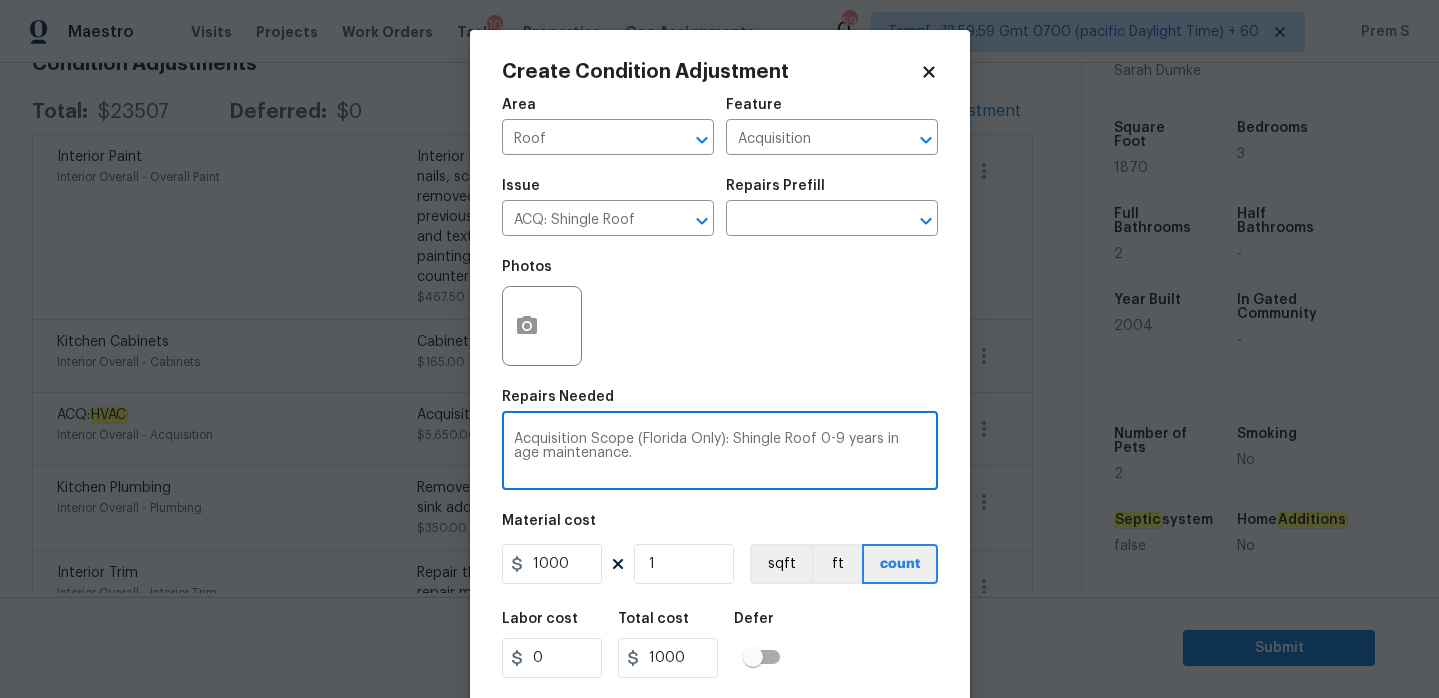 type on "Acquisition Scope (Florida Only): Shingle Roof 0-9 years in age maintenance." 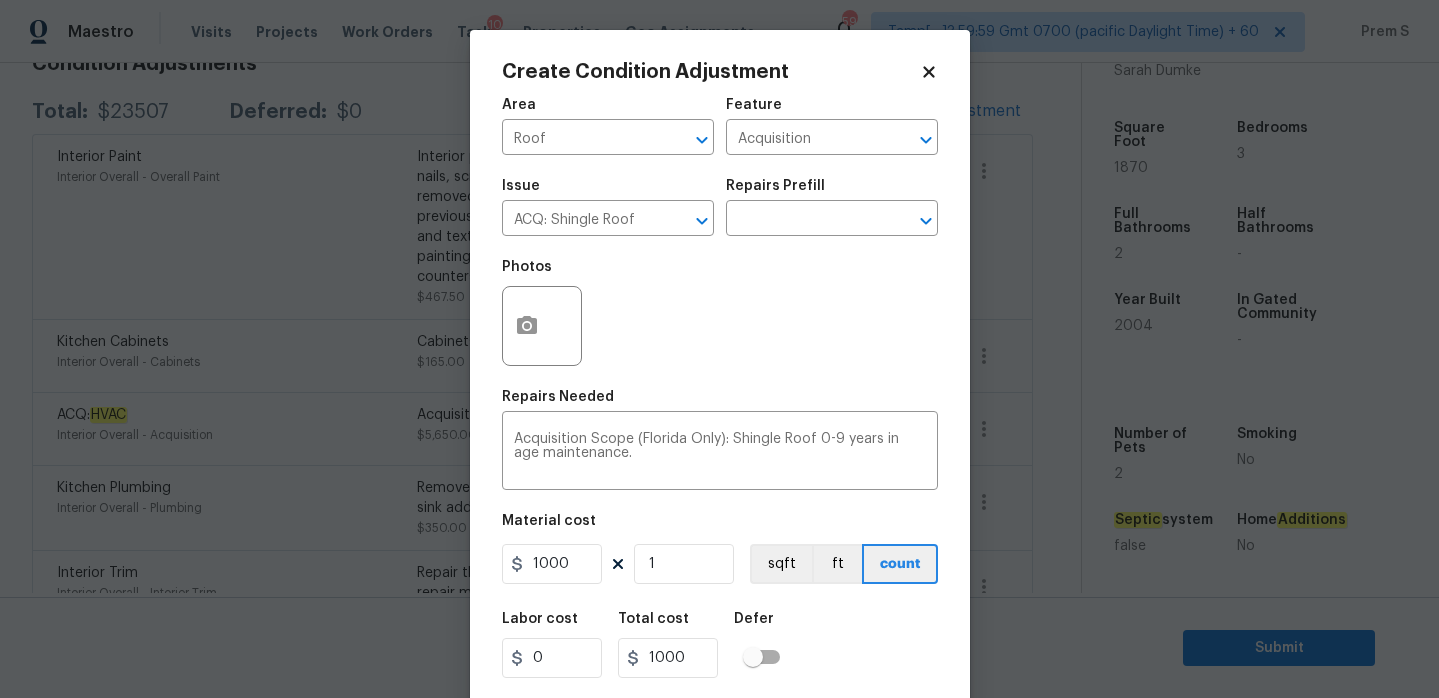 click on "Labor cost 0 Total cost 1000 Defer" at bounding box center (720, 645) 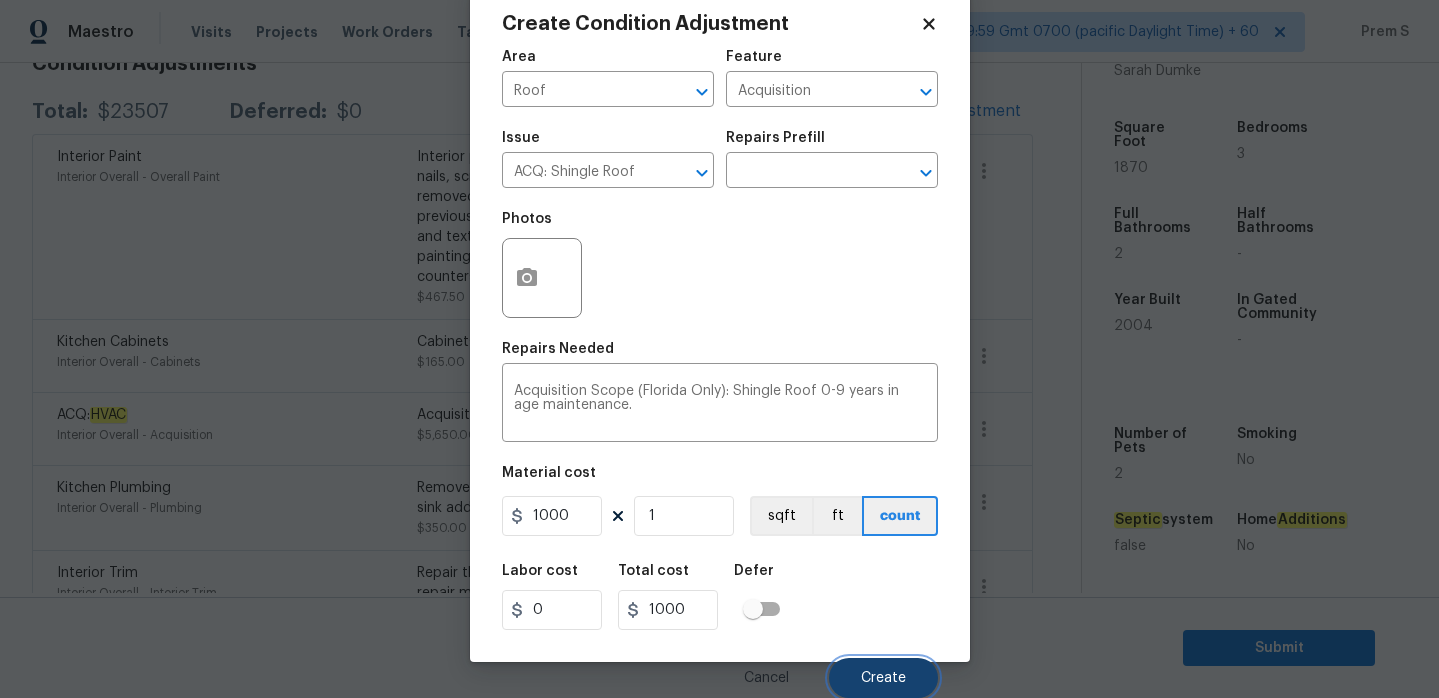 click on "Create" at bounding box center (883, 678) 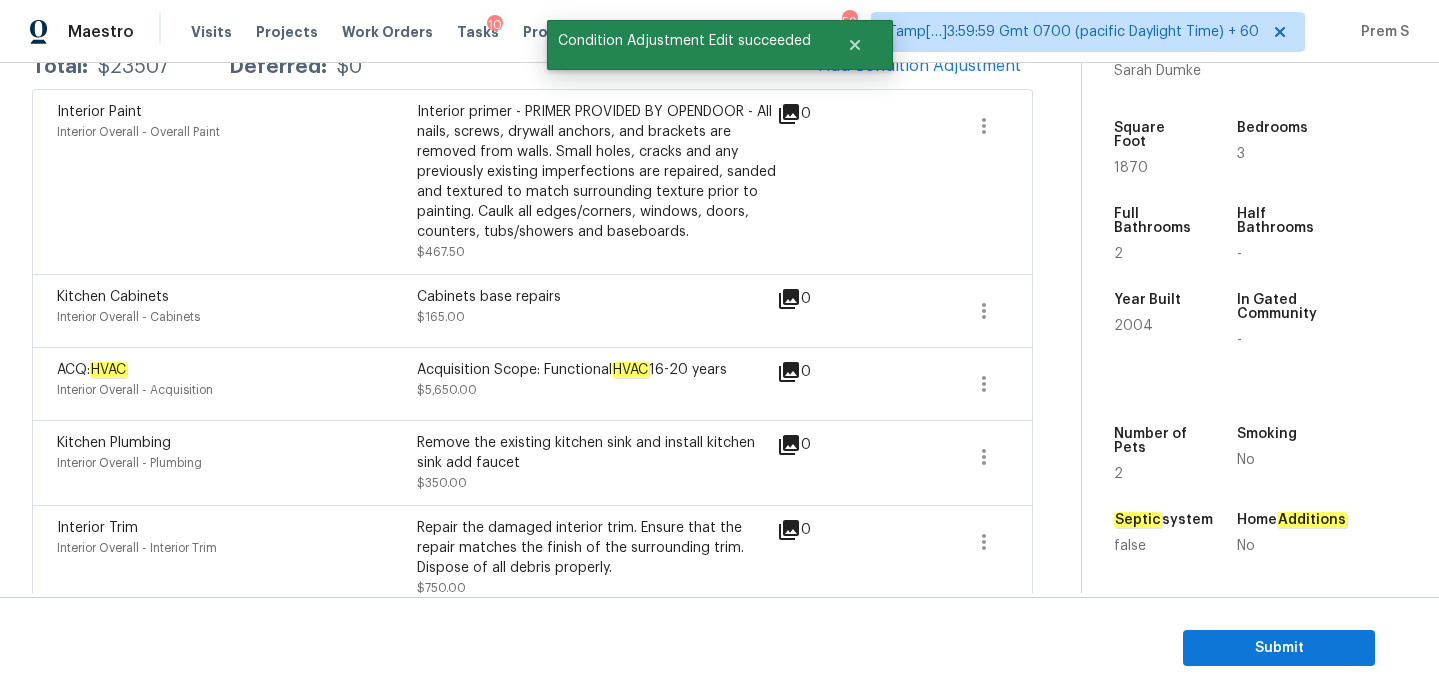 scroll, scrollTop: 313, scrollLeft: 0, axis: vertical 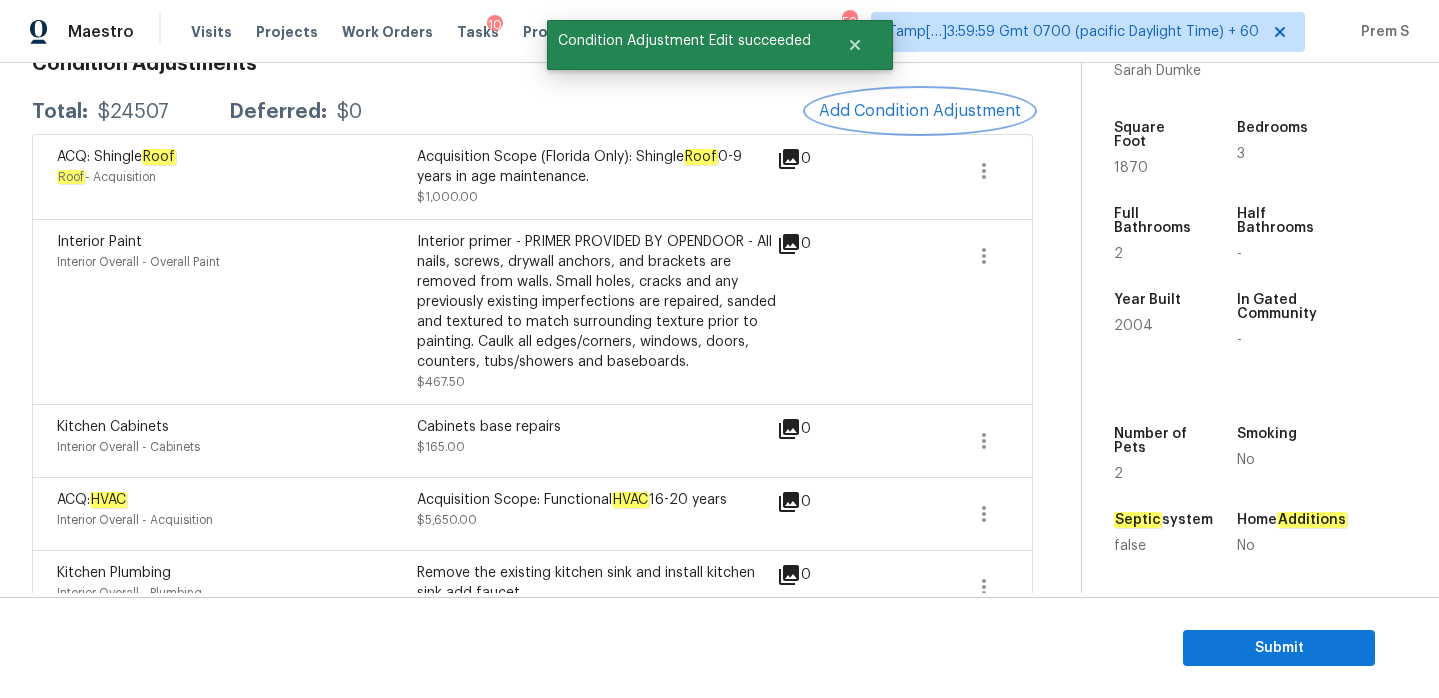 click on "Add Condition Adjustment" at bounding box center [920, 111] 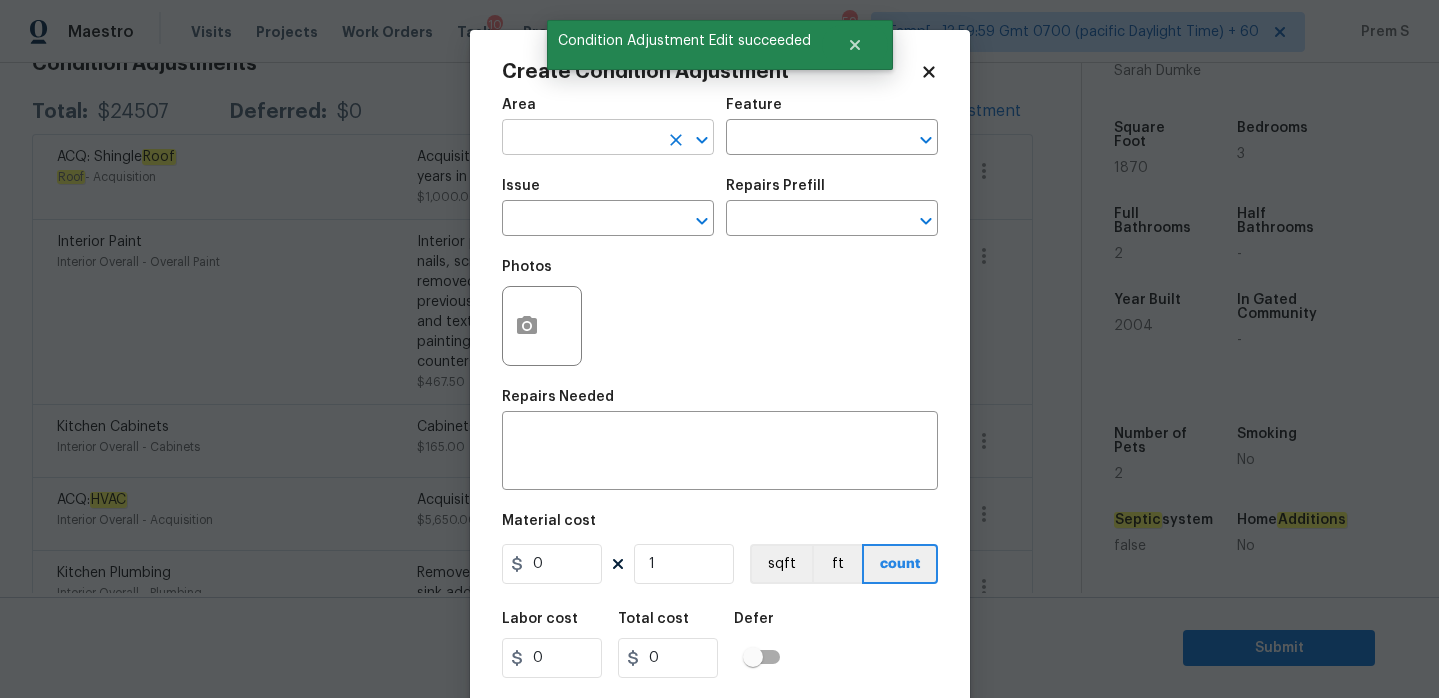click at bounding box center [580, 139] 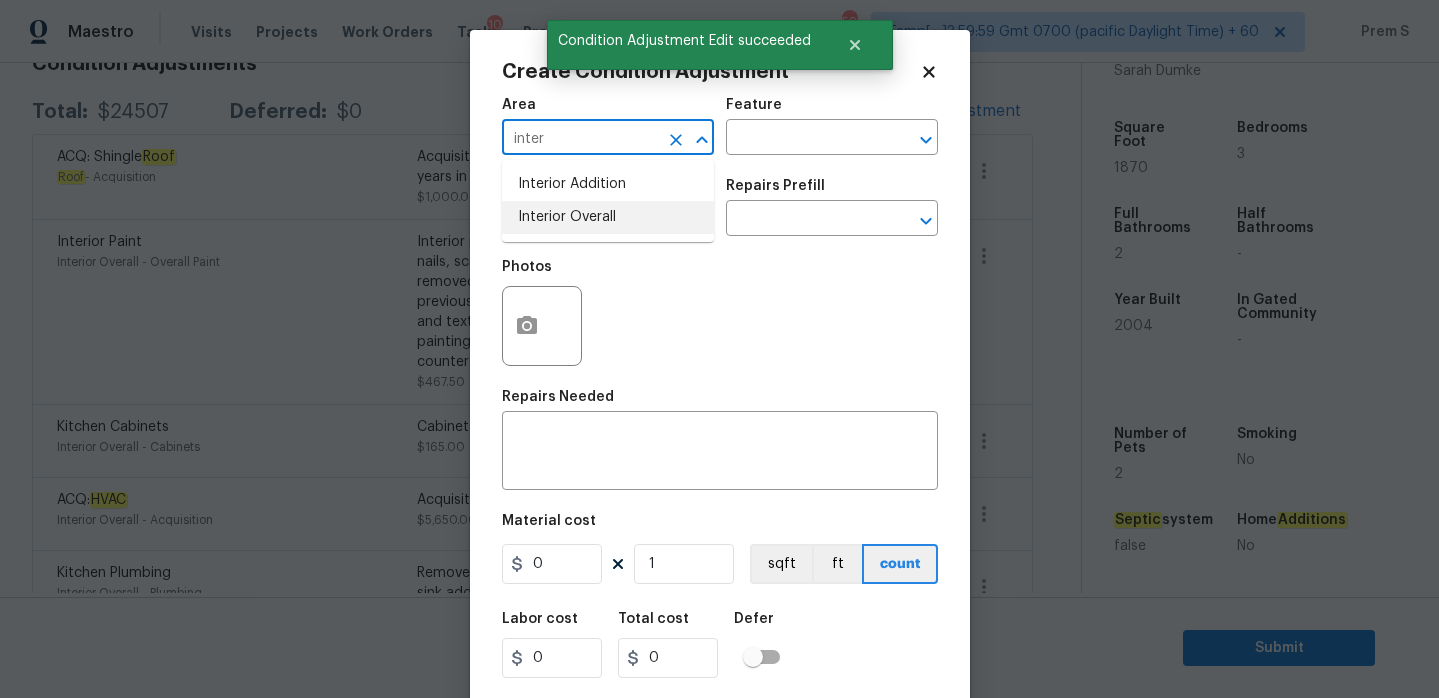 click on "Interior Addition Interior Overall" at bounding box center (608, 201) 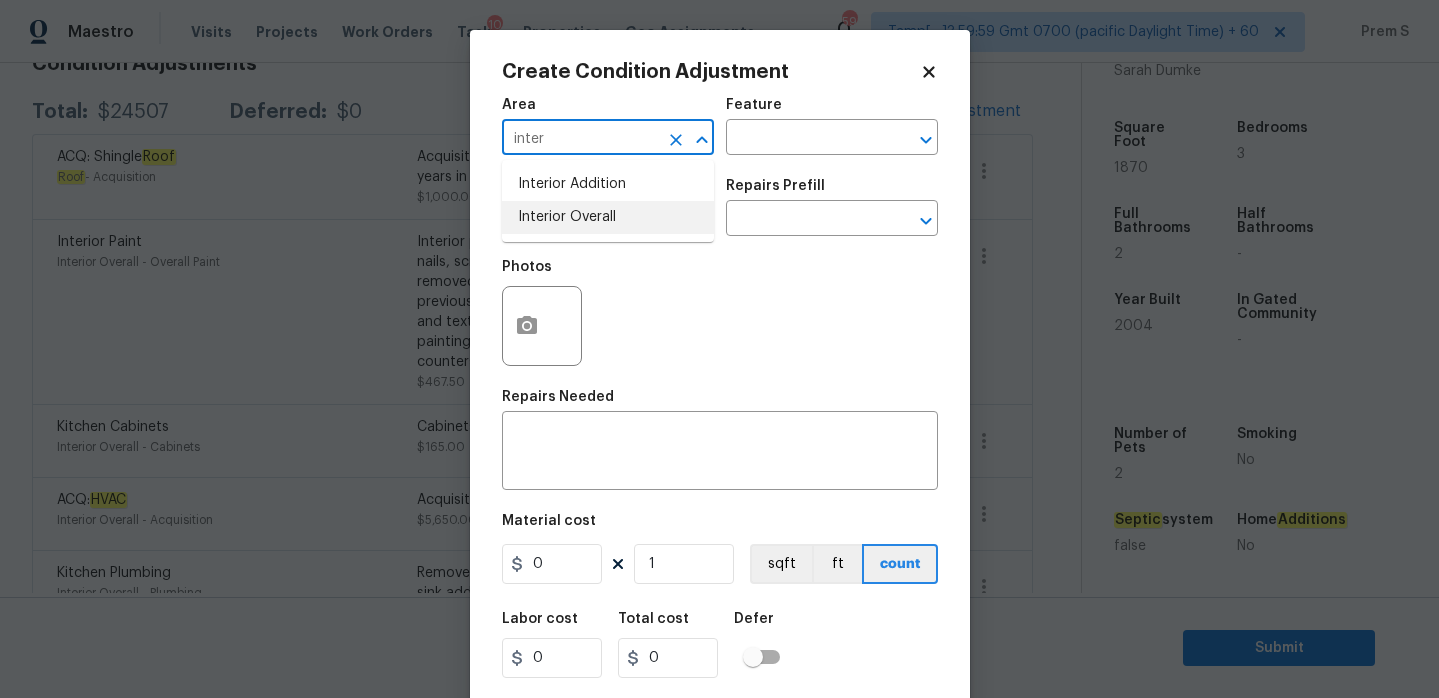 click on "Interior Overall" at bounding box center (608, 217) 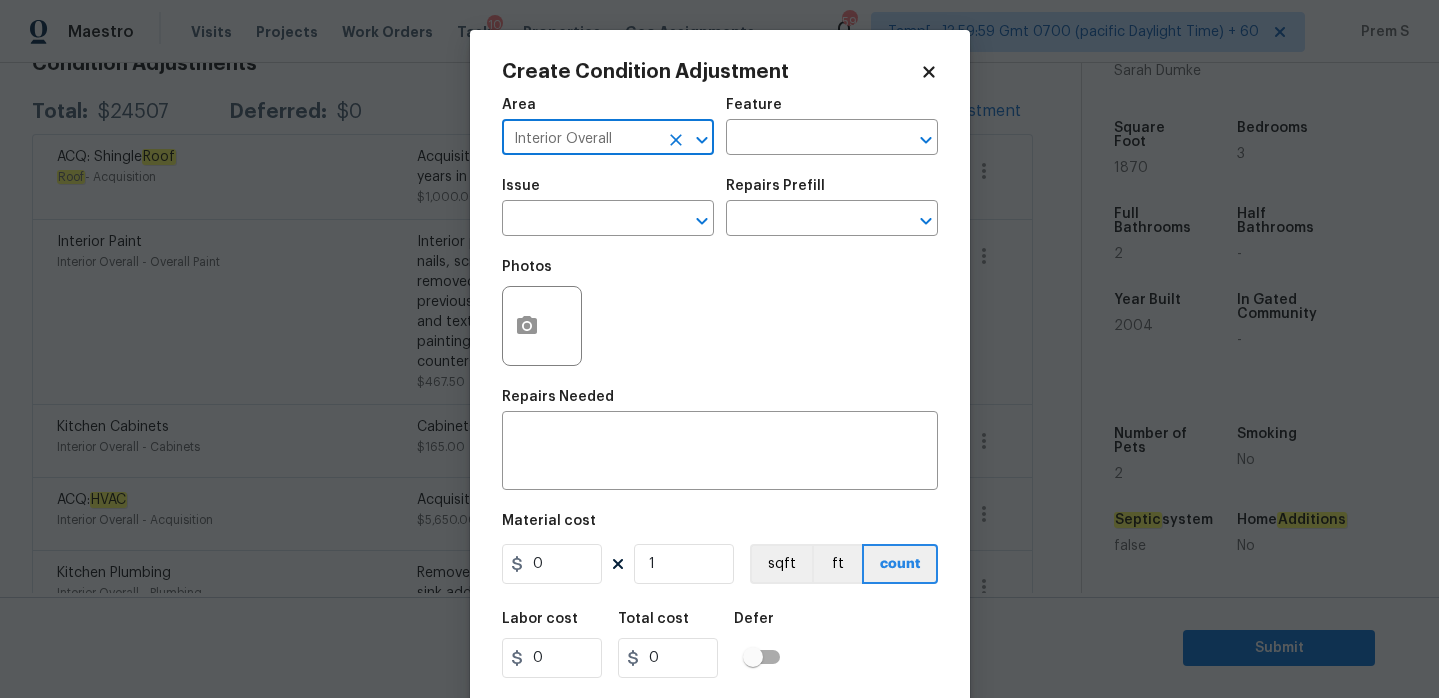 type on "Interior Overall" 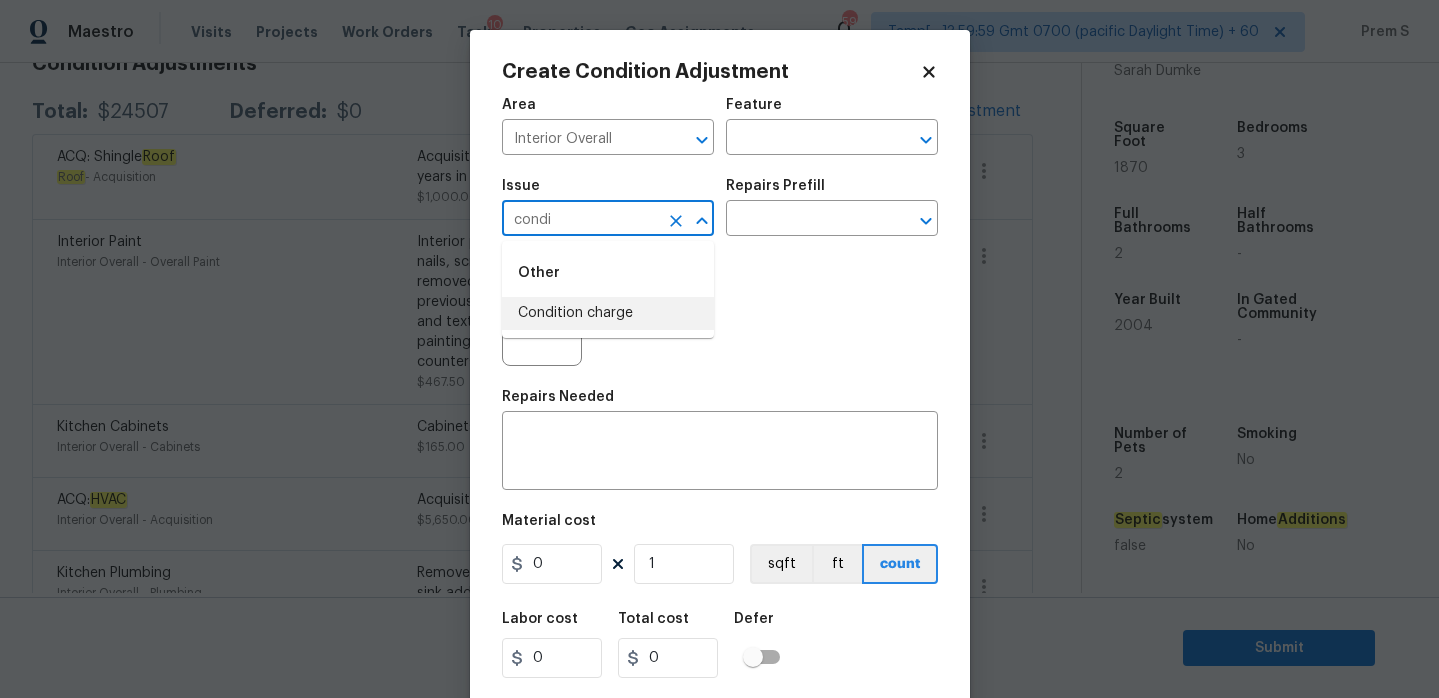 click on "Condition charge" at bounding box center (608, 313) 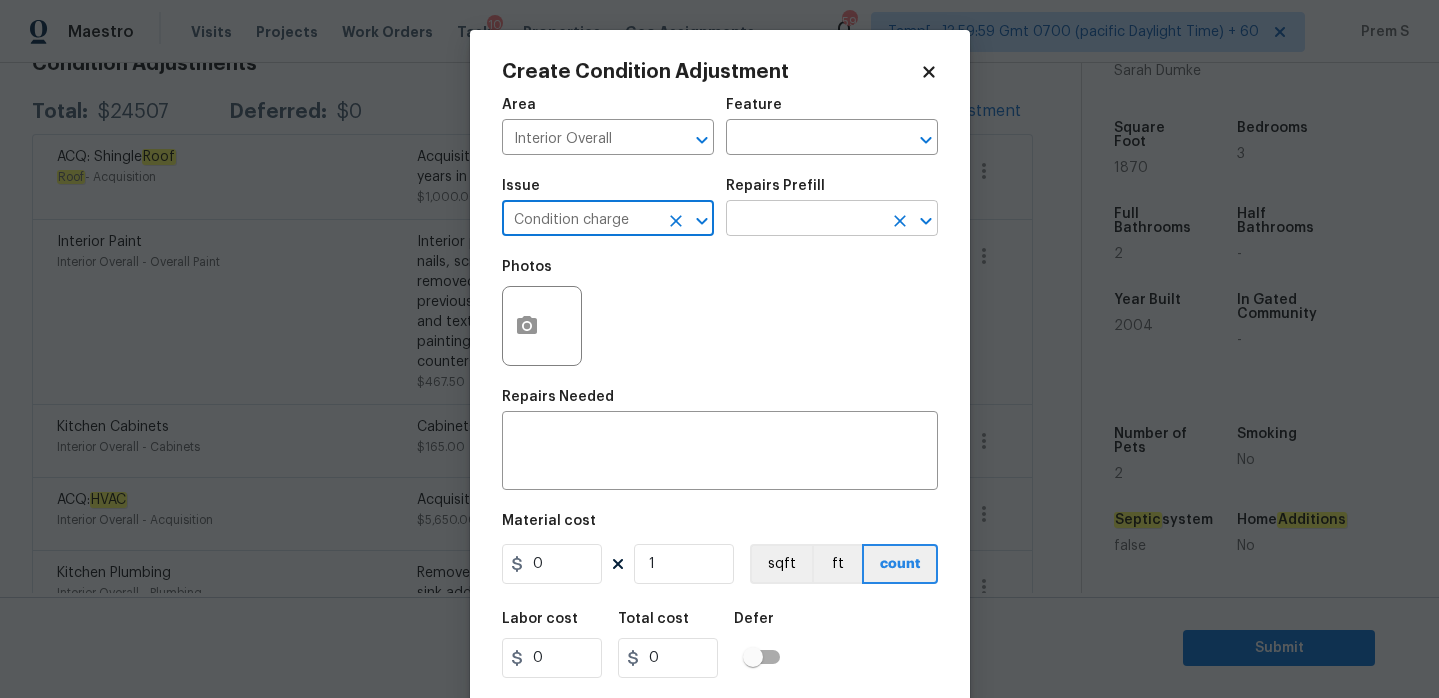 type on "Condition charge" 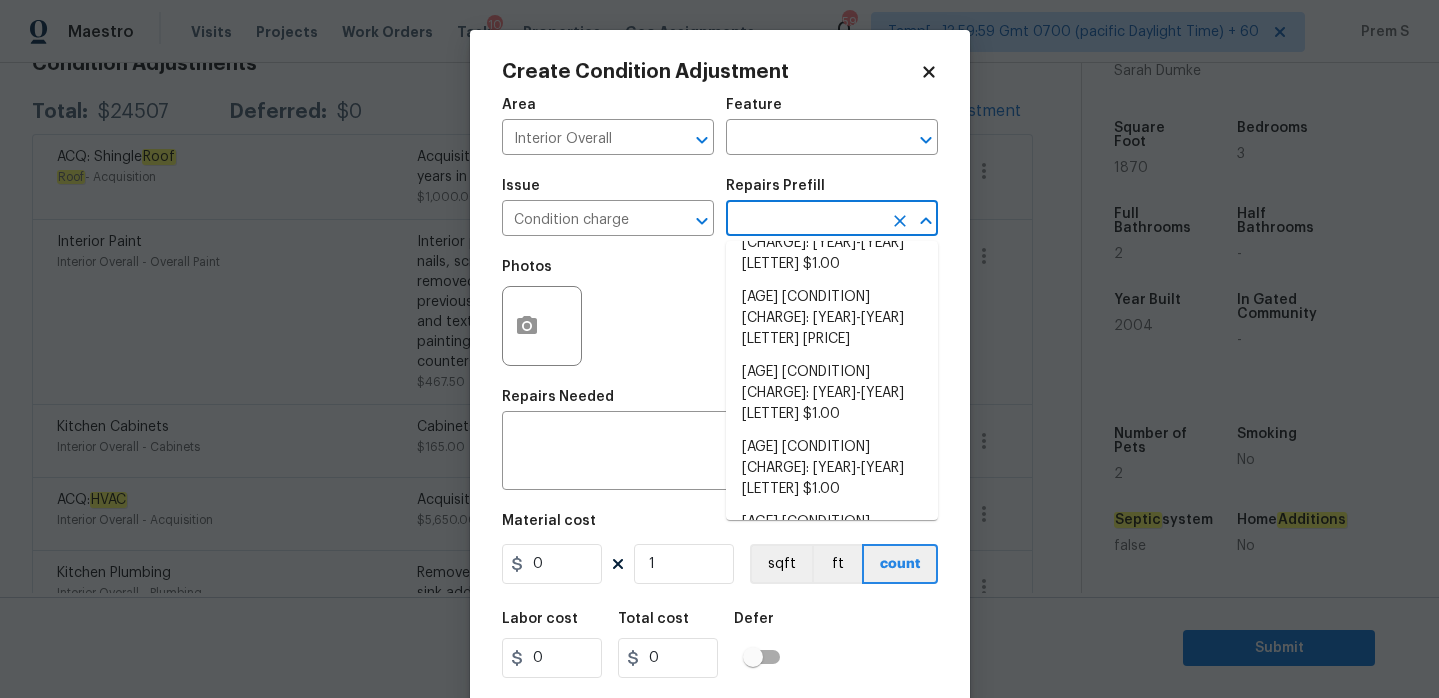 scroll, scrollTop: 485, scrollLeft: 0, axis: vertical 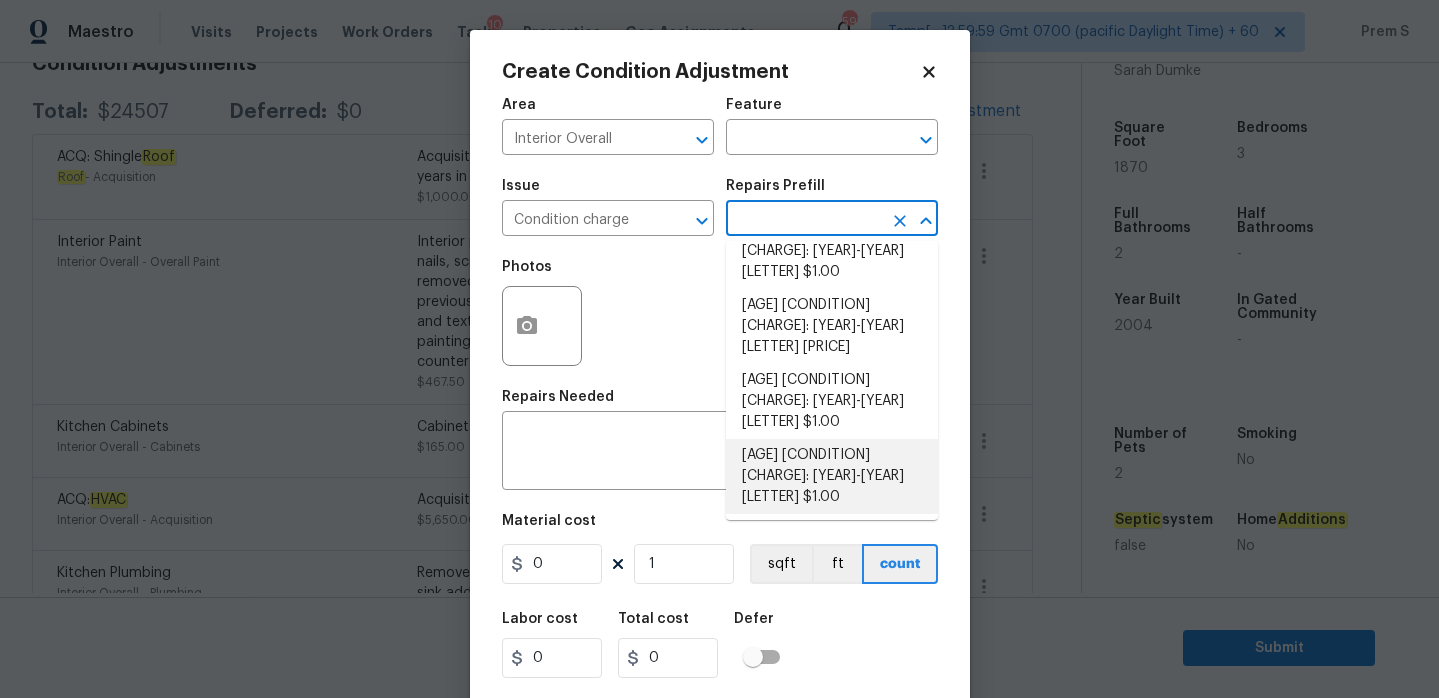 click on "Age Condition Charge: 1993-2008 B	 $1.00" at bounding box center (832, 476) 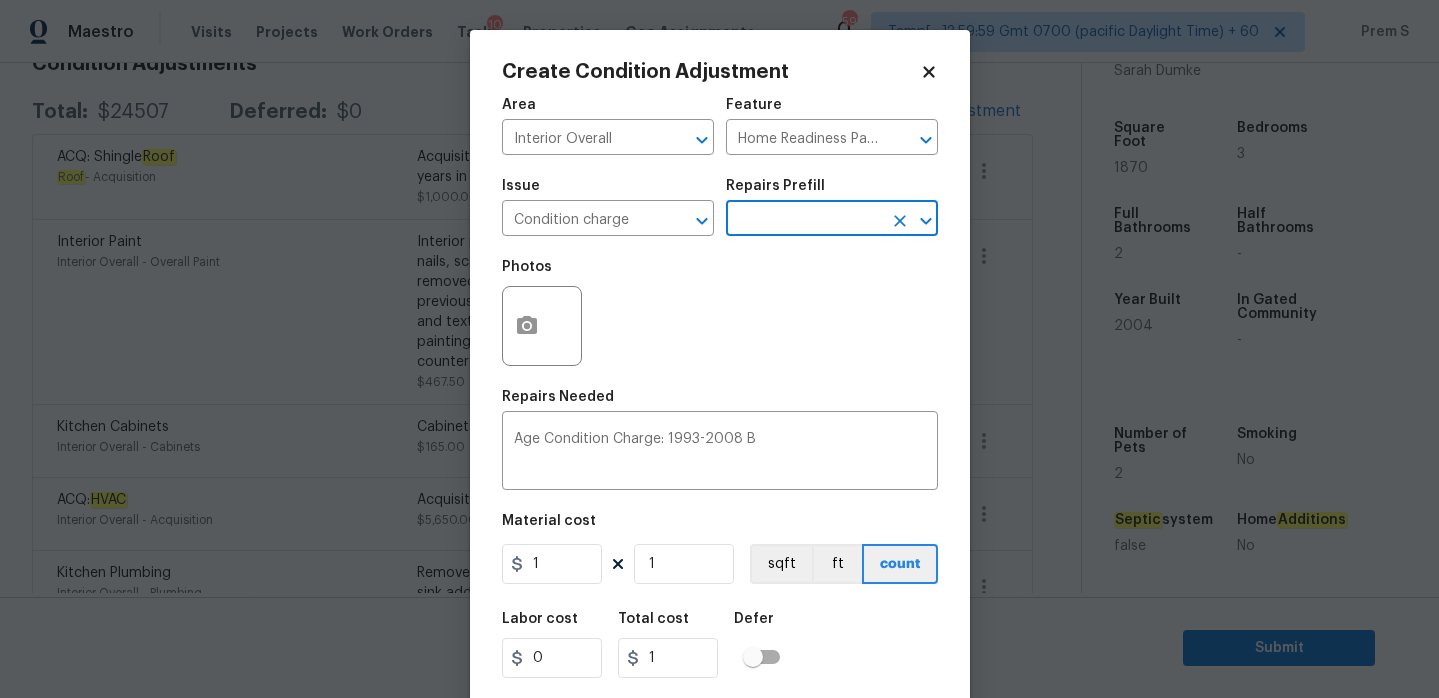 scroll, scrollTop: 49, scrollLeft: 0, axis: vertical 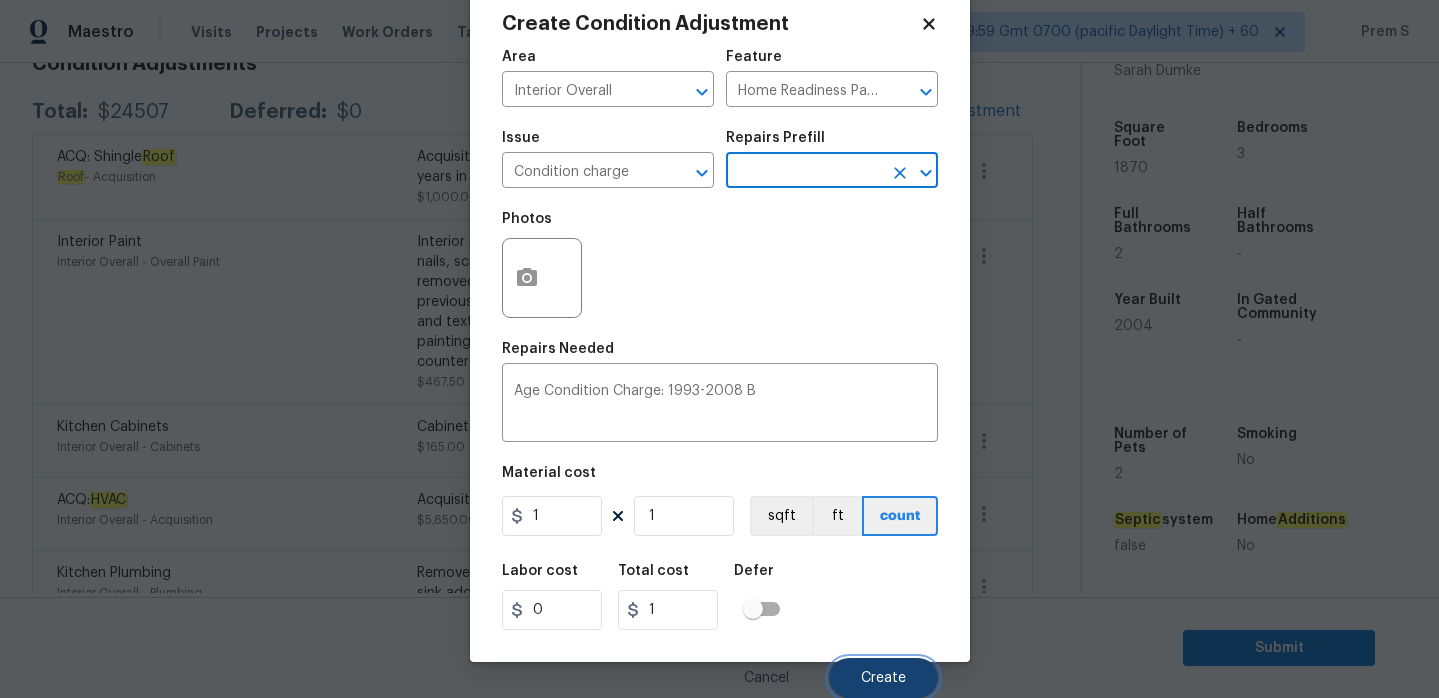 click on "Create" at bounding box center [883, 678] 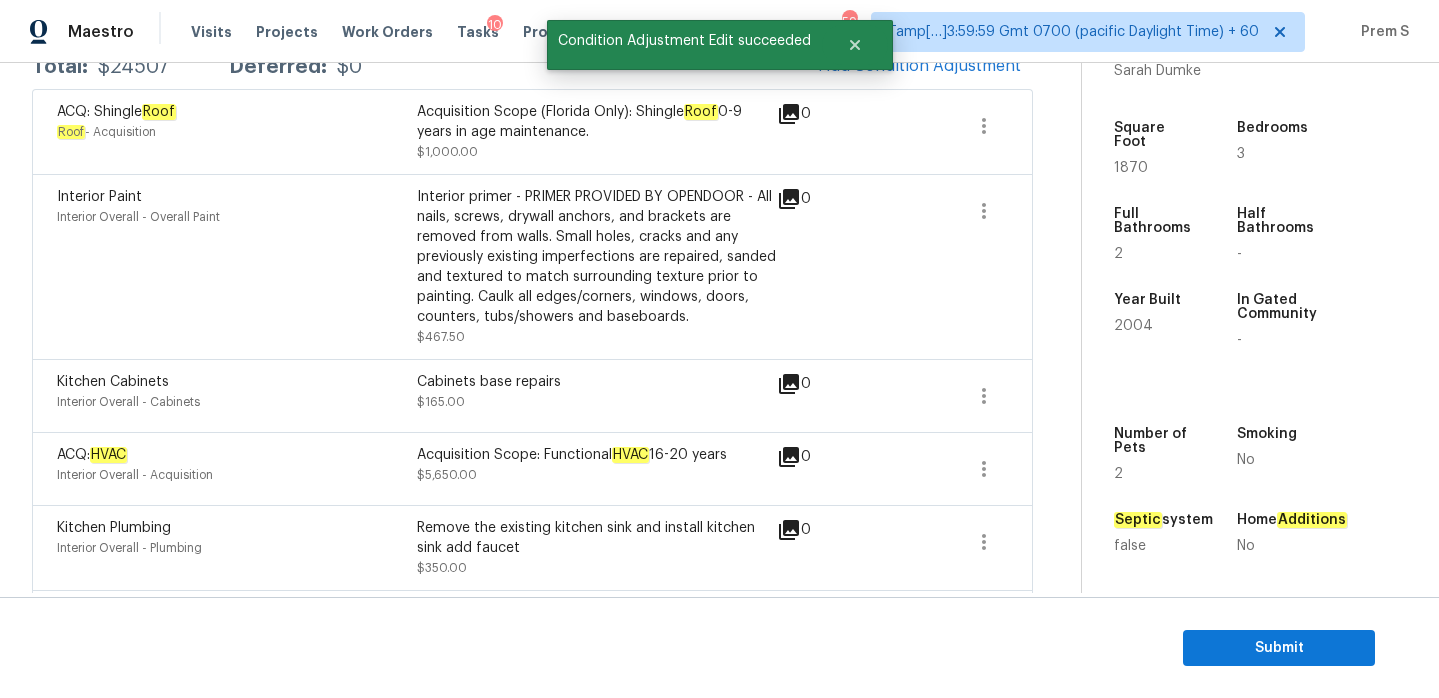 scroll, scrollTop: 313, scrollLeft: 0, axis: vertical 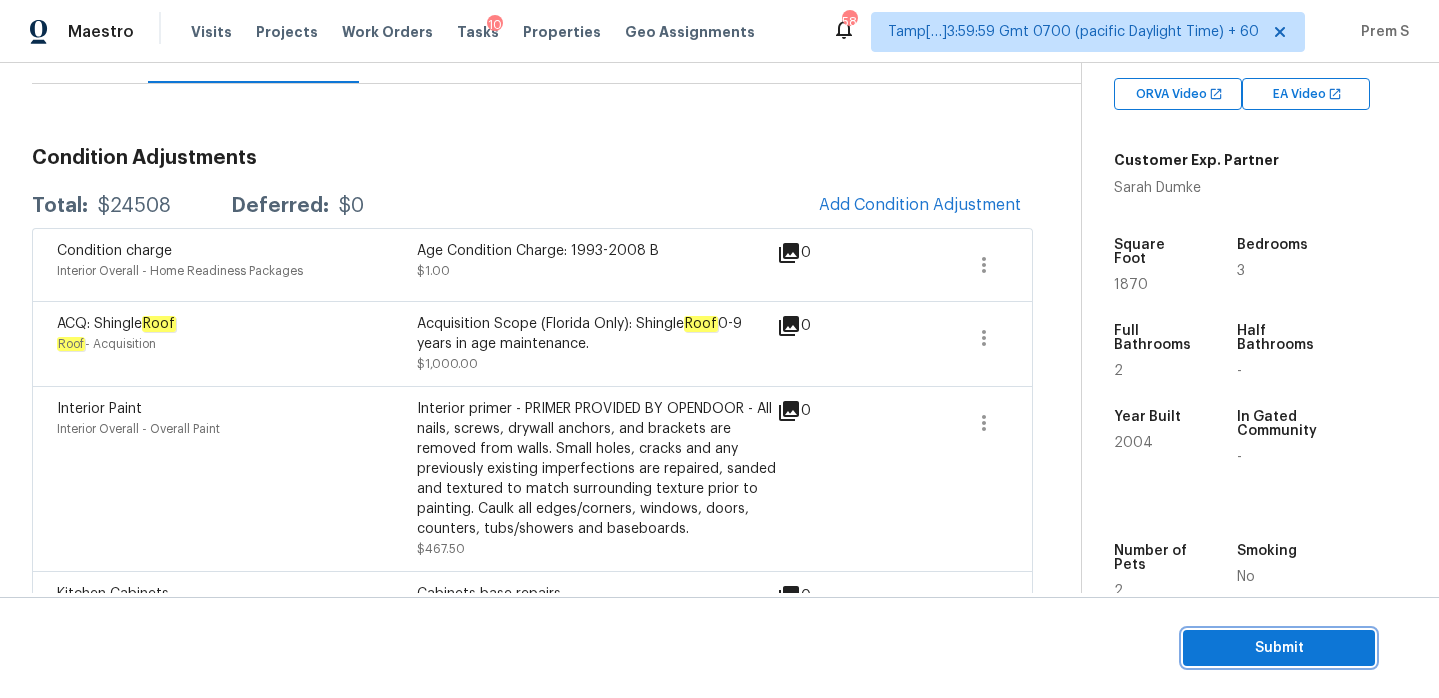 click on "Submit" at bounding box center [1279, 648] 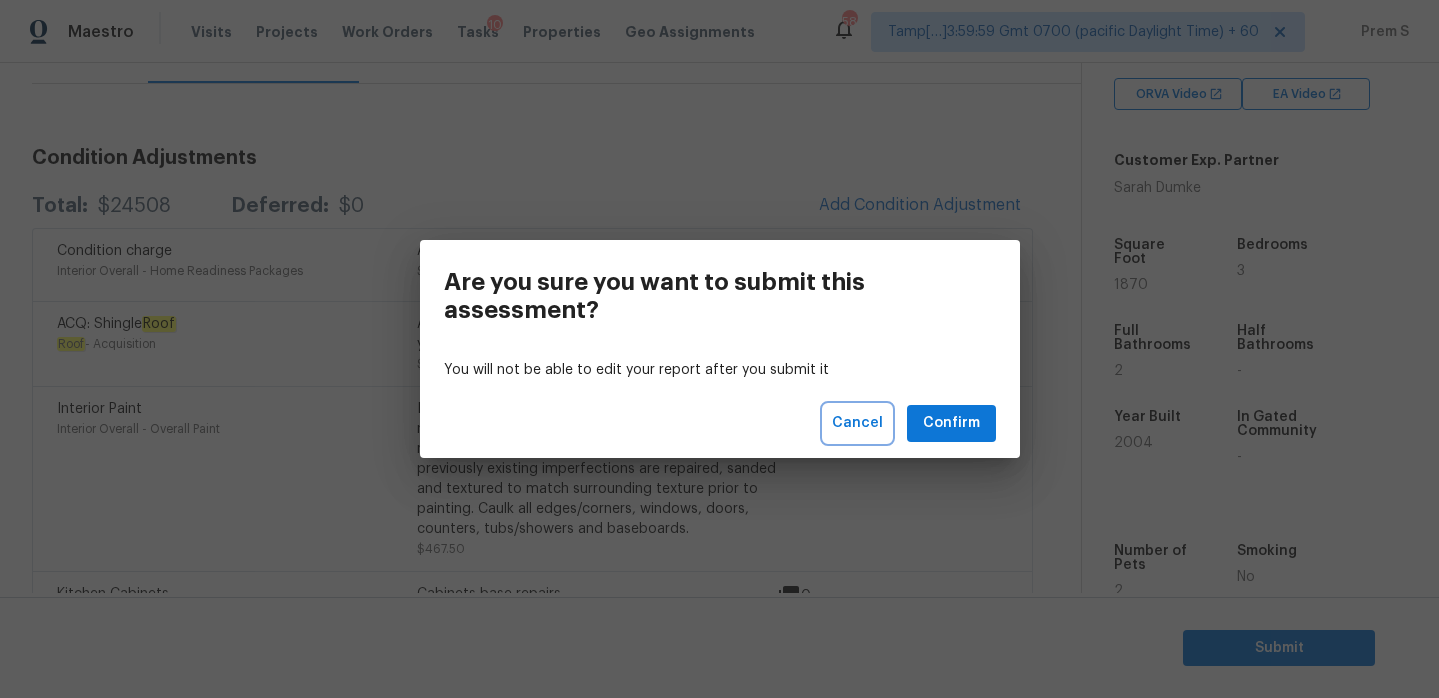 click on "Cancel" at bounding box center [857, 423] 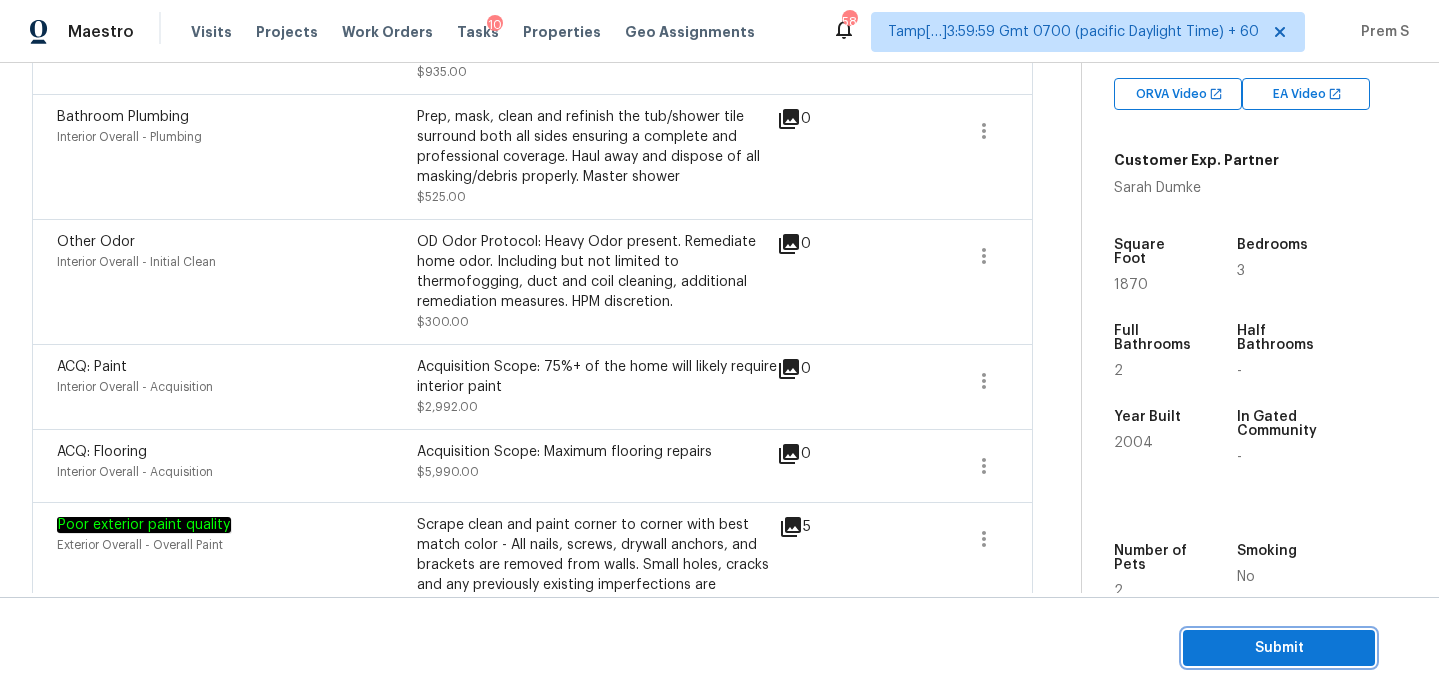 scroll, scrollTop: 1666, scrollLeft: 0, axis: vertical 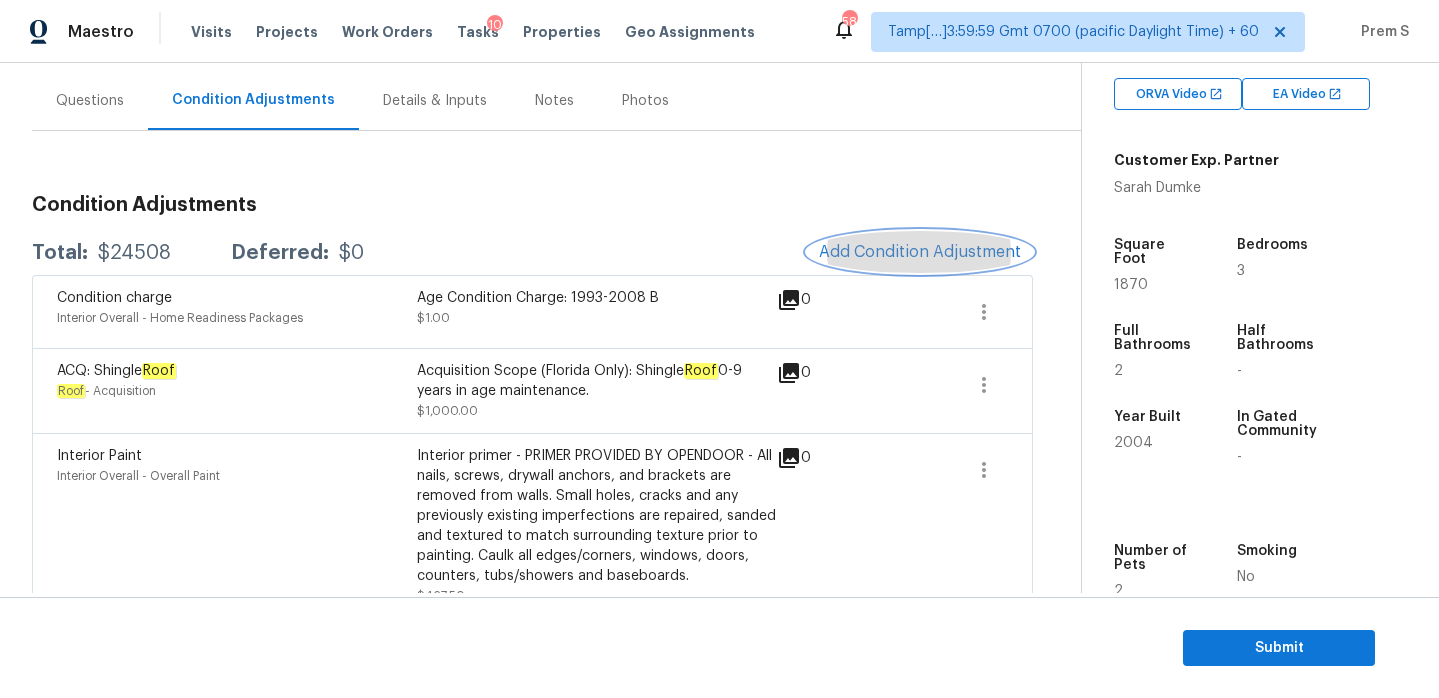 click on "Add Condition Adjustment" at bounding box center [920, 252] 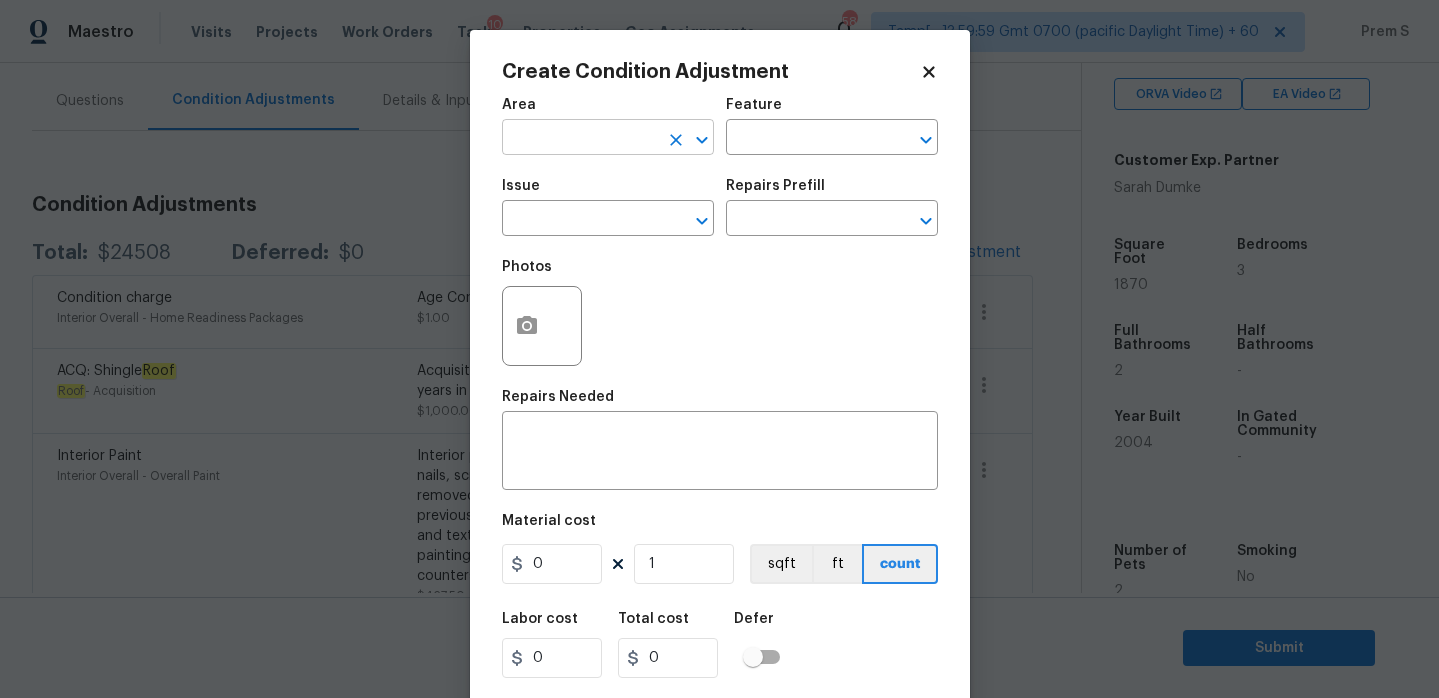 click at bounding box center (580, 139) 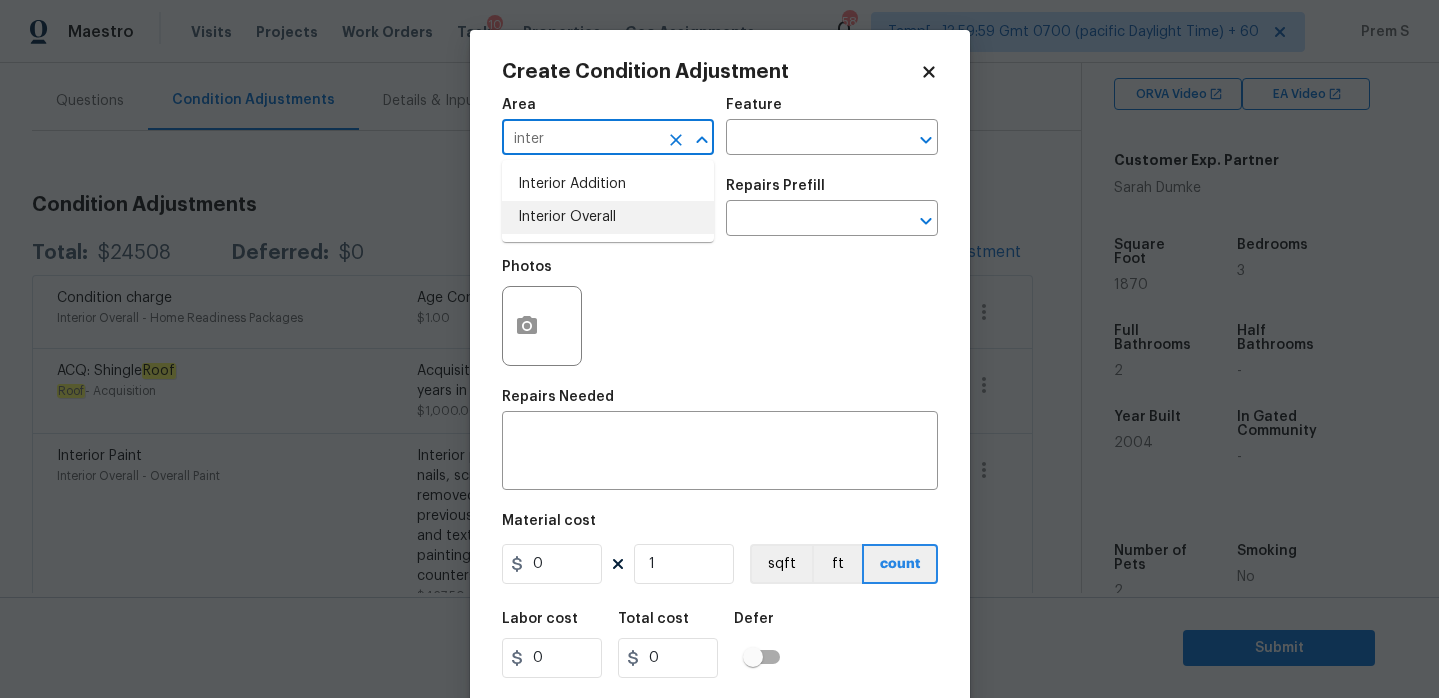 click on "Interior Overall" at bounding box center [608, 217] 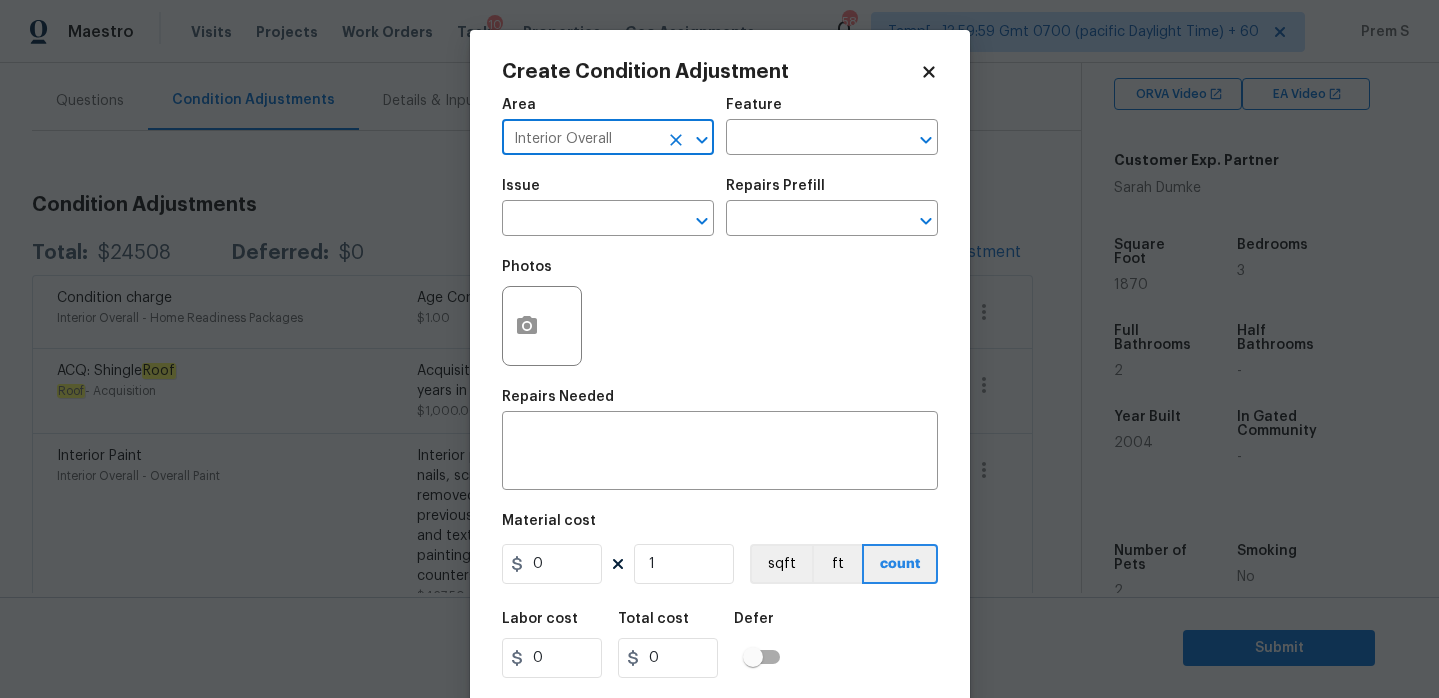 type on "Interior Overall" 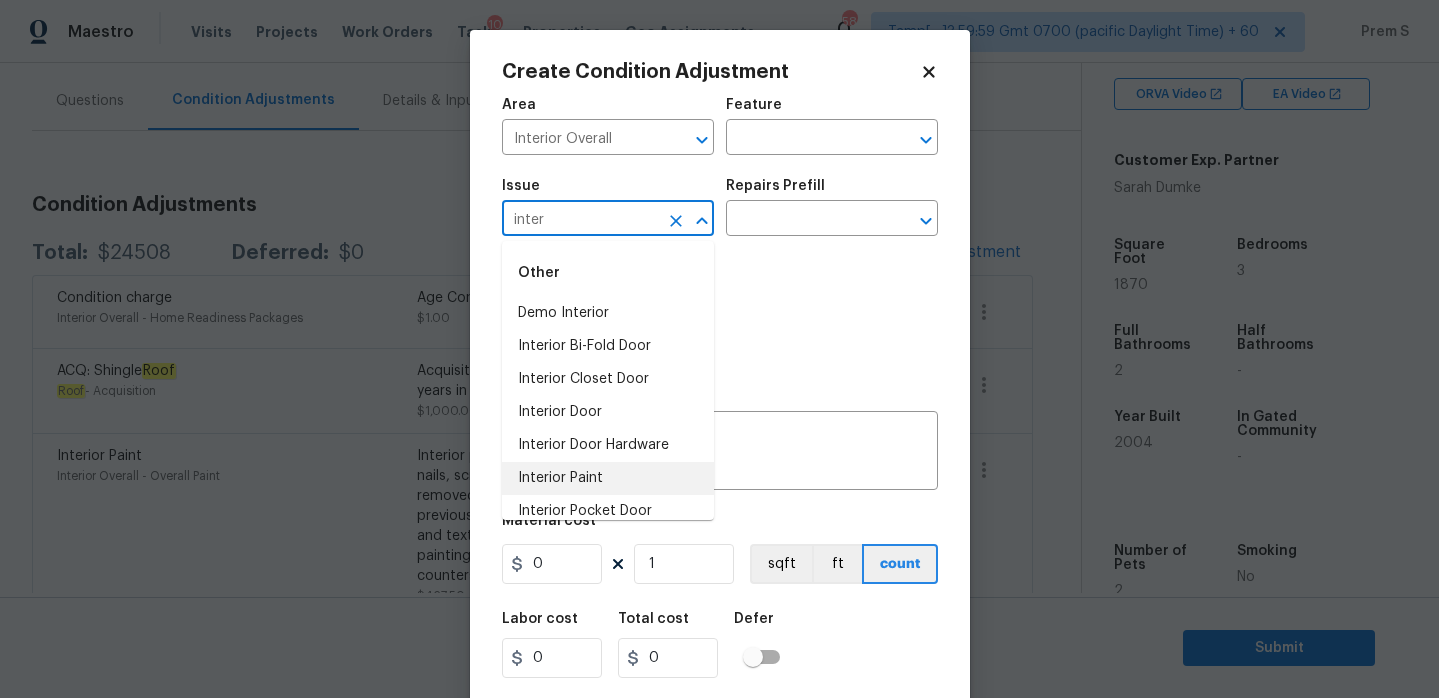 click on "Interior Paint" at bounding box center (608, 478) 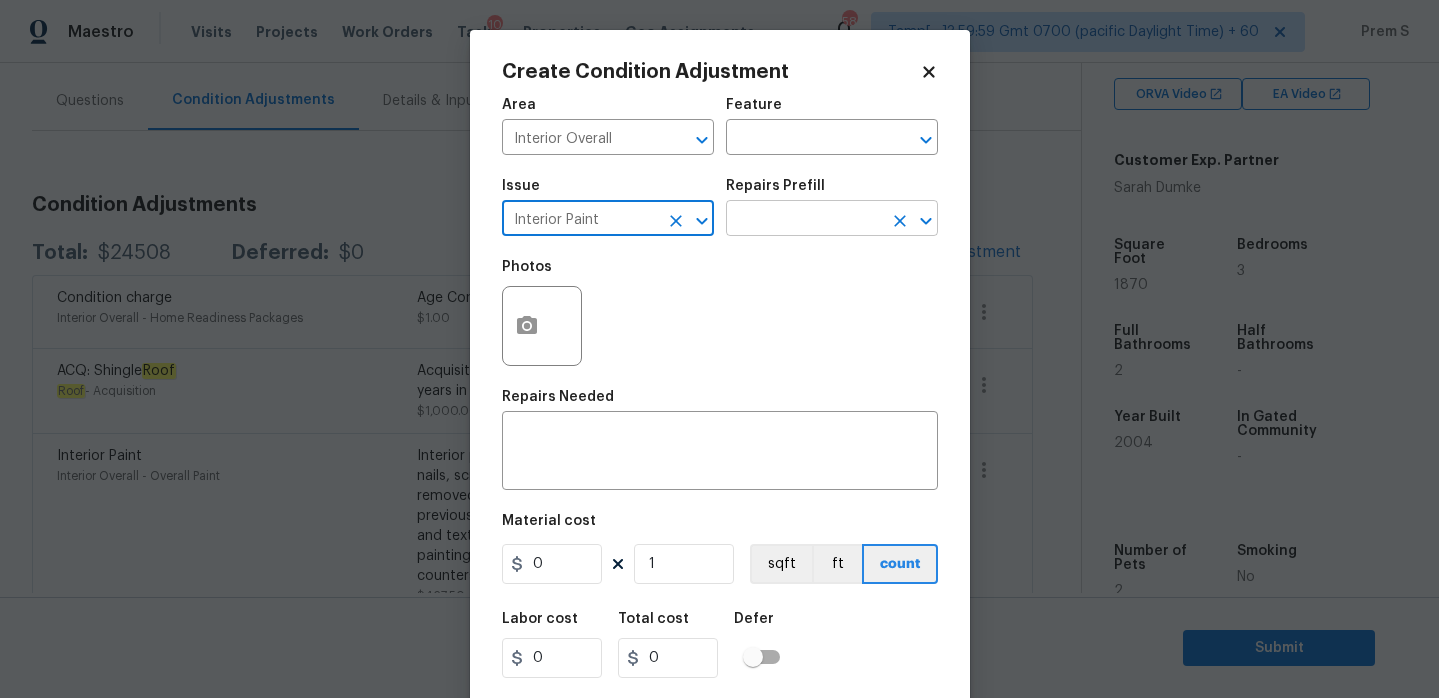 type on "Interior Paint" 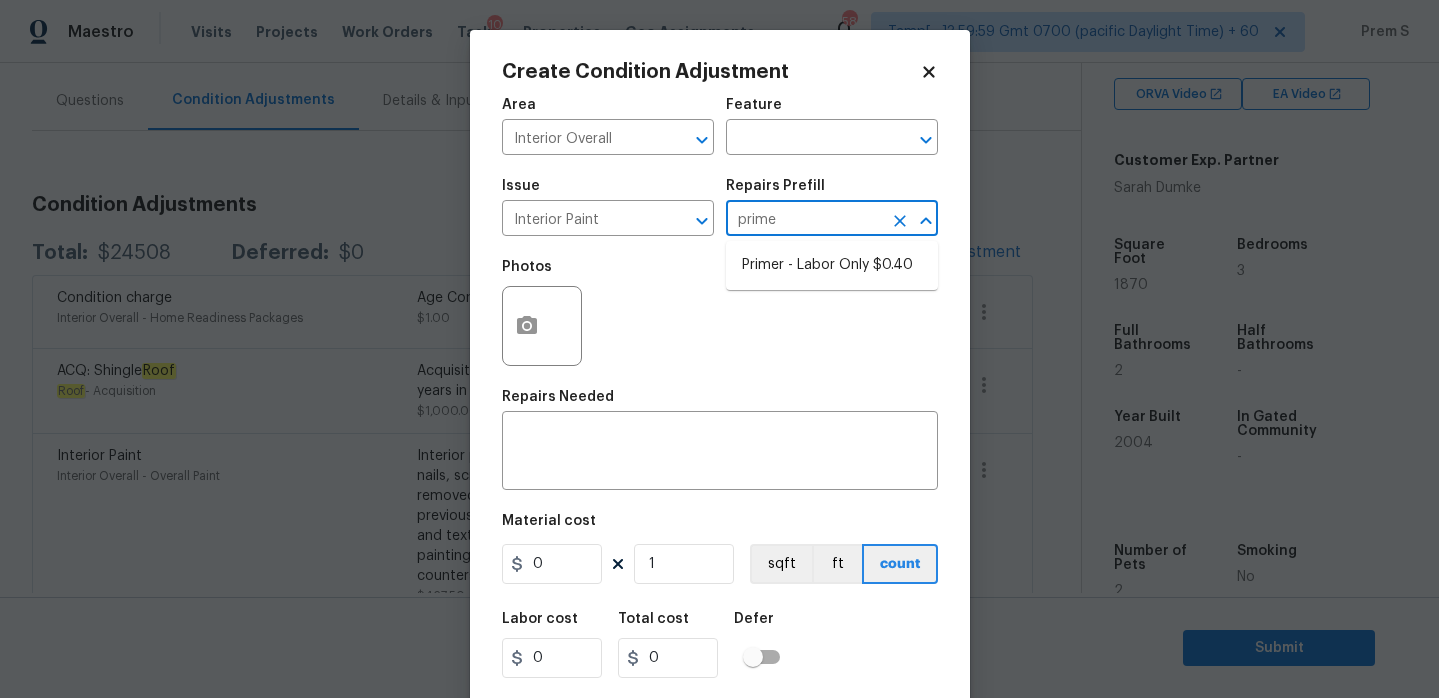 type on "primer" 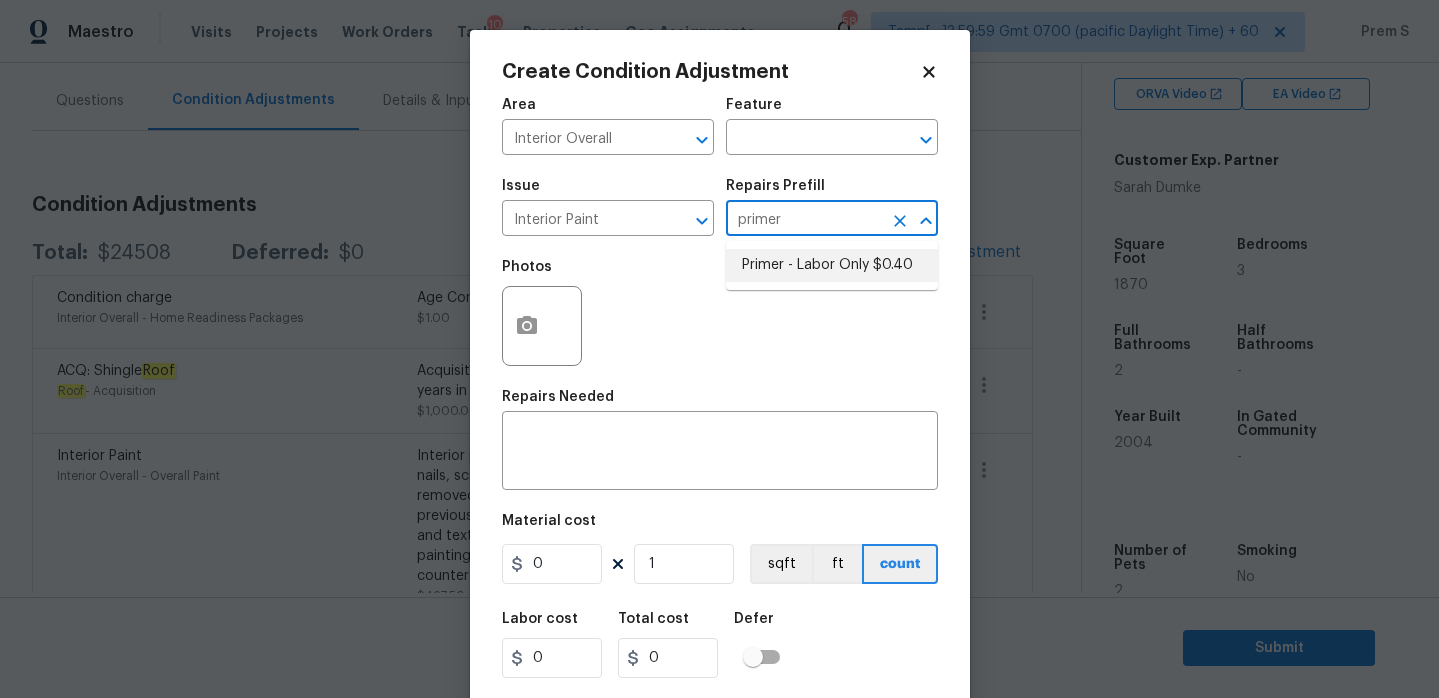 click on "Primer - Labor Only $0.40" at bounding box center [832, 265] 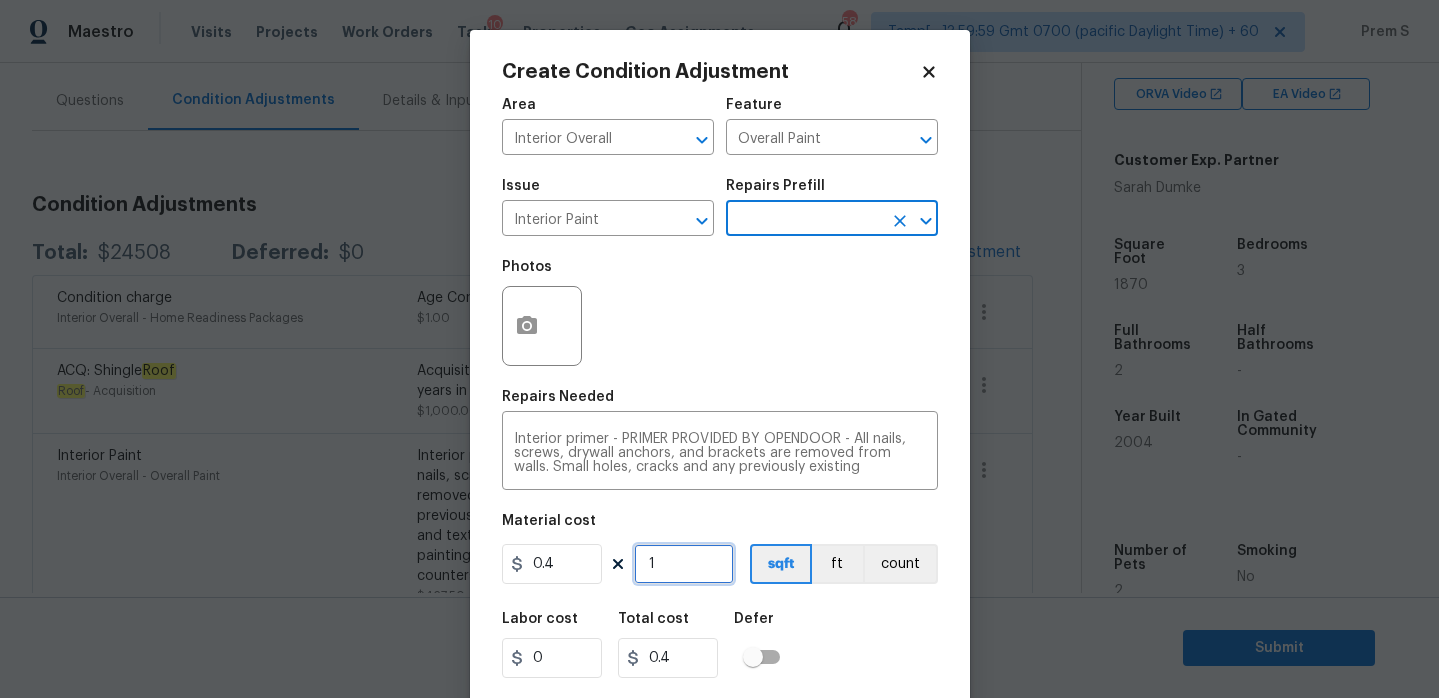 click on "1" at bounding box center (684, 564) 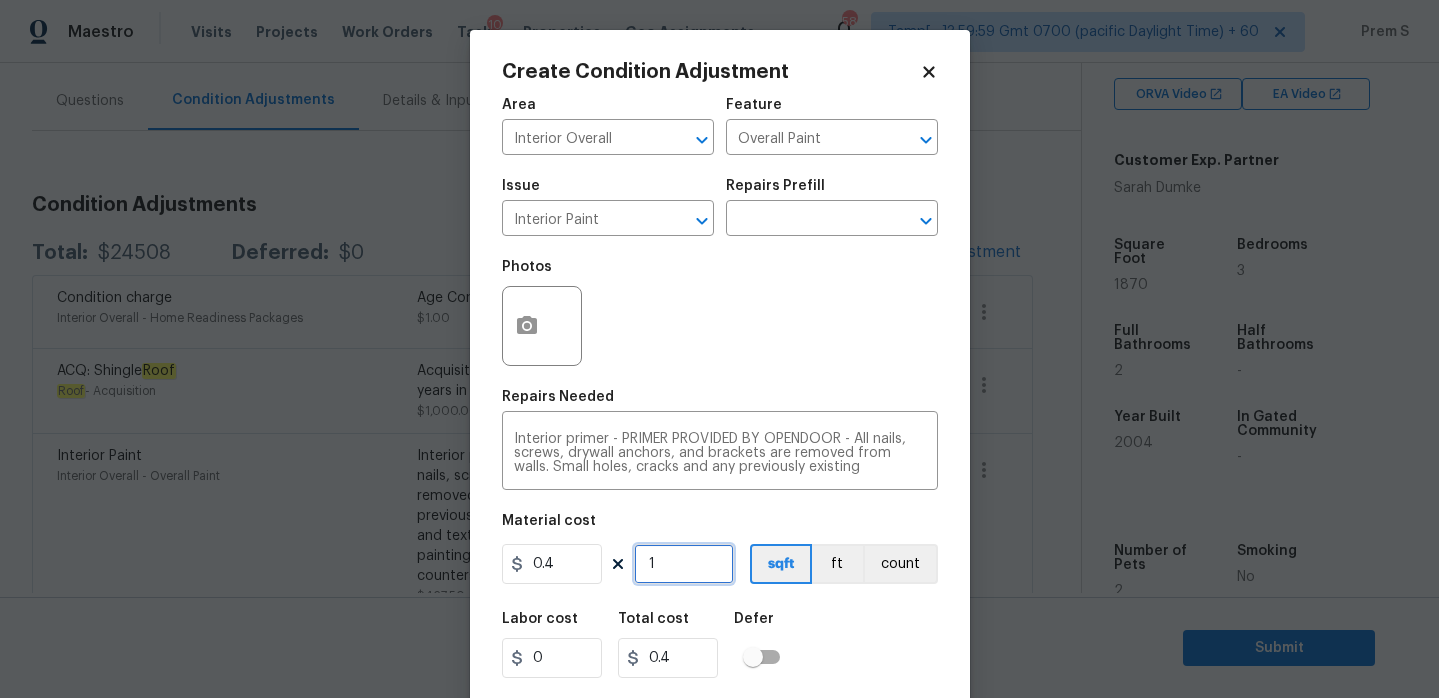 type on "4" 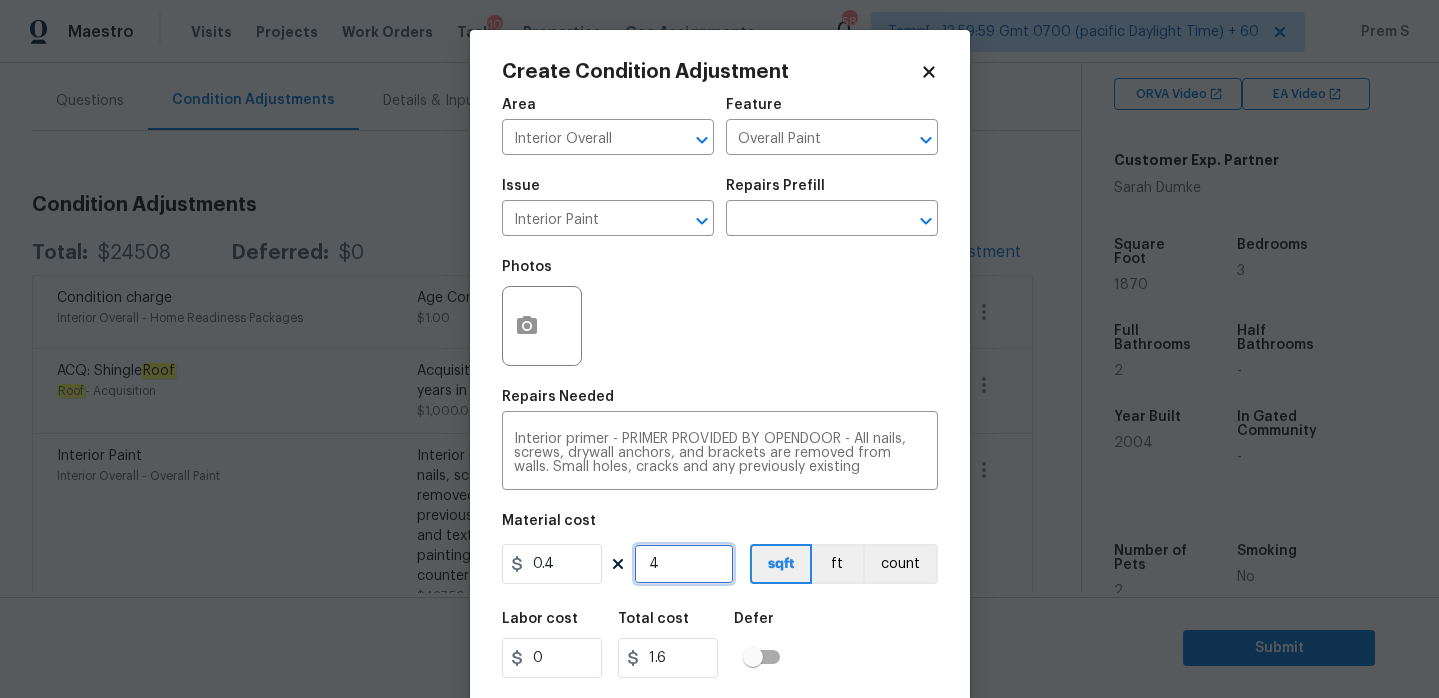 type on "40" 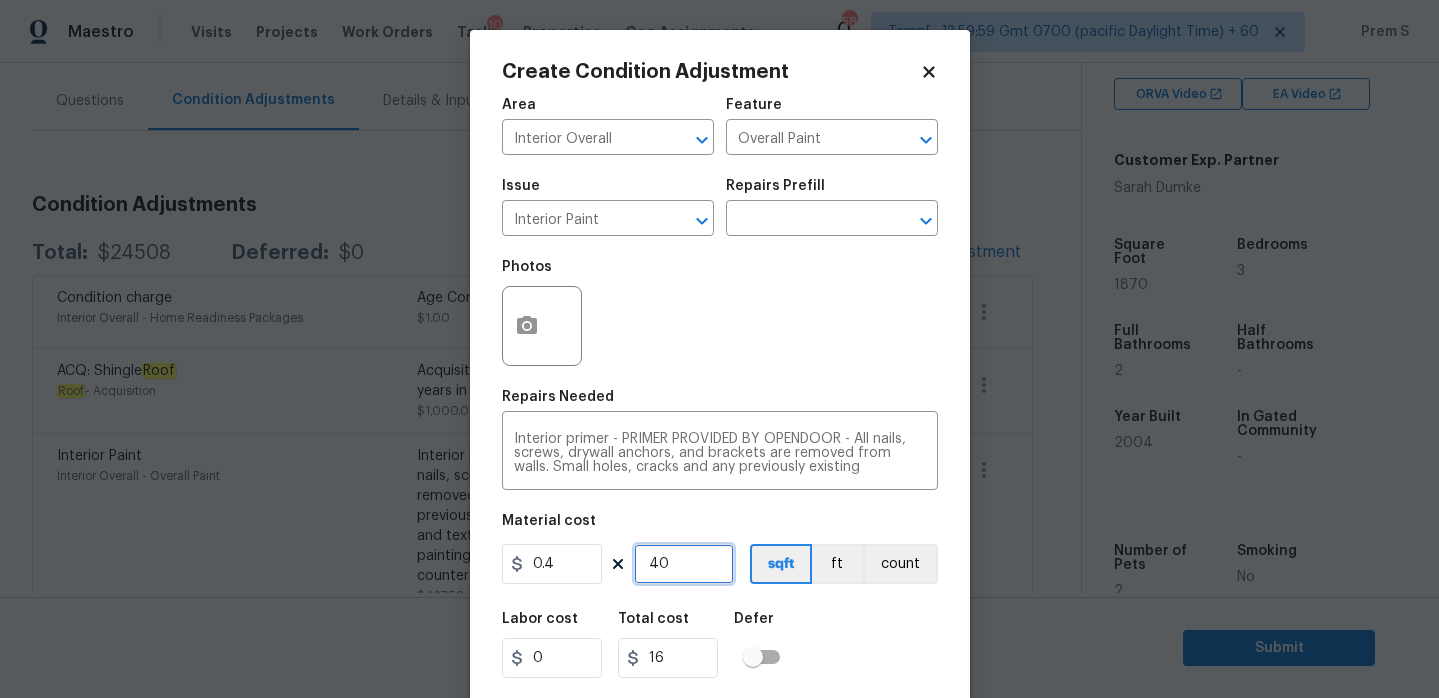 type on "400" 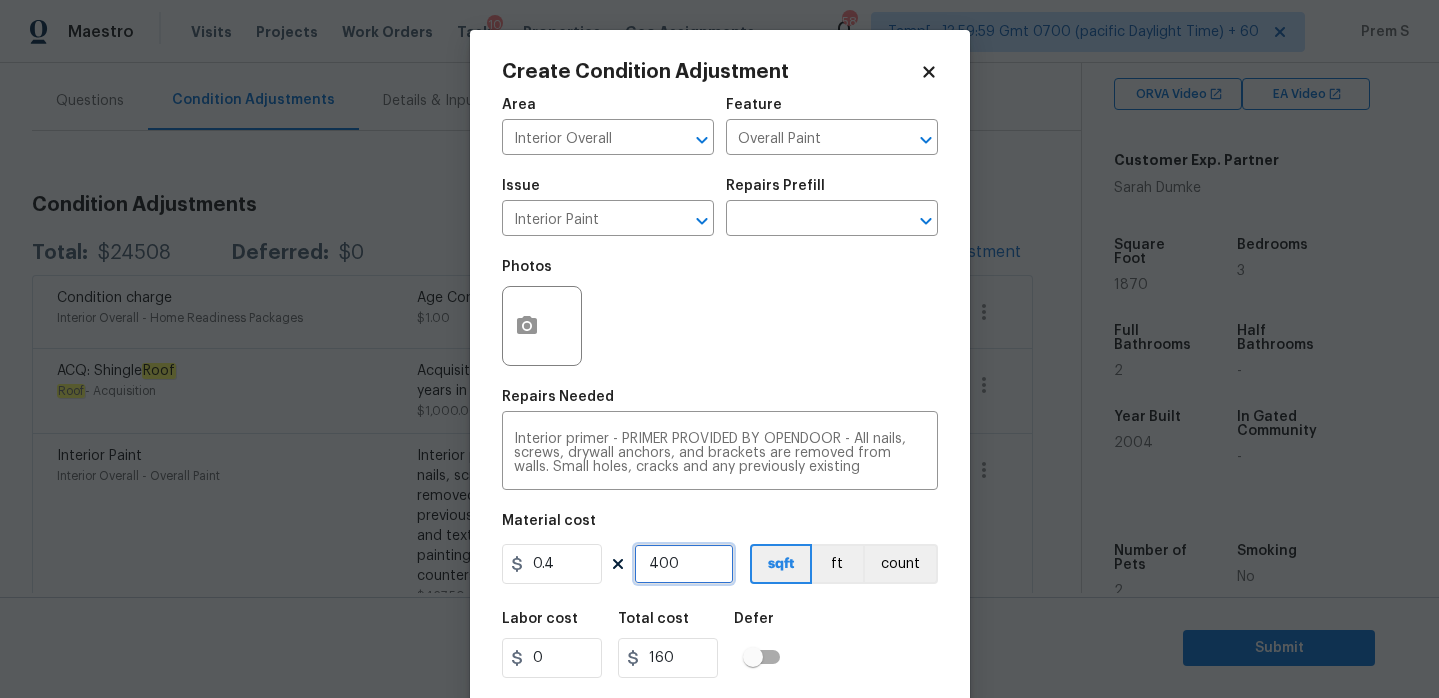type on "400" 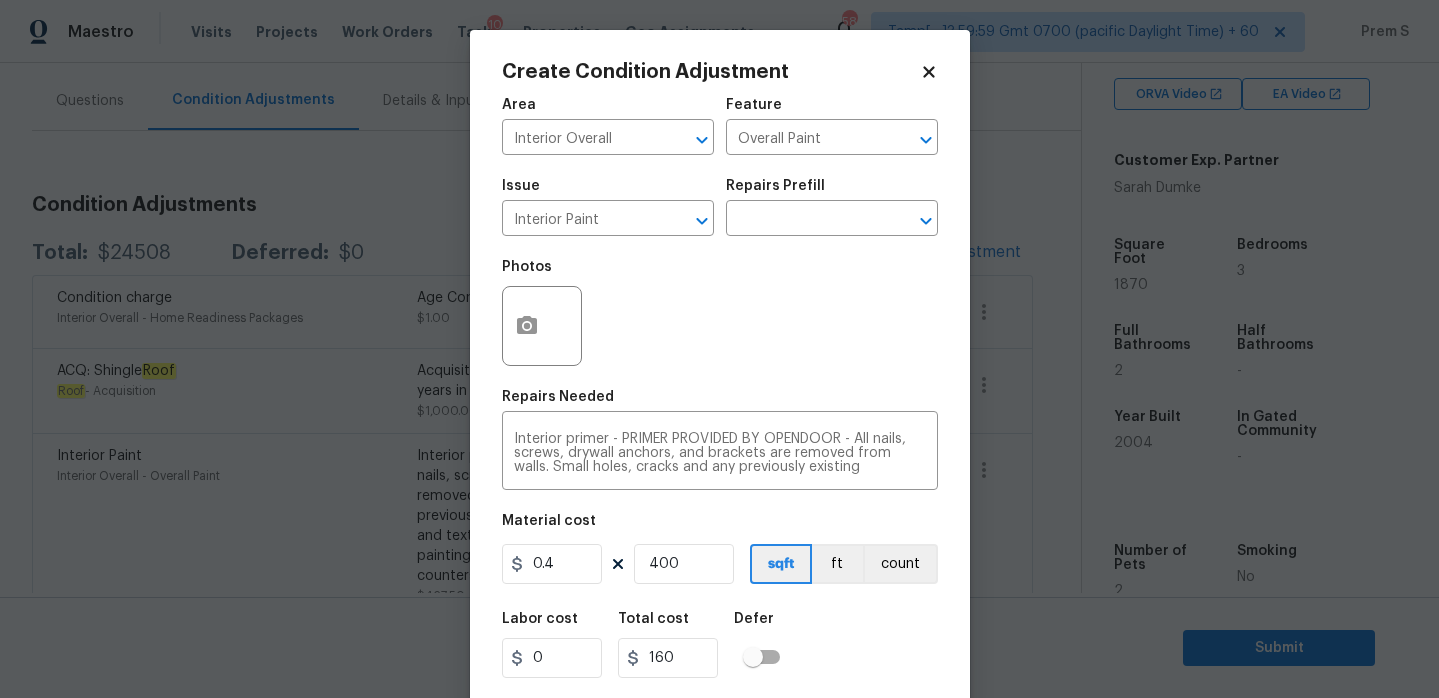 click on "Labor cost 0 Total cost 160 Defer" at bounding box center (720, 645) 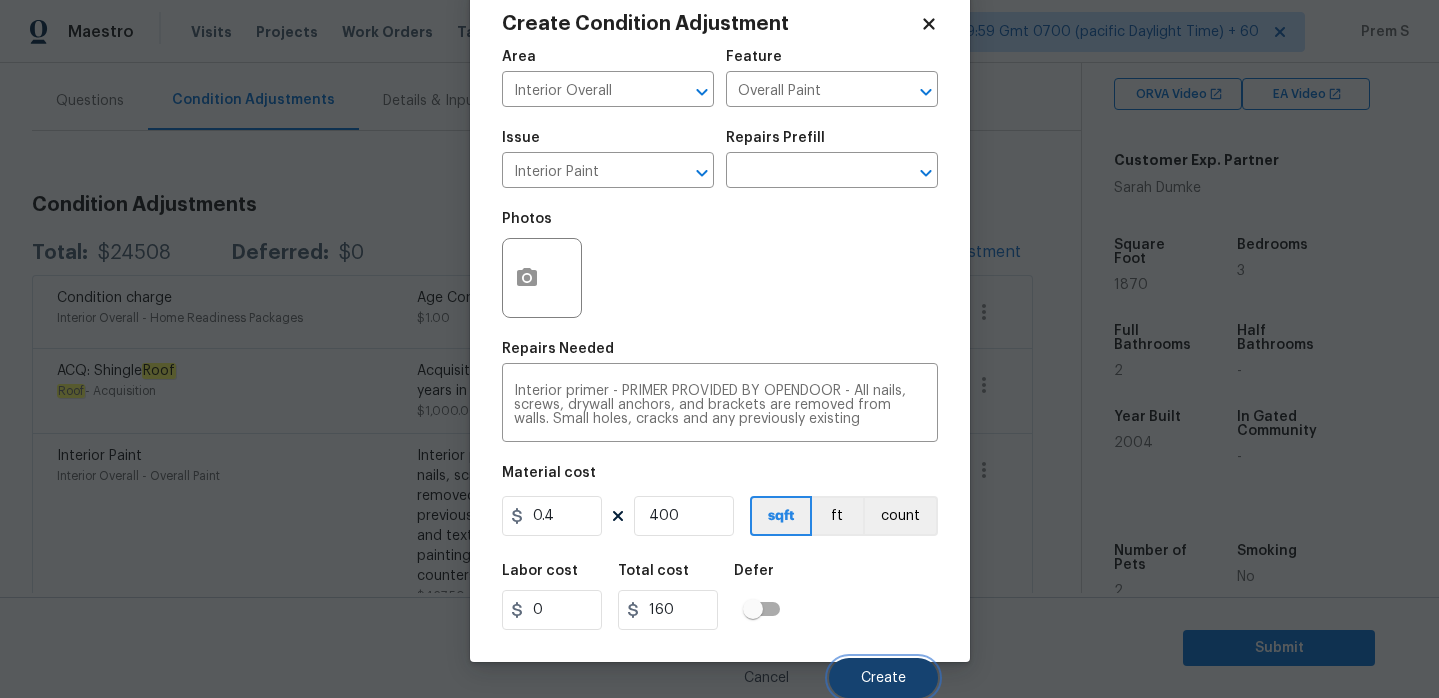click on "Create" at bounding box center (883, 678) 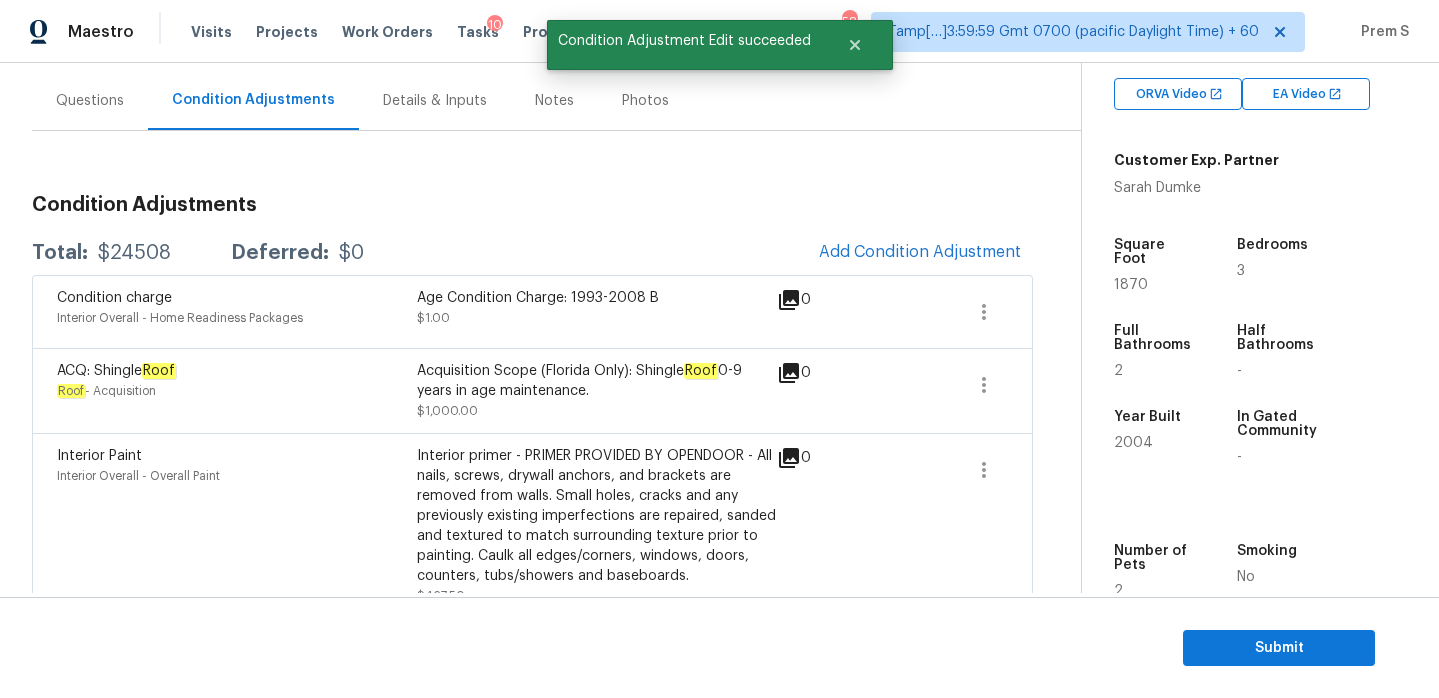 scroll, scrollTop: 42, scrollLeft: 0, axis: vertical 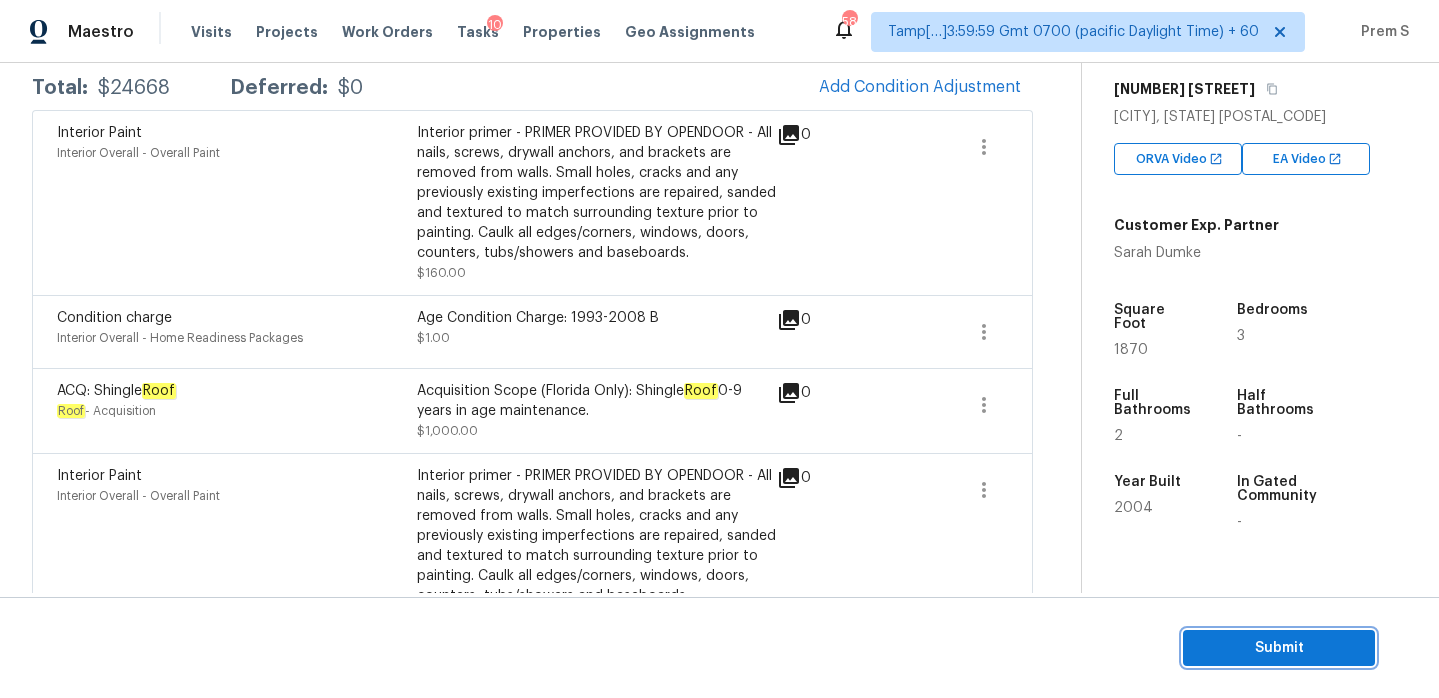 click on "Submit" at bounding box center (1279, 648) 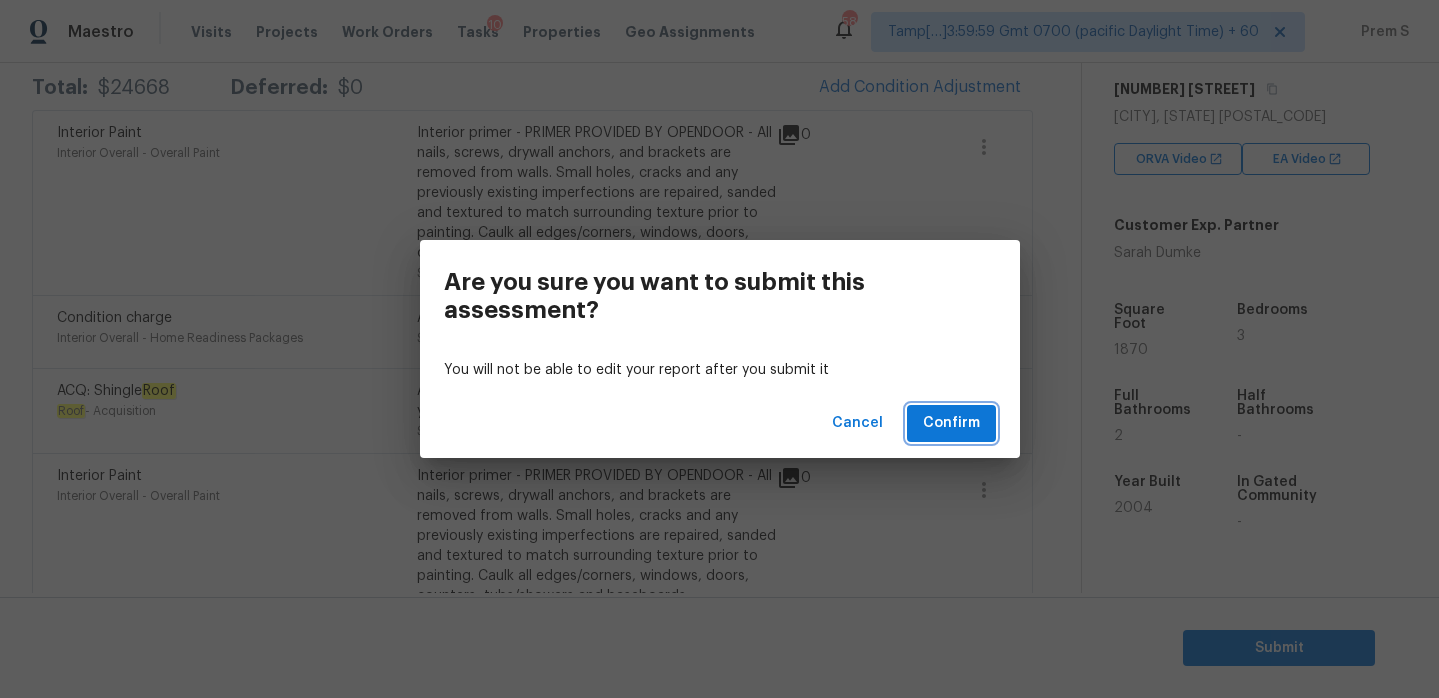 click on "Confirm" at bounding box center [951, 423] 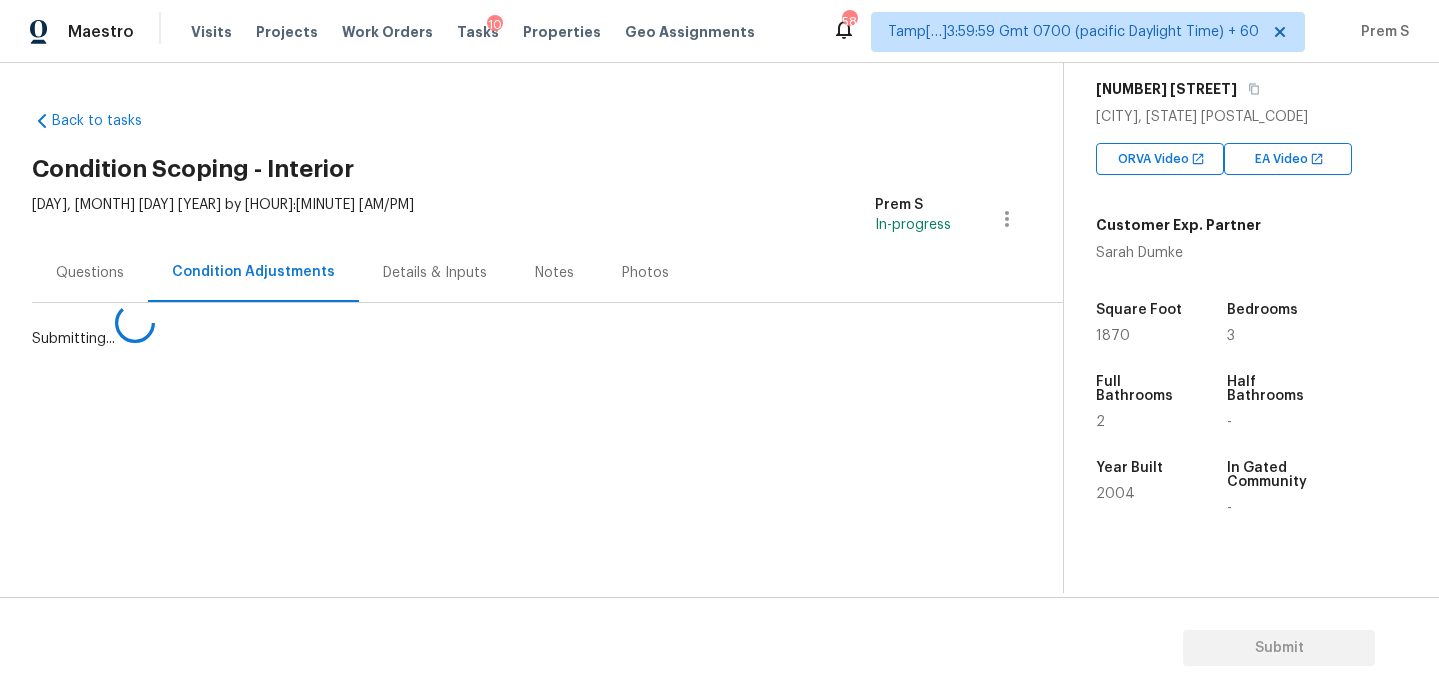 scroll, scrollTop: 0, scrollLeft: 0, axis: both 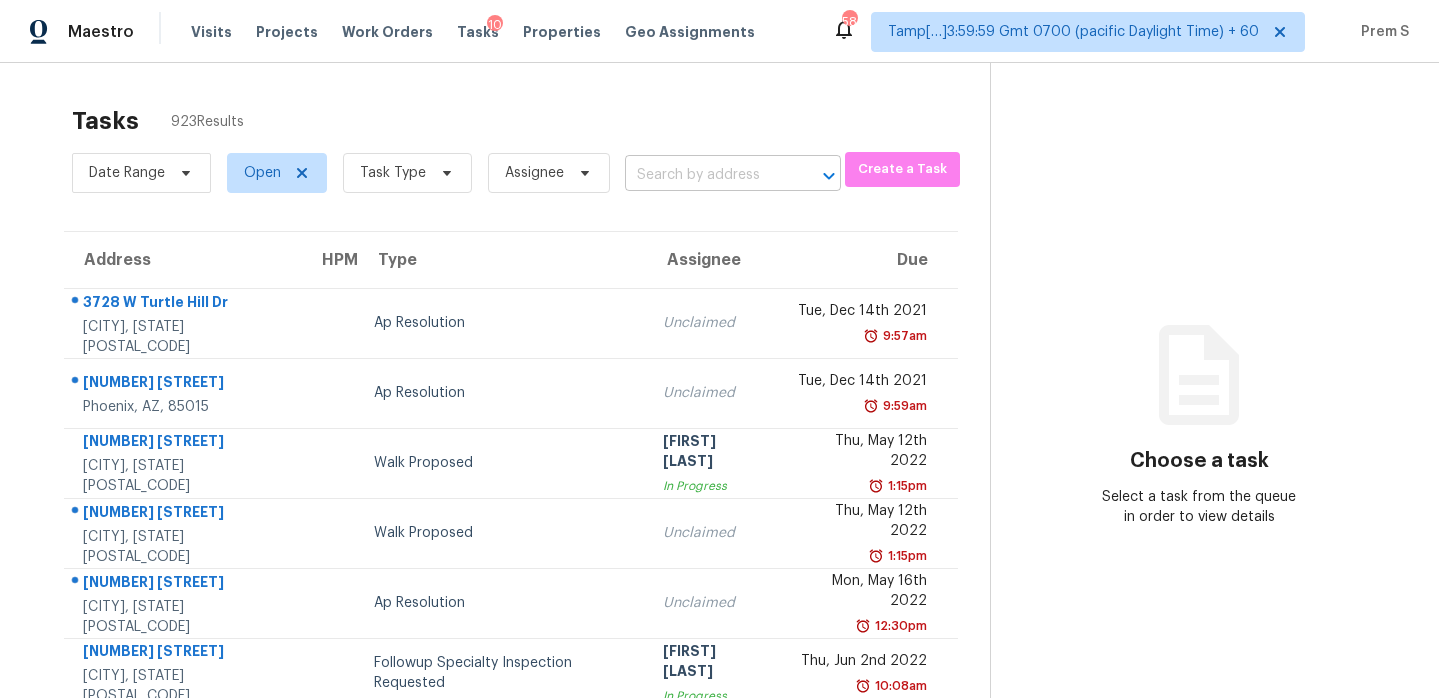 click on "Maestro Visits Projects Work Orders Tasks 10 Properties Geo Assignments 589 Tamp[…]3:59:59 Gmt 0700 (pacific Daylight Time) + 60 Prem S Tasks 923  Results Date Range Open Task Type Assignee ​ Create a Task Address HPM Type Assignee Due 3728 W Turtle Hill Dr   Anthem, AZ, 85086 Ap Resolution Unclaimed Tue, Dec 14th 2021 9:57am 1642 W Tuckey Ln   Phoenix, AZ, 85015 Ap Resolution Unclaimed Tue, Dec 14th 2021 9:59am 5930 Beaudry Dr   Houston, TX, 77035 Walk Proposed Seyi Dodo-Williams In Progress Thu, May 12th 2022 1:15pm 5930 Beaudry Dr   Houston, TX, 77035 Walk Proposed Unclaimed Thu, May 12th 2022 1:15pm 2021 W Natal Cir   Mesa, AZ, 85202 Ap Resolution Unclaimed Mon, May 16th 2022 12:30pm 4523 Tangle Creek Ln   Spring, TX, 77388 Followup Specialty Inspection Requested Saleena Pulliam In Progress Thu, Jun 2nd 2022 10:08am 4523 Tangle Creek Ln   Spring, TX, 77388 Followup Specialty Inspection Requested Unclaimed Thu, Jun 2nd 2022 10:08am 3218 Hawkins Glen Ln   Katy, TX, 77449 Ap Resolution Unclaimed 2:53pm" at bounding box center [719, 349] 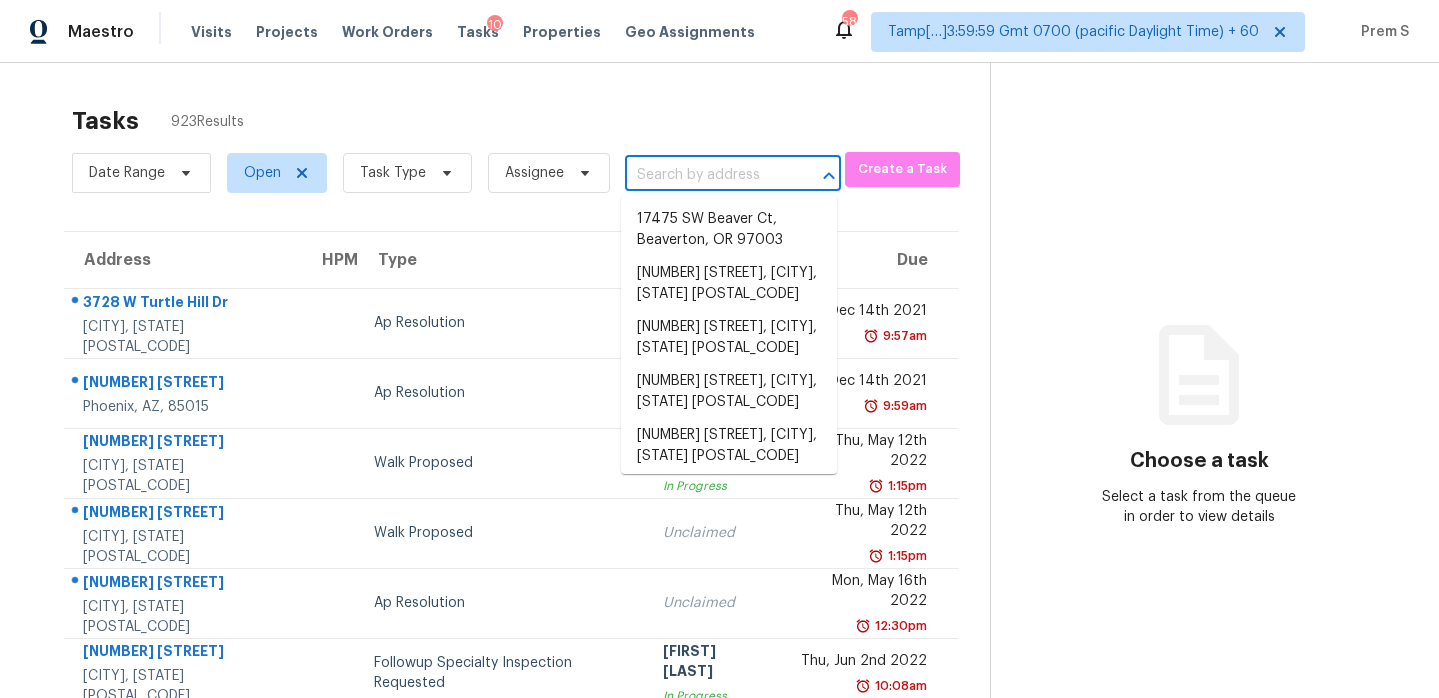 paste on "5346 Riverport Dr Mesquite, TX, 75150" 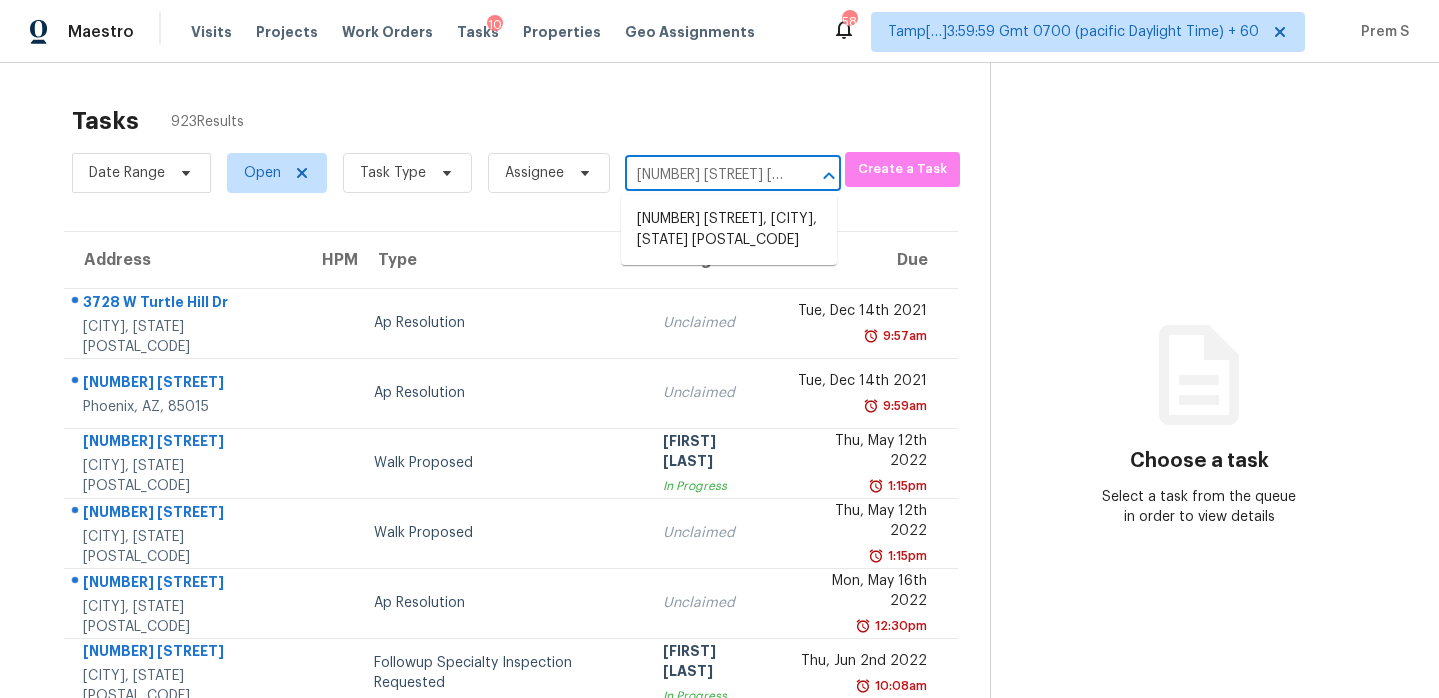 scroll, scrollTop: 0, scrollLeft: 103, axis: horizontal 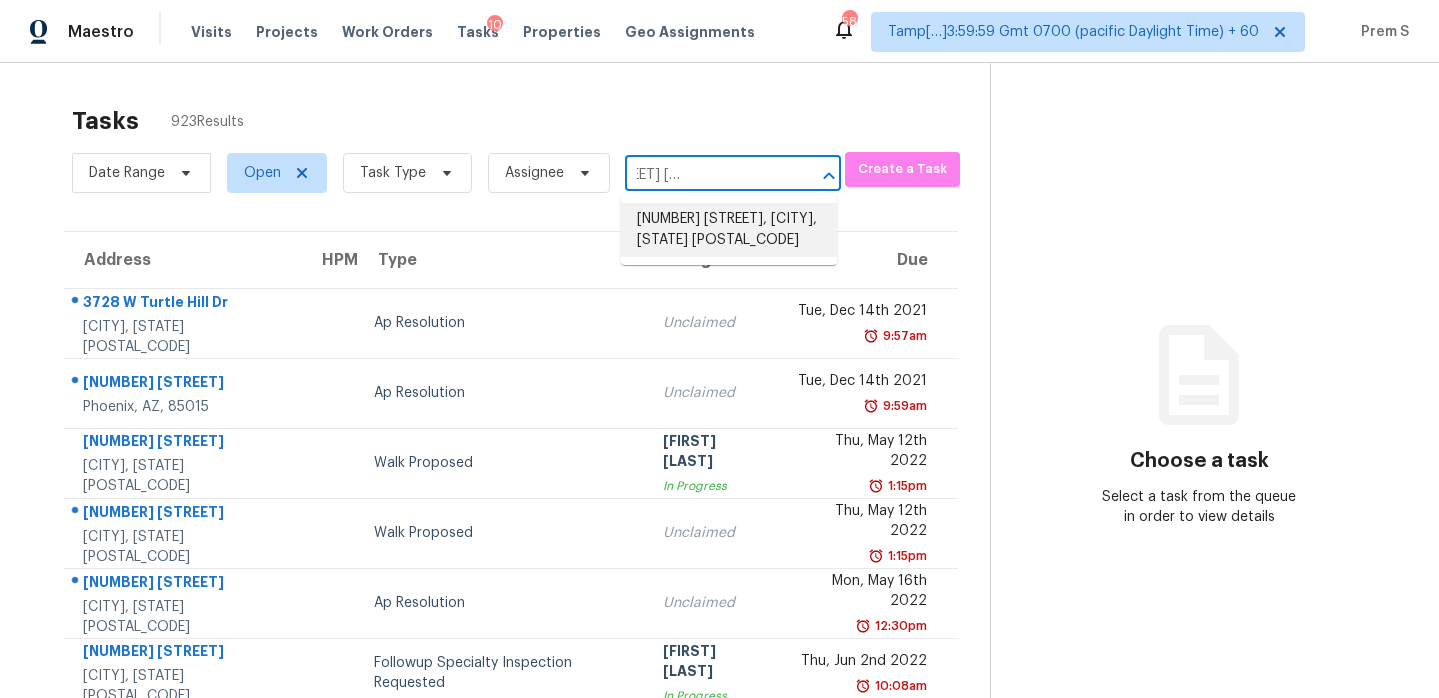 click on "[NUMBER] [STREET], [CITY], [STATE] [POSTAL_CODE]" at bounding box center [729, 230] 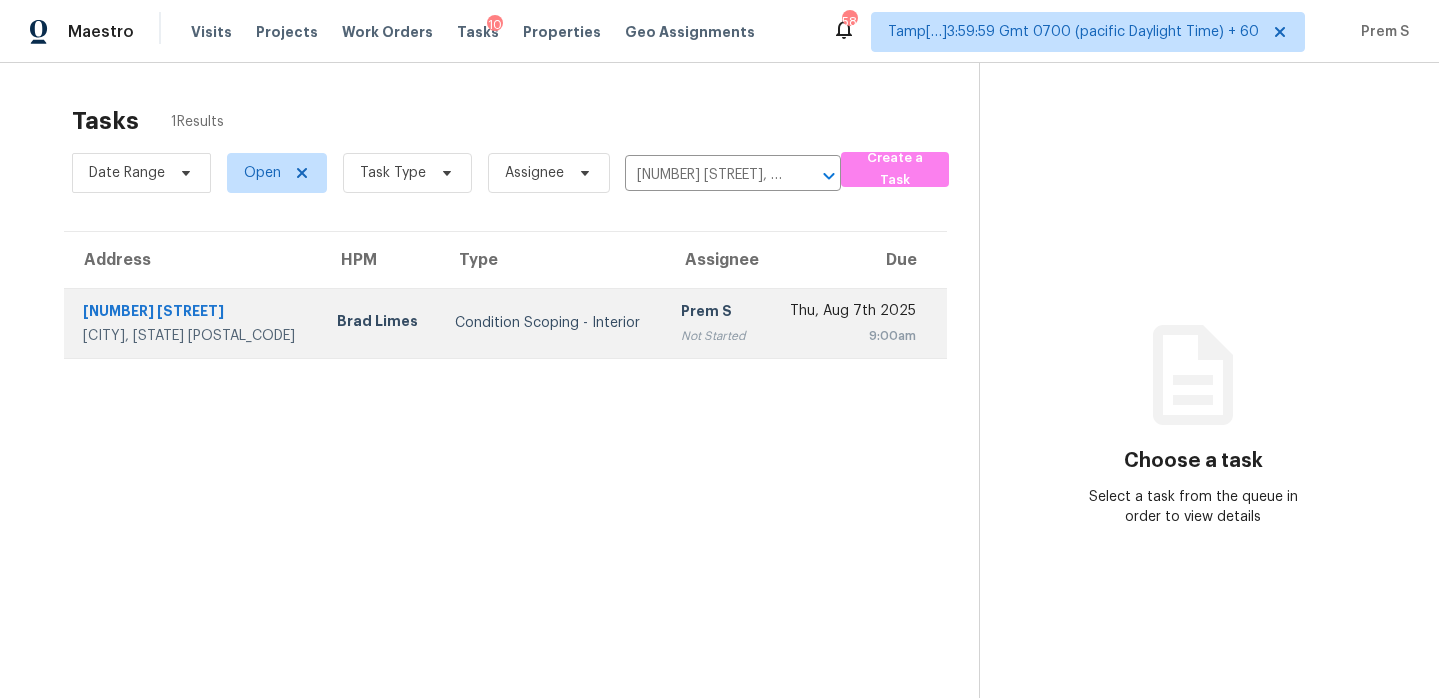 click on "Thu, Aug 7th 2025" at bounding box center (848, 313) 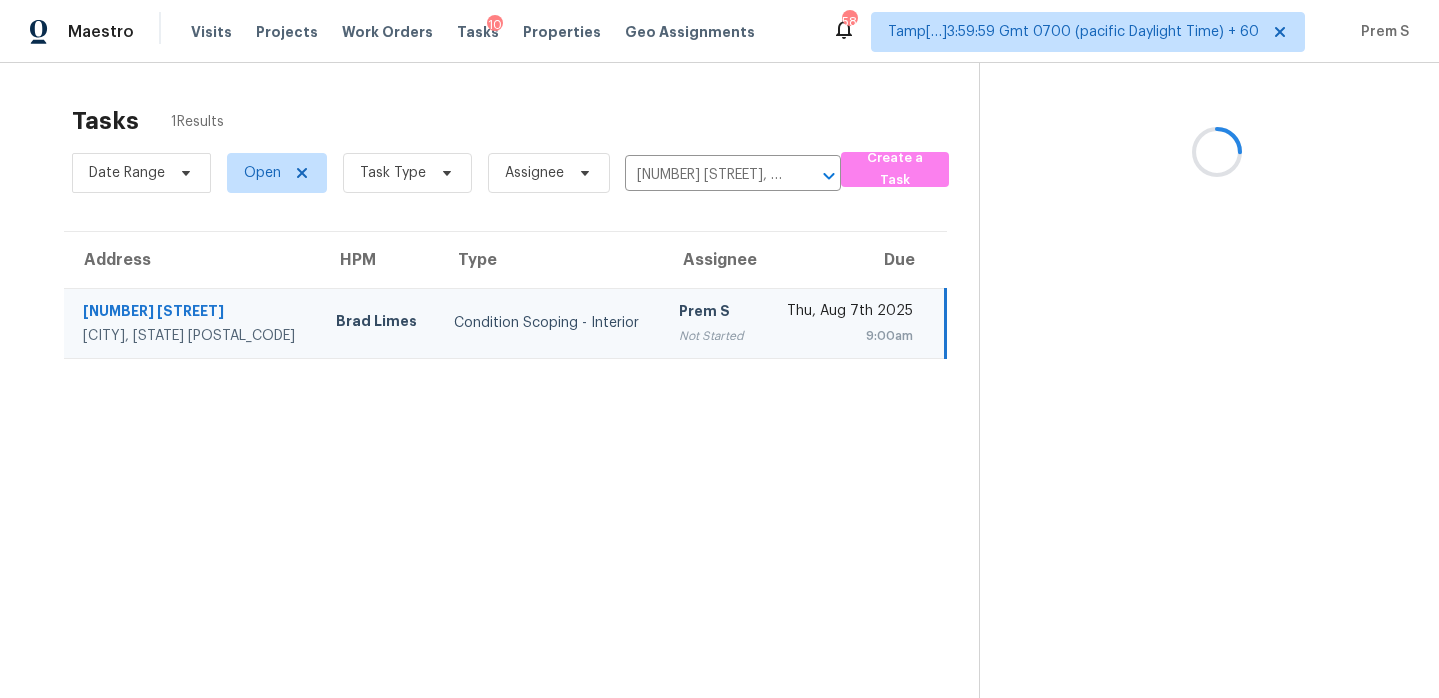 scroll, scrollTop: 63, scrollLeft: 0, axis: vertical 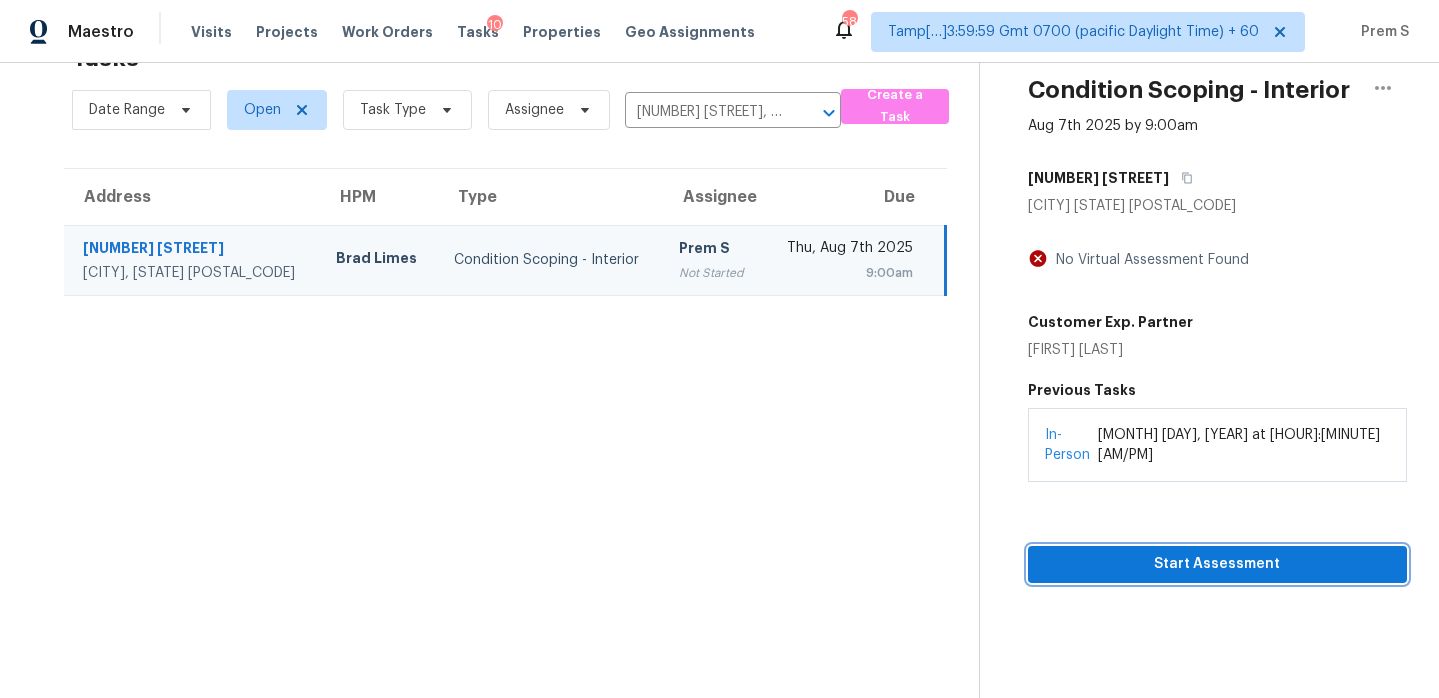 click on "Start Assessment" at bounding box center (1217, 564) 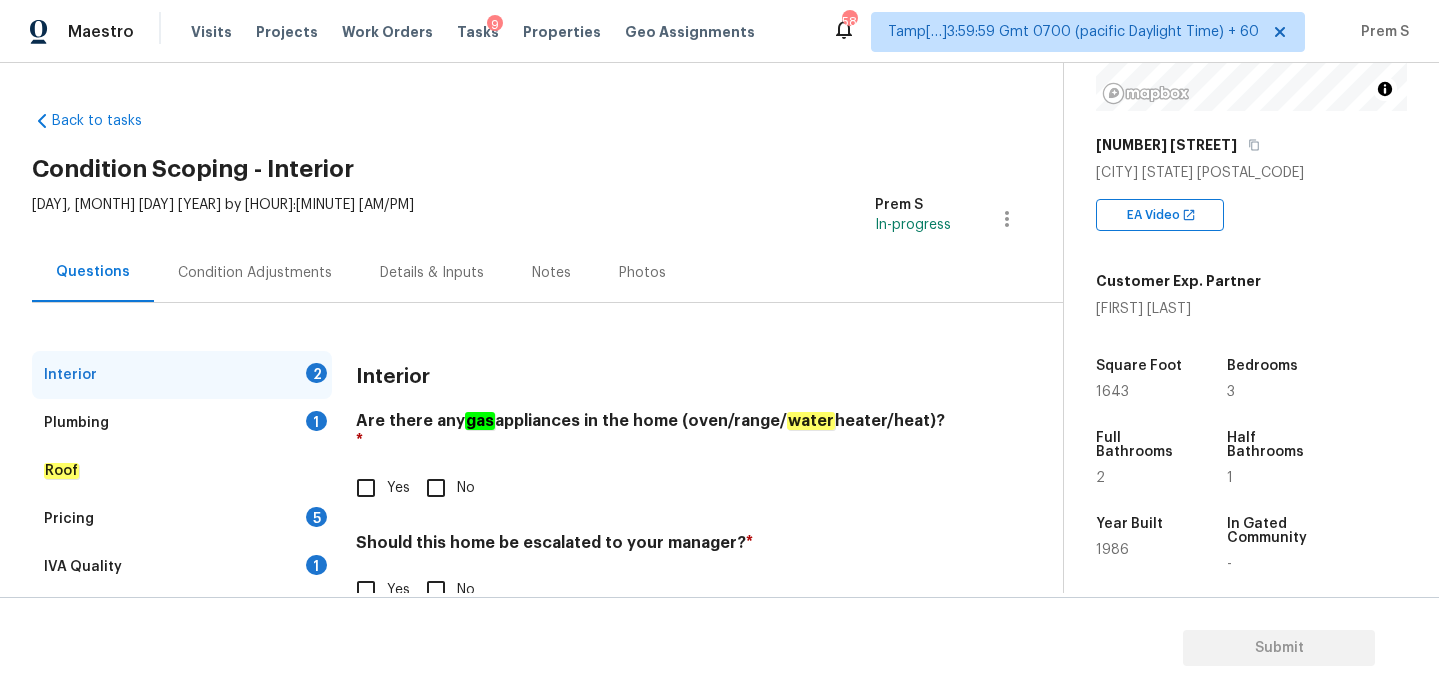 scroll, scrollTop: 270, scrollLeft: 0, axis: vertical 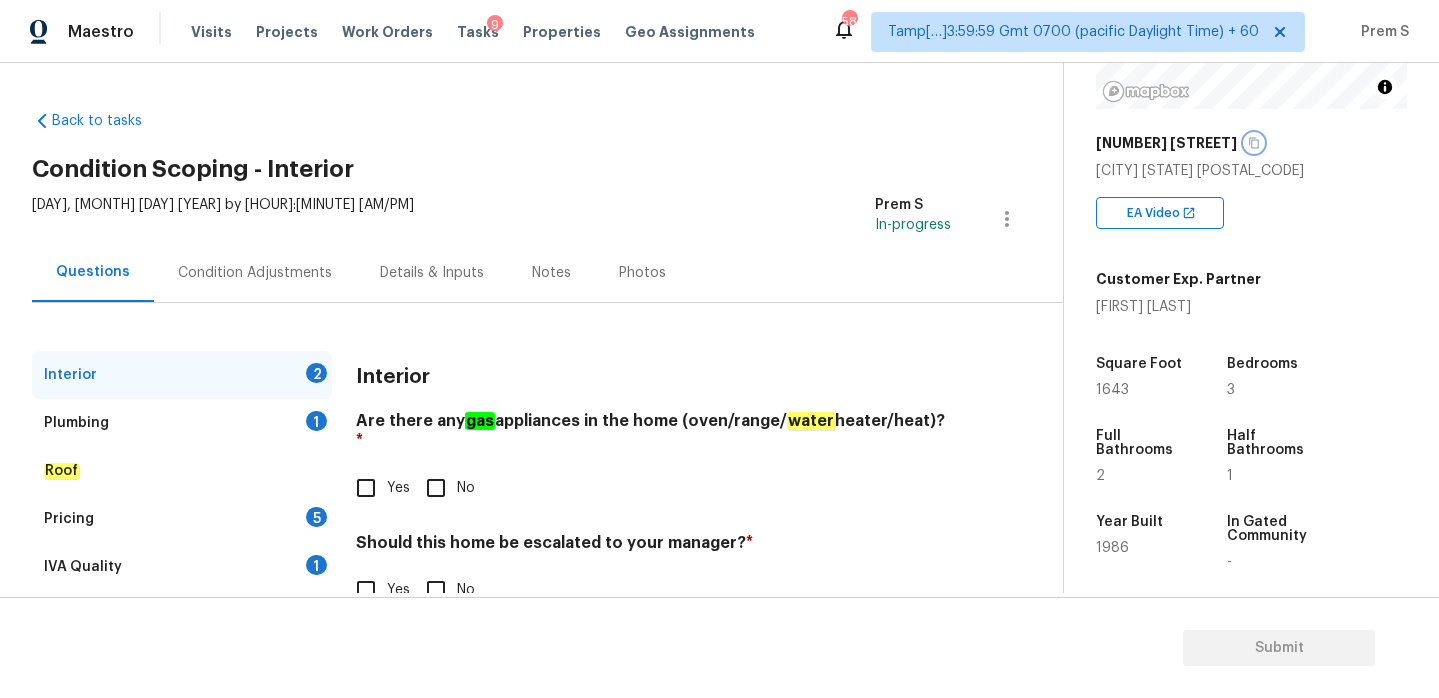 click 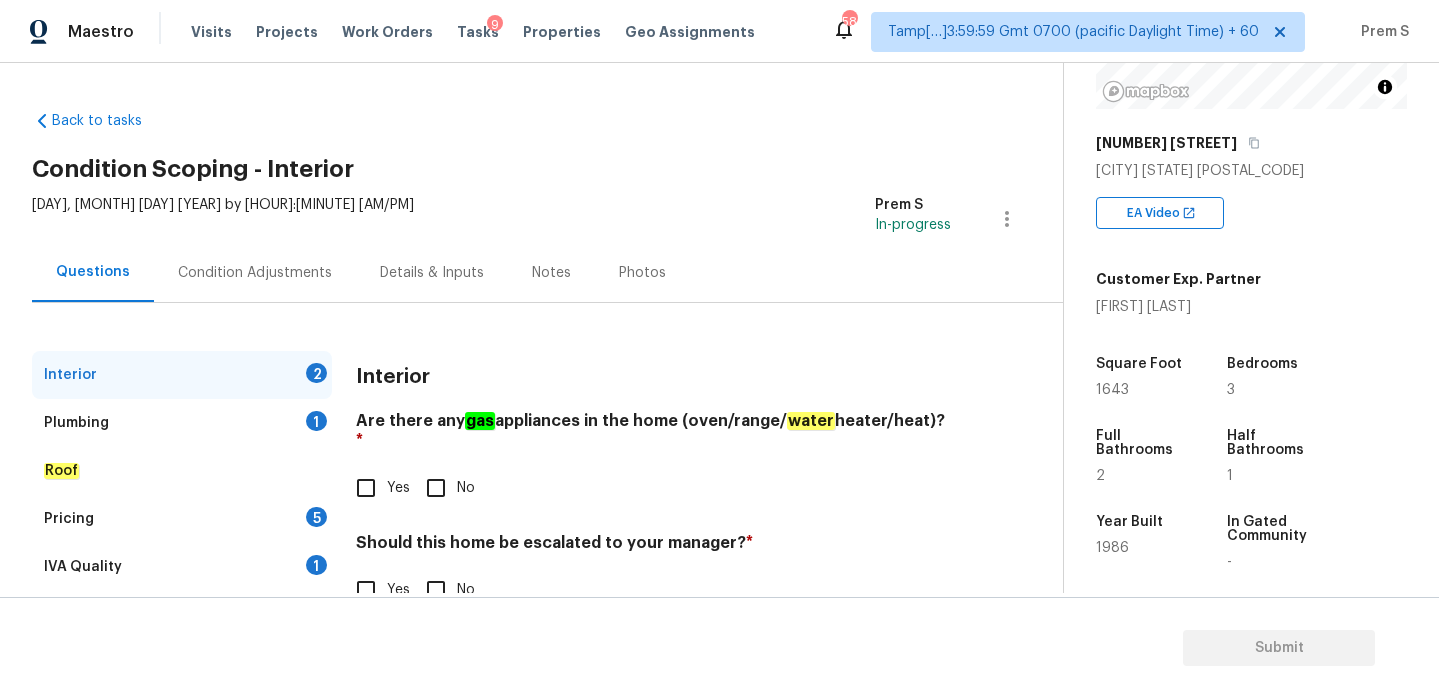 click on "Yes" at bounding box center [366, 590] 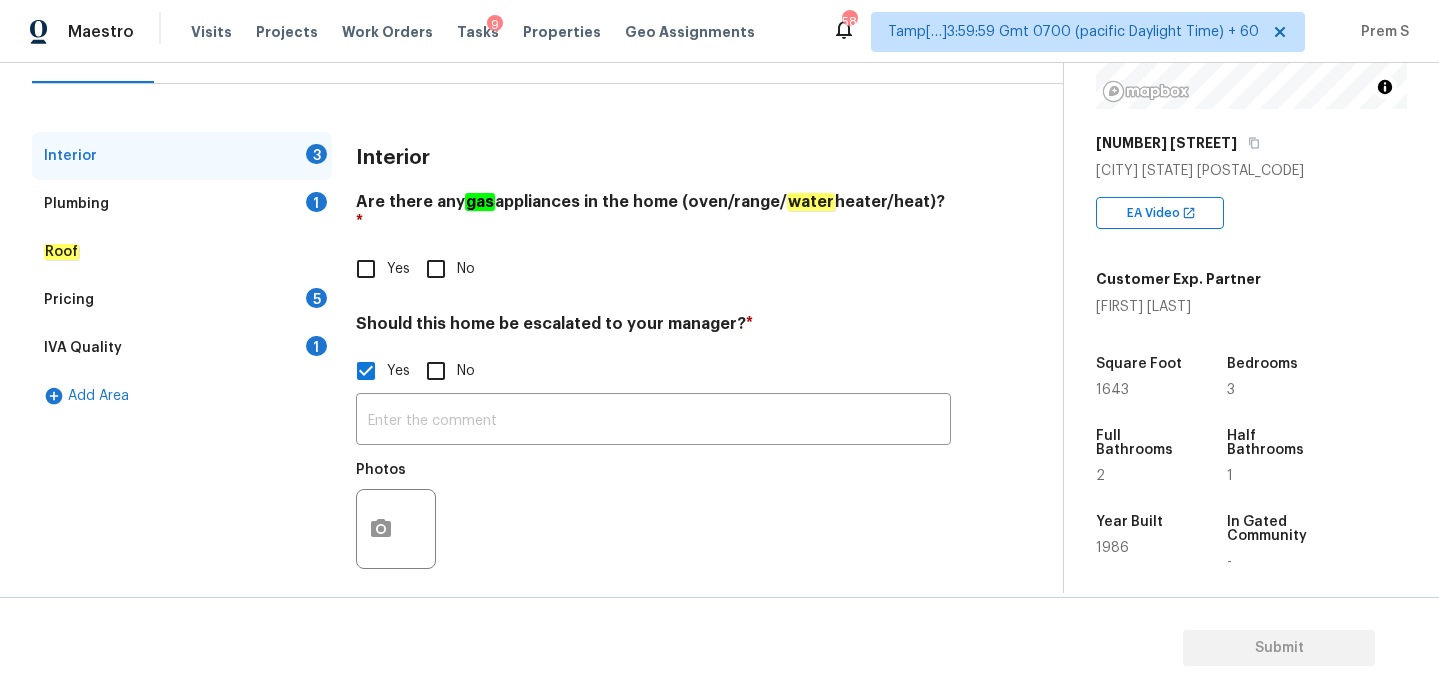scroll, scrollTop: 217, scrollLeft: 0, axis: vertical 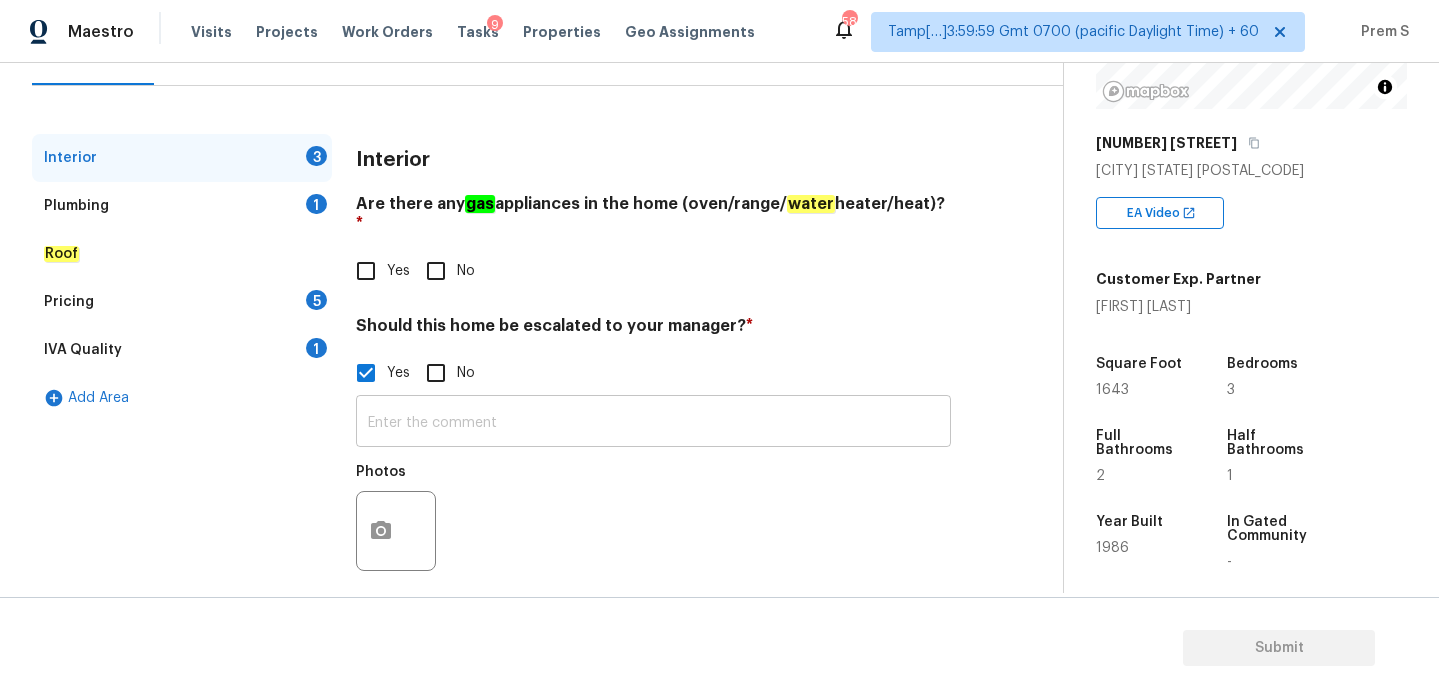 click at bounding box center [653, 423] 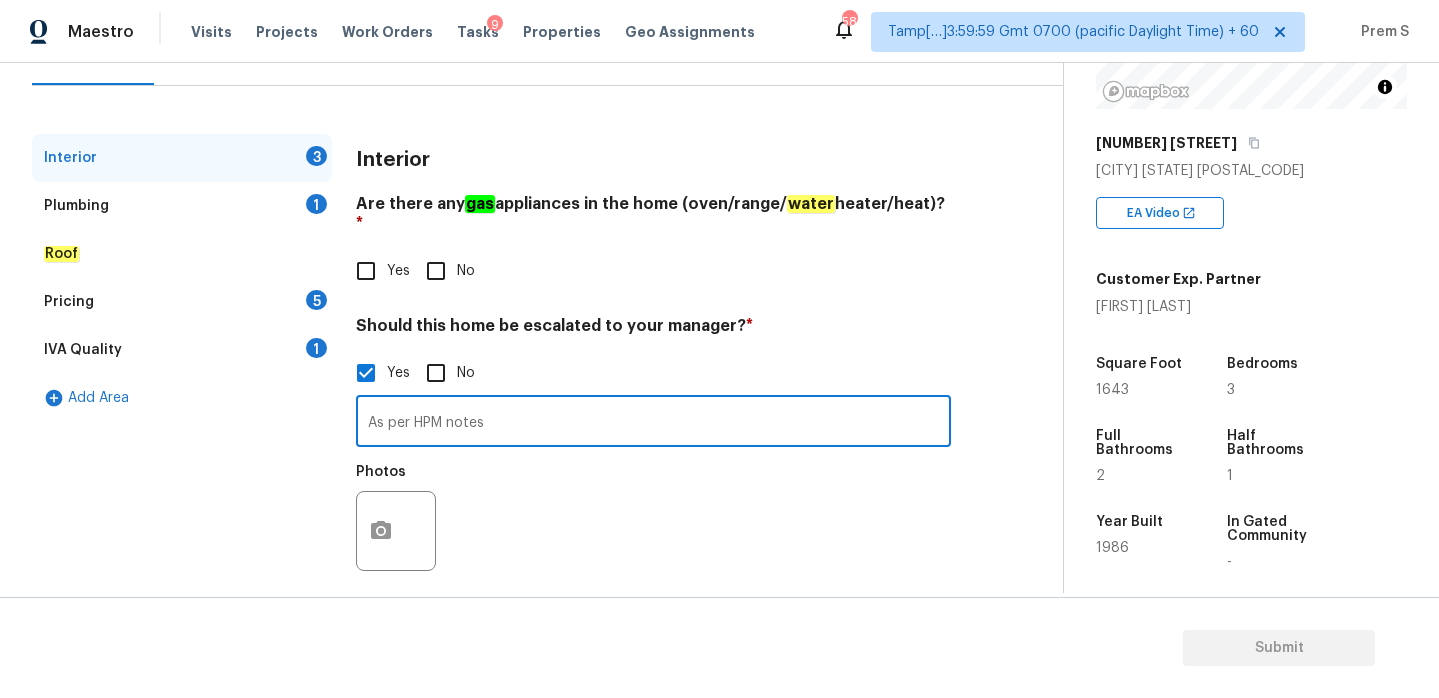 paste on "Seller had foundation repairs. There are still brick cracks and drywall cracks." 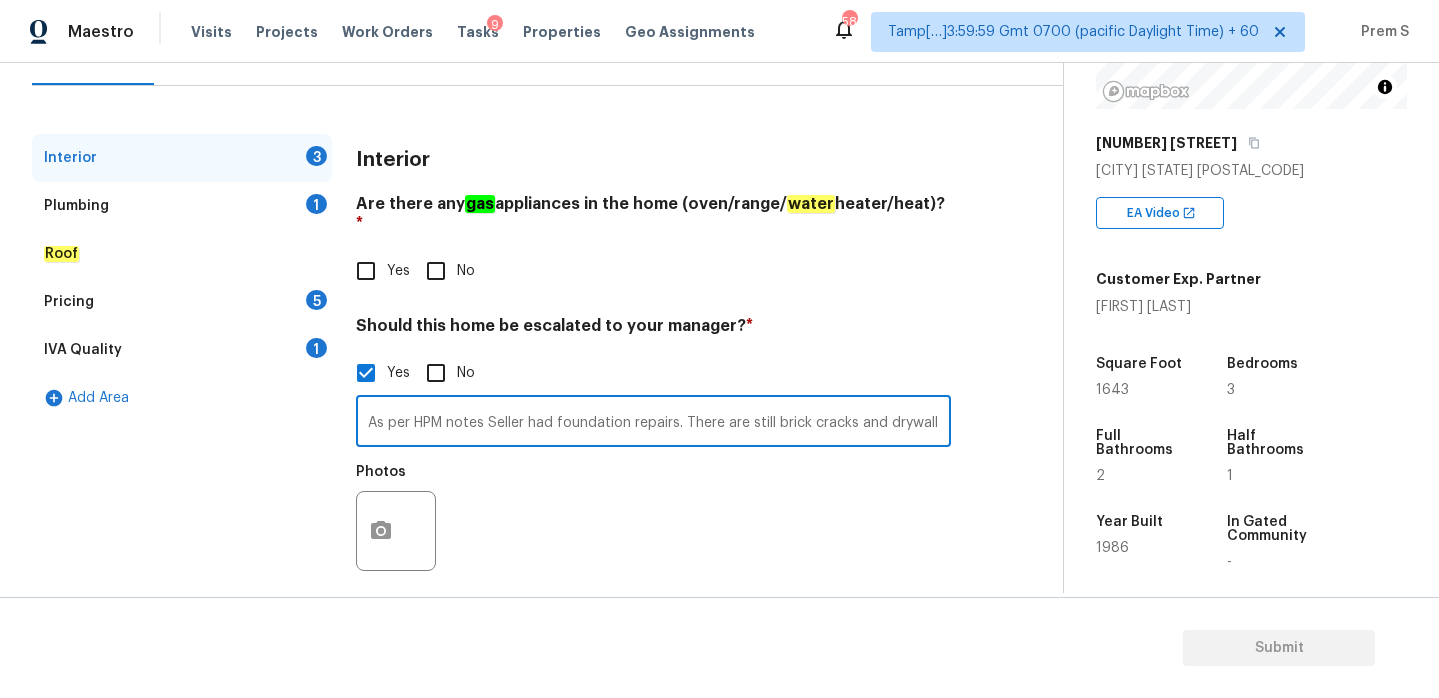 scroll, scrollTop: 0, scrollLeft: 45, axis: horizontal 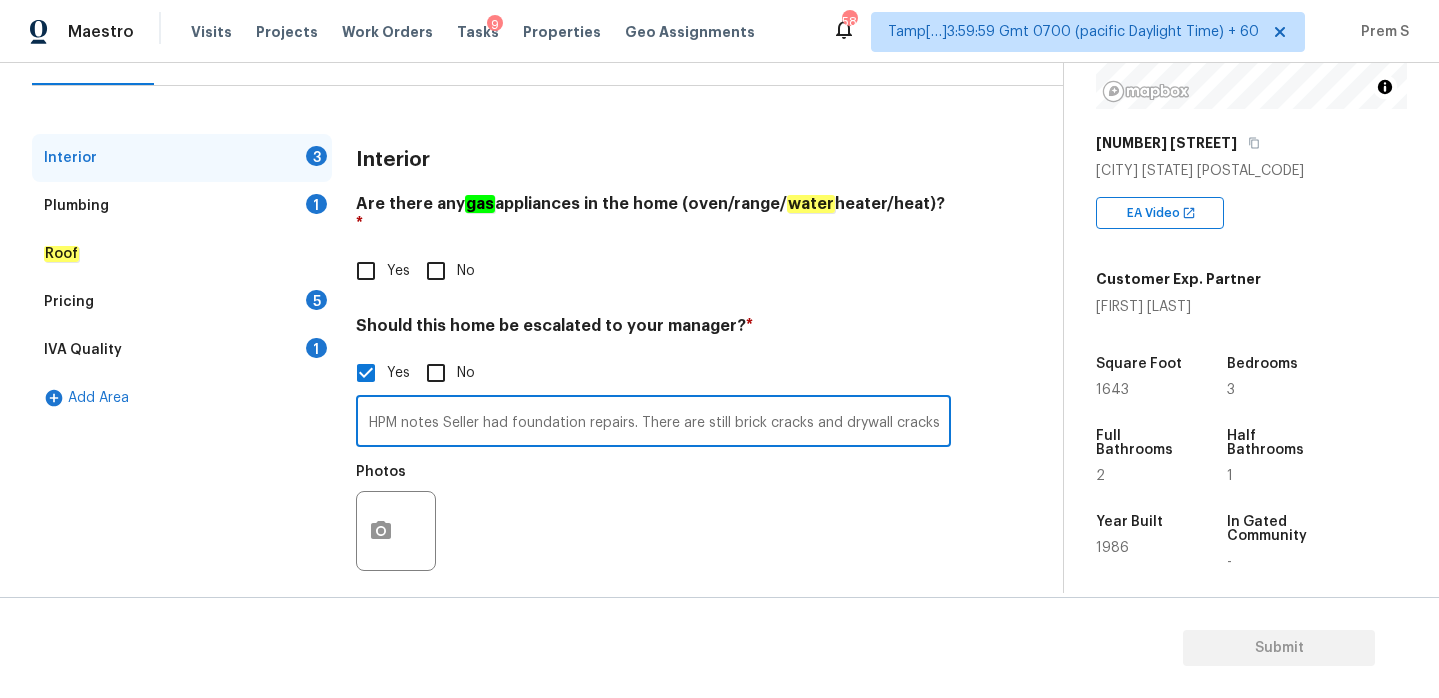 type on "As per HPM notes Seller had foundation repairs. There are still brick cracks and drywall cracks." 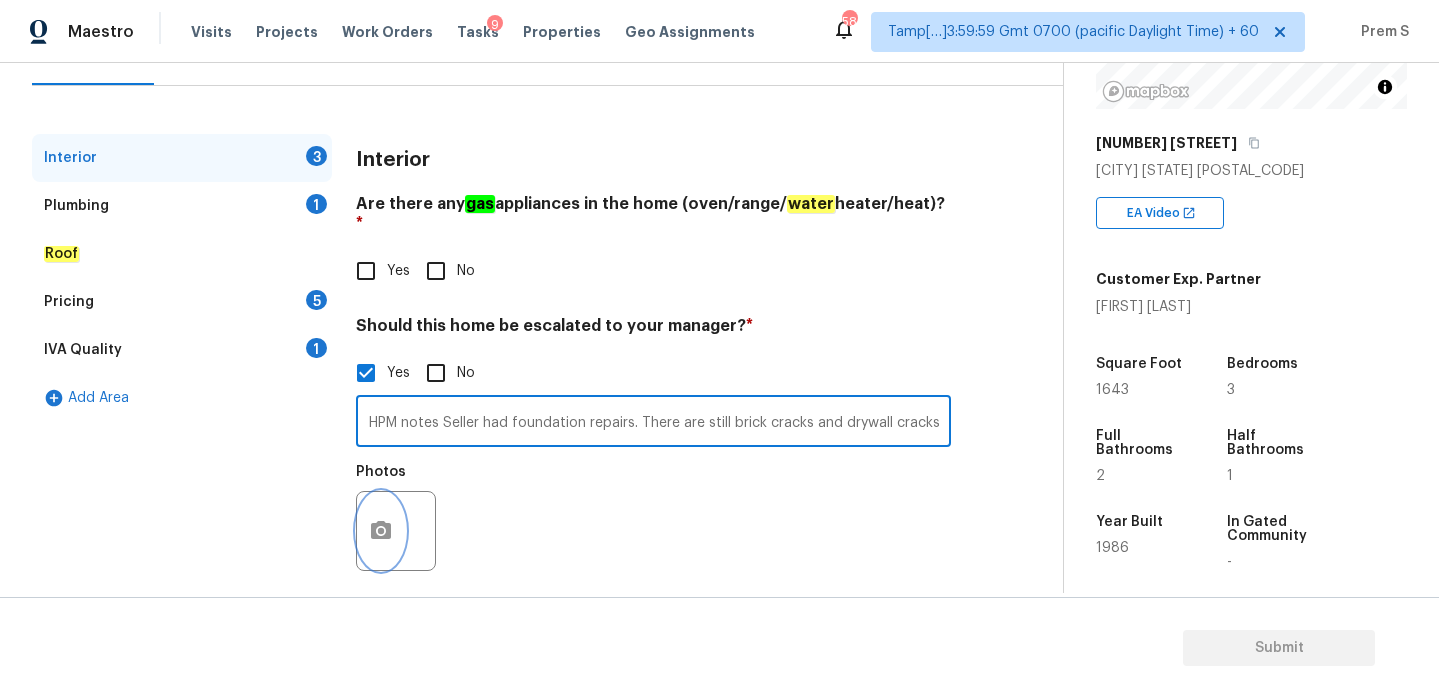 click 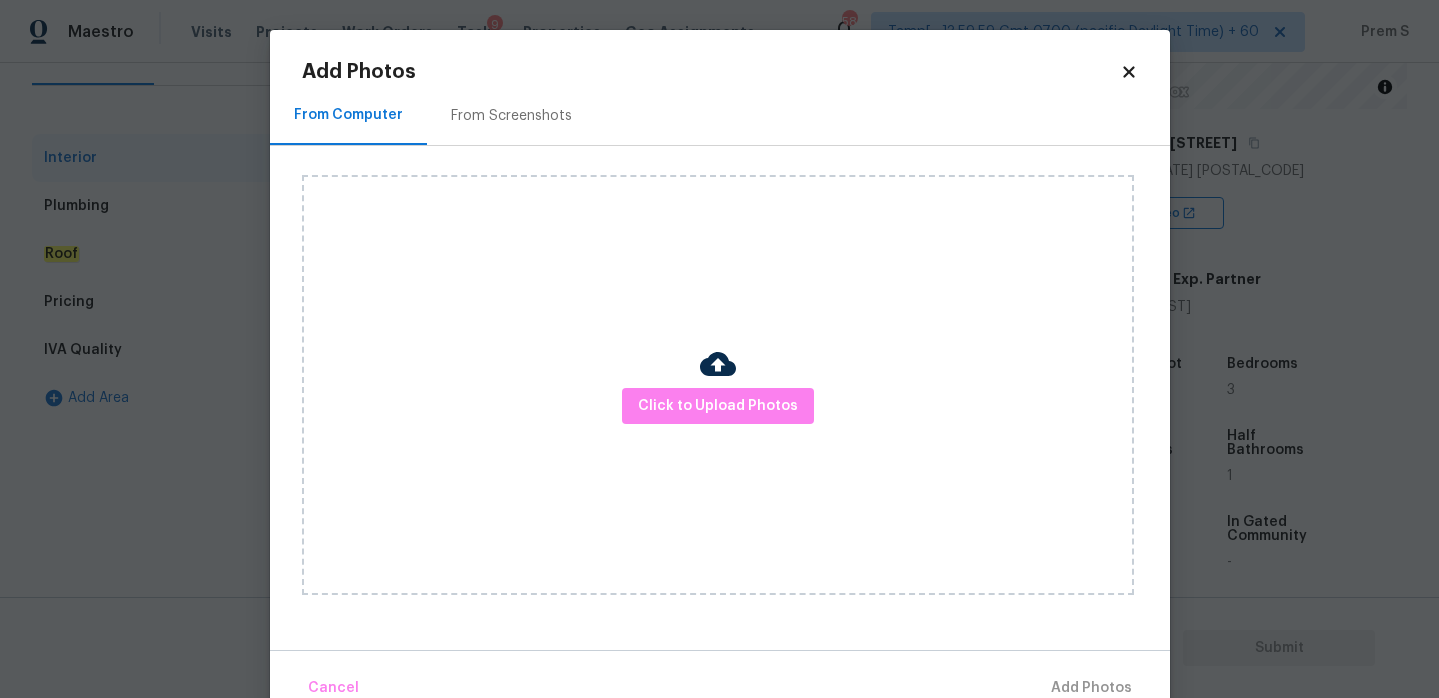scroll, scrollTop: 0, scrollLeft: 0, axis: both 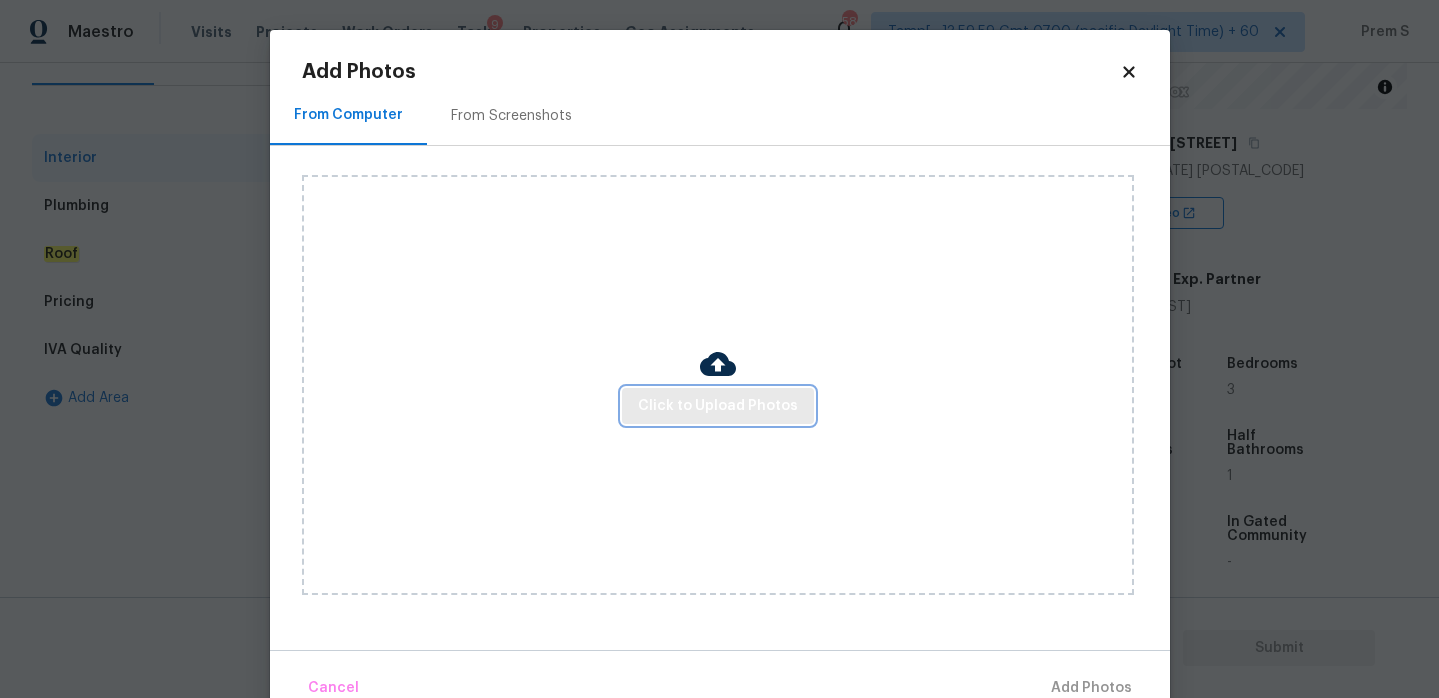 click on "Click to Upload Photos" at bounding box center [718, 406] 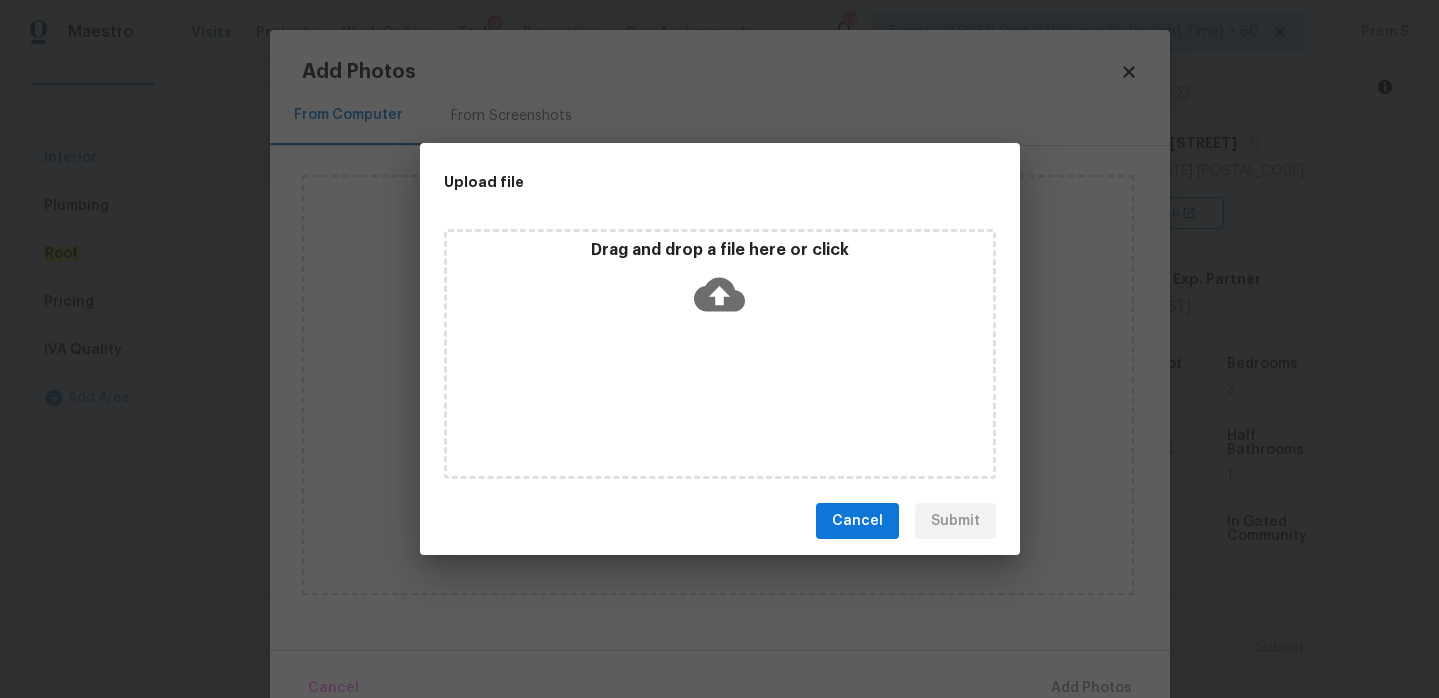 click 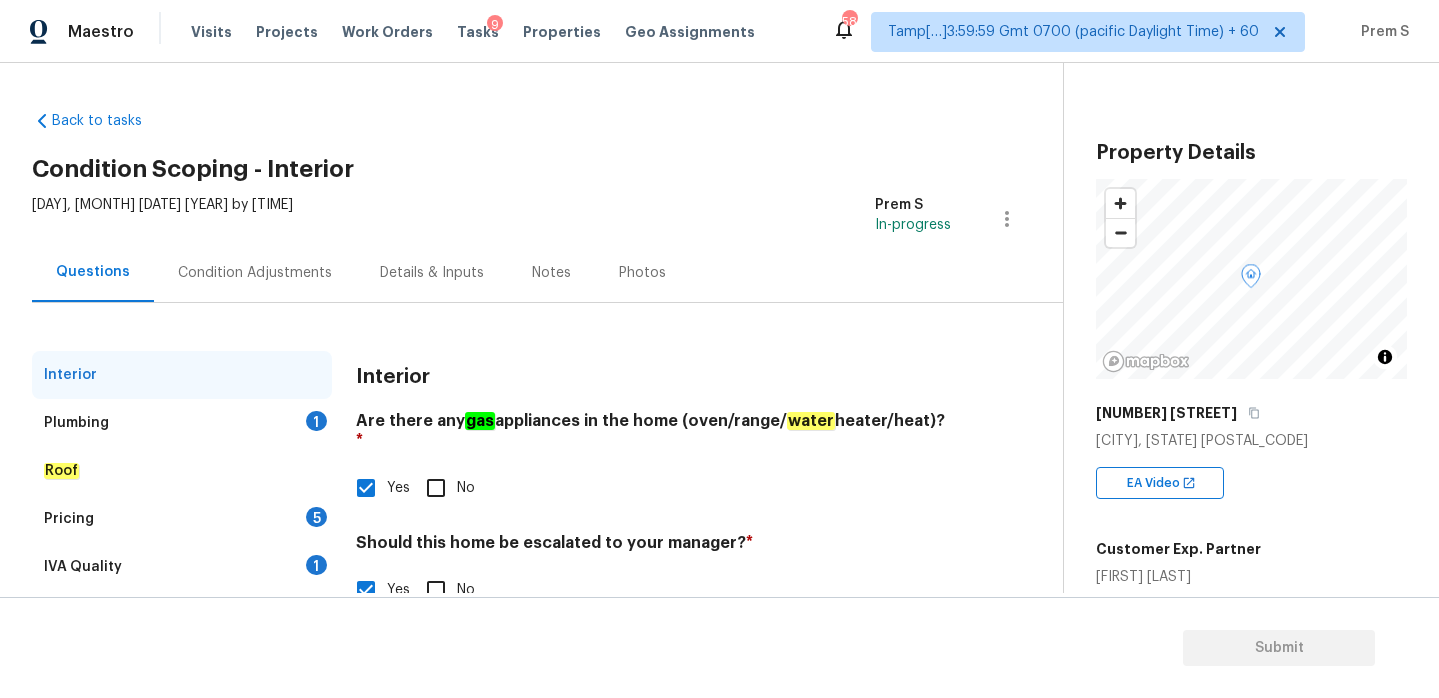scroll, scrollTop: 0, scrollLeft: 0, axis: both 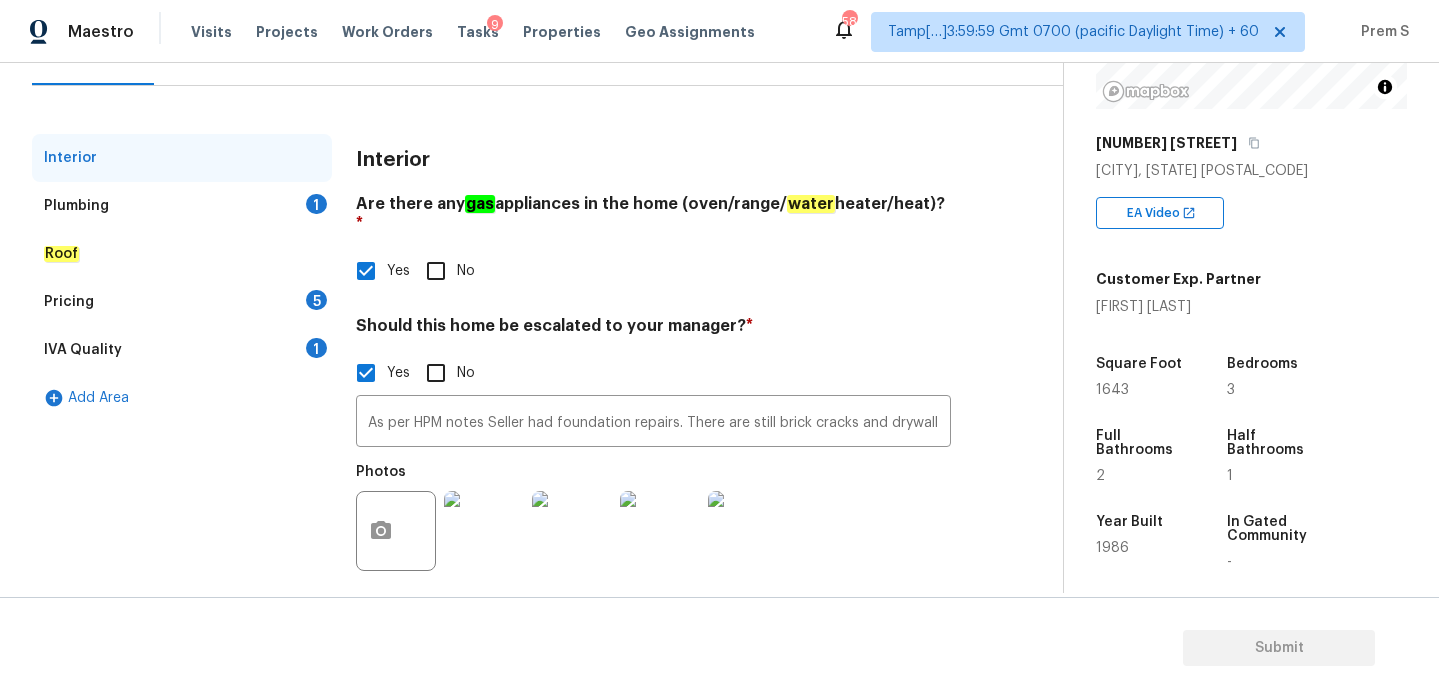 click on "Plumbing 1" at bounding box center (182, 206) 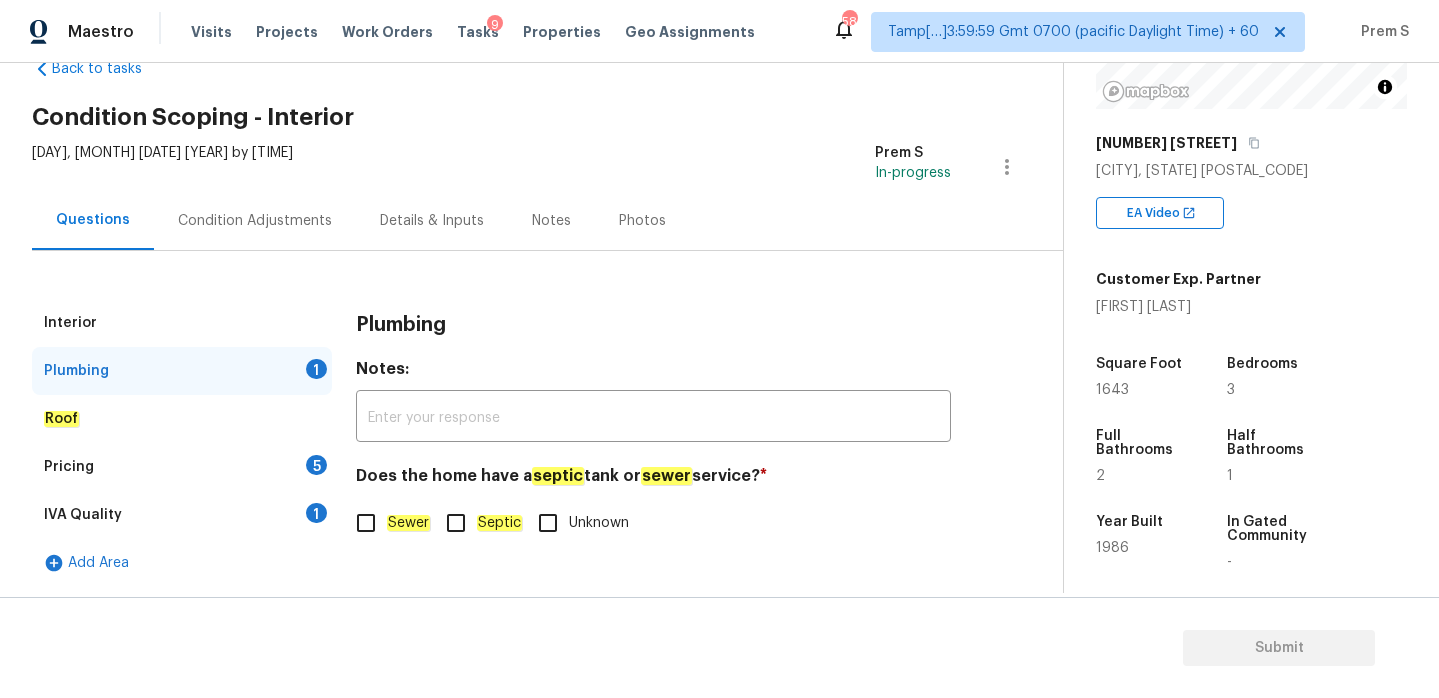 click on "Sewer" at bounding box center (366, 523) 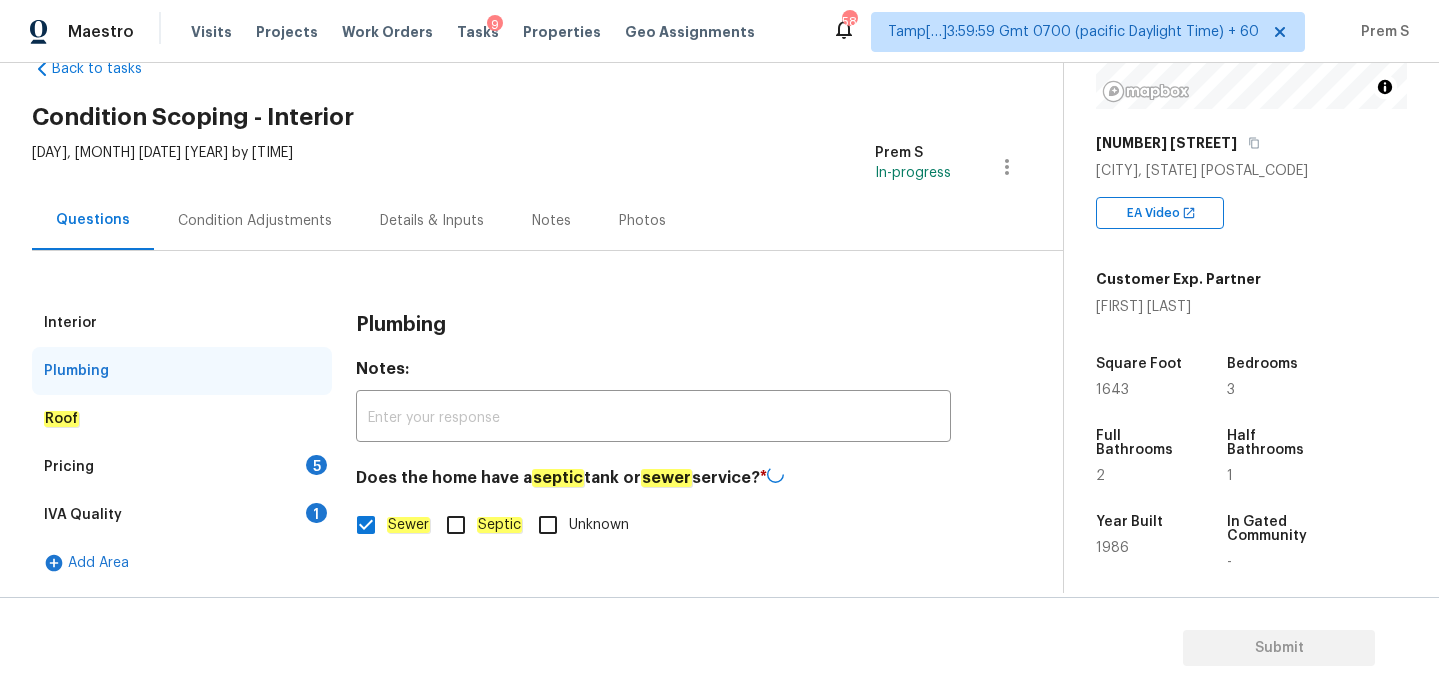 click on "Sewer" at bounding box center (366, 525) 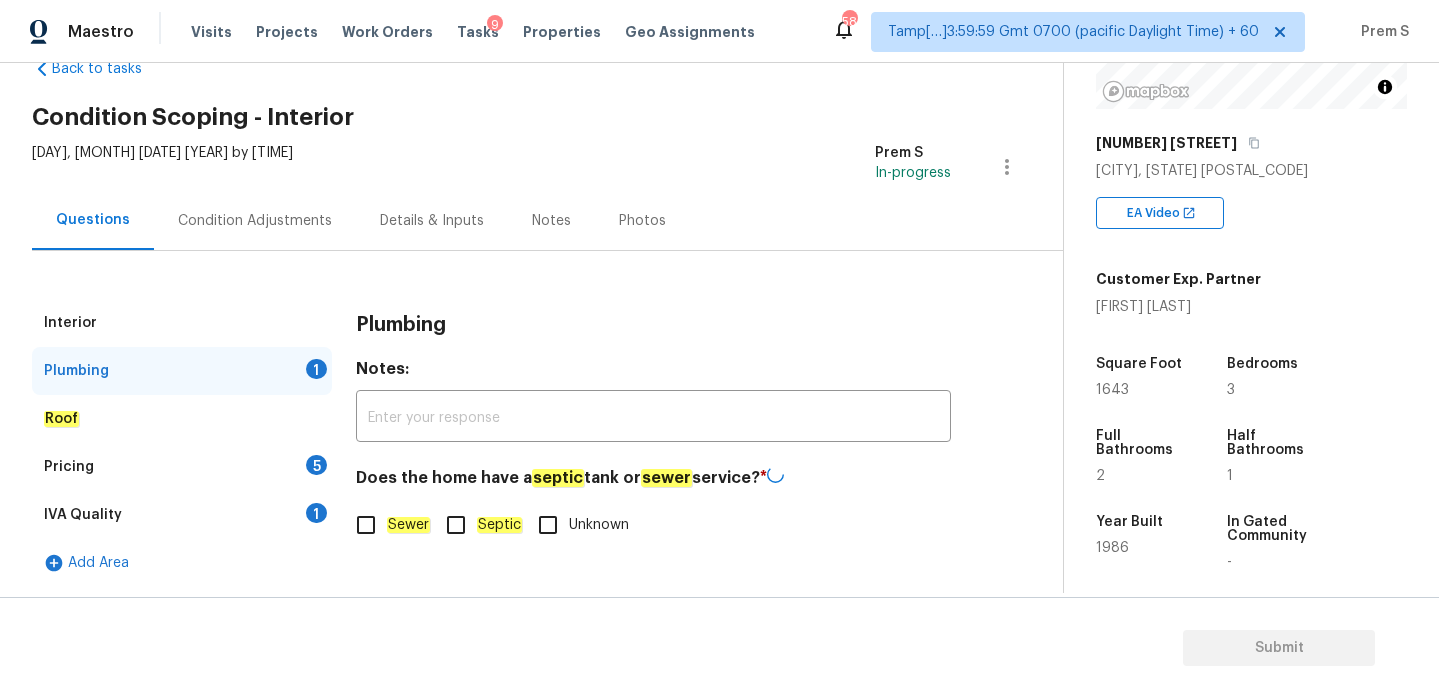 click on "Sewer" at bounding box center (366, 525) 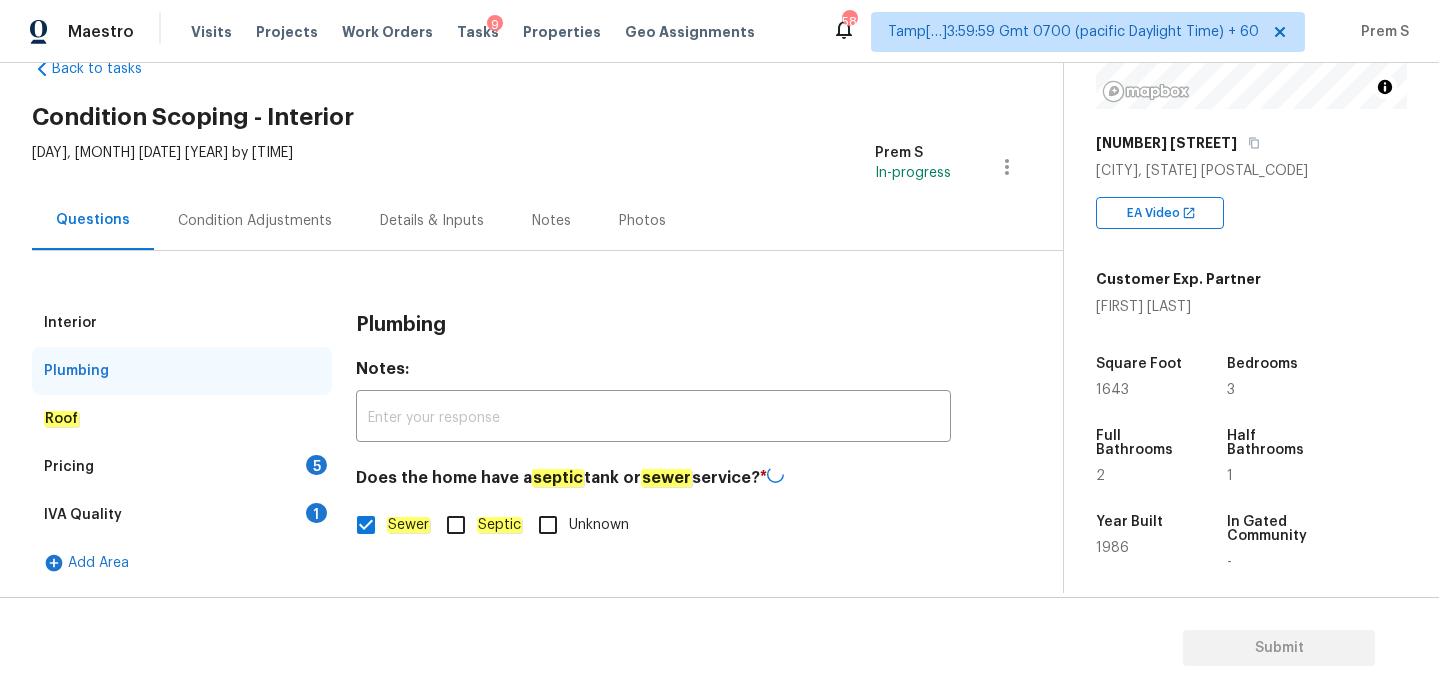 click on "Pricing 5" at bounding box center [182, 467] 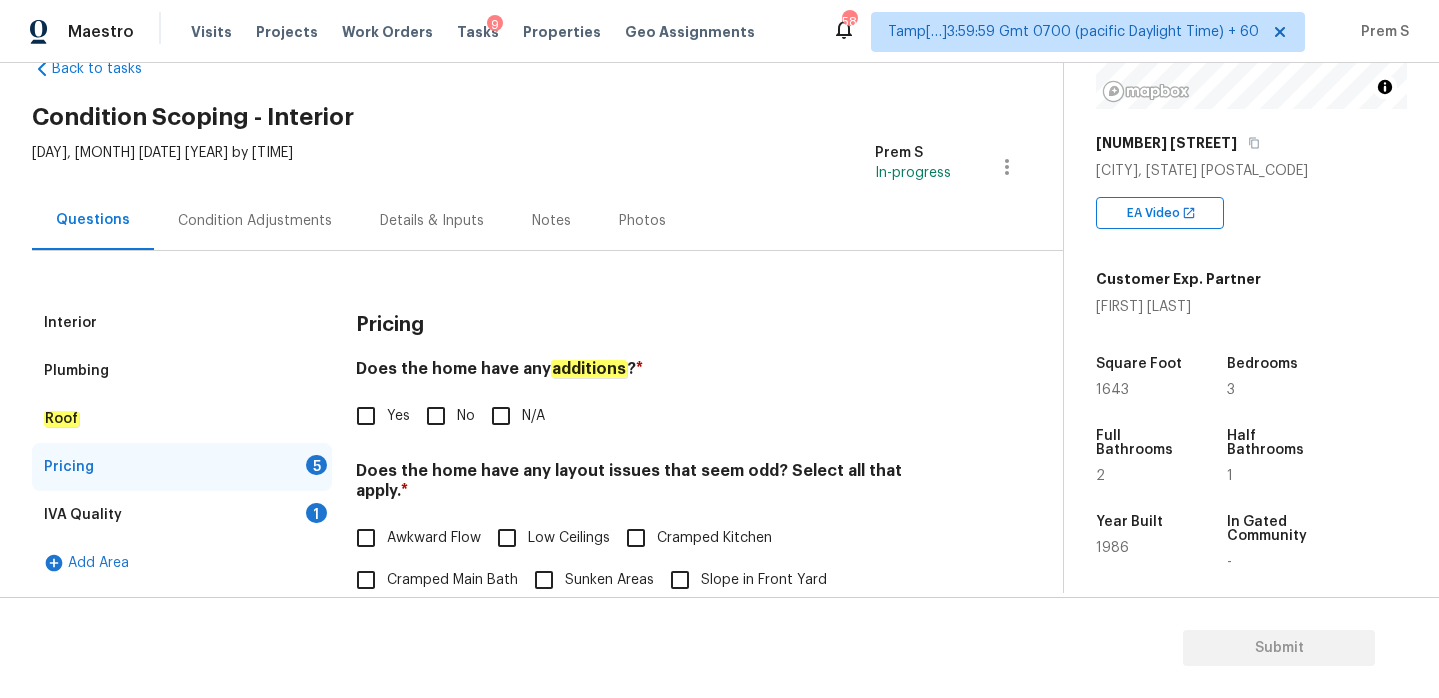 click on "No" at bounding box center [436, 416] 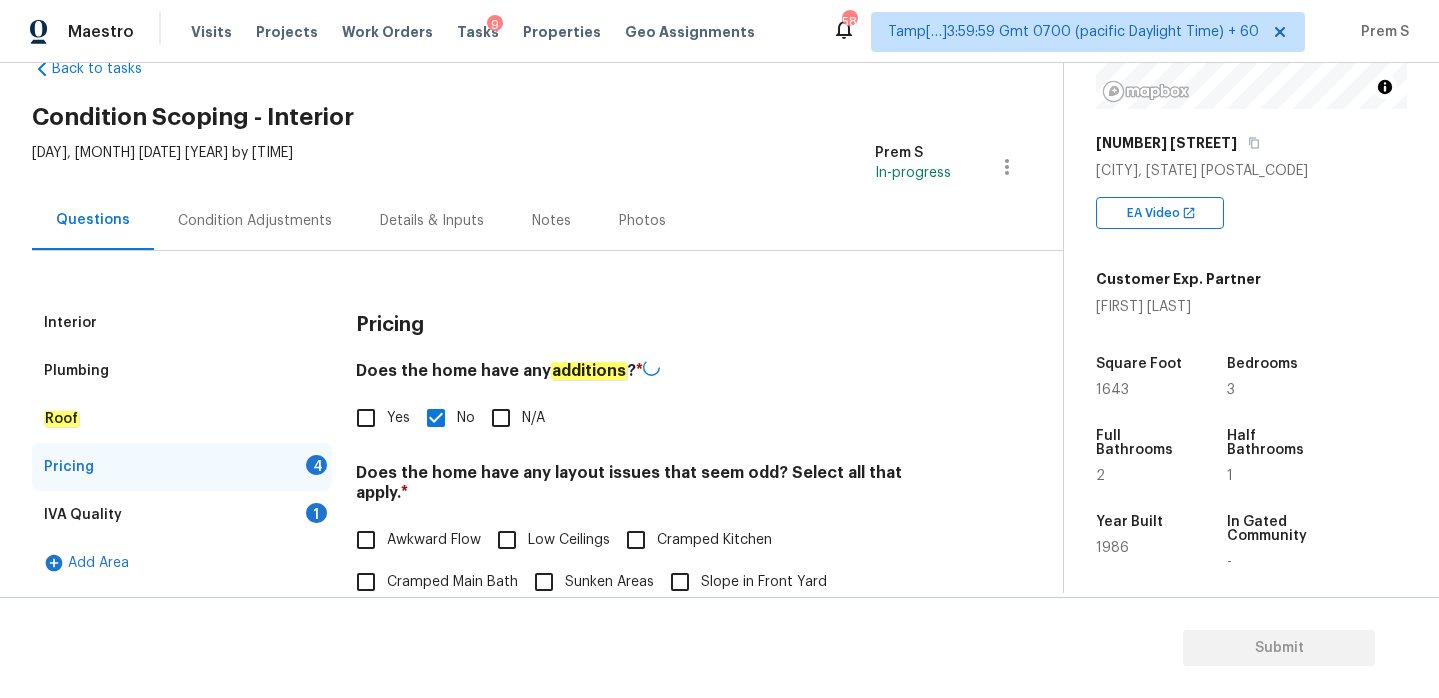 scroll, scrollTop: 254, scrollLeft: 0, axis: vertical 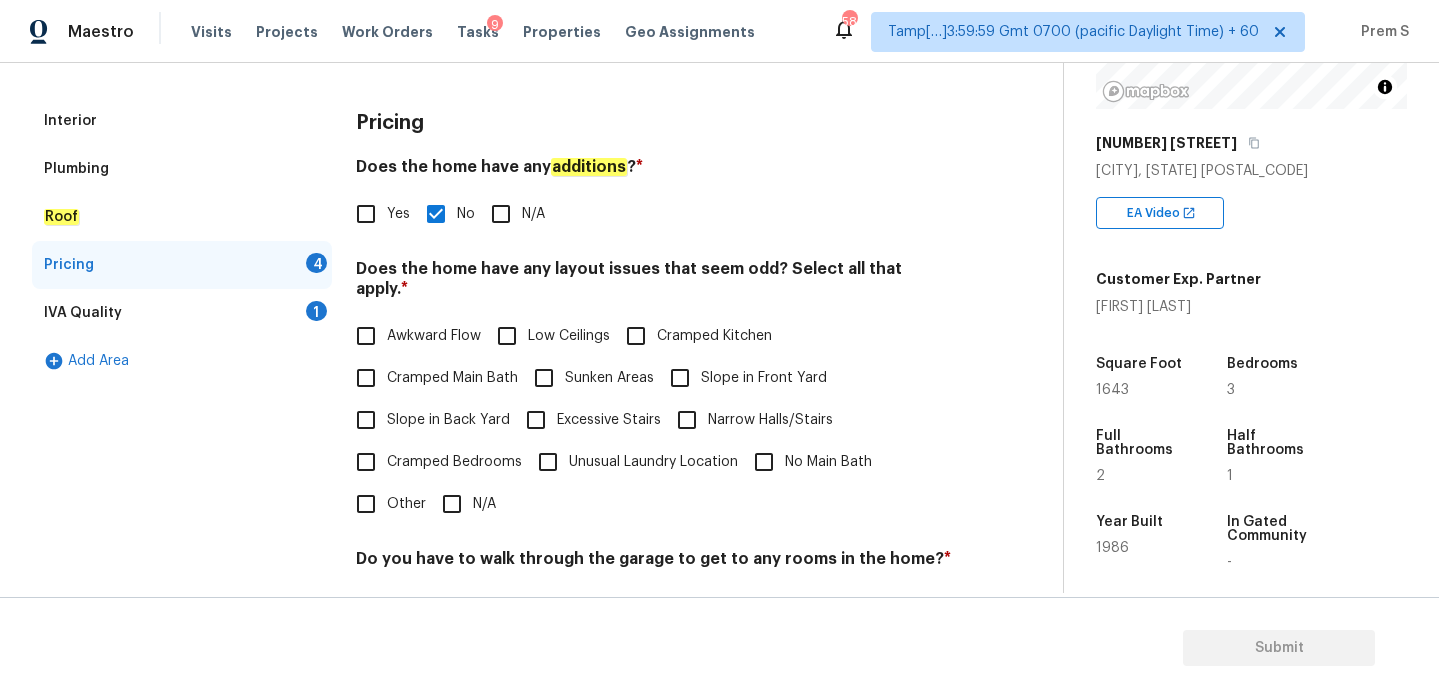 click on "N/A" at bounding box center (452, 504) 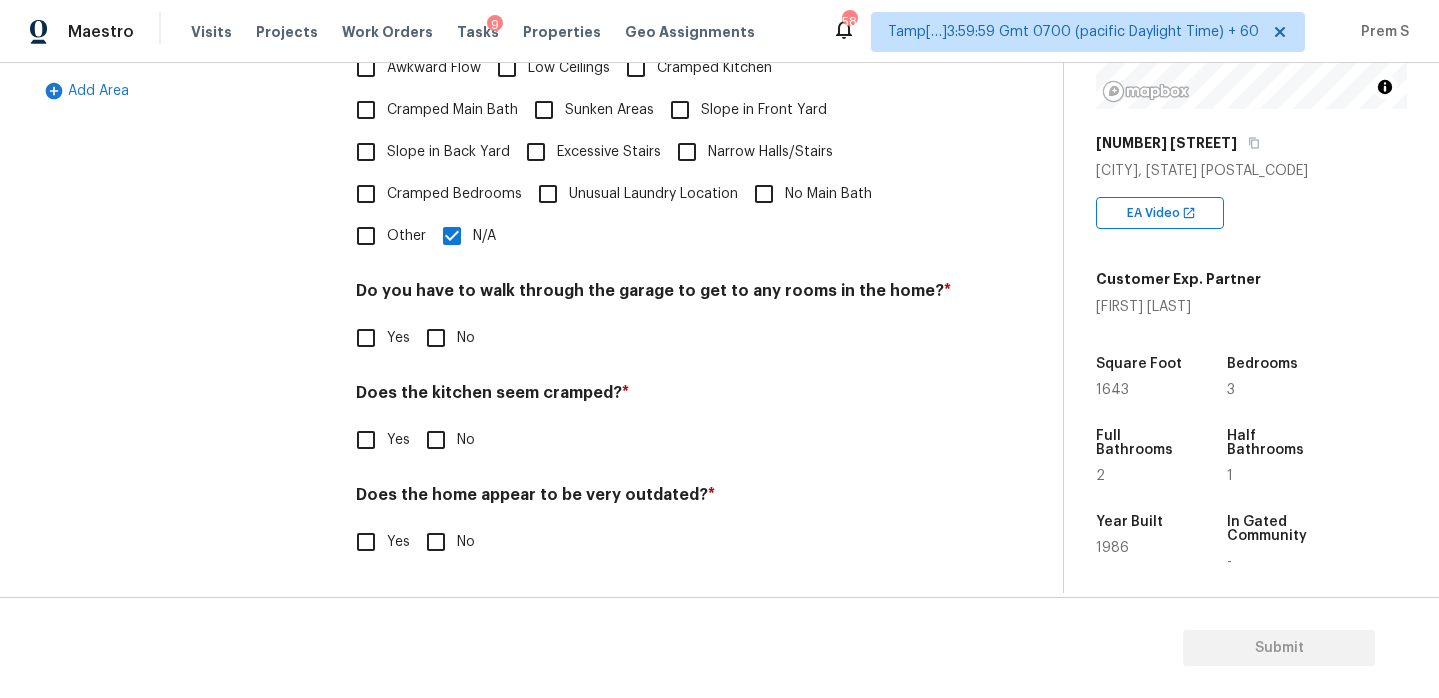 scroll, scrollTop: 502, scrollLeft: 0, axis: vertical 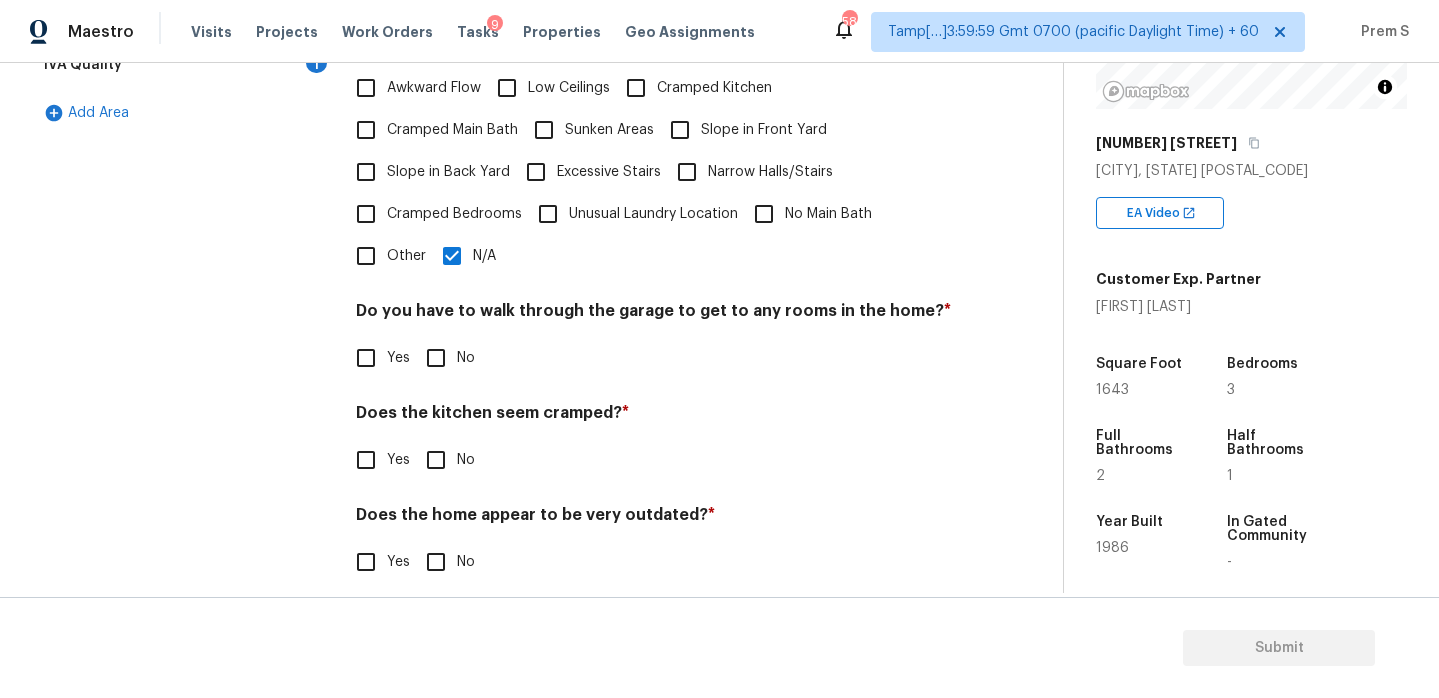 click on "No" at bounding box center (436, 358) 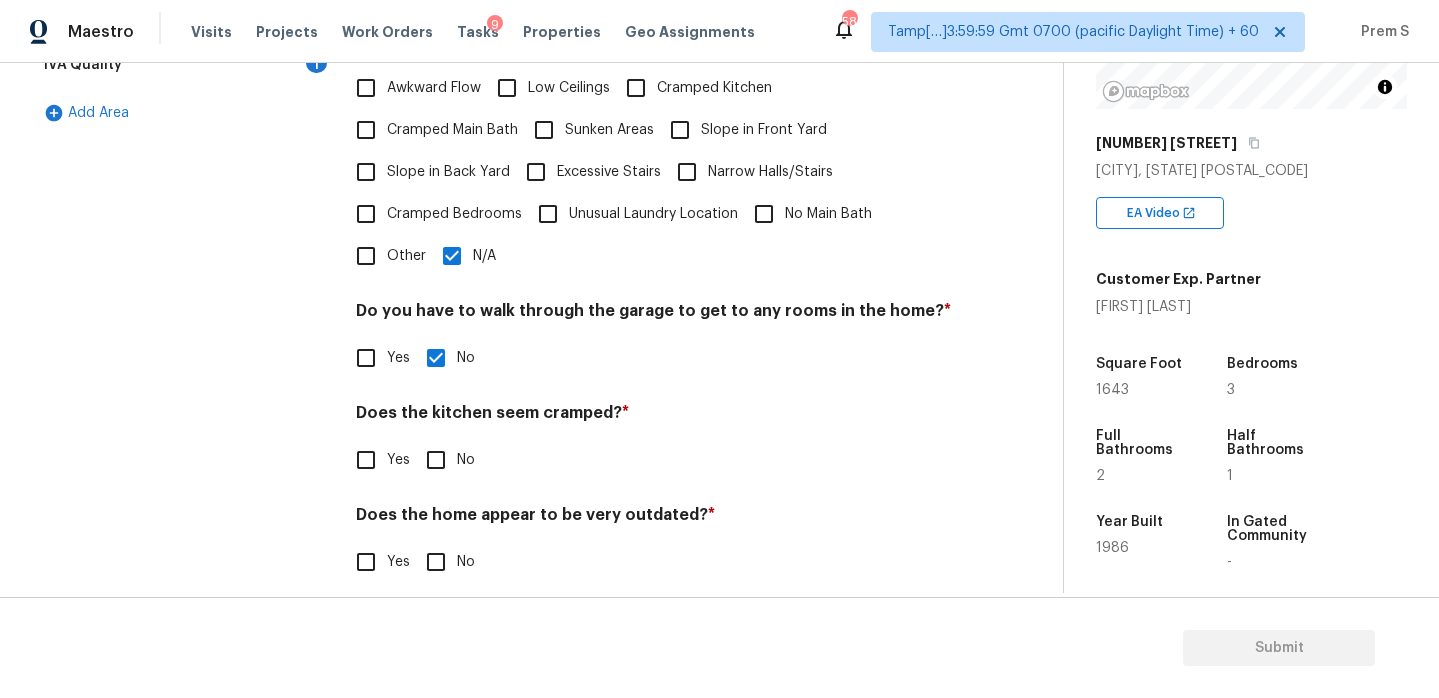 click on "No" at bounding box center (436, 460) 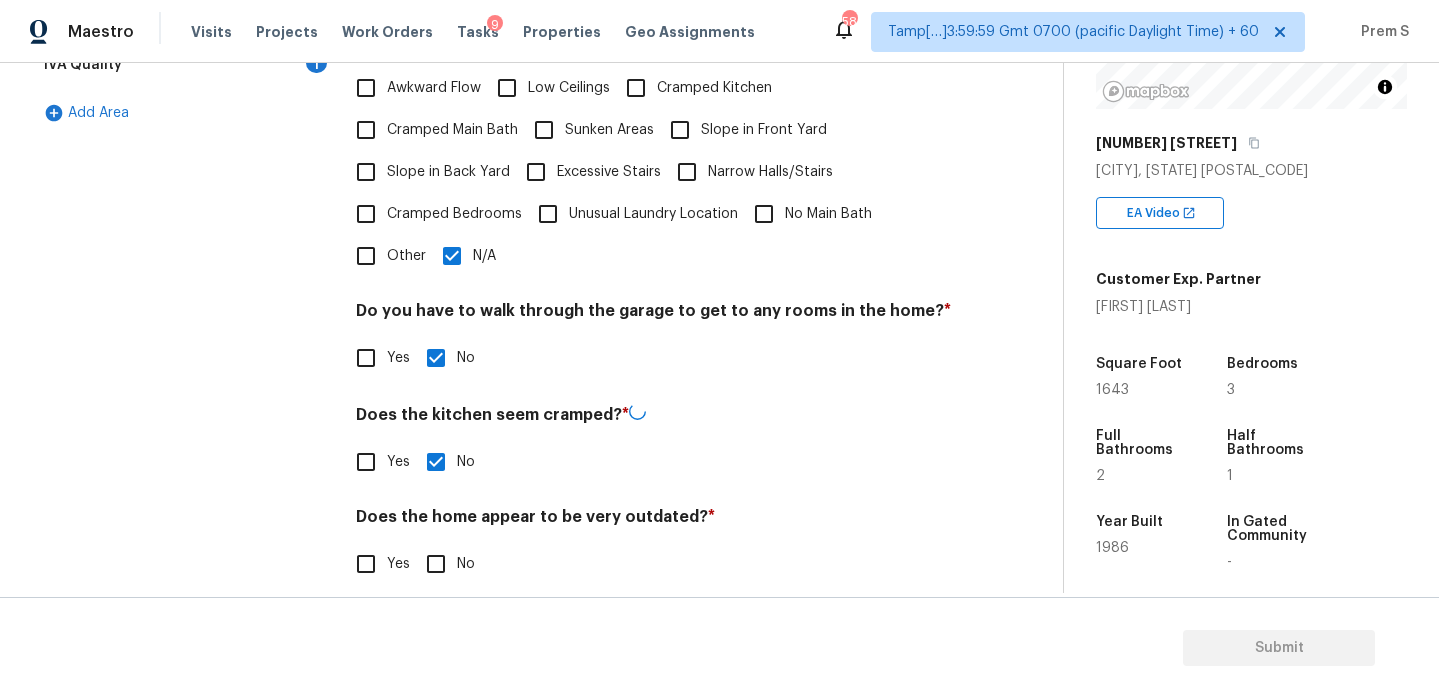 click on "No" at bounding box center (436, 564) 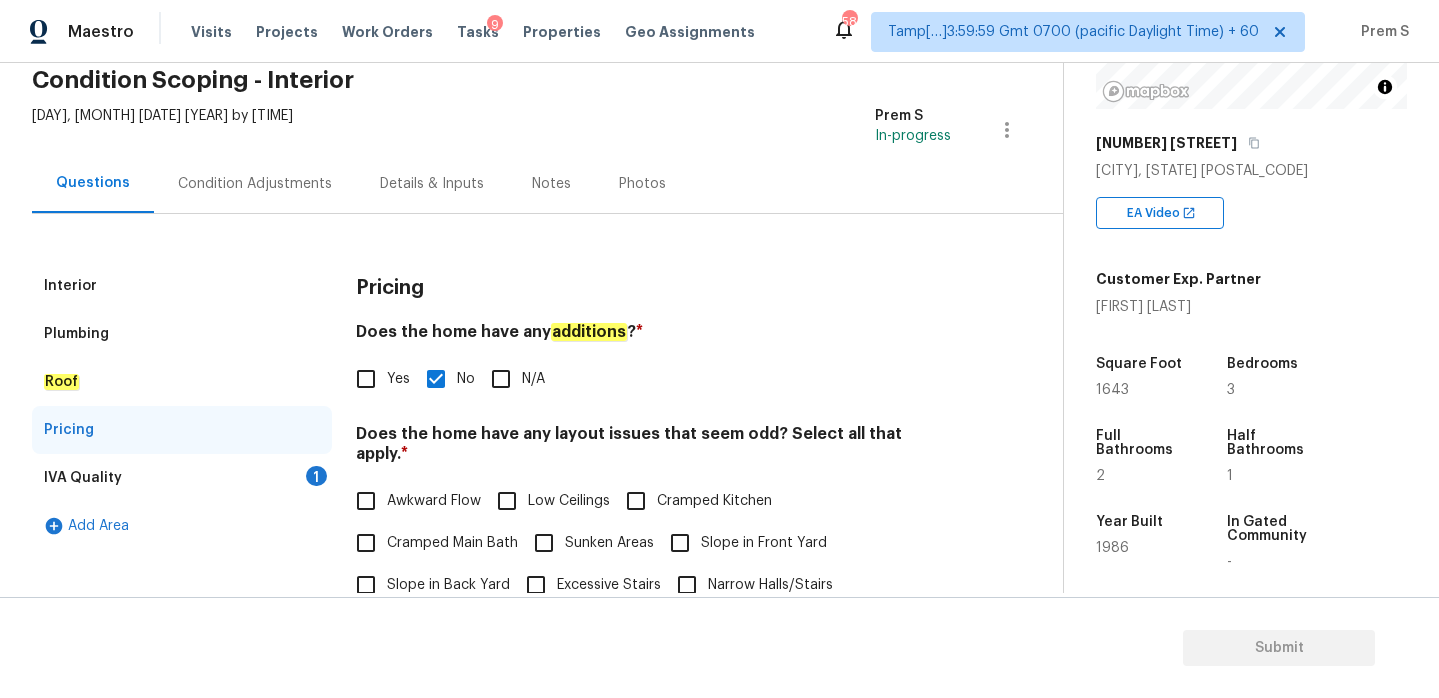 click on "IVA Quality 1" at bounding box center (182, 478) 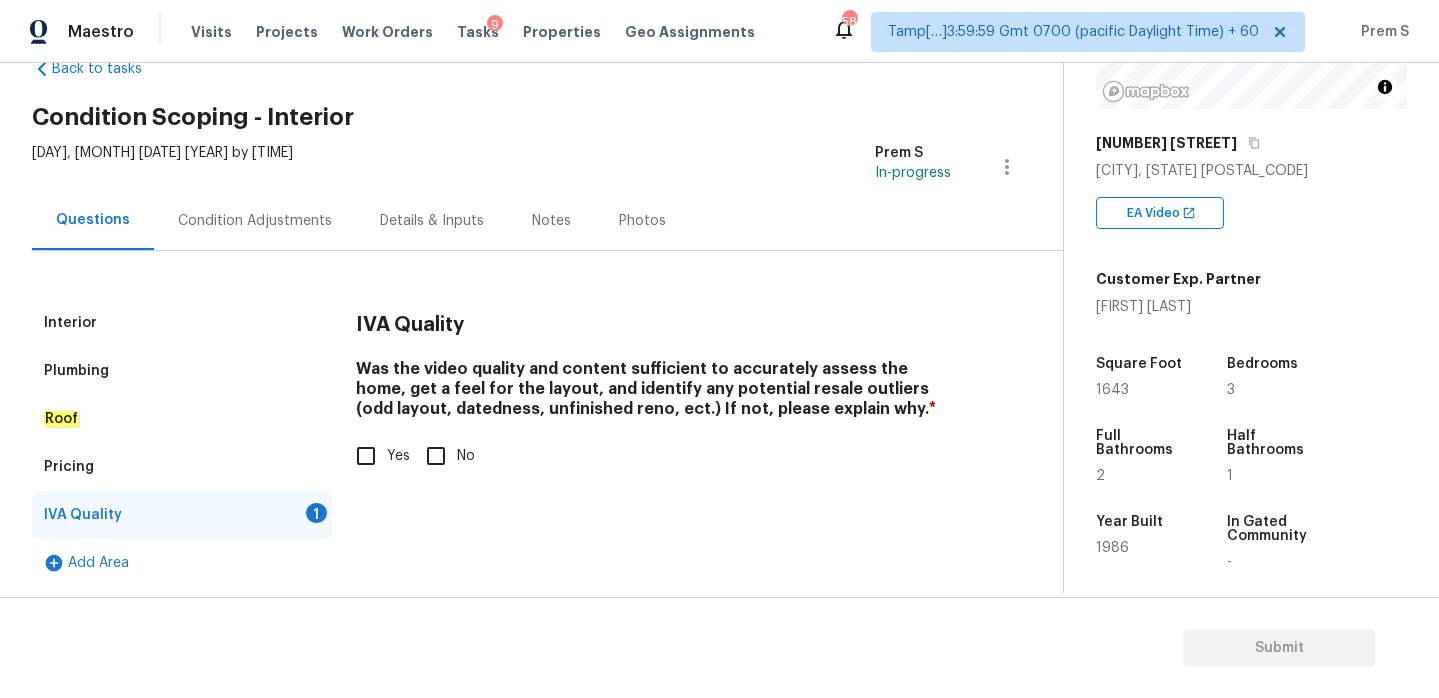 click on "No" at bounding box center (436, 456) 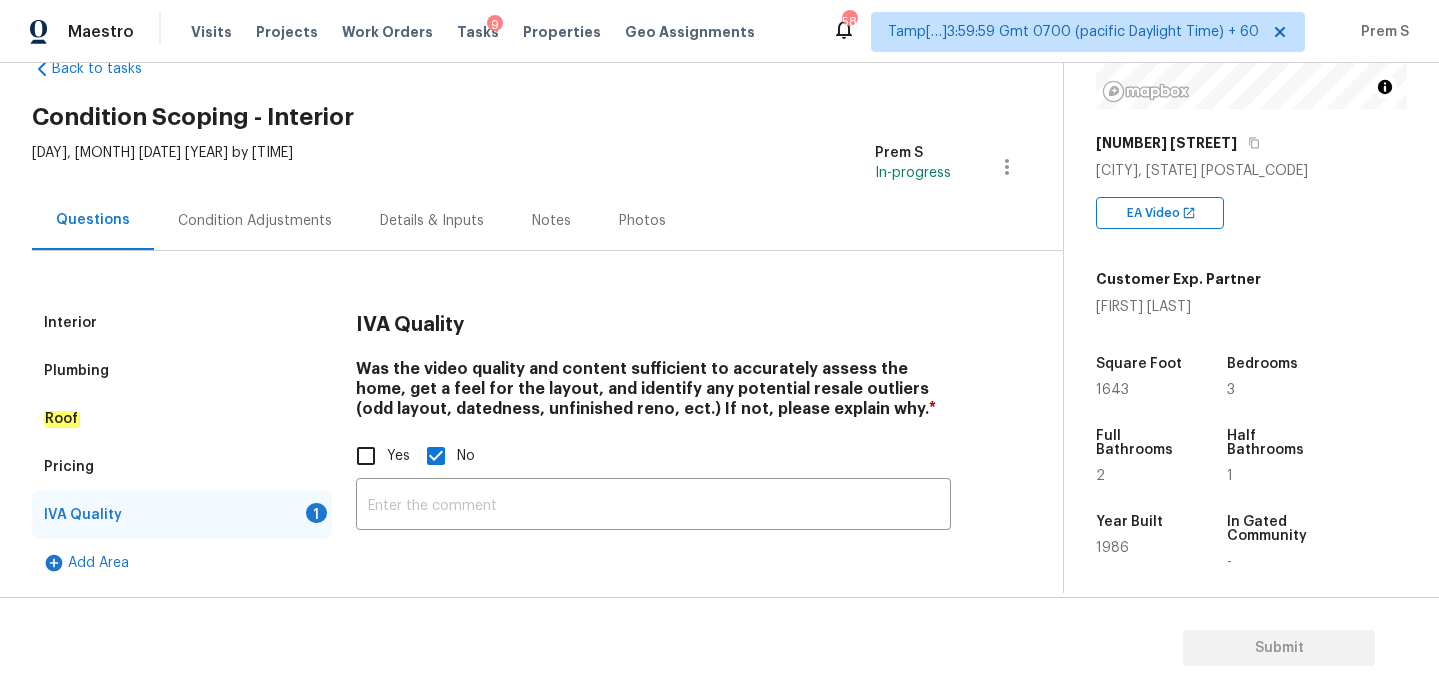 click on "Yes" at bounding box center [398, 456] 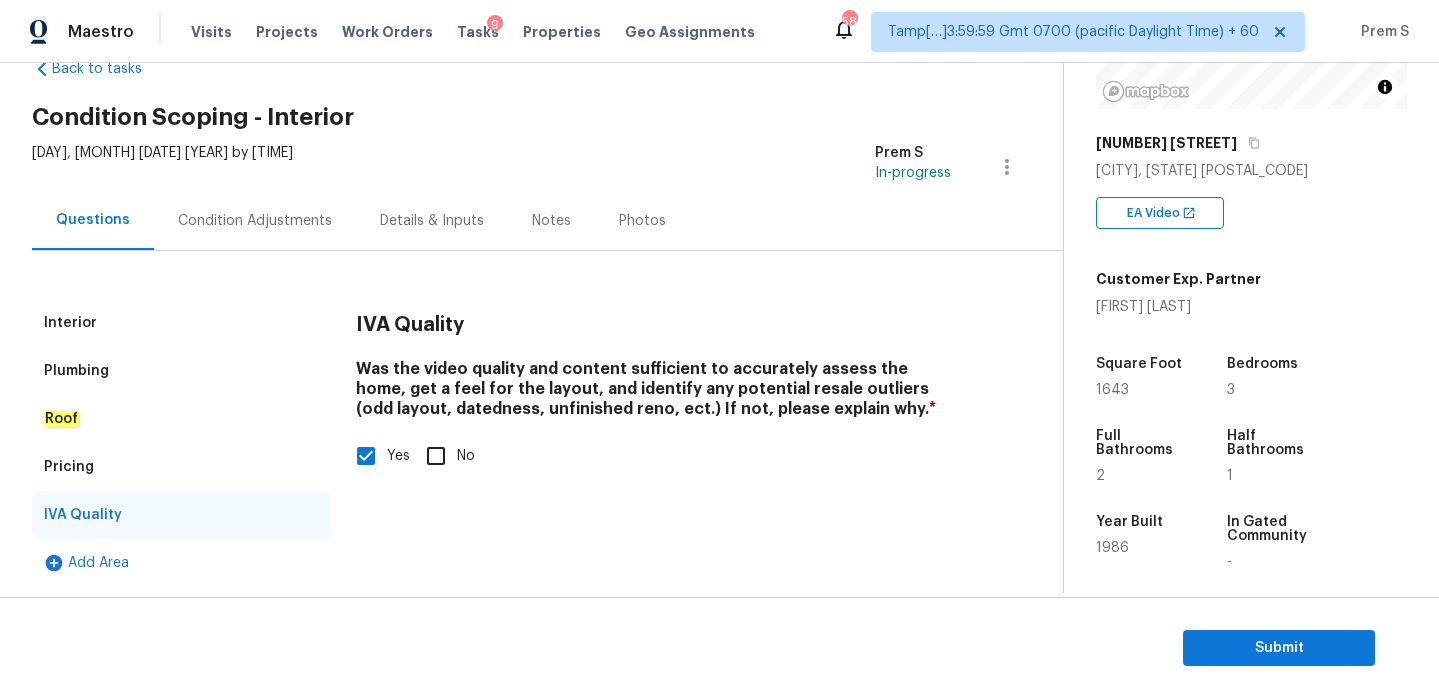 click on "Condition Adjustments" at bounding box center [255, 221] 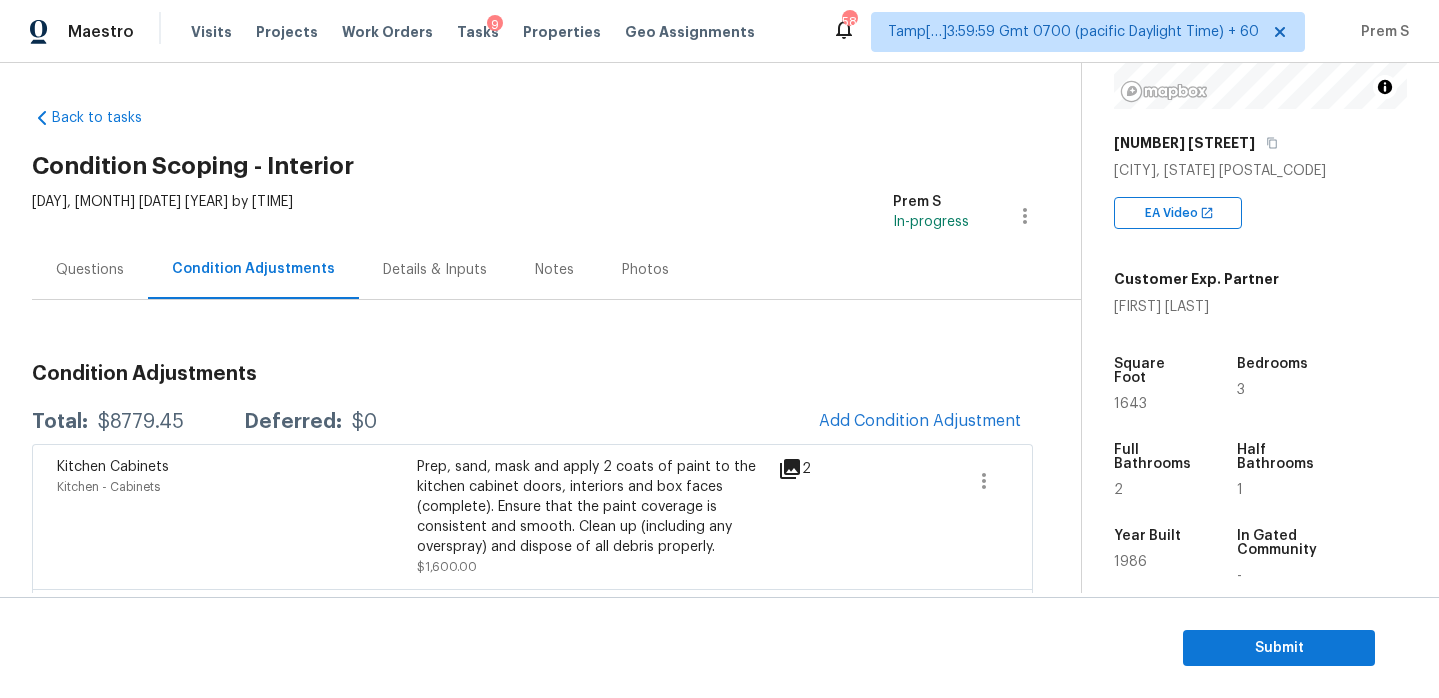 scroll, scrollTop: 293, scrollLeft: 0, axis: vertical 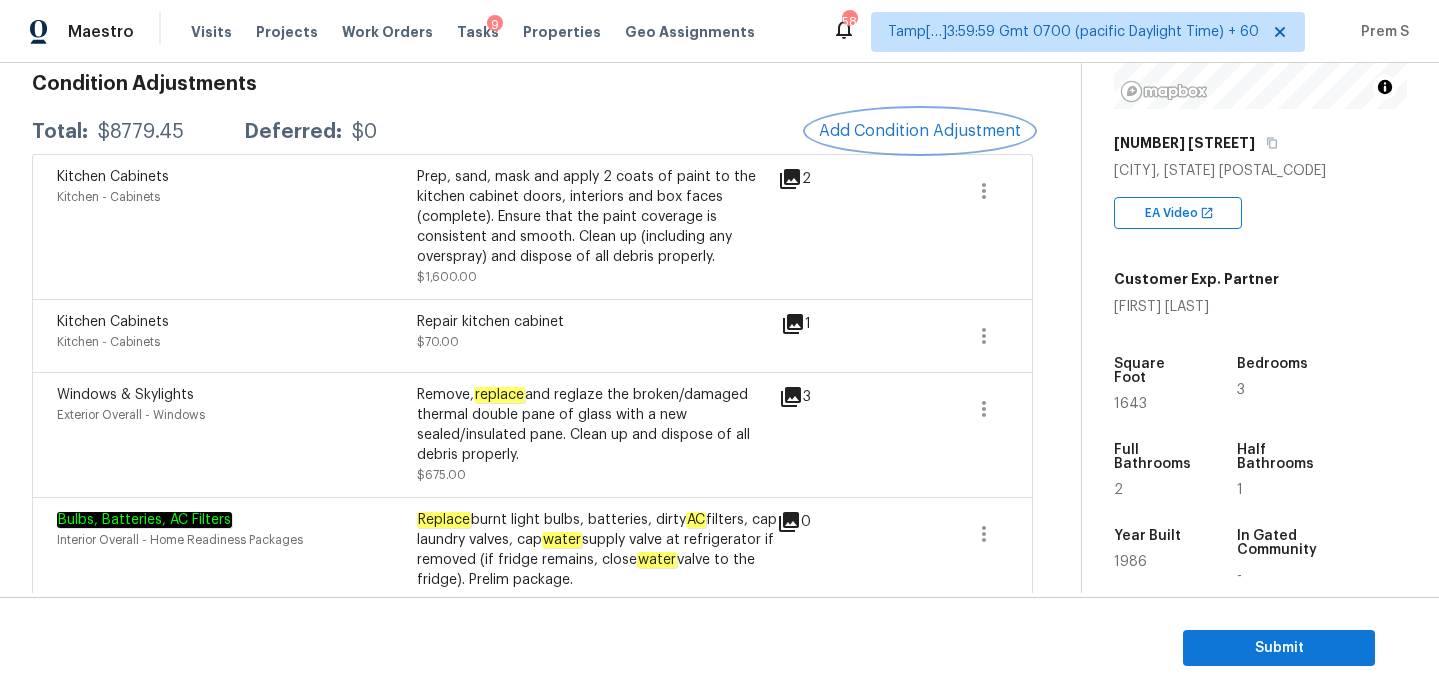 click on "Add Condition Adjustment" at bounding box center [920, 131] 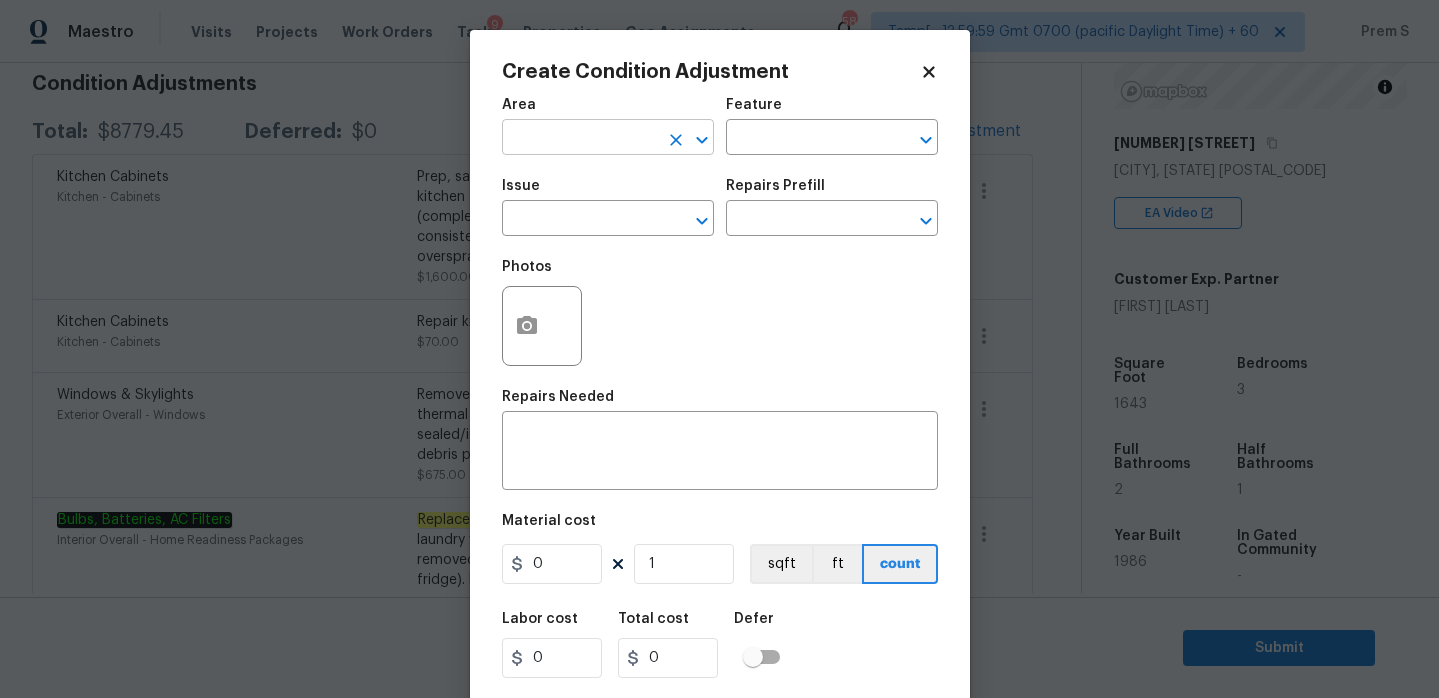 click at bounding box center [580, 139] 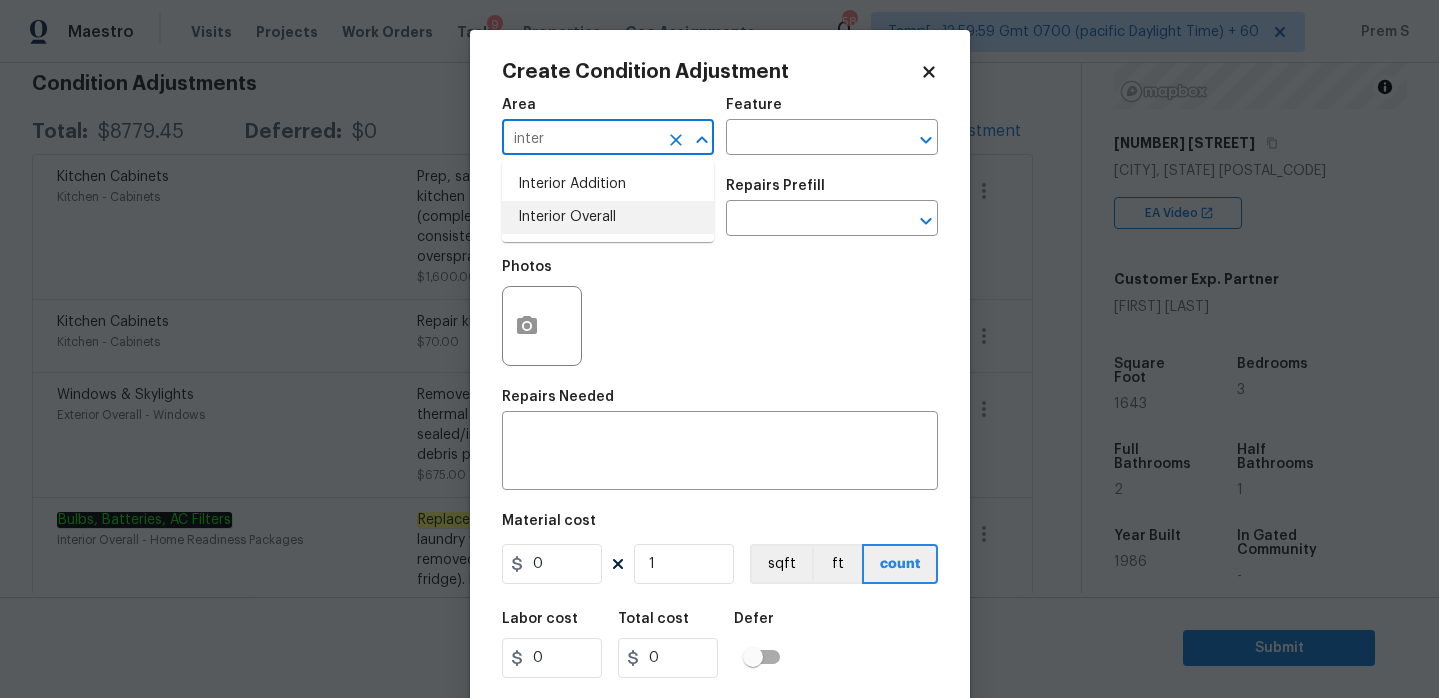click on "Interior Overall" at bounding box center [608, 217] 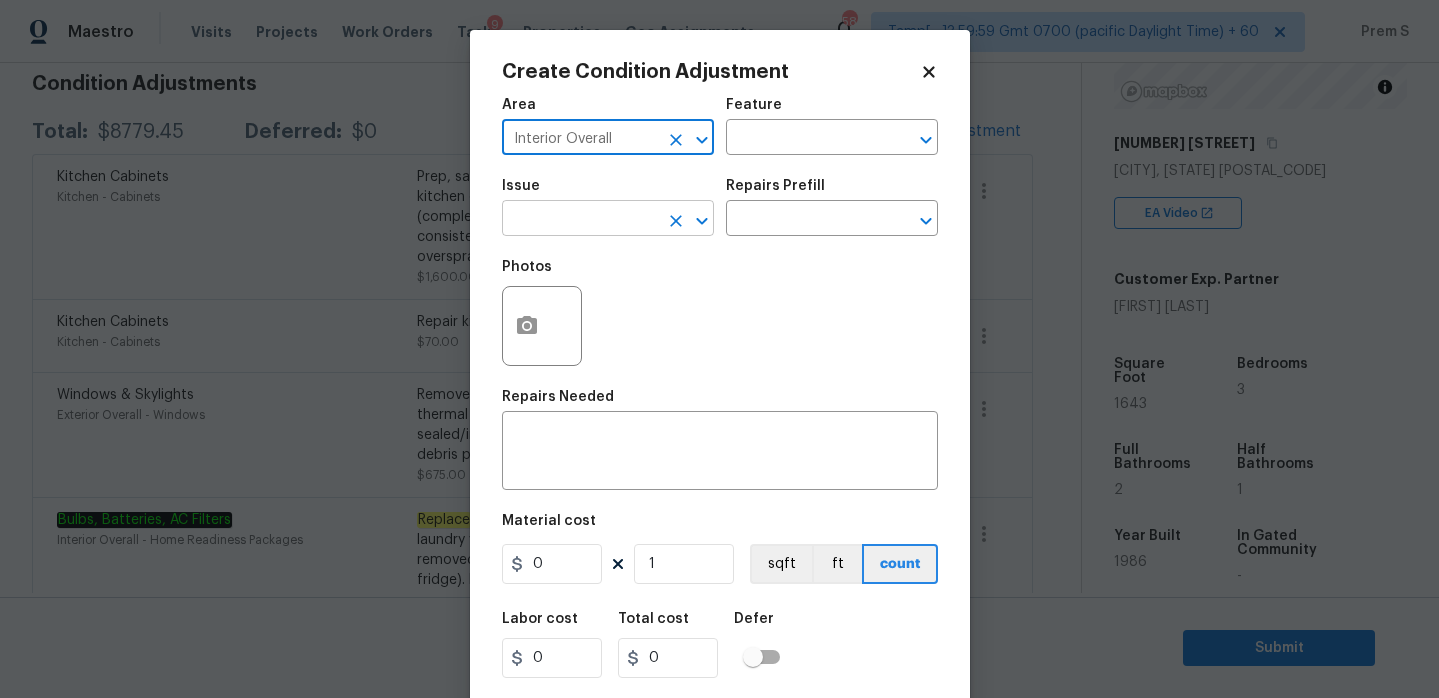 type on "Interior Overall" 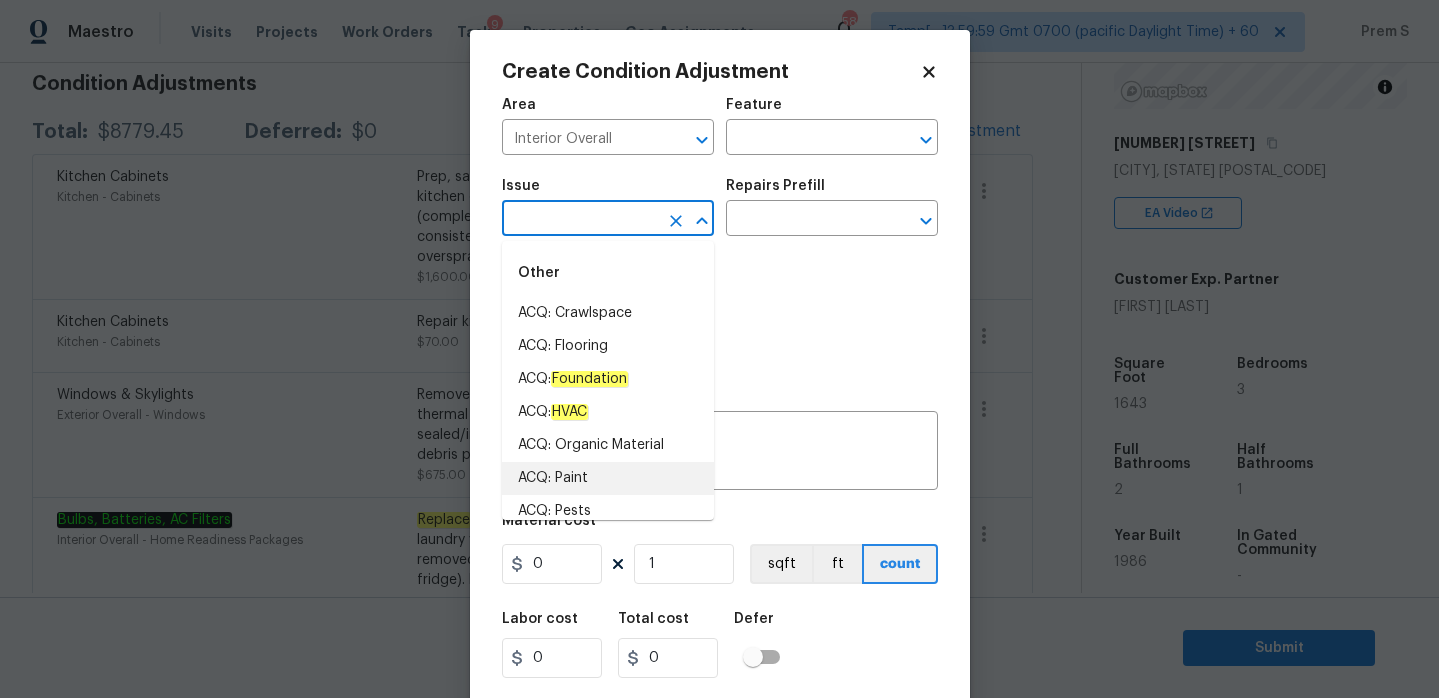 click on "ACQ: Paint" at bounding box center [608, 478] 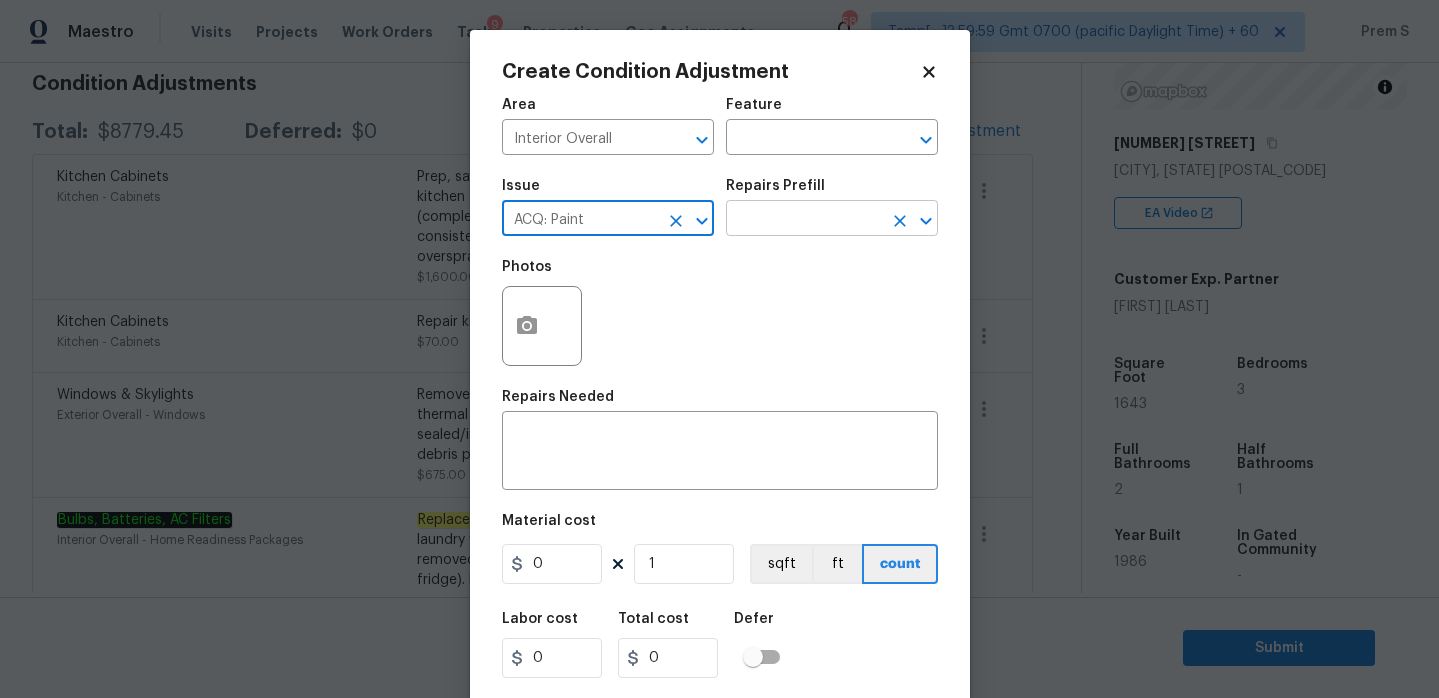 click at bounding box center (804, 220) 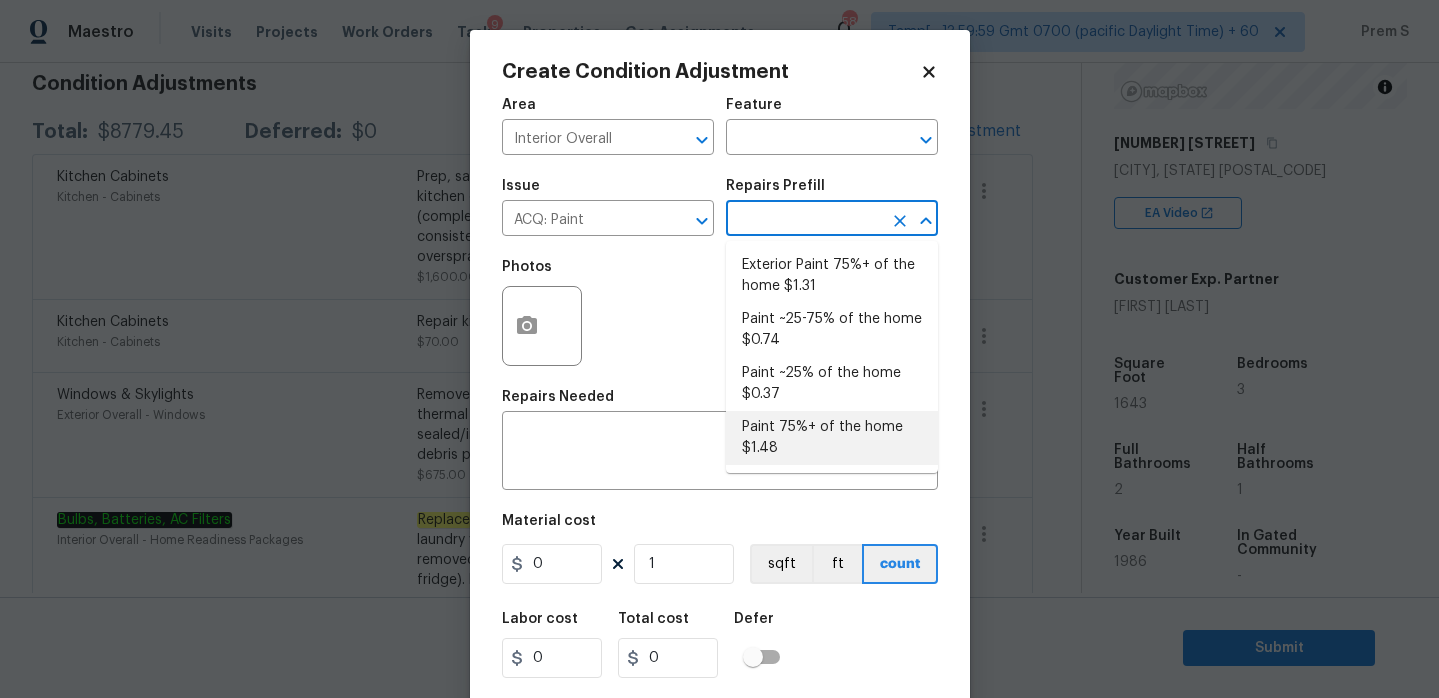 click on "Paint 75%+ of the home $1.48" at bounding box center (832, 438) 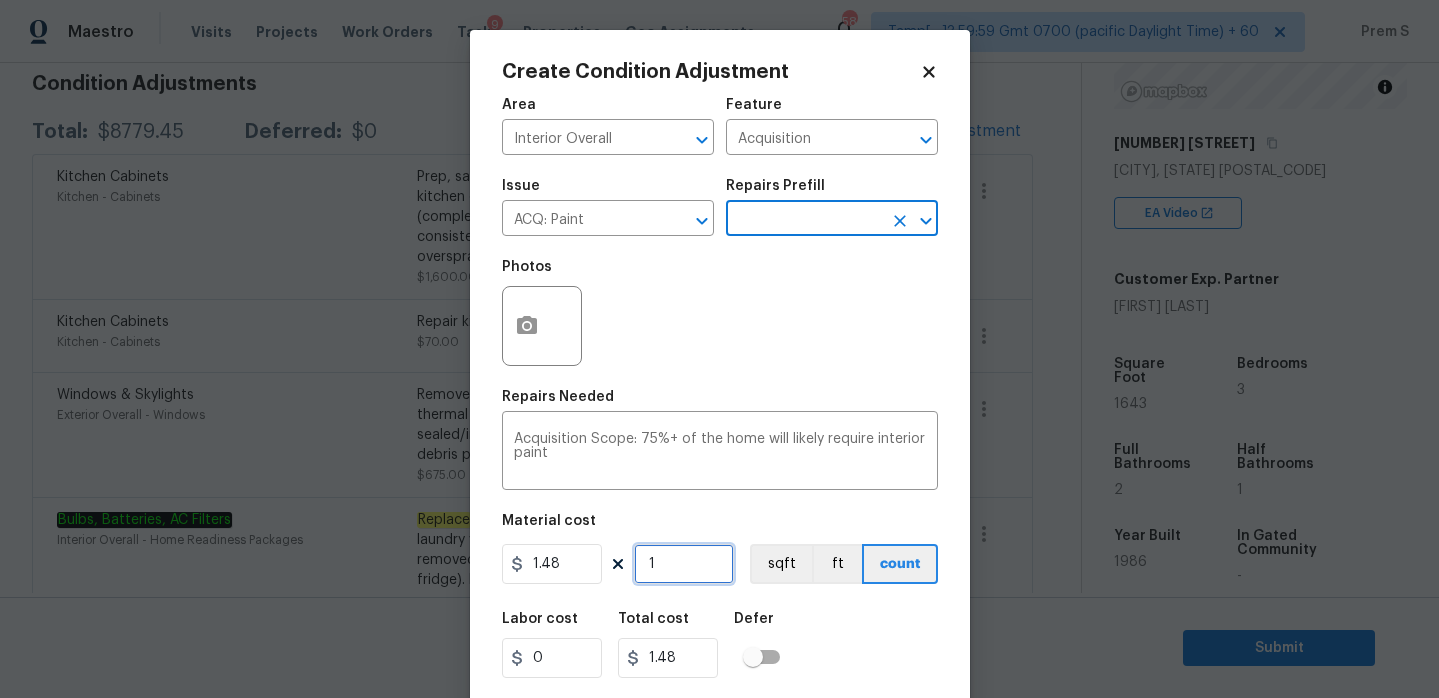 click on "1" at bounding box center [684, 564] 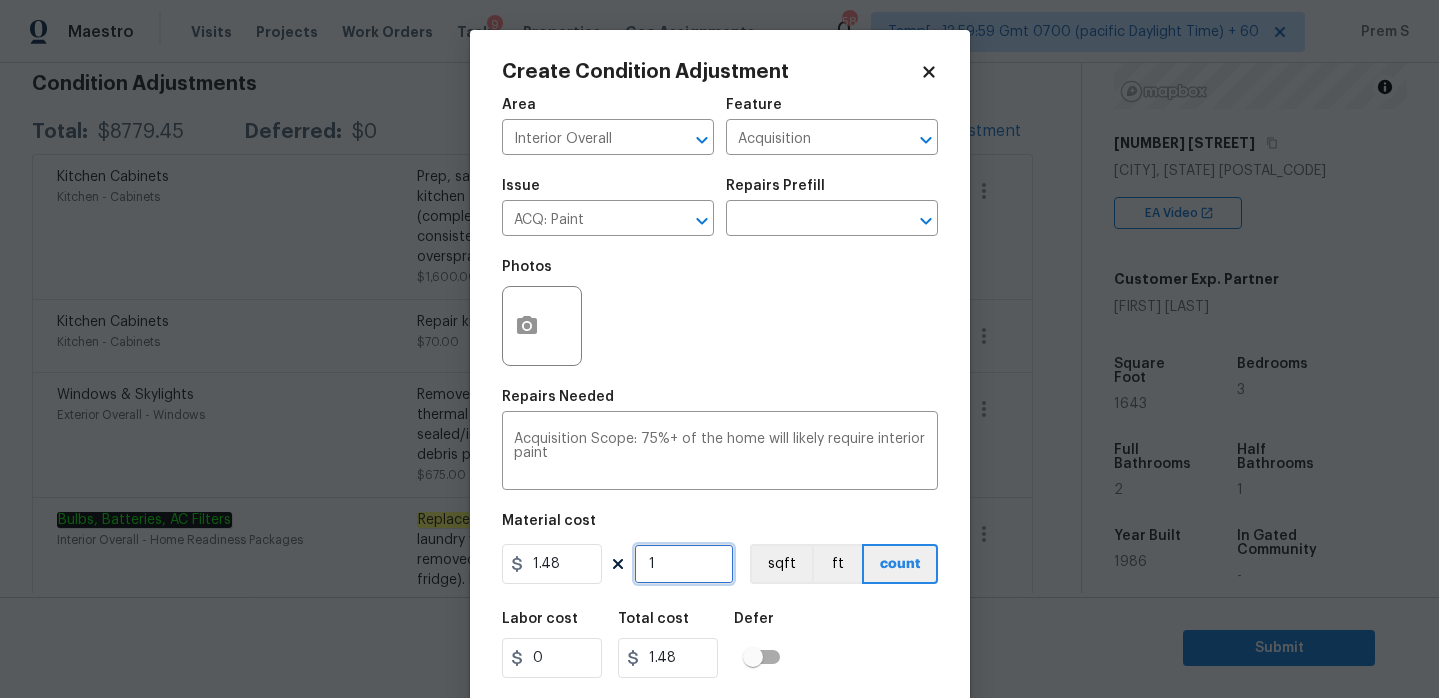type on "16" 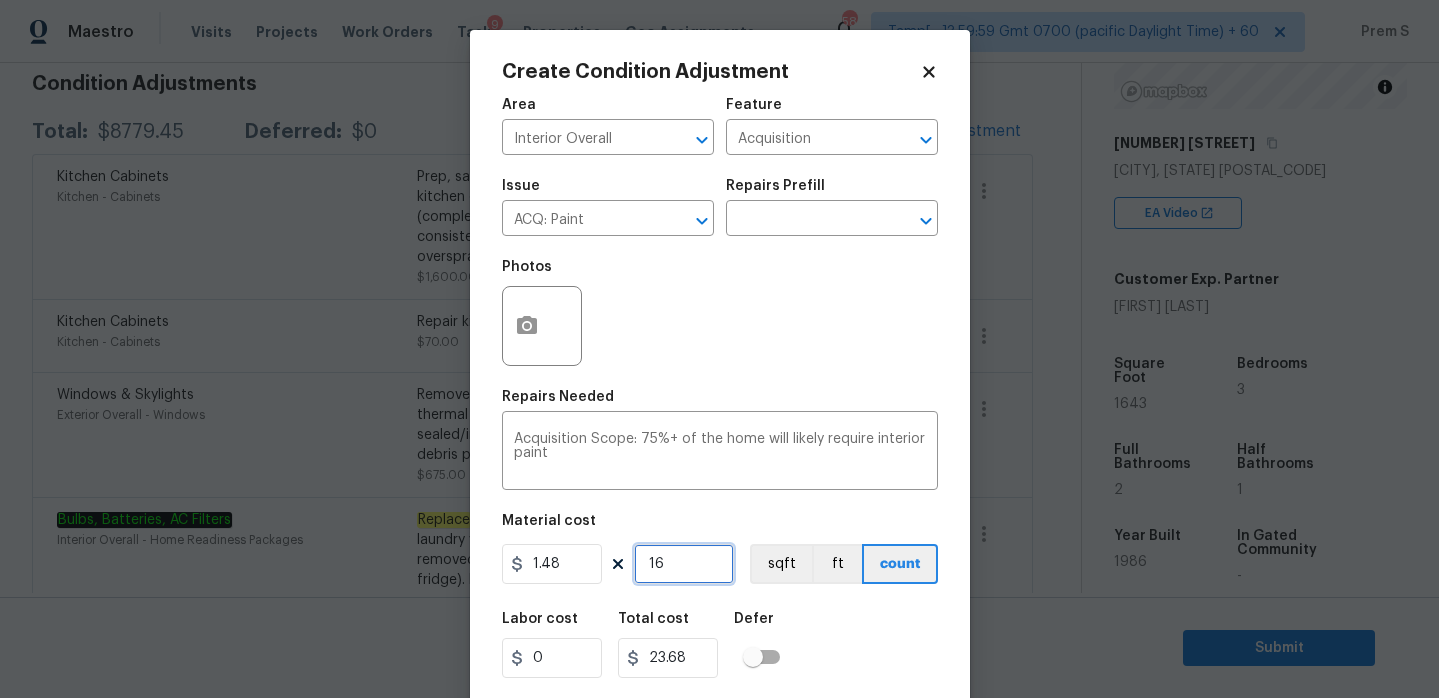 type on "164" 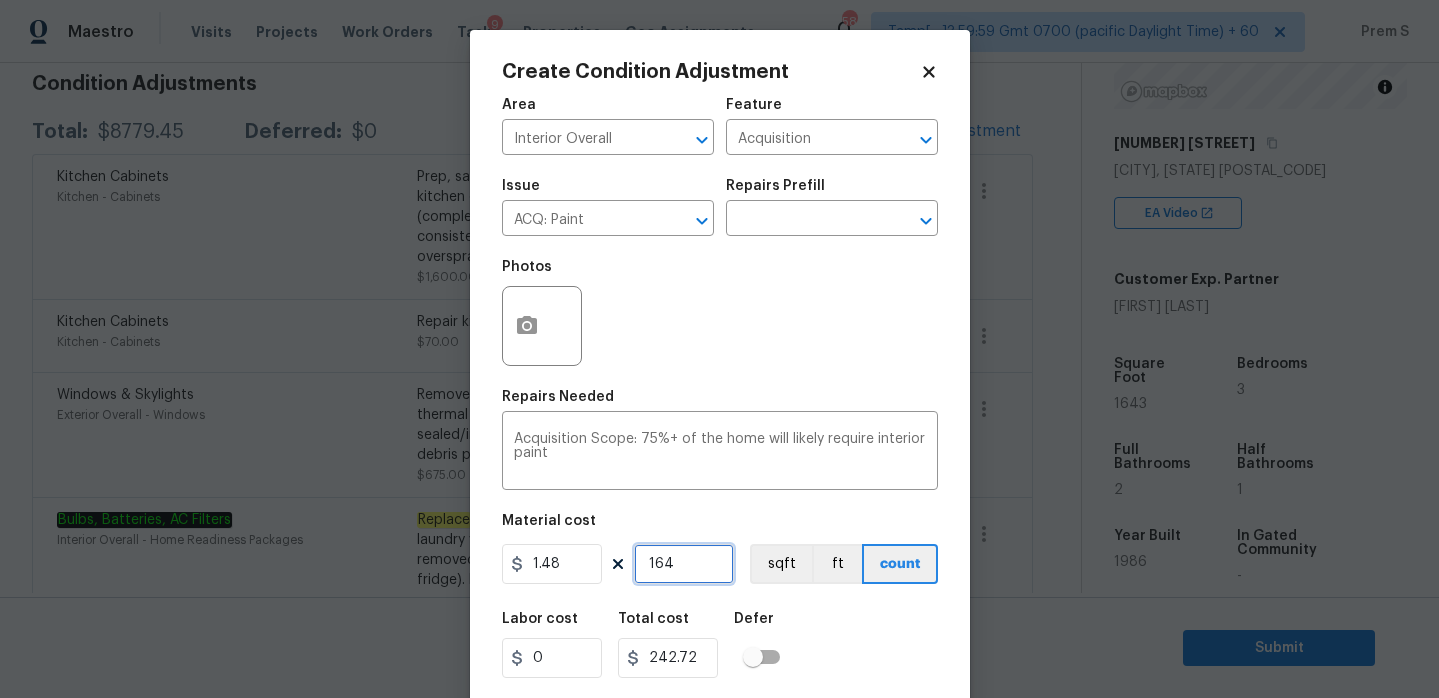 type on "1643" 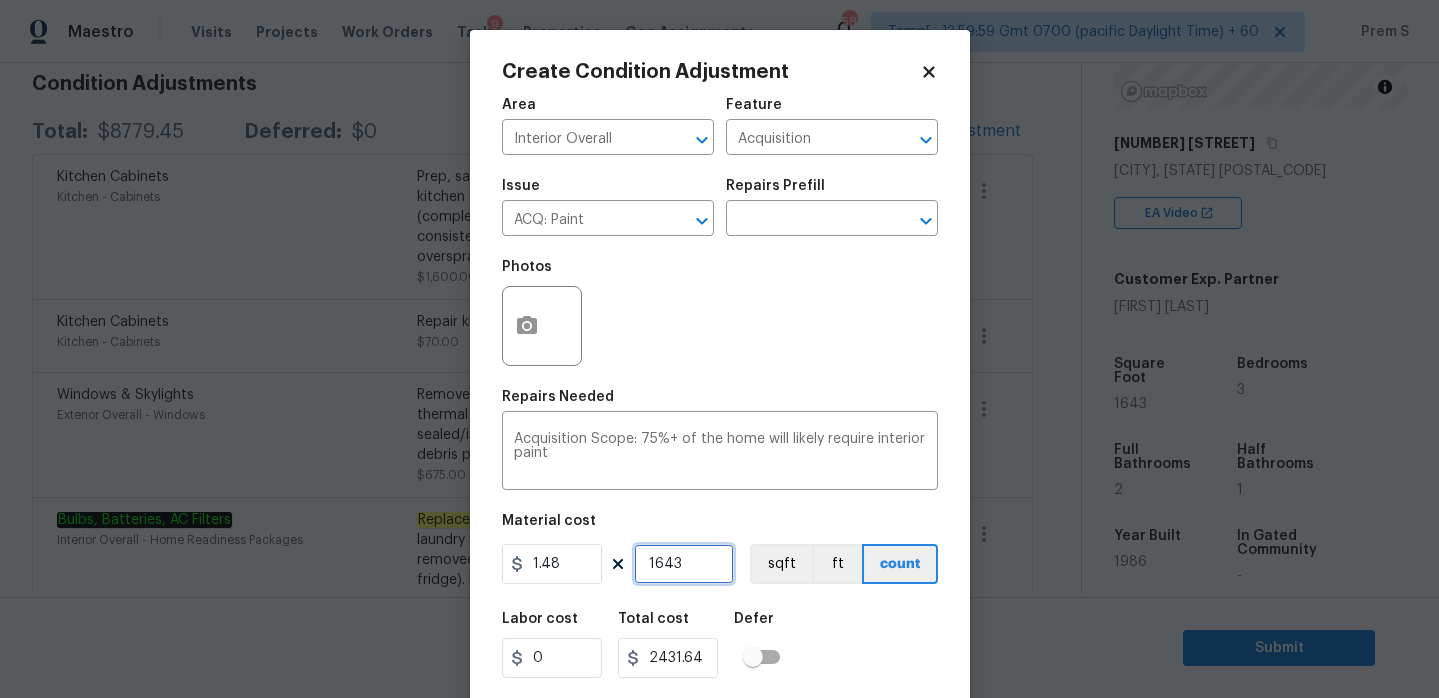 type on "1643" 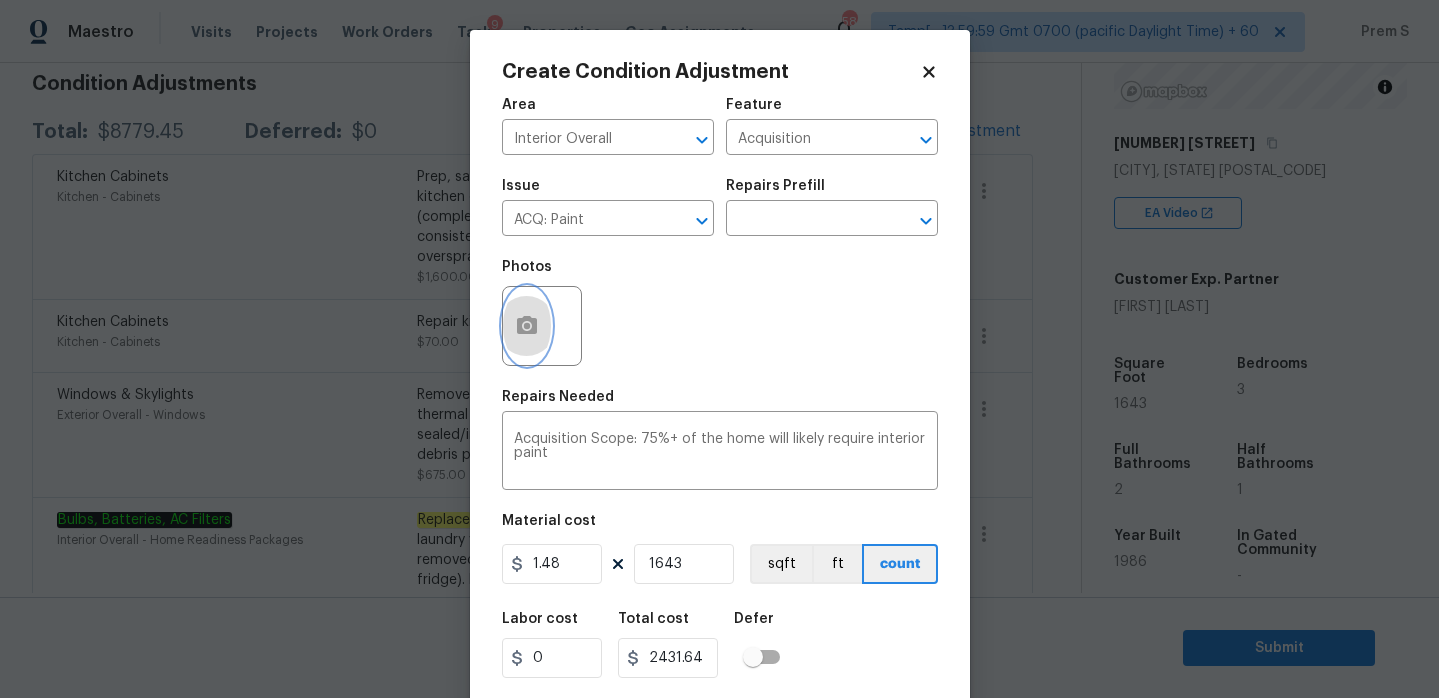 click 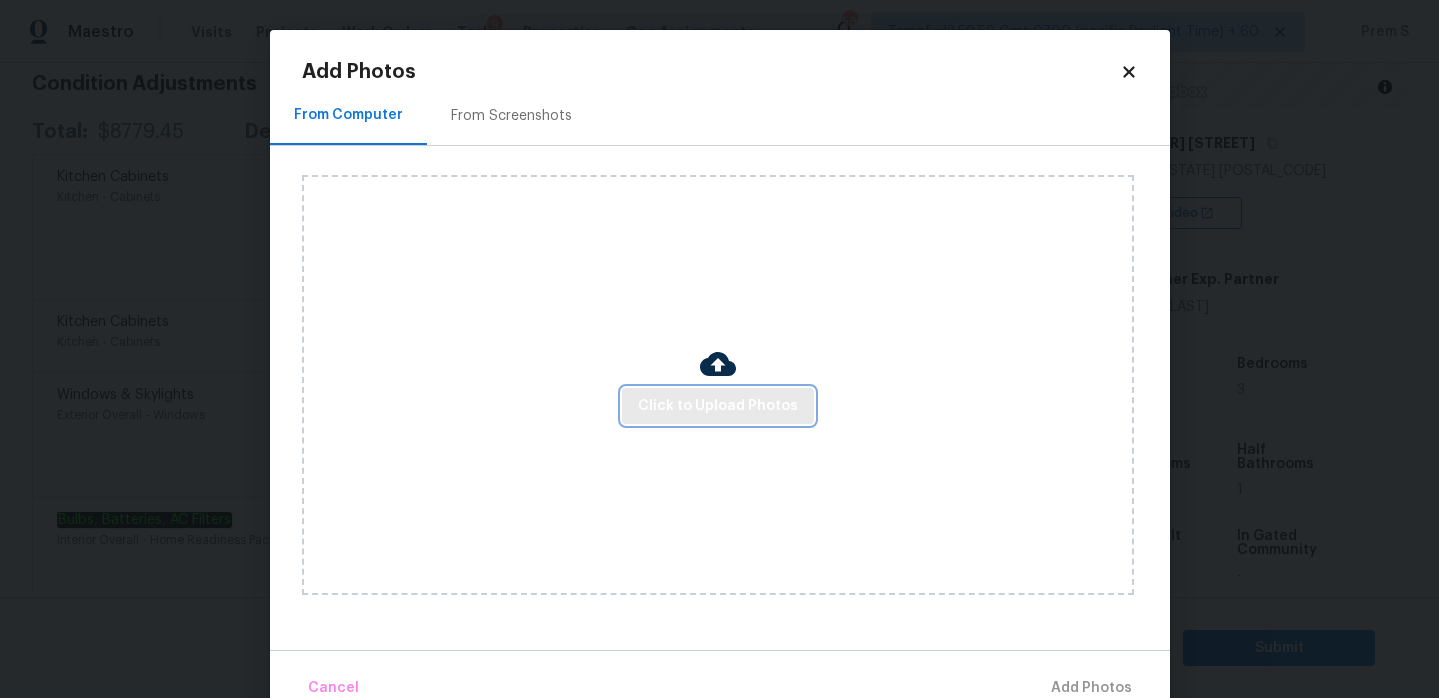 click on "Click to Upload Photos" at bounding box center (718, 406) 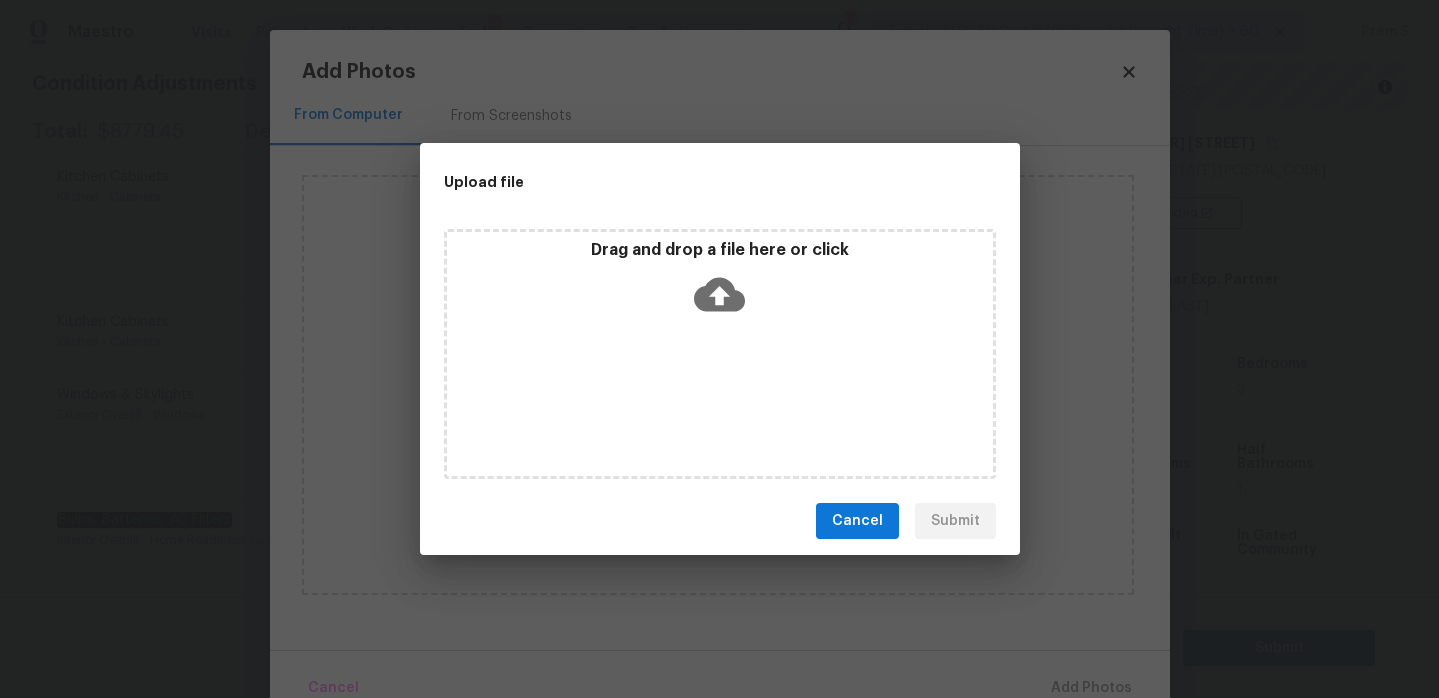 click 